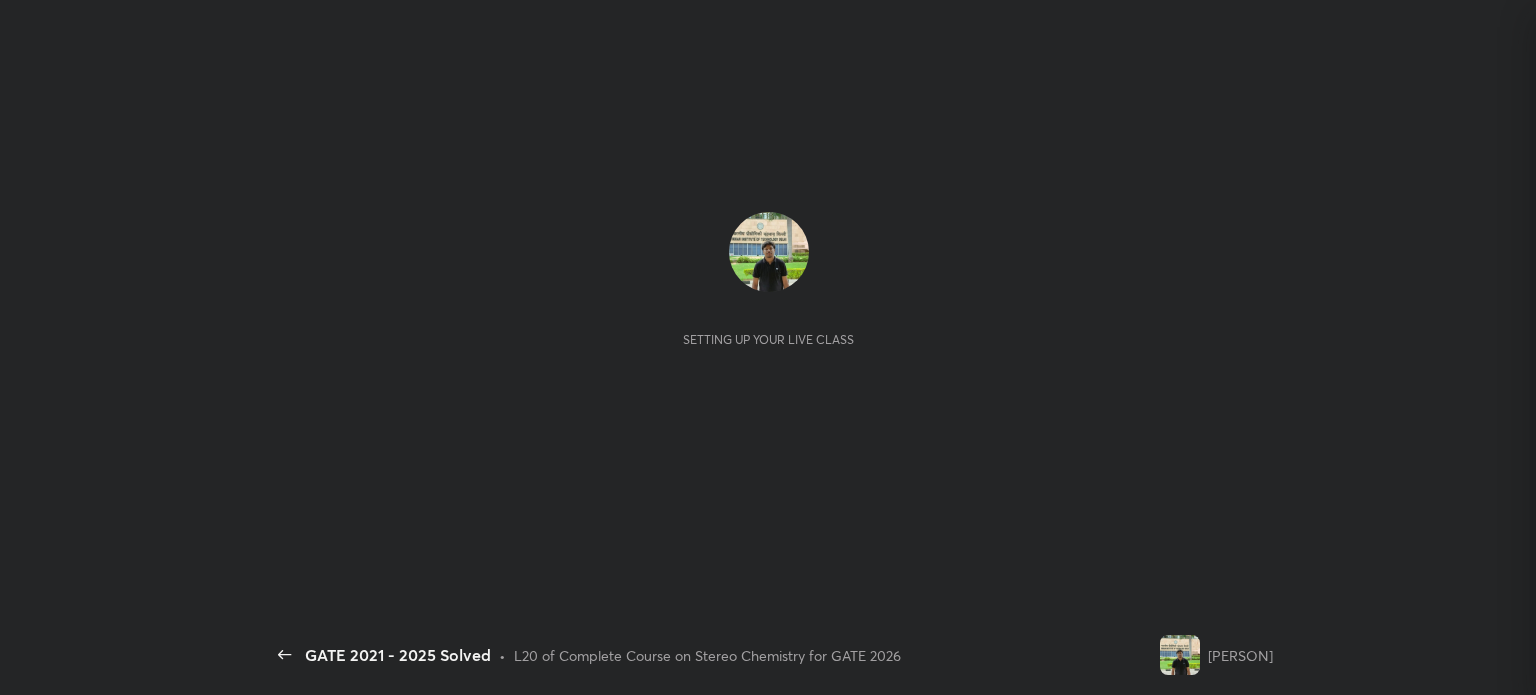 scroll, scrollTop: 0, scrollLeft: 0, axis: both 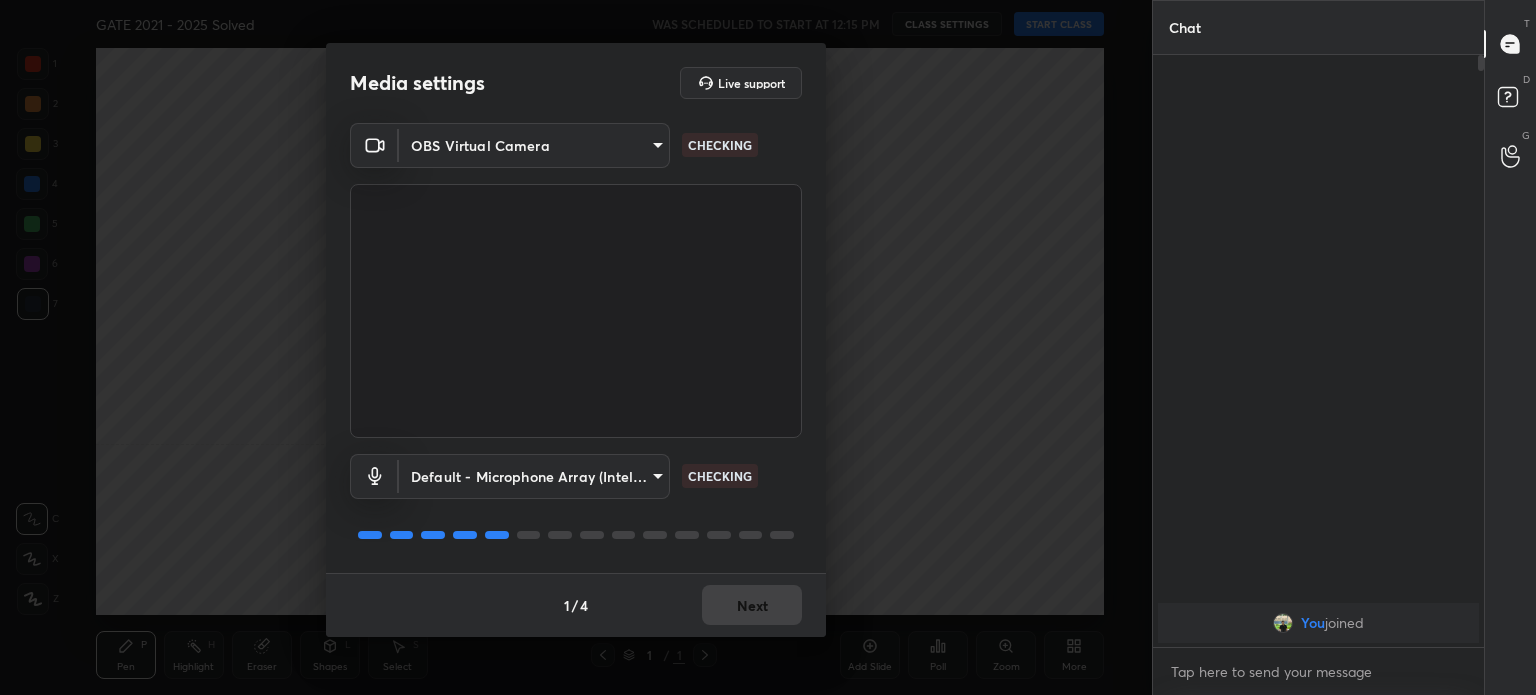 click on "1 2 3 4 5 6 7 C X Z C X Z E E Erase all   H H GATE 2021 - 2025 Solved WAS SCHEDULED TO START AT  12:15 PM CLASS SETTINGS START CLASS Setting up your live class Back GATE 2021 - 2025 Solved • L20 of Complete Course on Stereo Chemistry for GATE 2026 Anup Parali Pen P Highlight H Eraser Shapes L Select S 1 / 1 Add Slide Poll Zoom More Chat You  joined 1 NEW MESSAGE Enable hand raising Enable raise hand to speak to learners. Once enabled, chat will be turned off temporarily. Enable x   introducing Raise a hand with a doubt Now learners can raise their hand along with a doubt  How it works? Doubts asked by learners will show up here Raise hand disabled You have disabled Raise hand currently. Enable it to invite learners to speak Enable Can't raise hand Looks like educator just invited you to speak. Please wait before you can raise your hand again. Got it T Messages (T) D Doubts (D) G Raise Hand (G) Report an issue Reason for reporting Buffering Chat not working Audio - Video sync issue Educator video quality low" at bounding box center [768, 347] 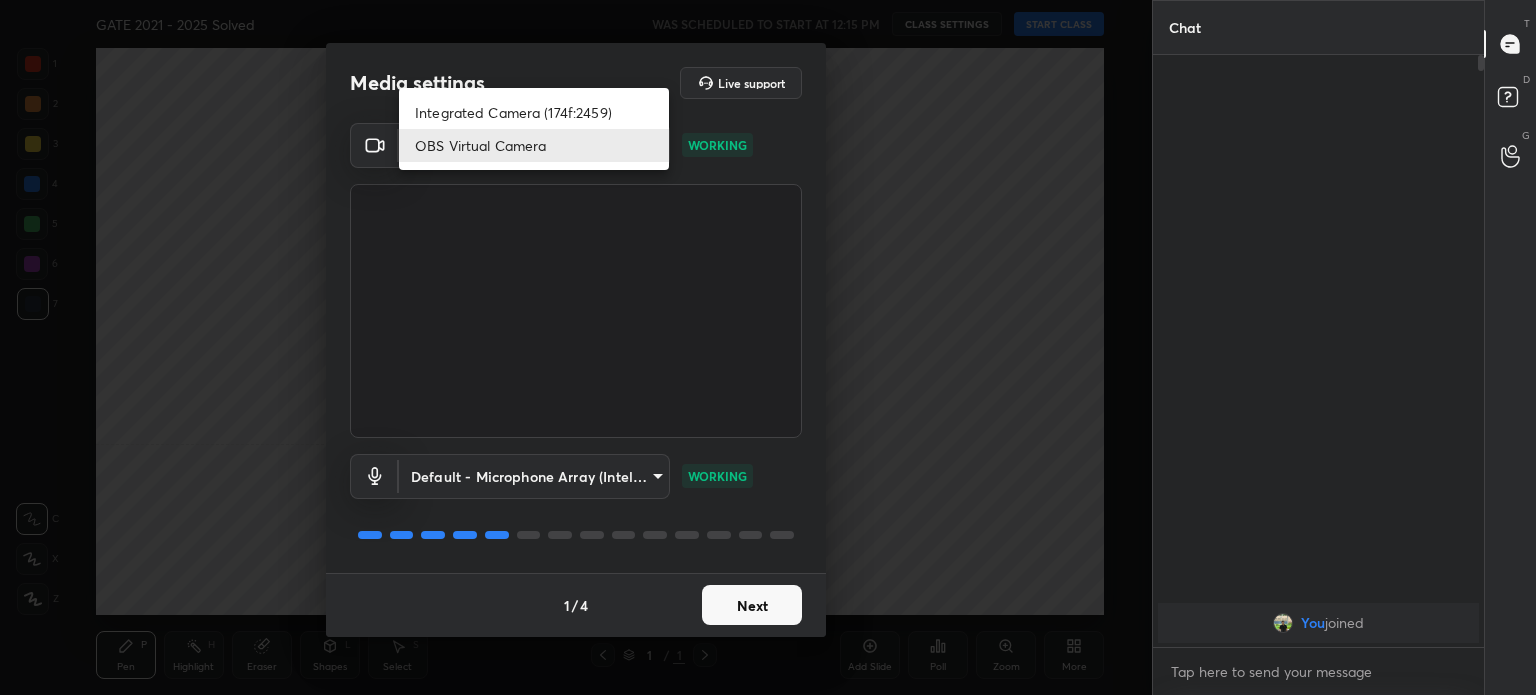 click on "Integrated Camera (174f:2459)" at bounding box center (534, 112) 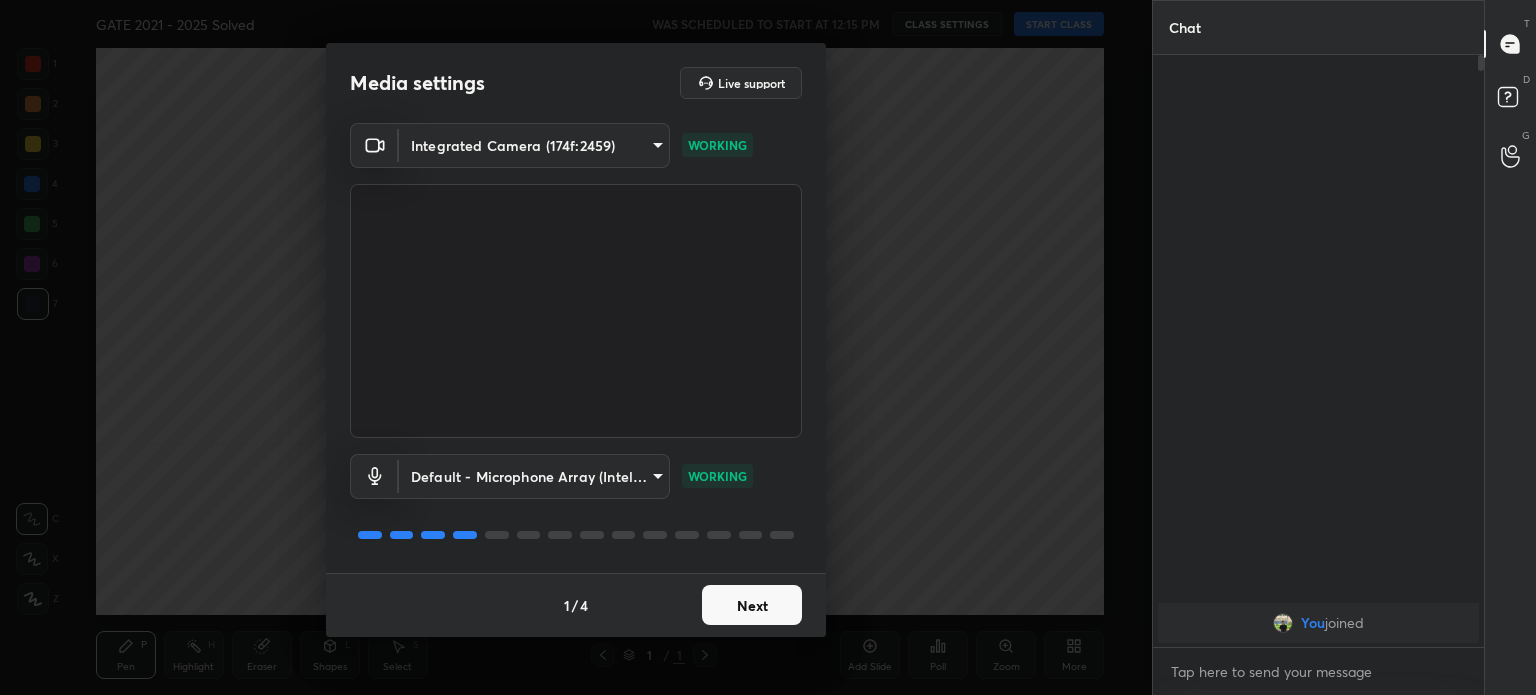 click on "Next" at bounding box center (752, 605) 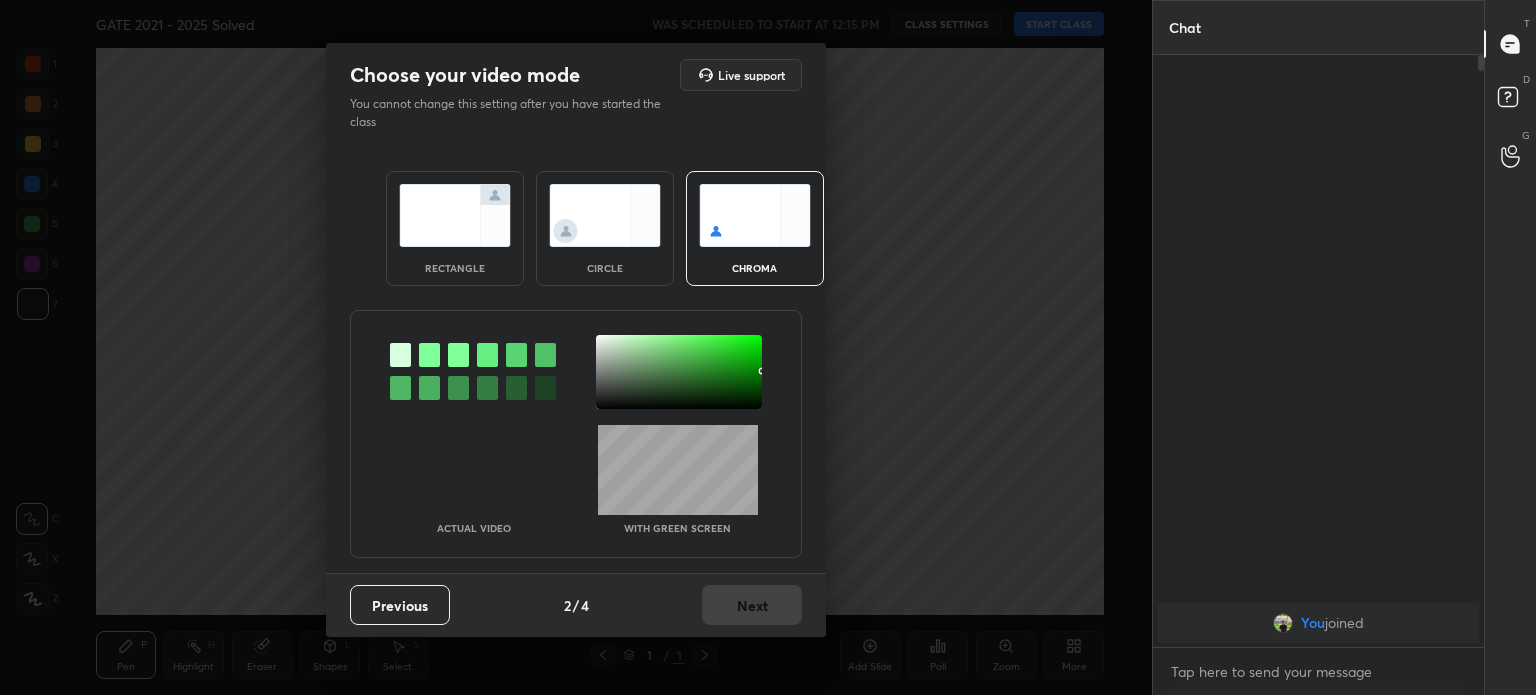 click on "Previous 2 / 4 Next" at bounding box center [576, 605] 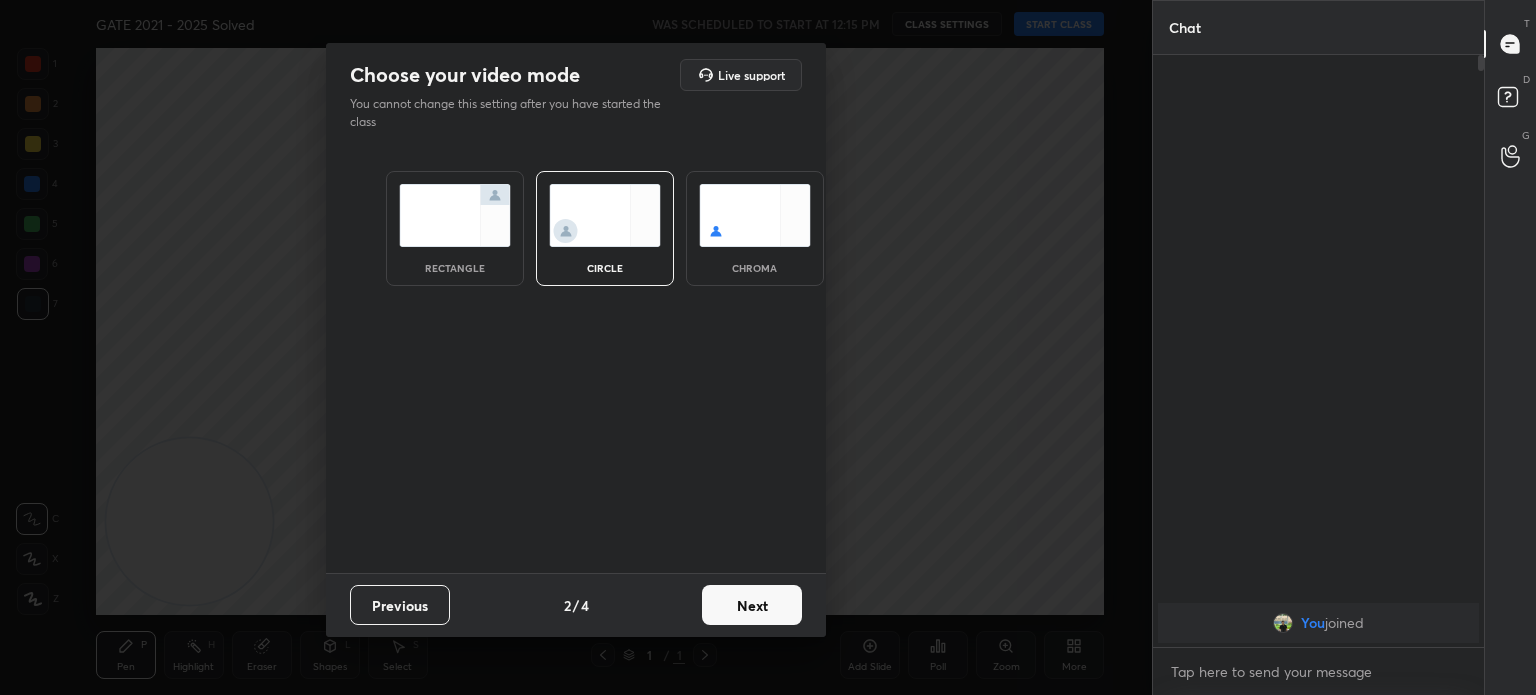 click on "Next" at bounding box center [752, 605] 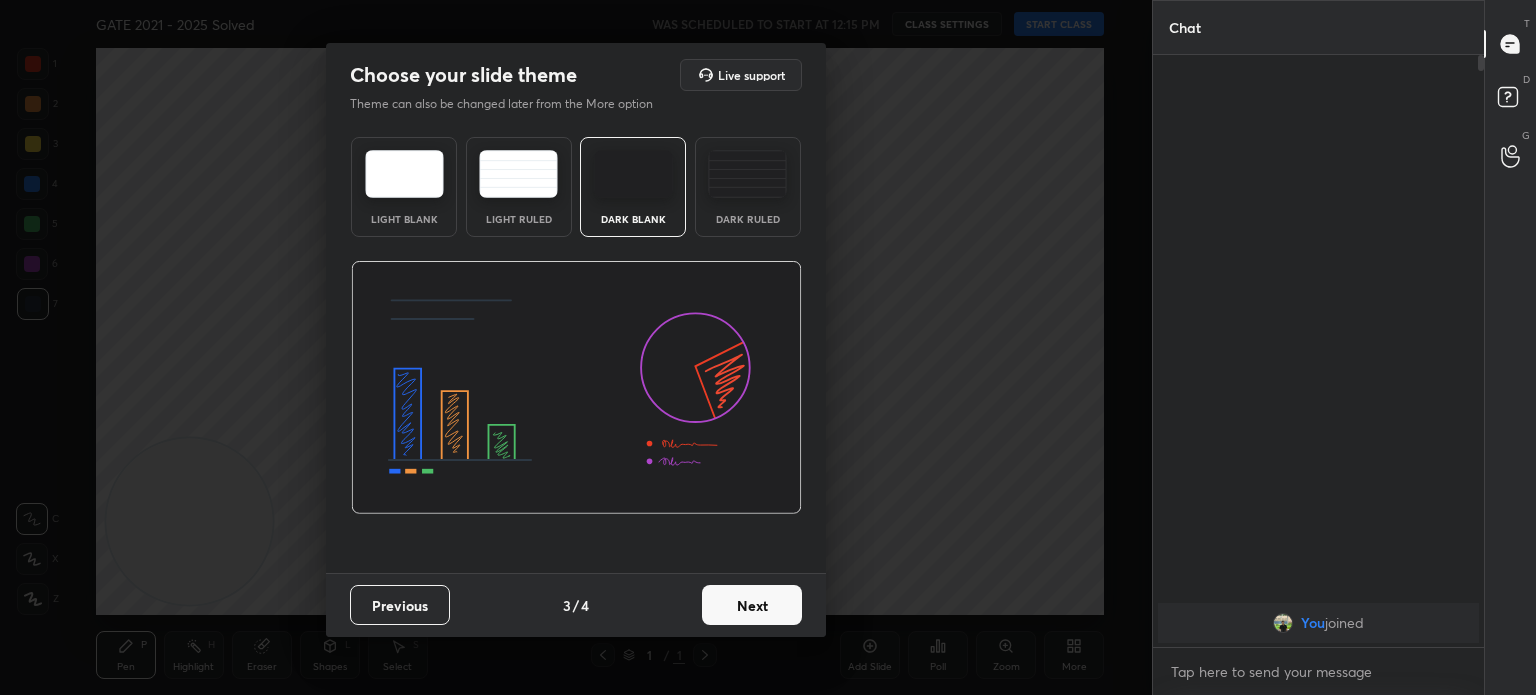 click on "Next" at bounding box center [752, 605] 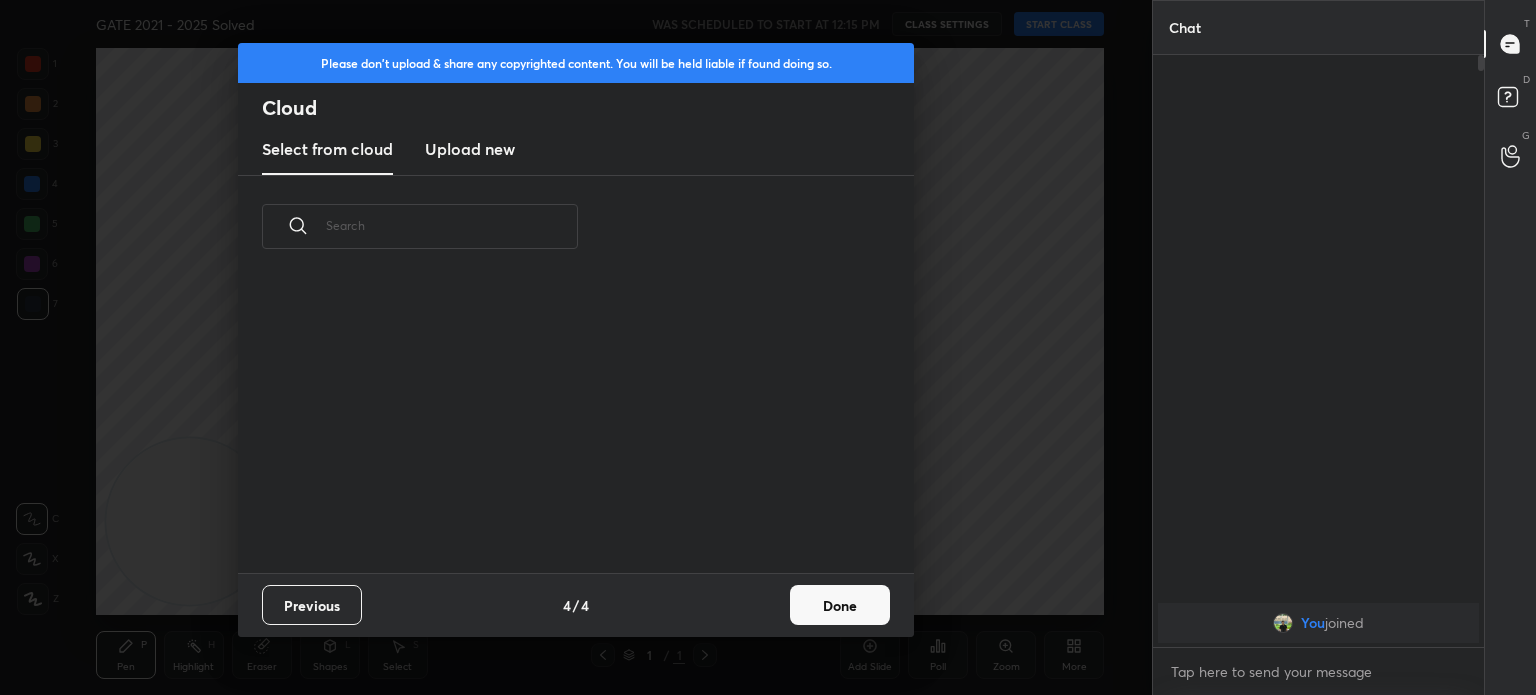 click on "Previous 4 / 4 Done" at bounding box center (576, 605) 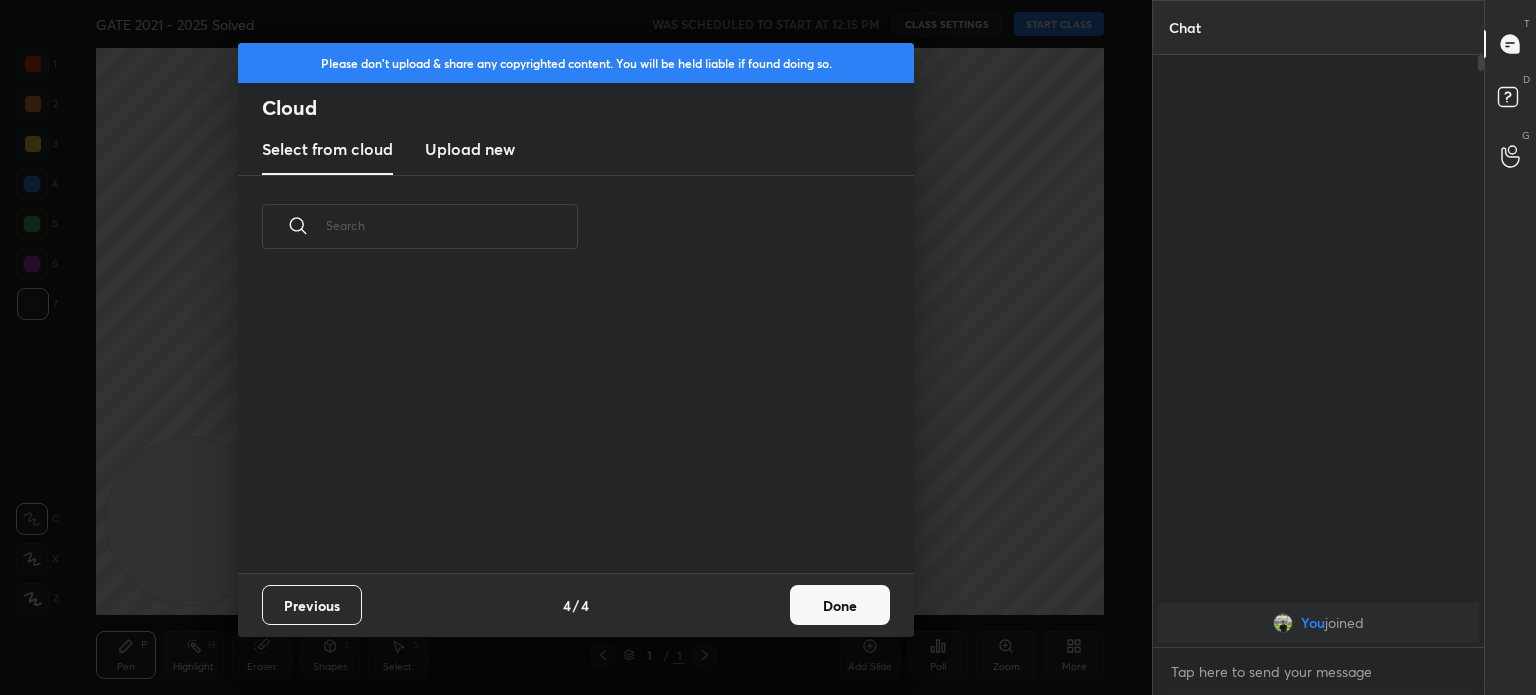 scroll, scrollTop: 6, scrollLeft: 10, axis: both 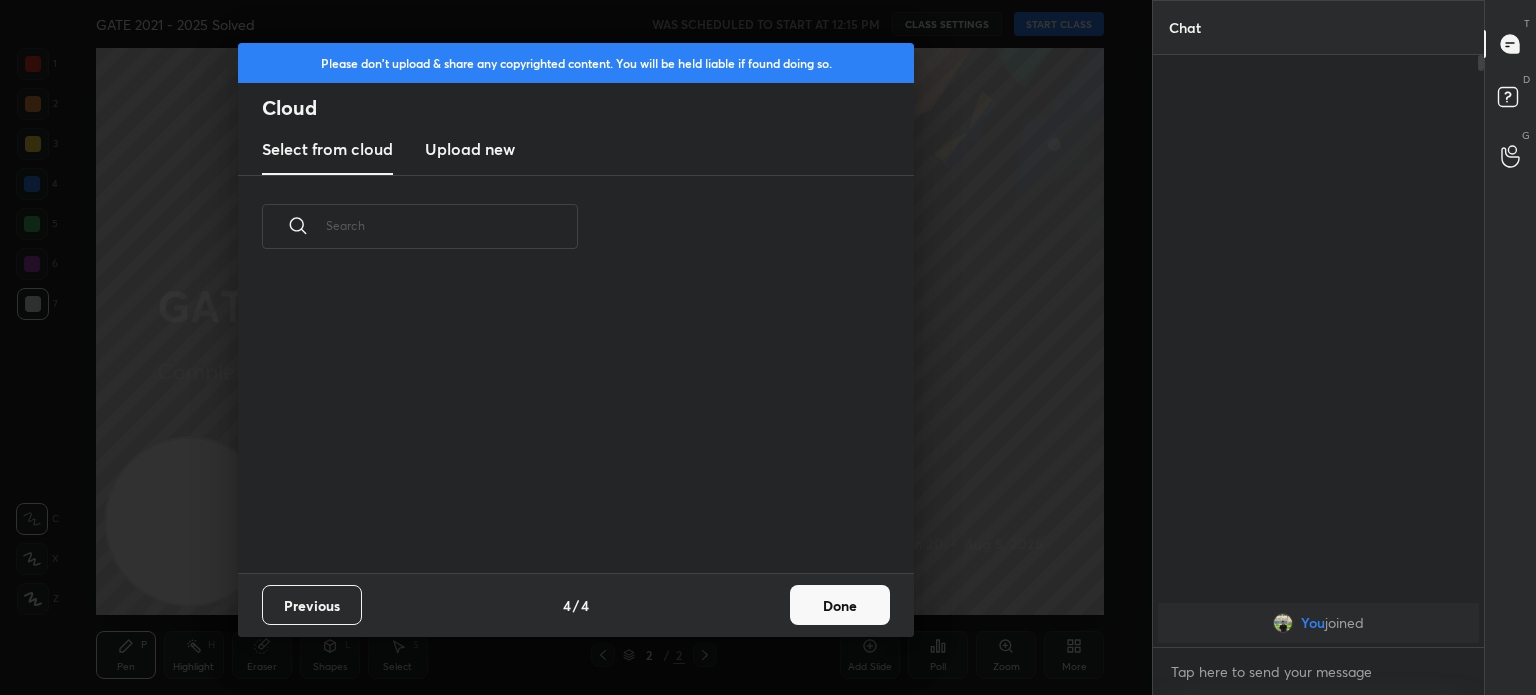 click on "Done" at bounding box center (840, 605) 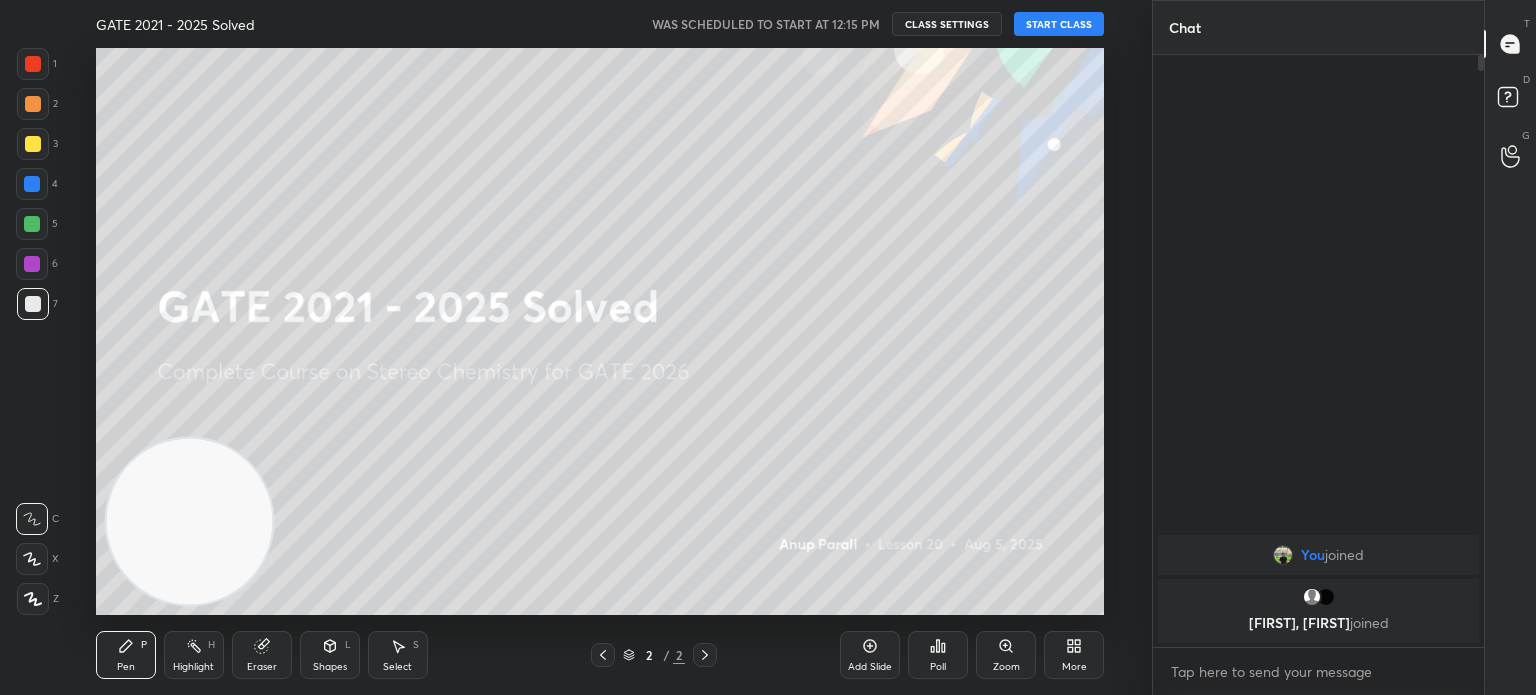 click on "START CLASS" at bounding box center [1059, 24] 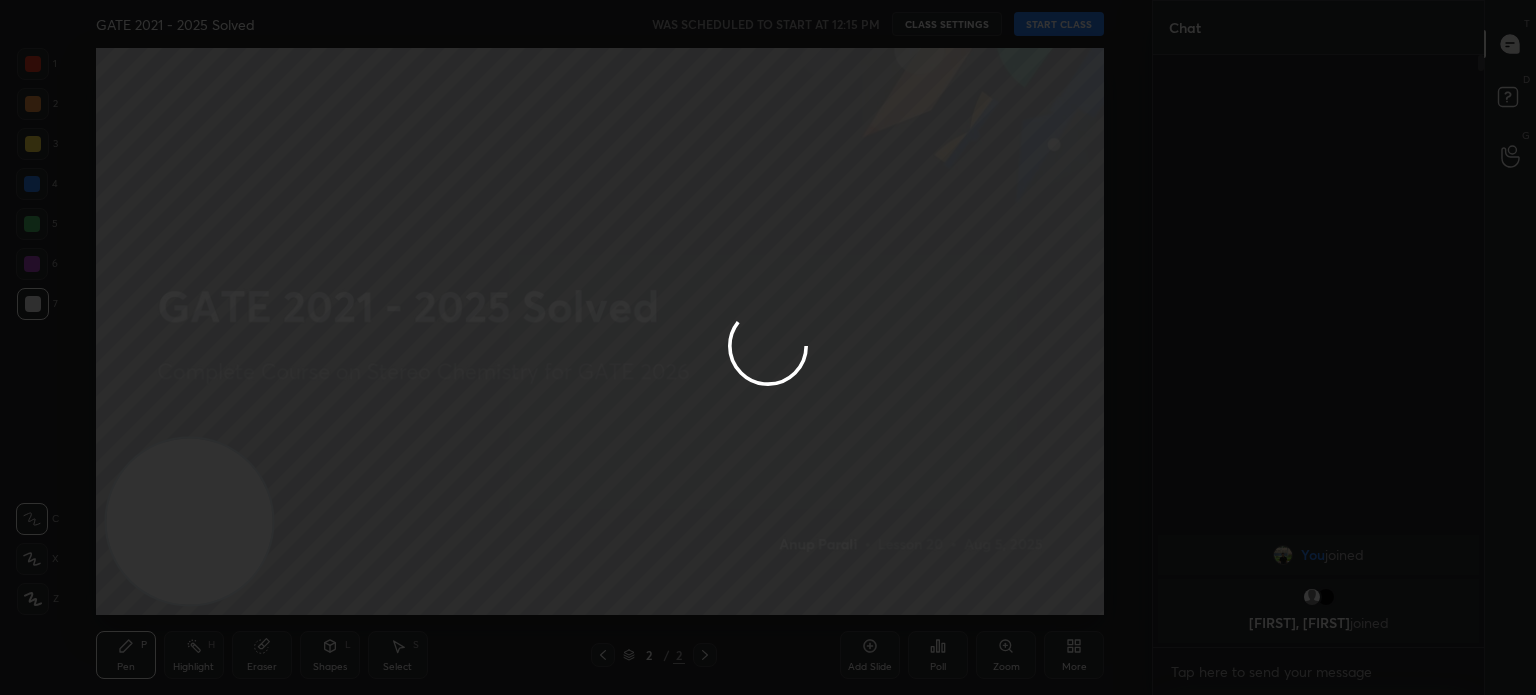 type on "x" 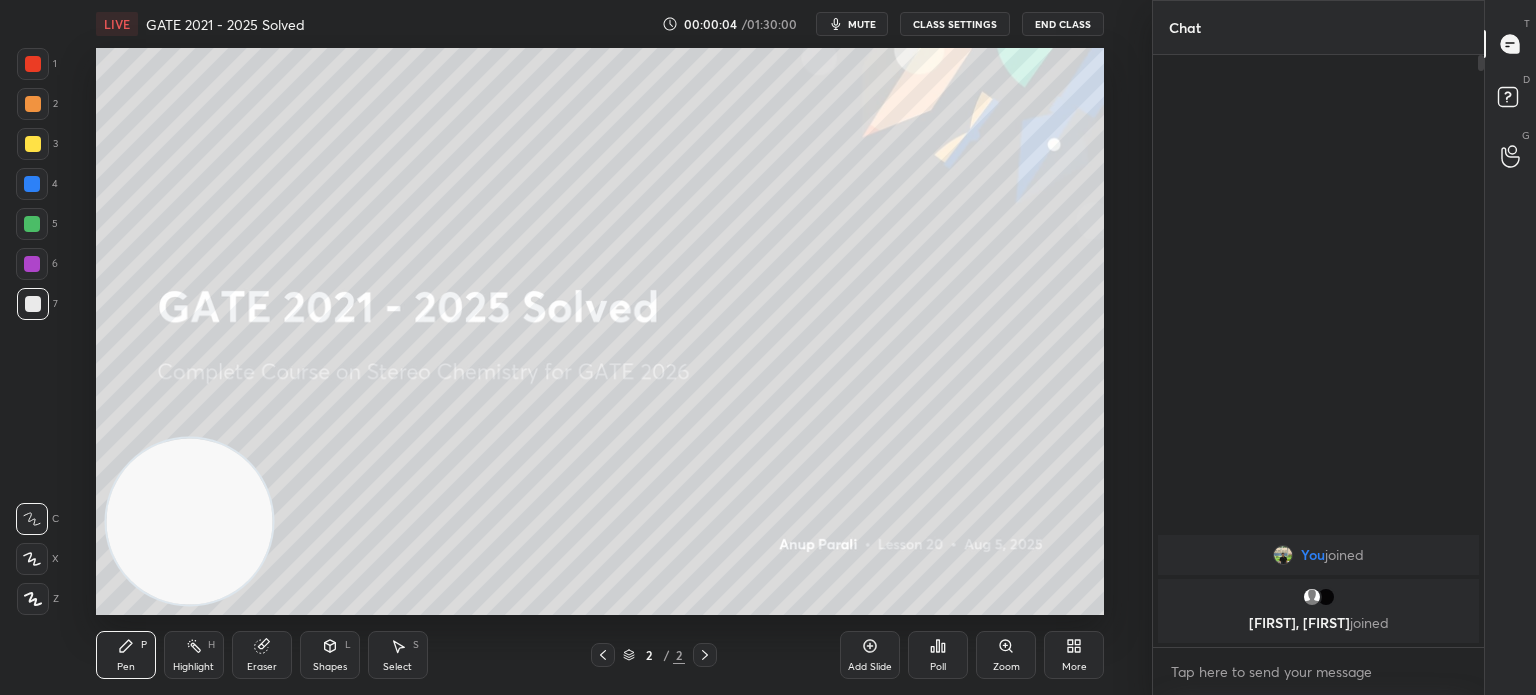 click on "More" at bounding box center [1074, 655] 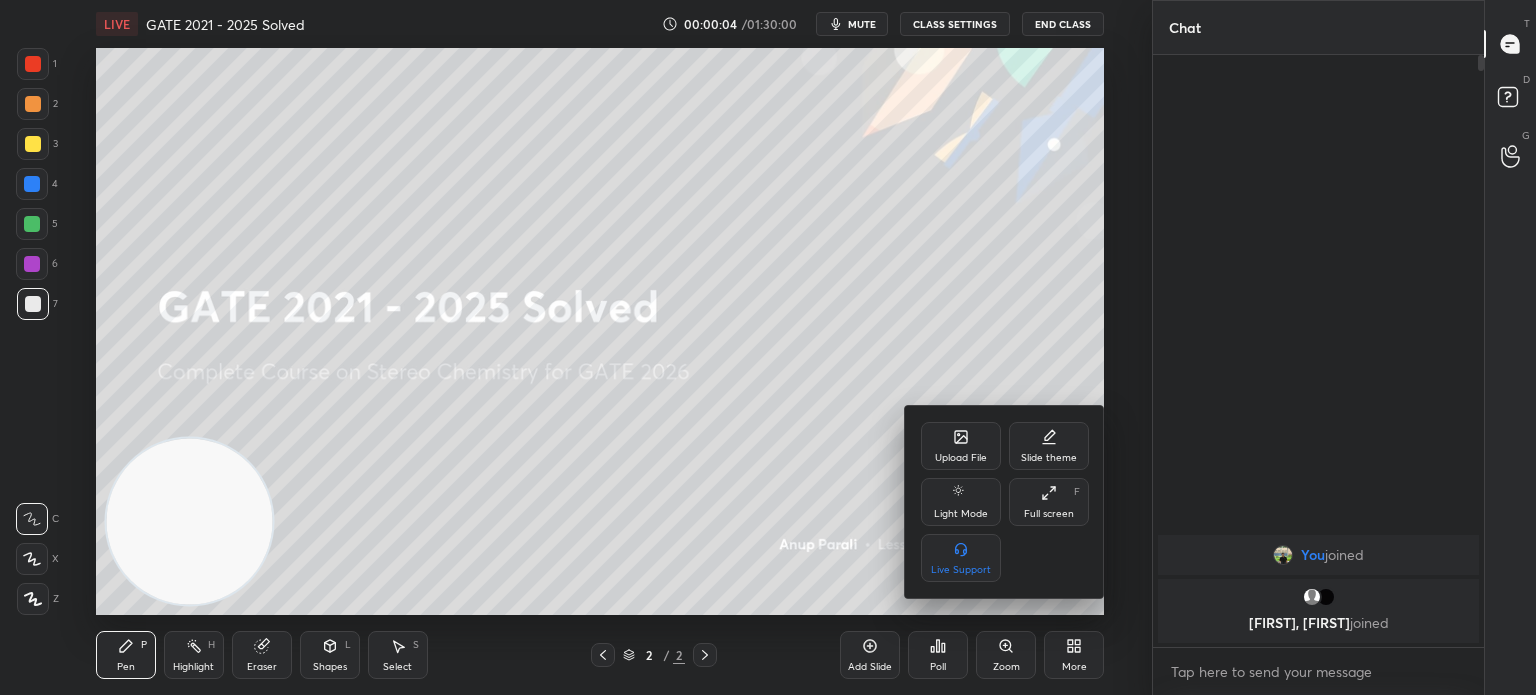 click on "Upload File" at bounding box center (961, 446) 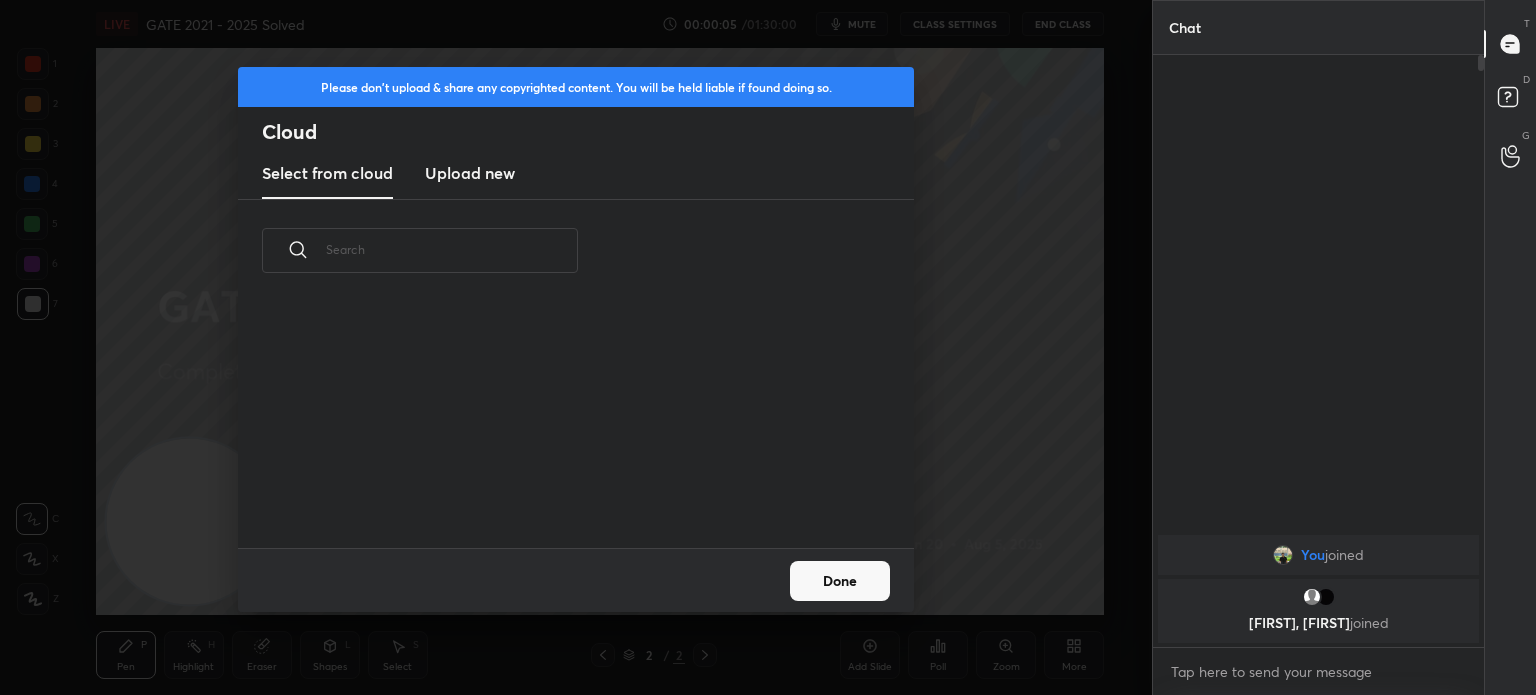 scroll, scrollTop: 5, scrollLeft: 10, axis: both 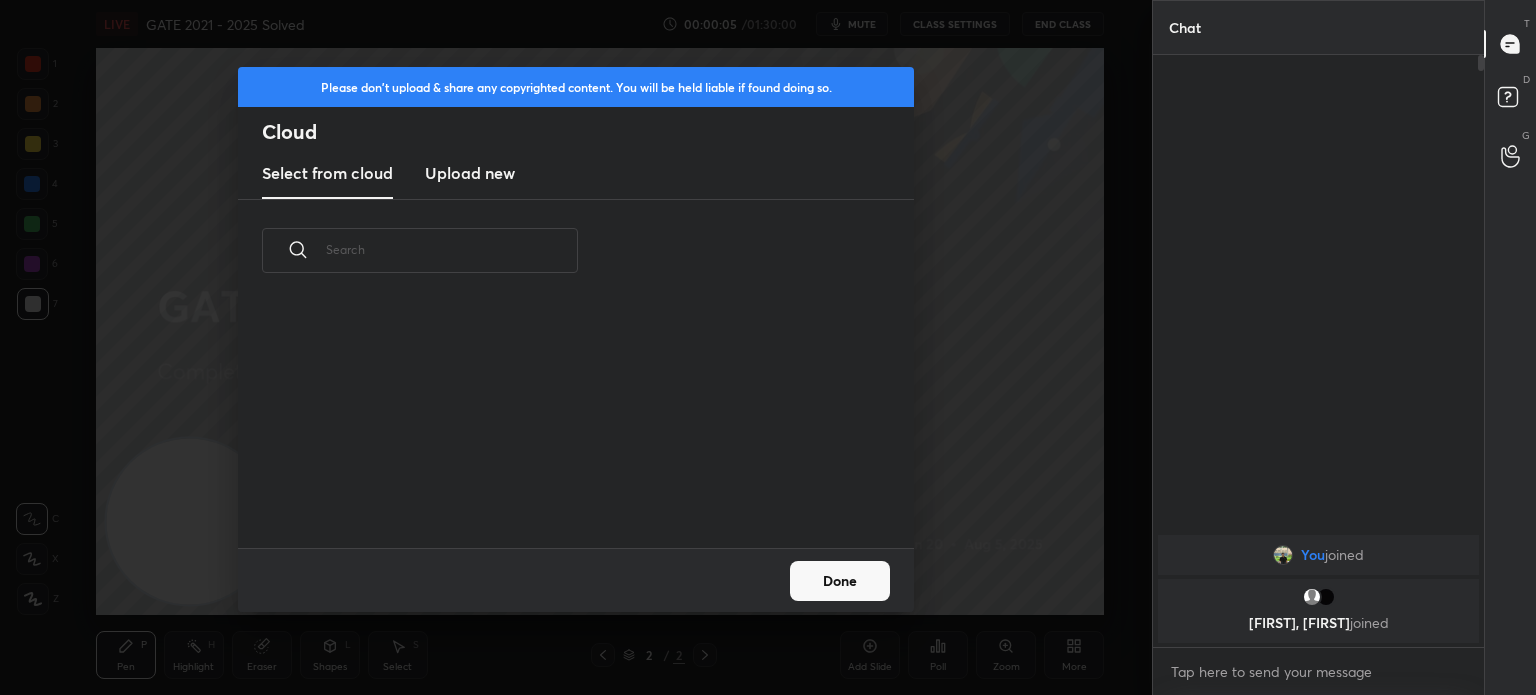 click on "Upload new" at bounding box center (470, 173) 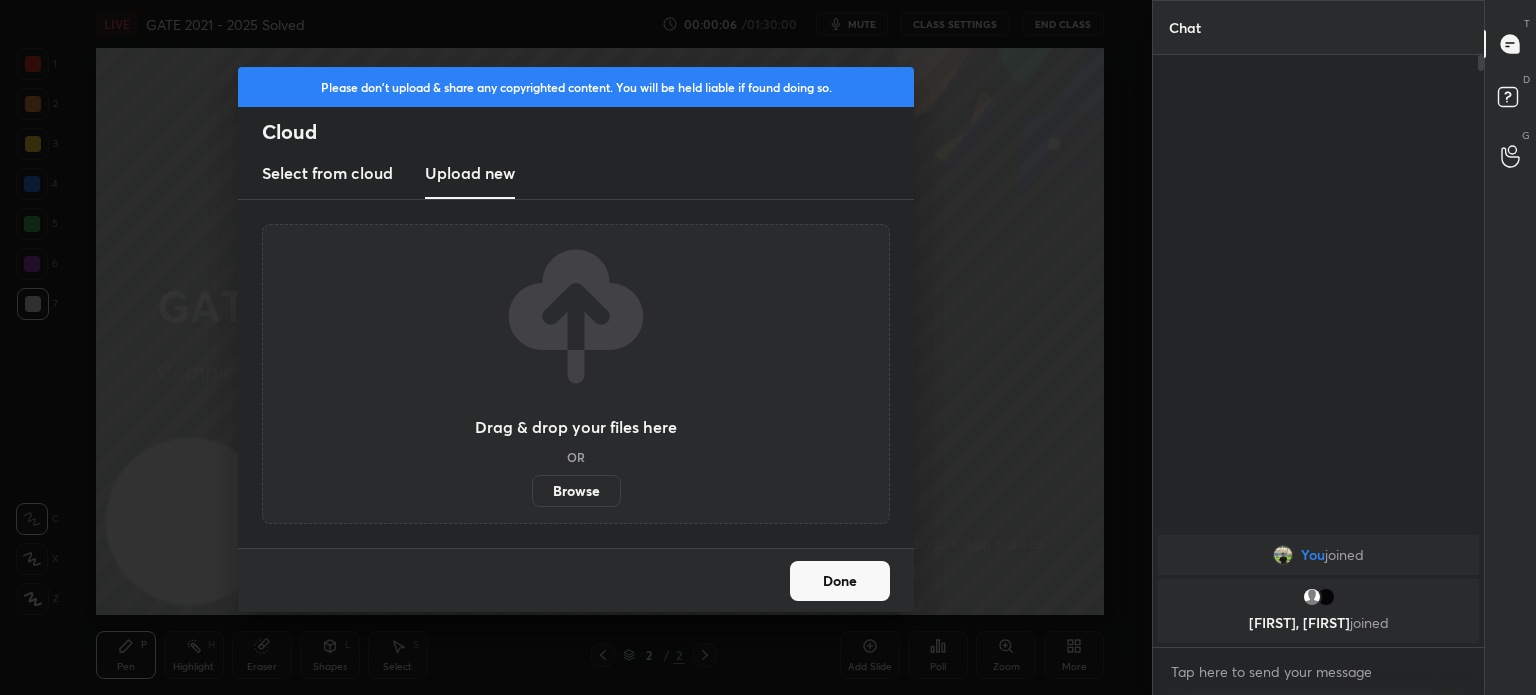 click on "Browse" at bounding box center [576, 491] 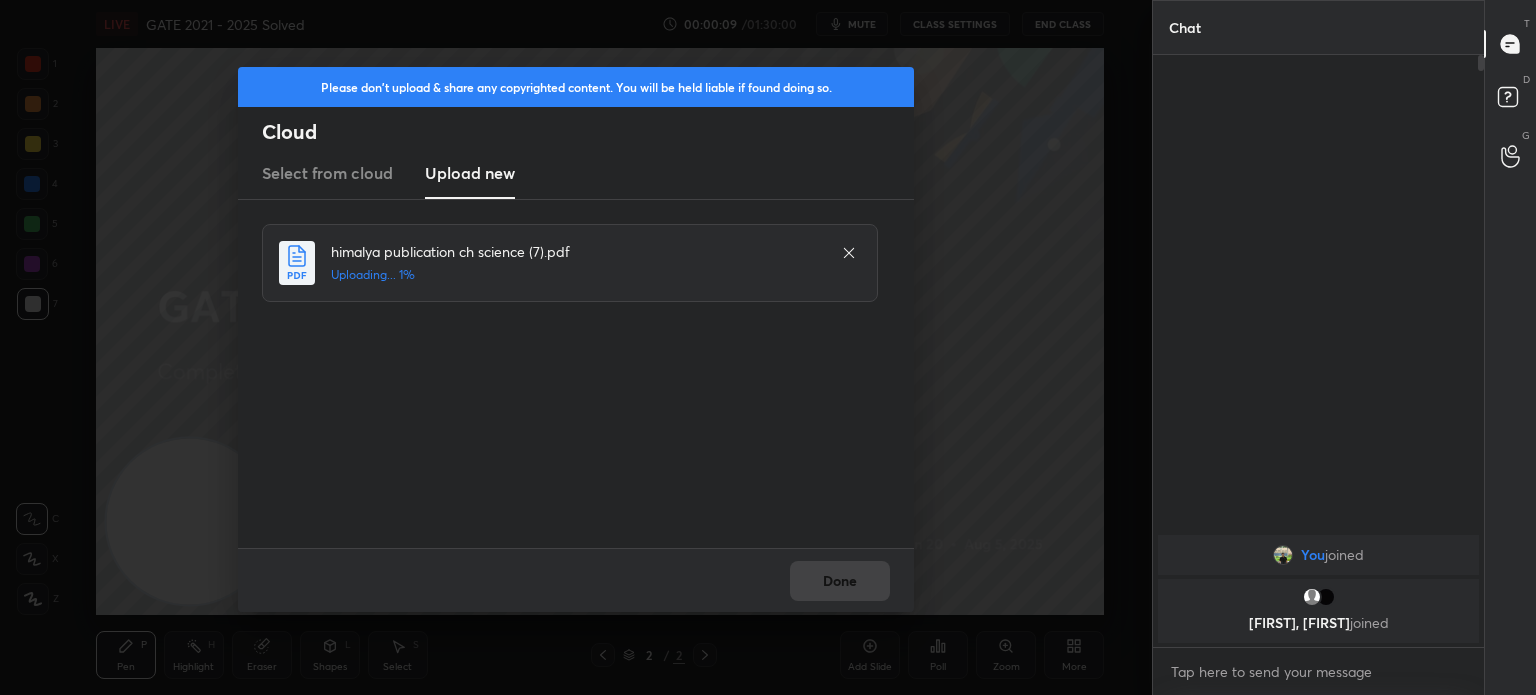 click on "Done" at bounding box center [576, 580] 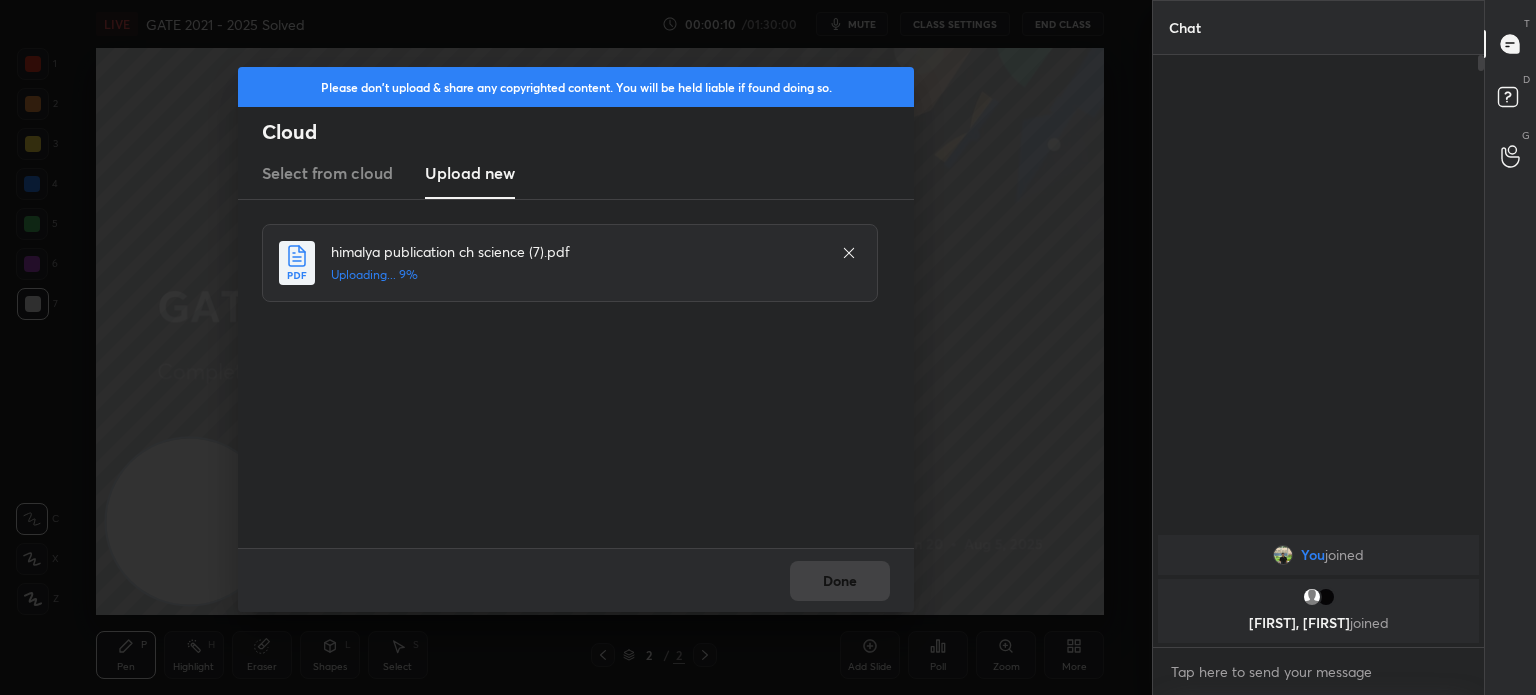 click on "Done" at bounding box center (576, 580) 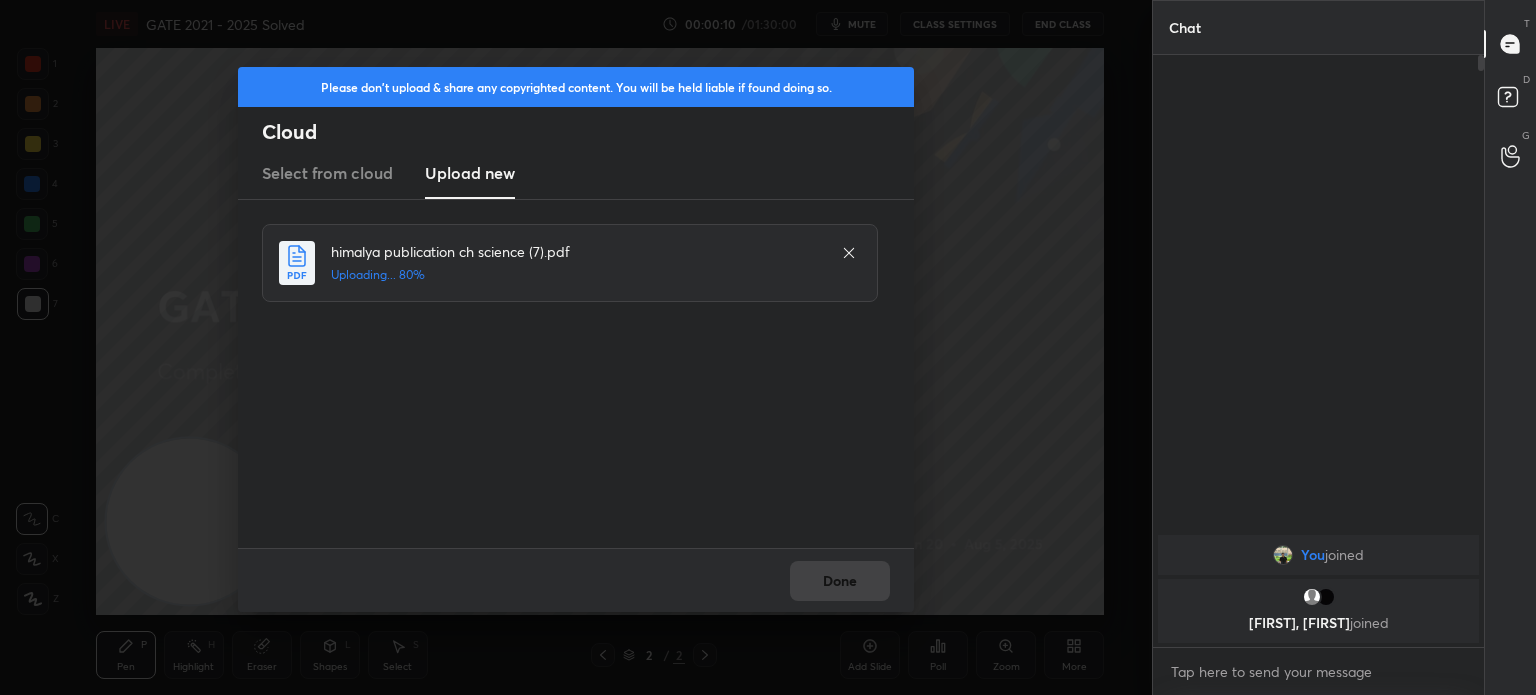 click on "Done" at bounding box center [576, 580] 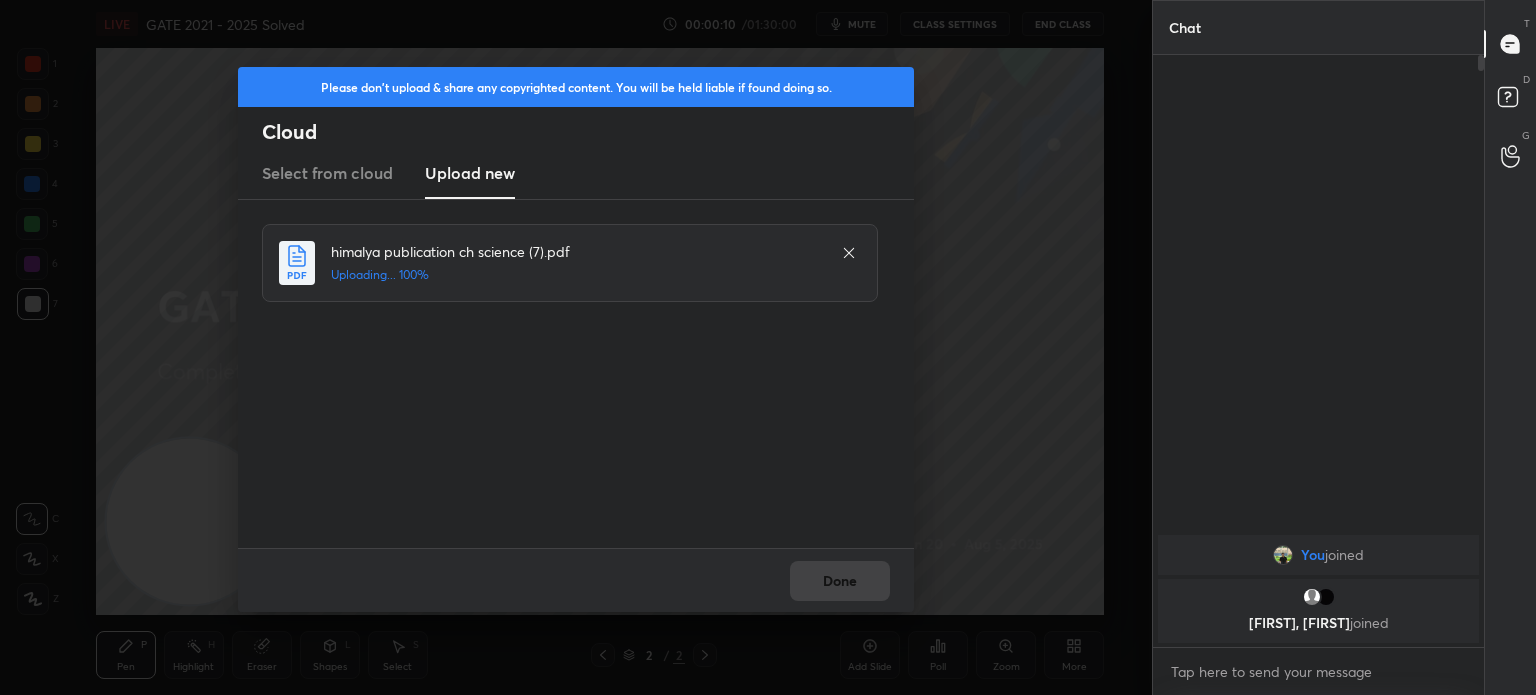 click on "Done" at bounding box center (576, 580) 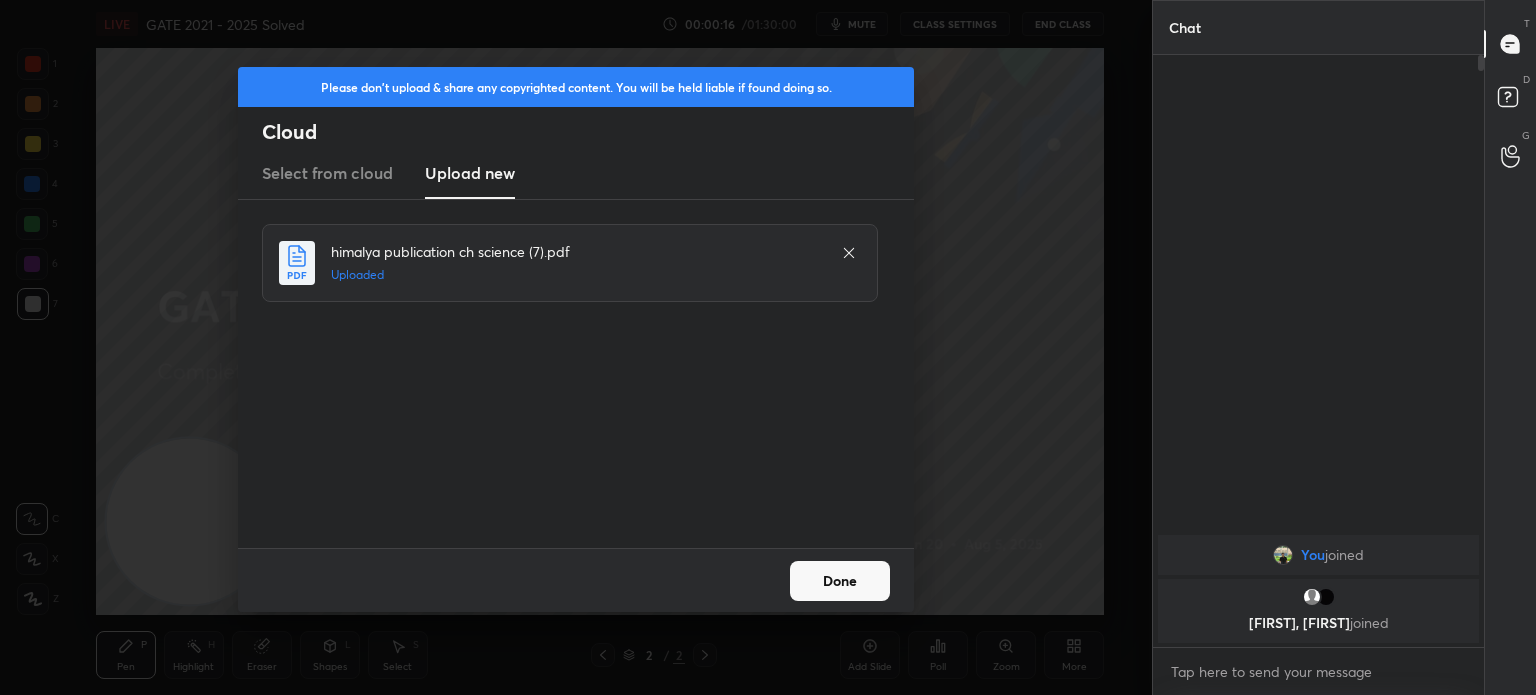 click on "Done" at bounding box center [840, 581] 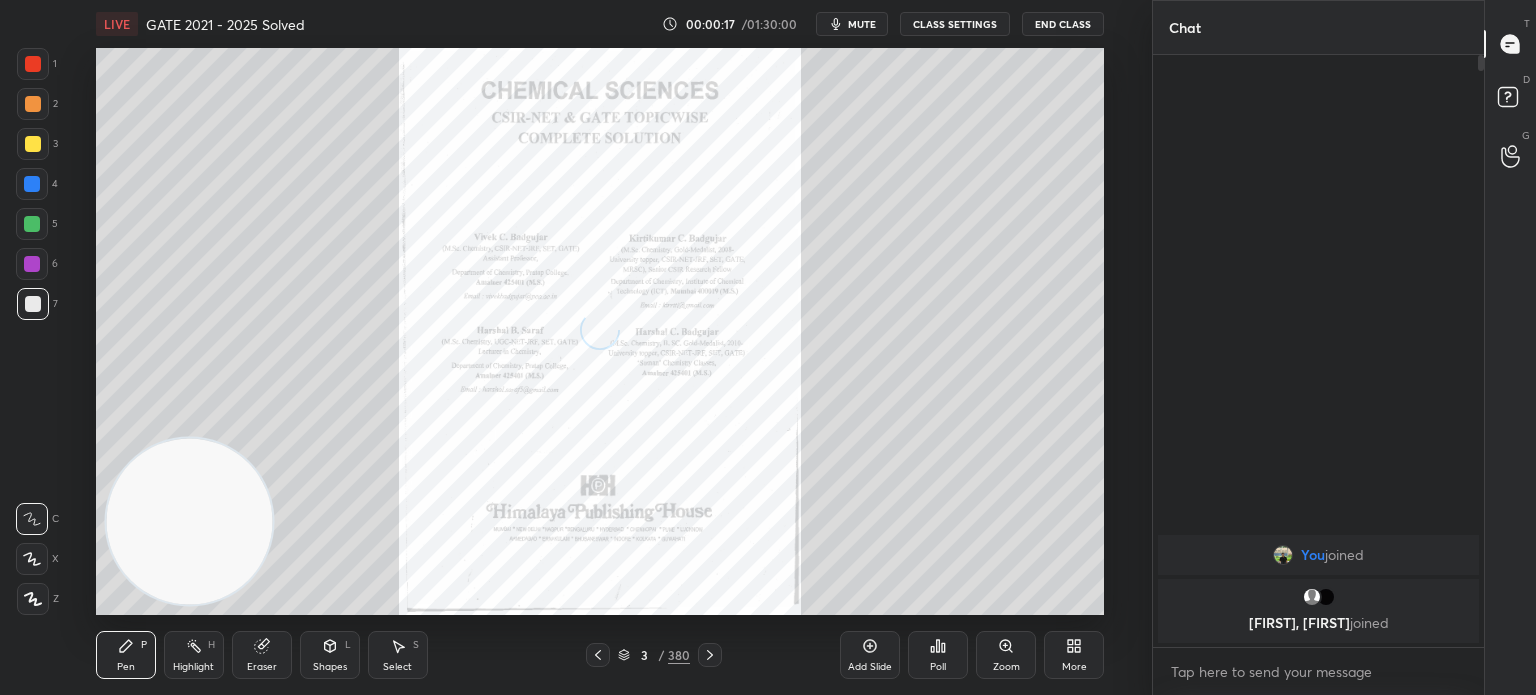 click 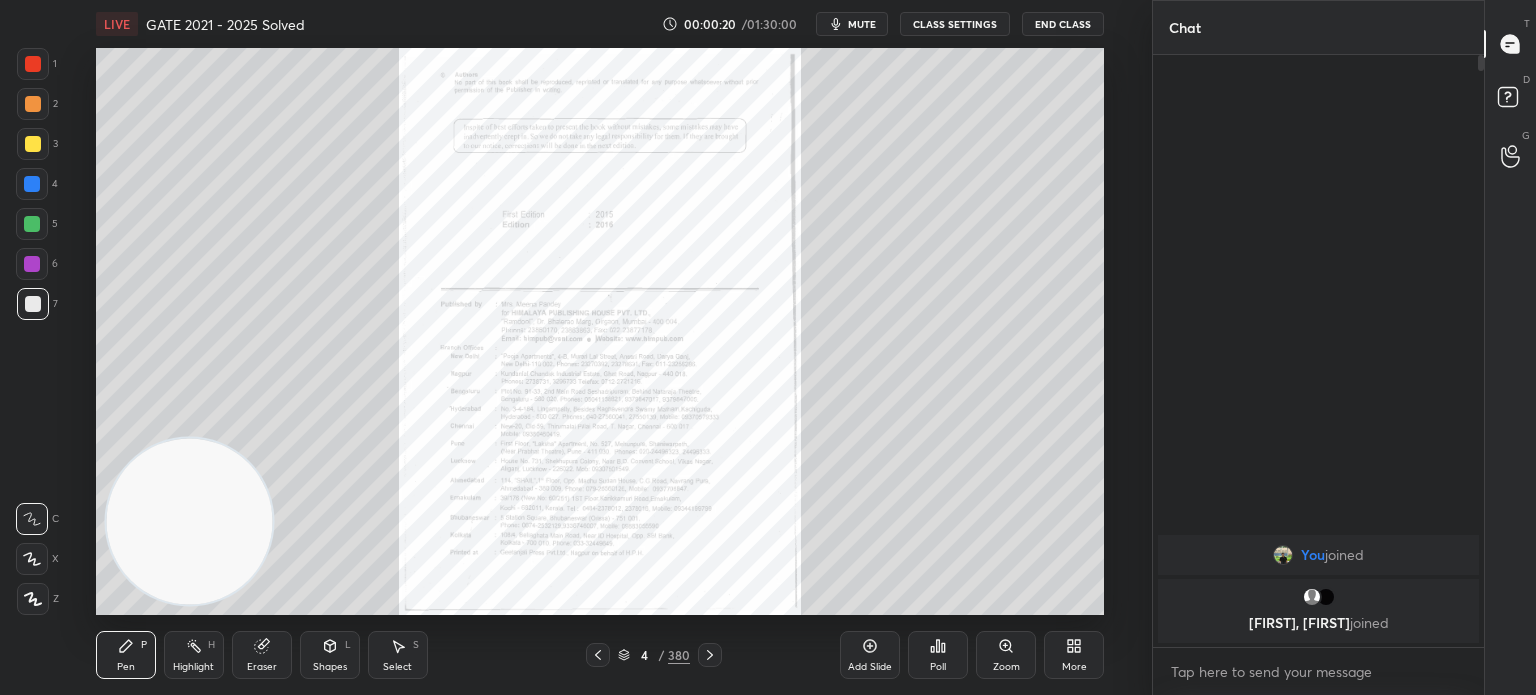 click 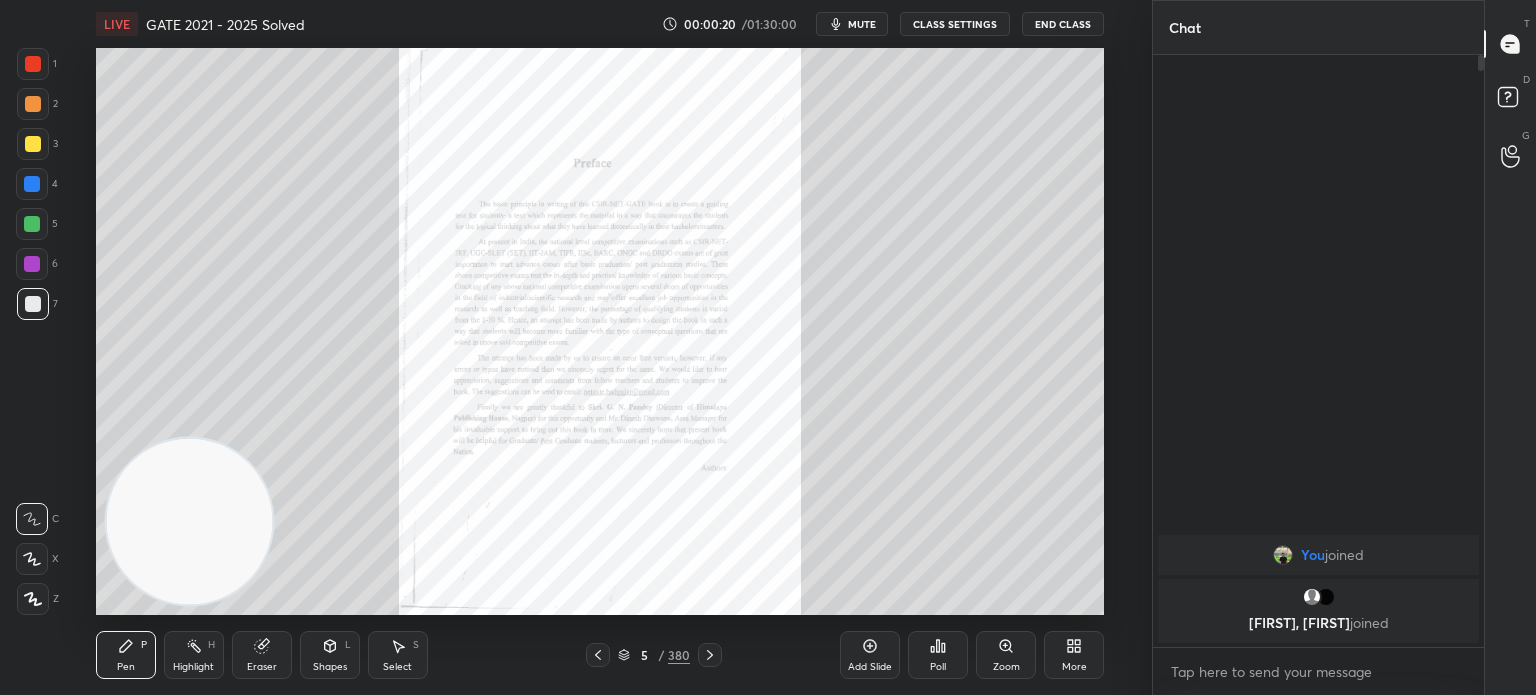 click 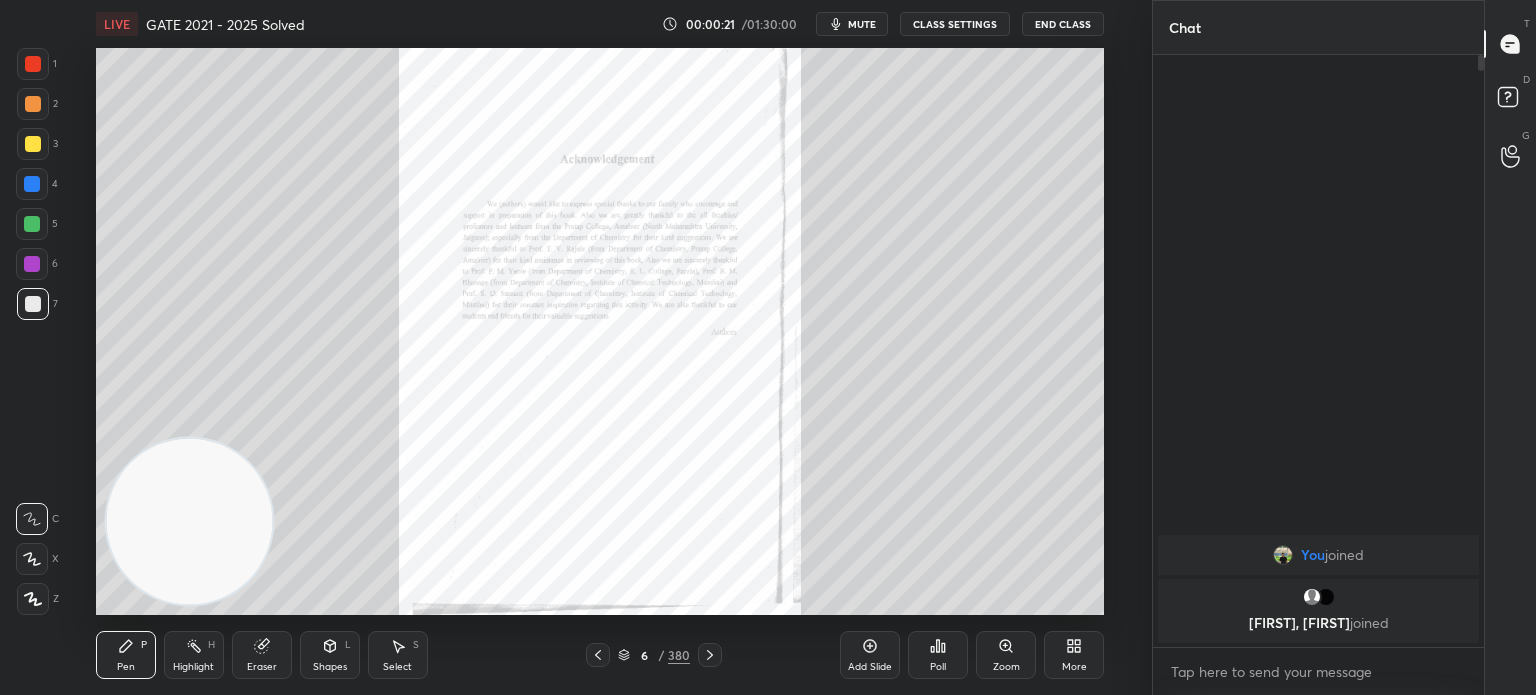 click 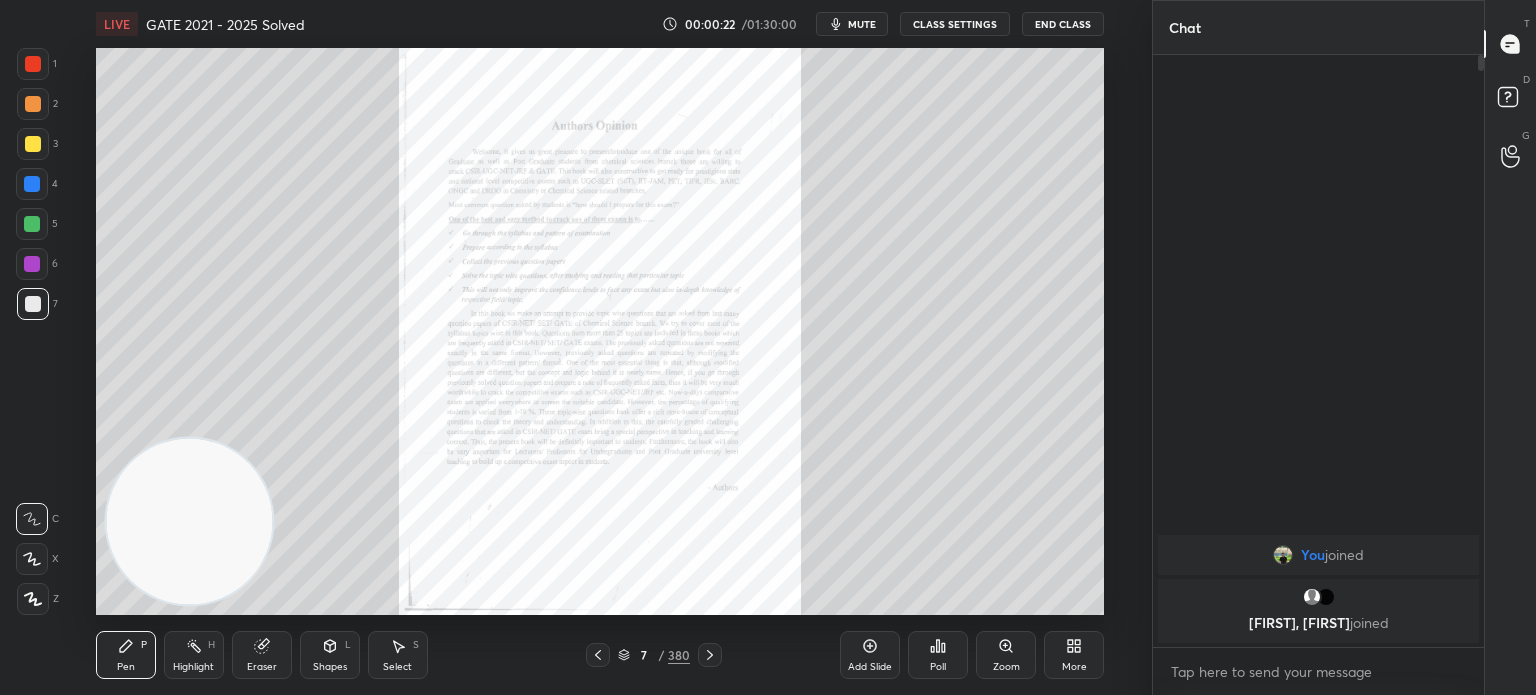 click at bounding box center [710, 655] 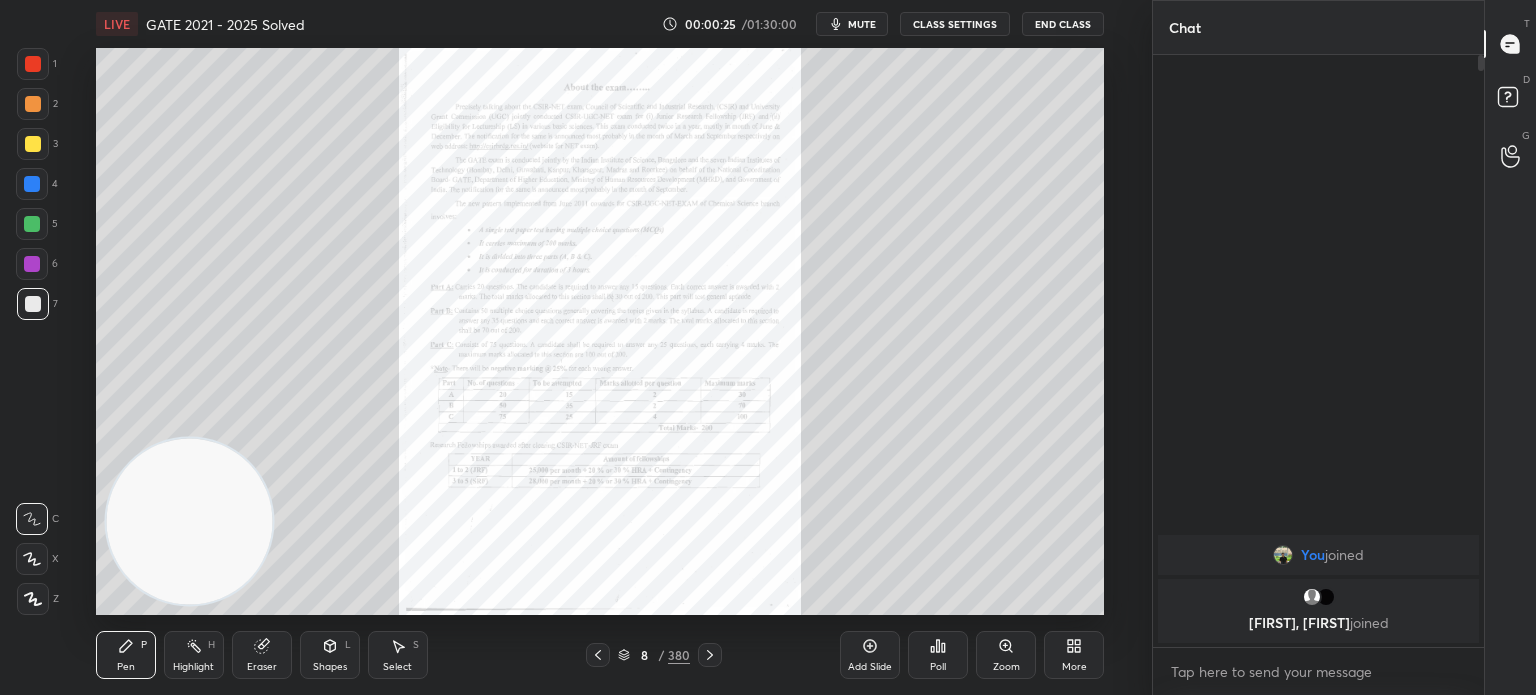 click 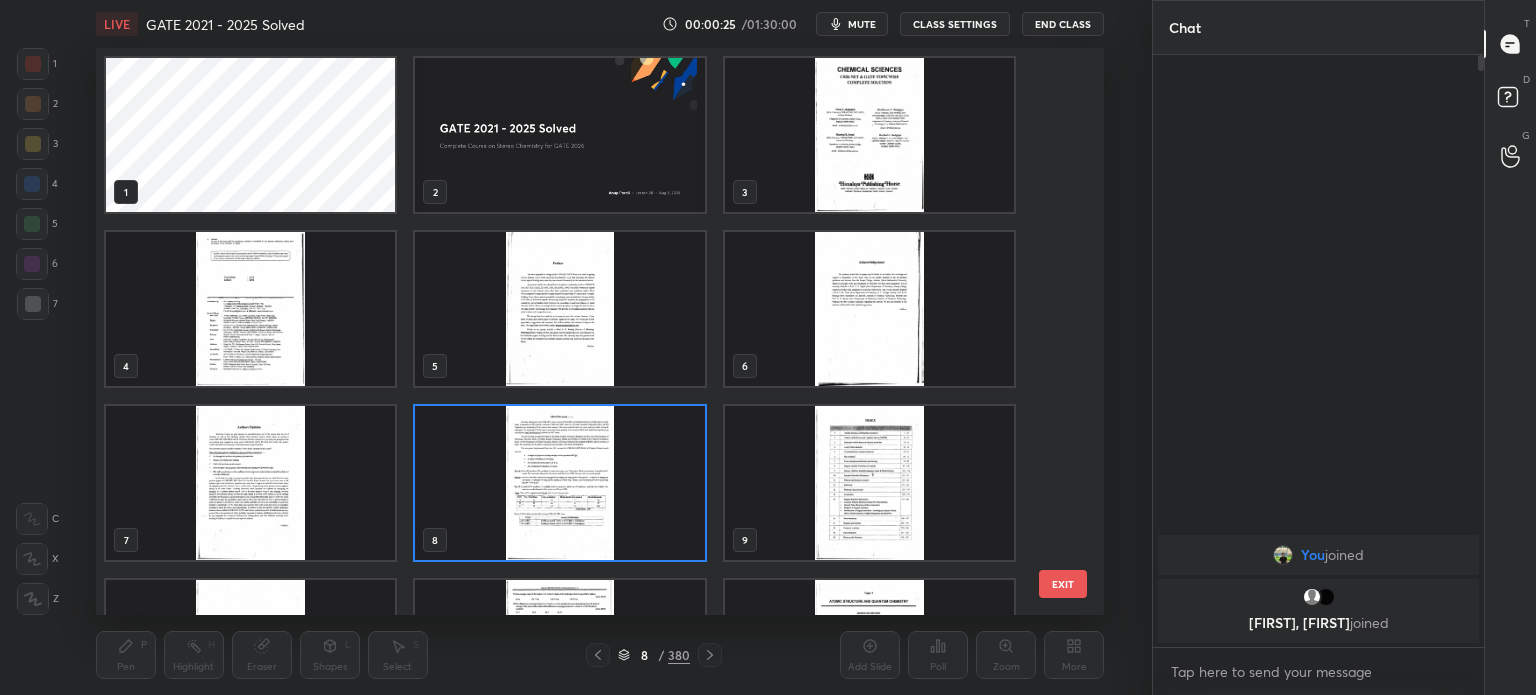 scroll, scrollTop: 6, scrollLeft: 10, axis: both 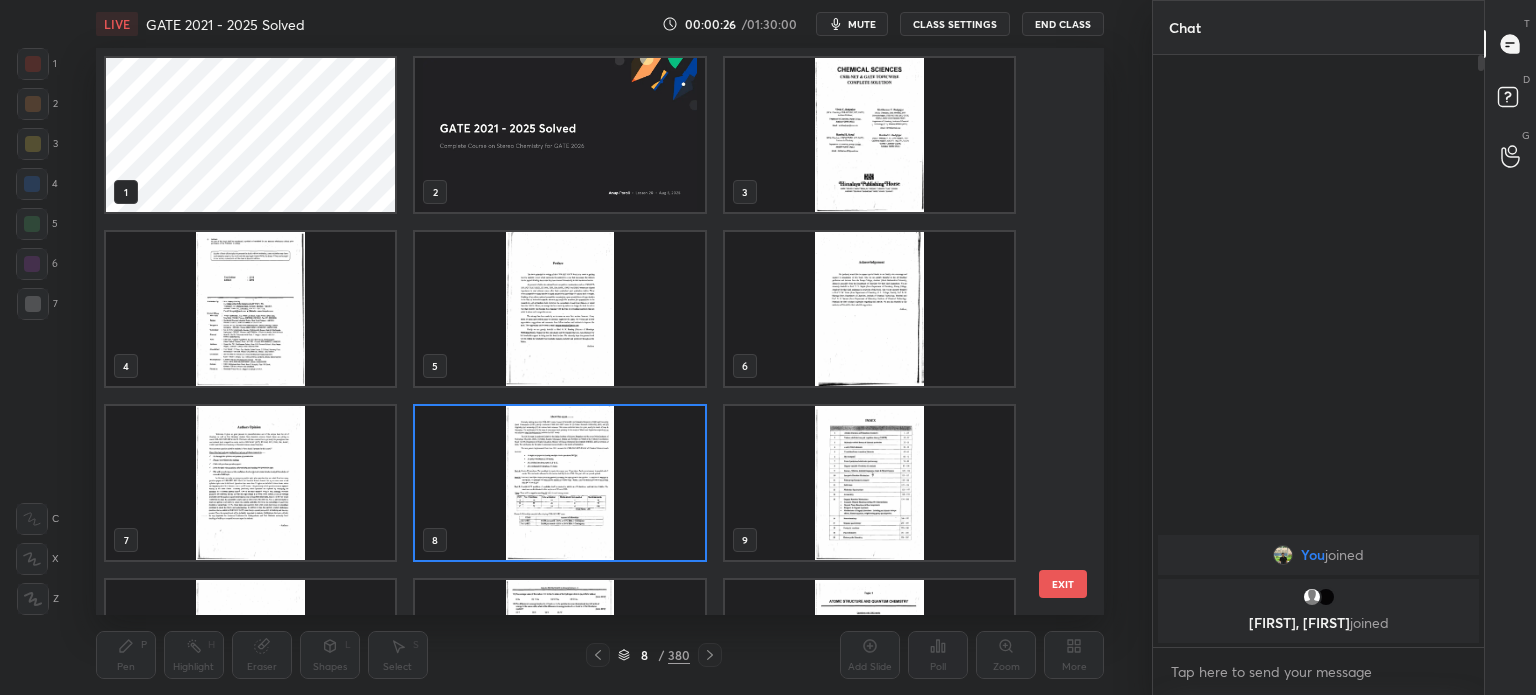 click at bounding box center (868, 135) 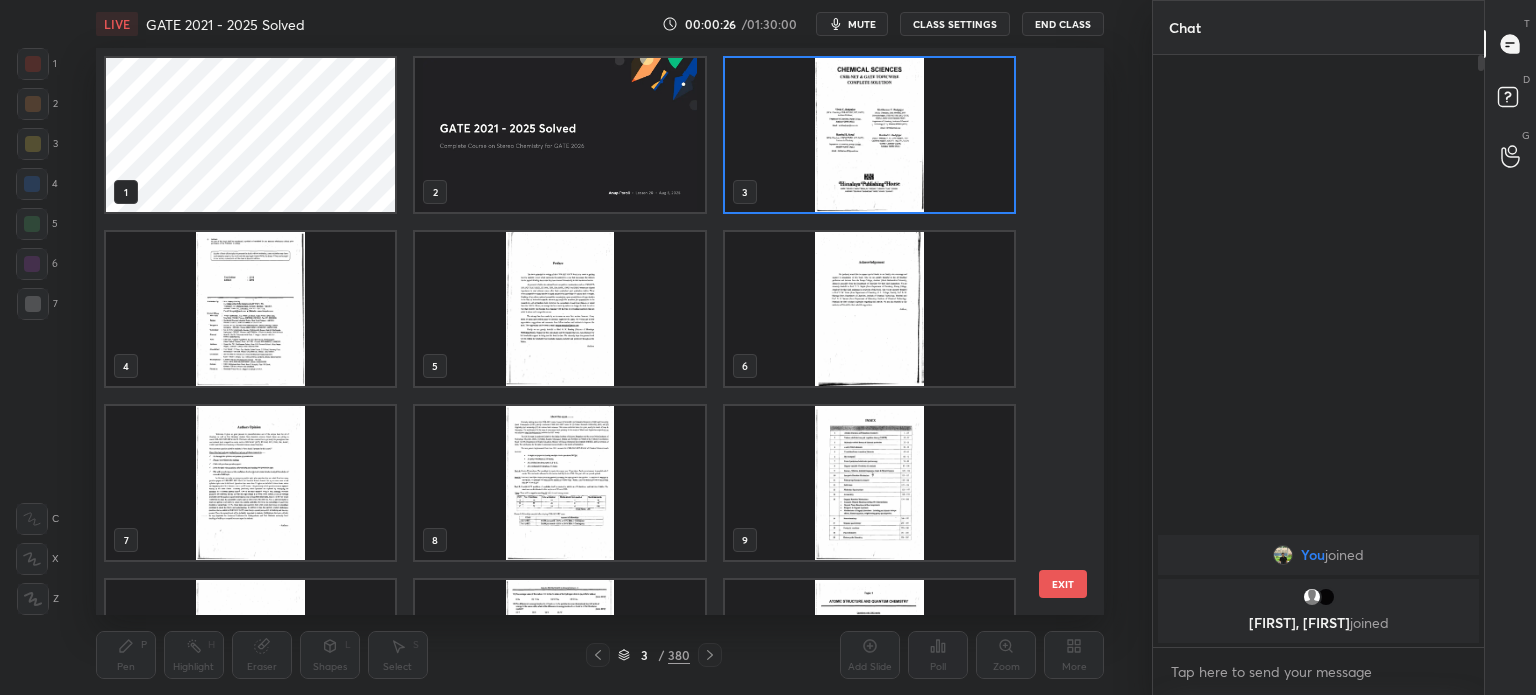 click at bounding box center [868, 135] 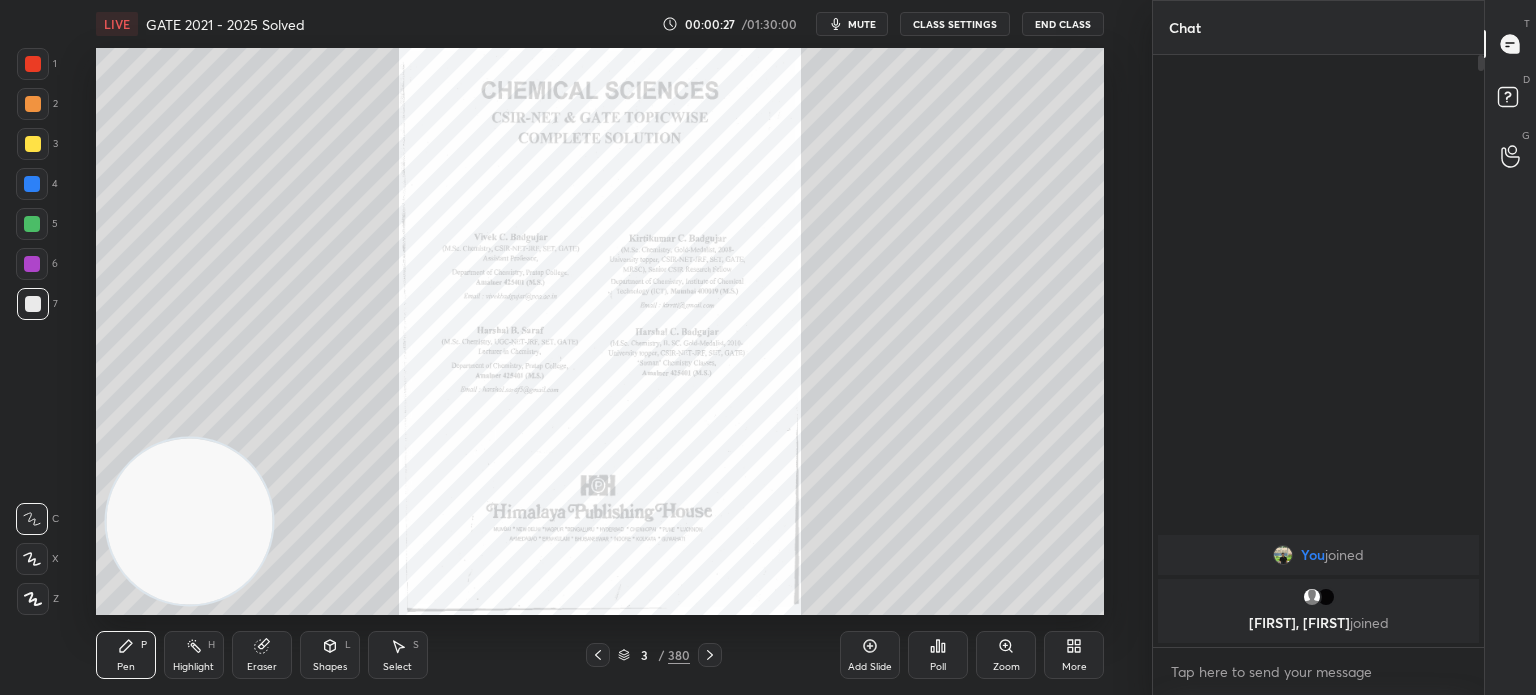 click 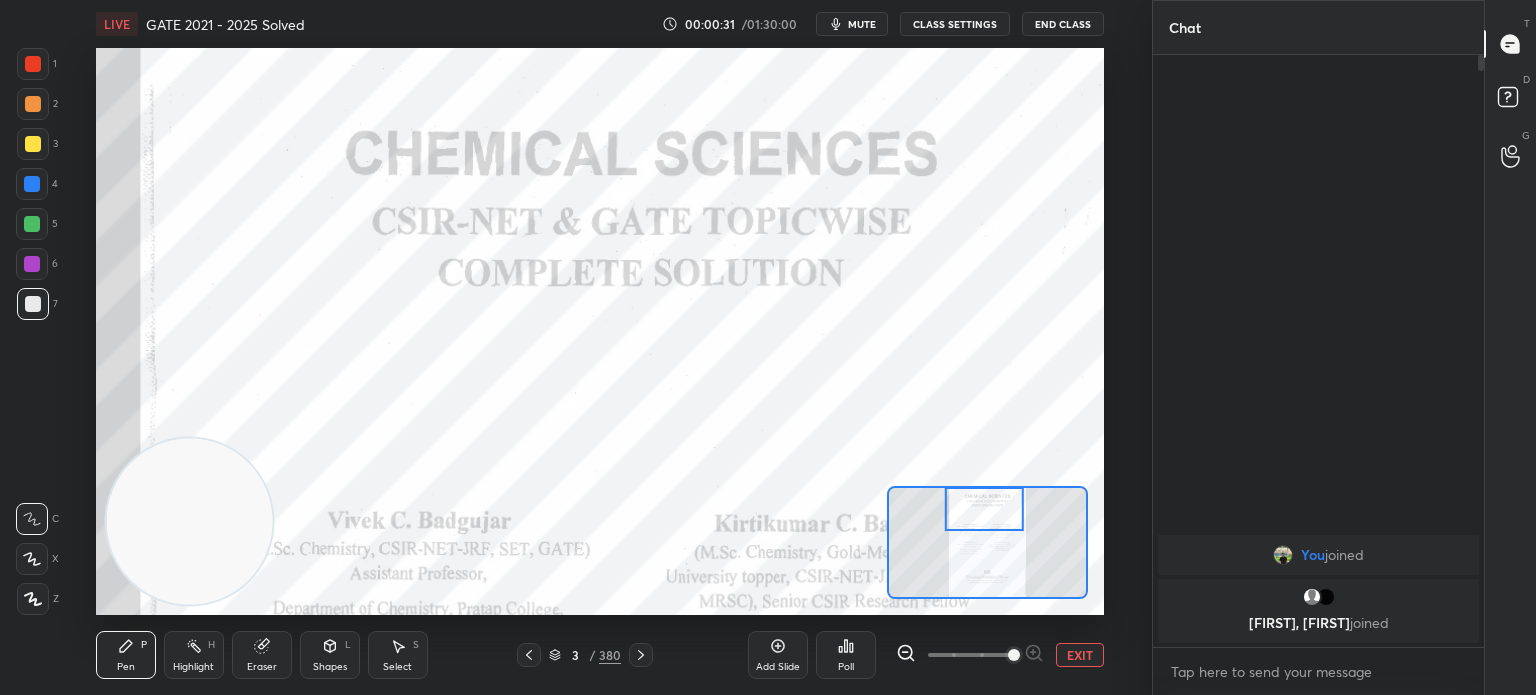 click at bounding box center [33, 64] 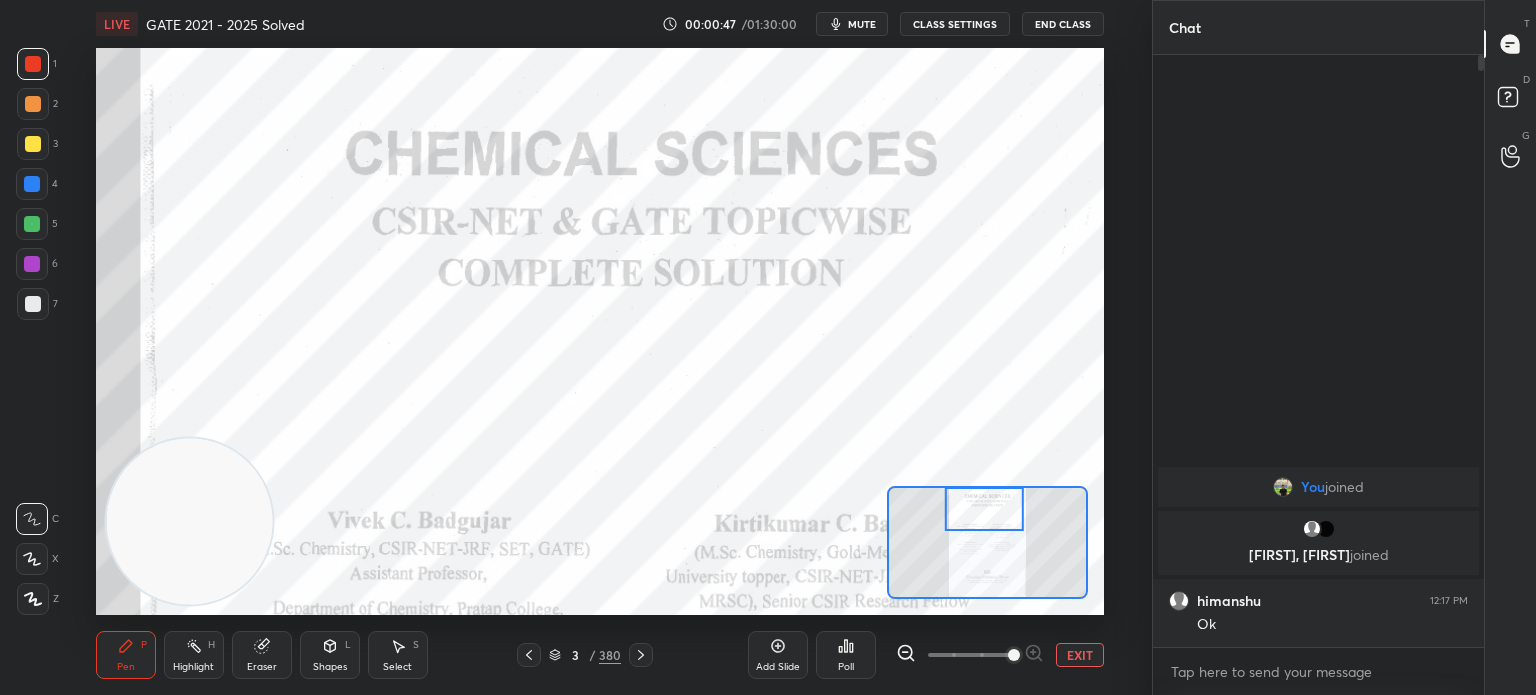 click on "EXIT" at bounding box center [1080, 655] 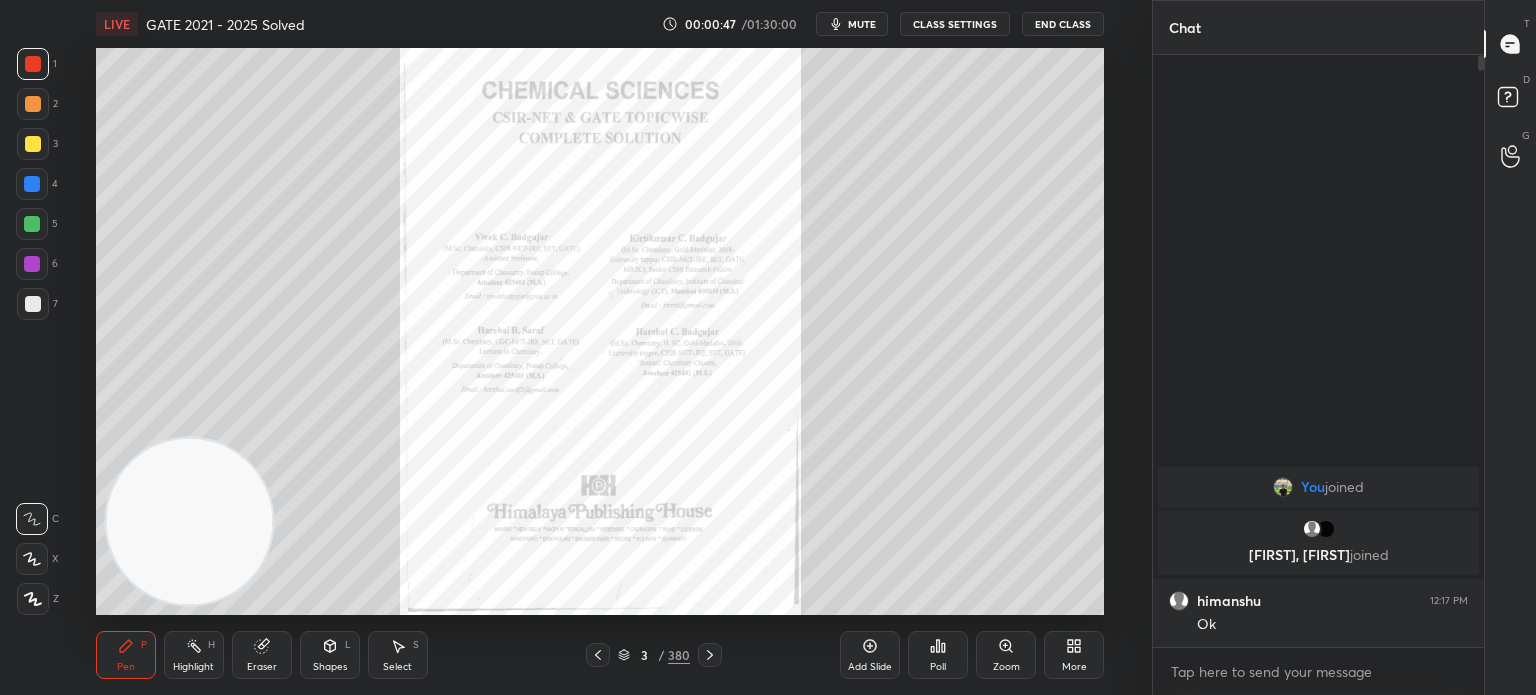 click on "More" at bounding box center (1074, 655) 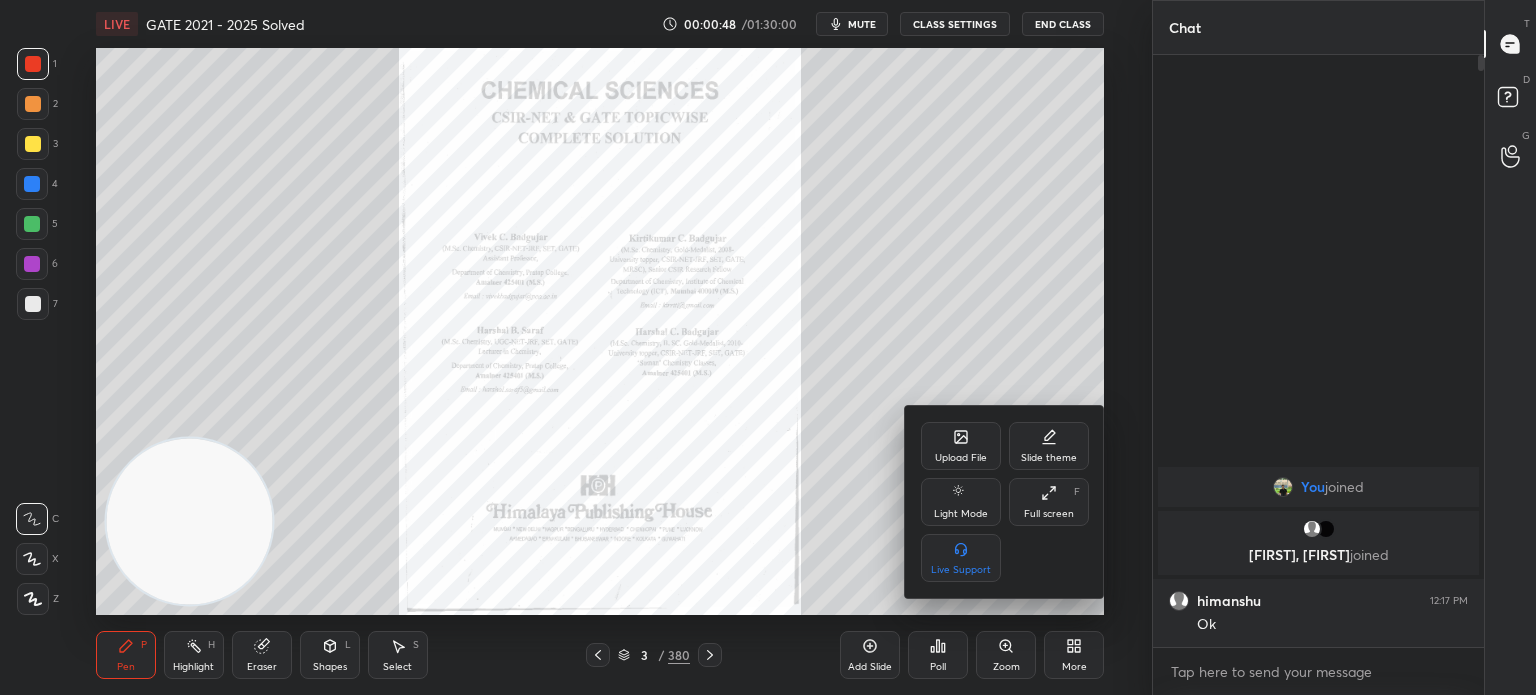 click at bounding box center [768, 347] 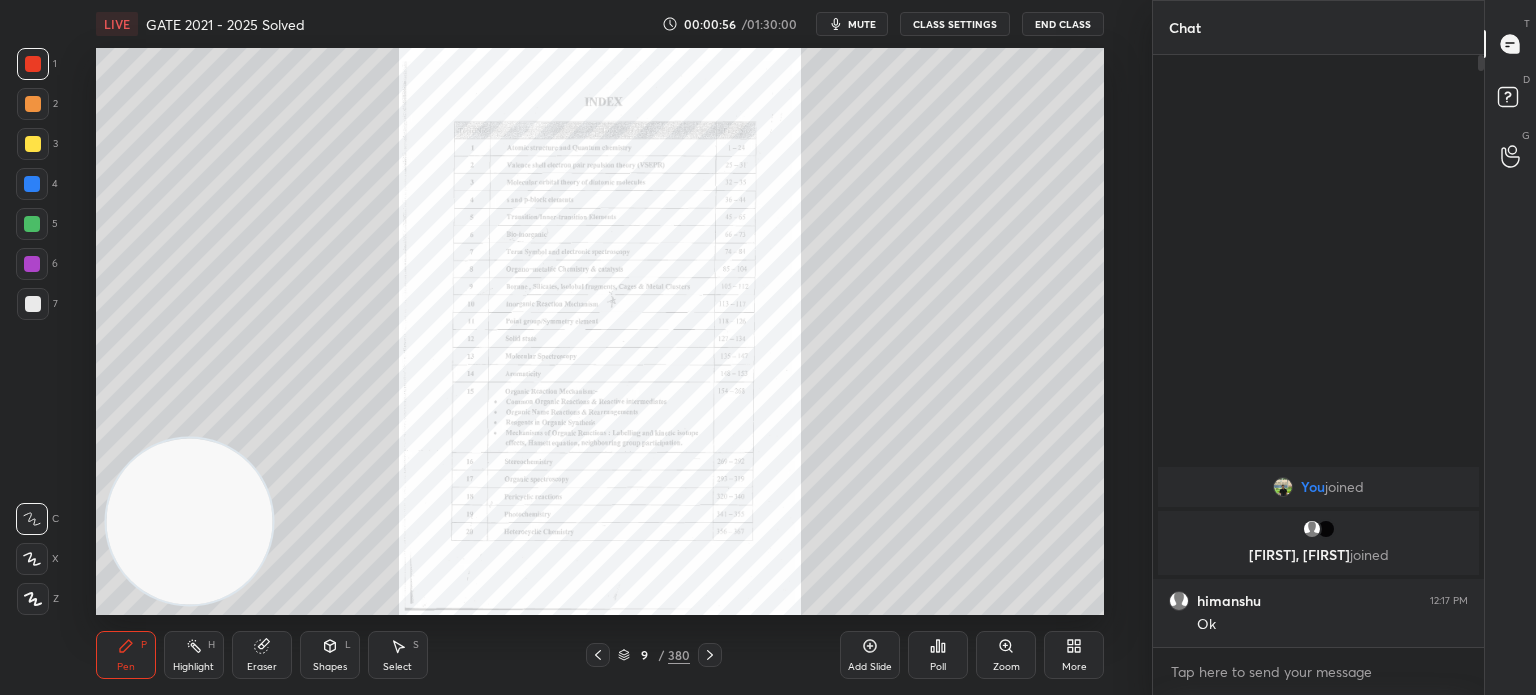 click on "Zoom" at bounding box center (1006, 655) 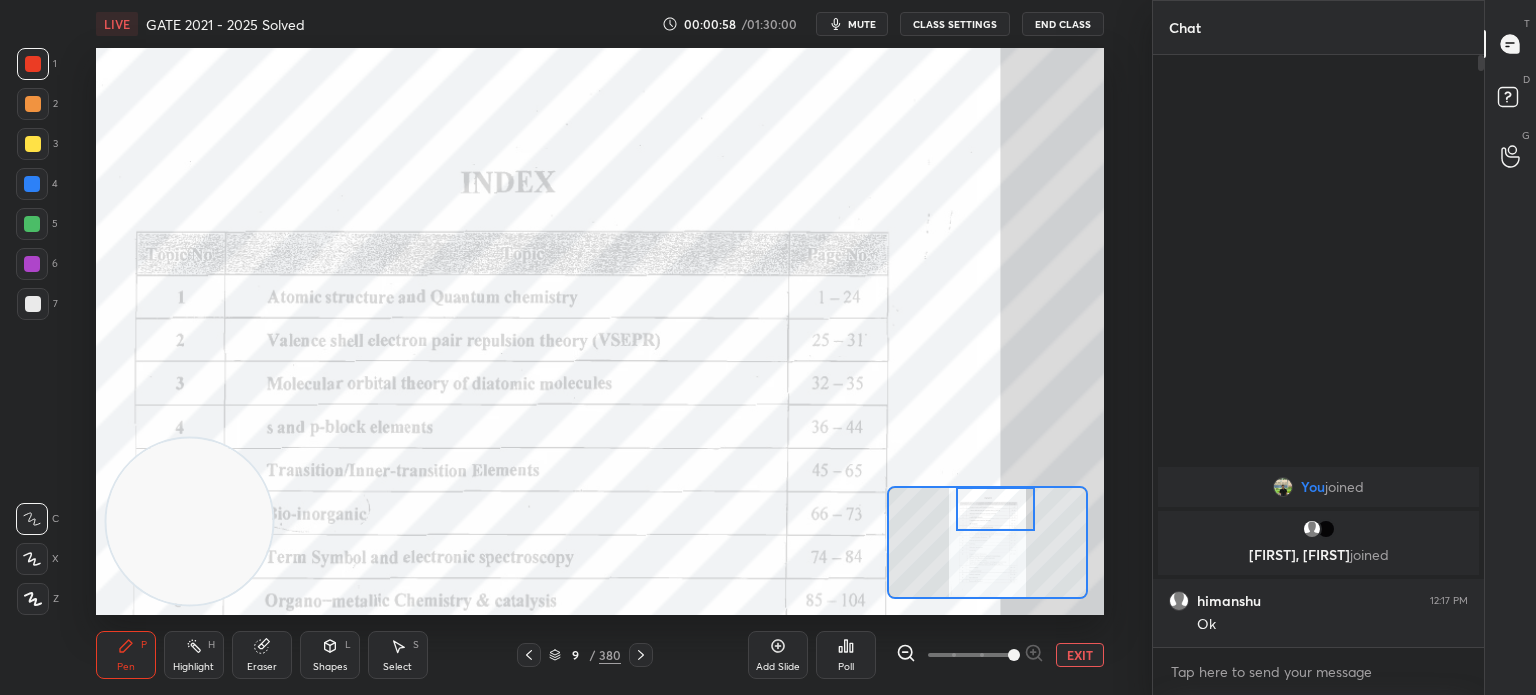 click at bounding box center [189, 521] 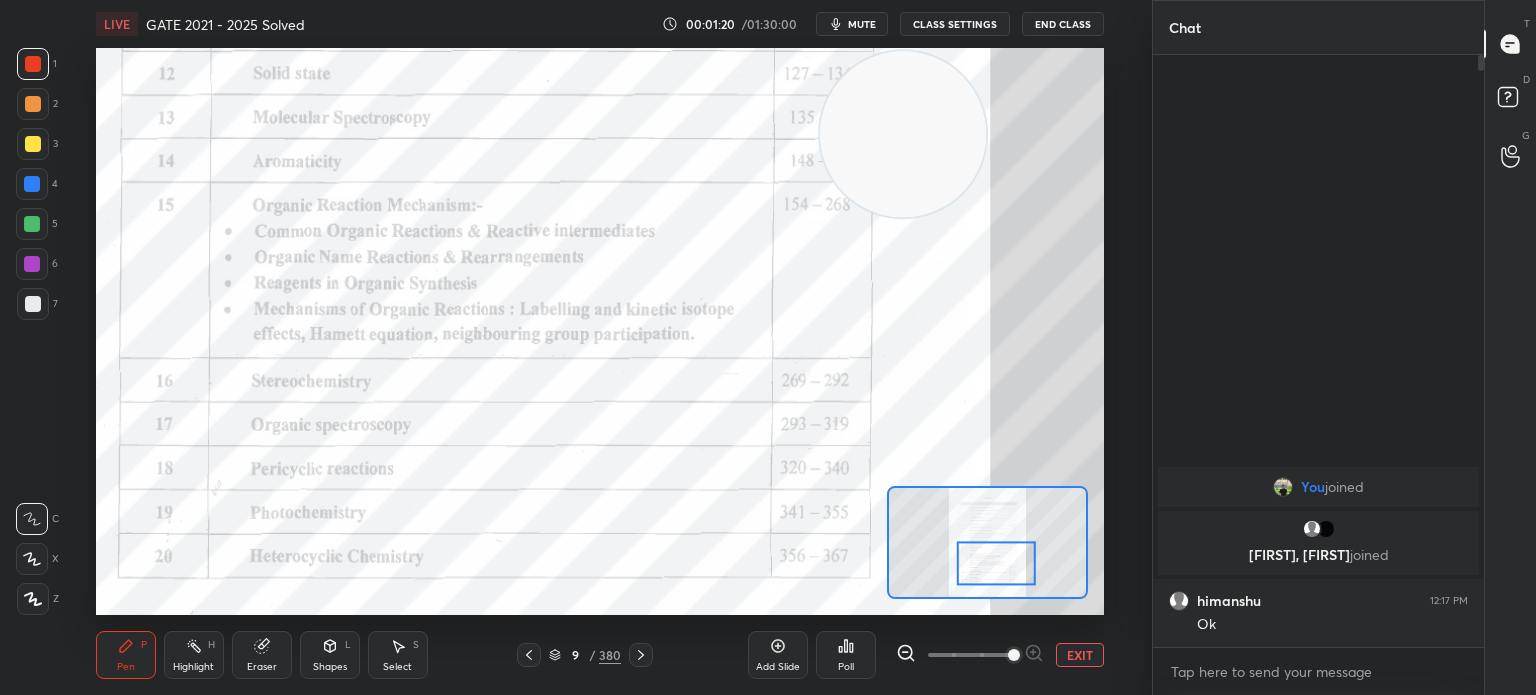 click 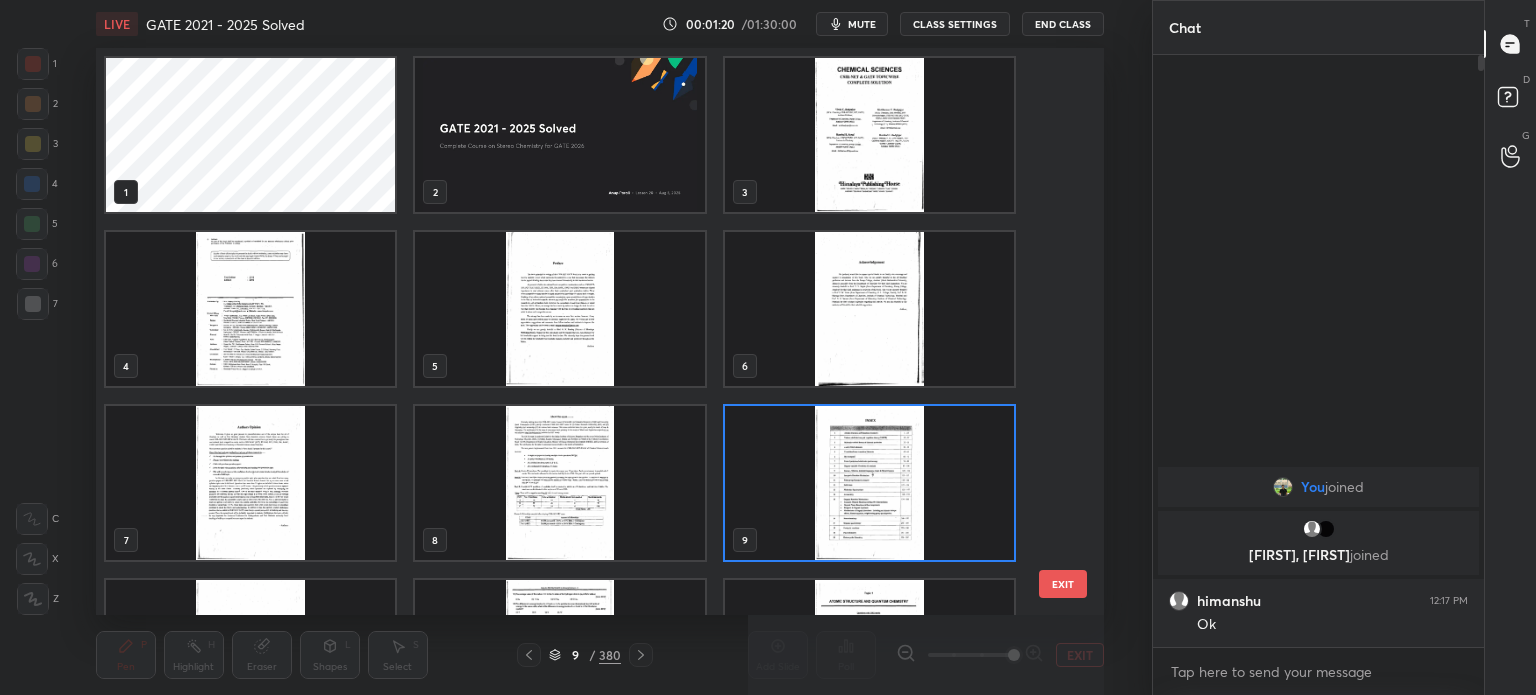 scroll, scrollTop: 6, scrollLeft: 10, axis: both 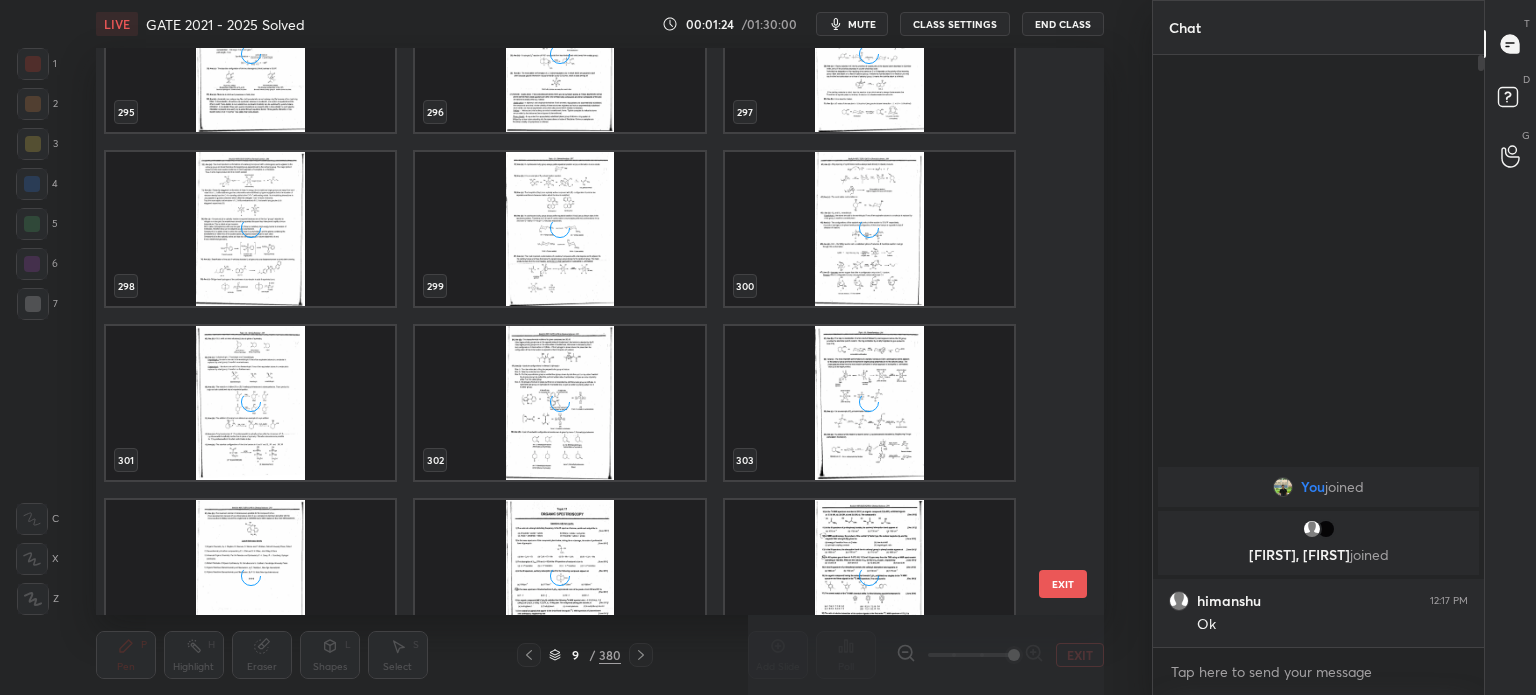 click at bounding box center [559, 229] 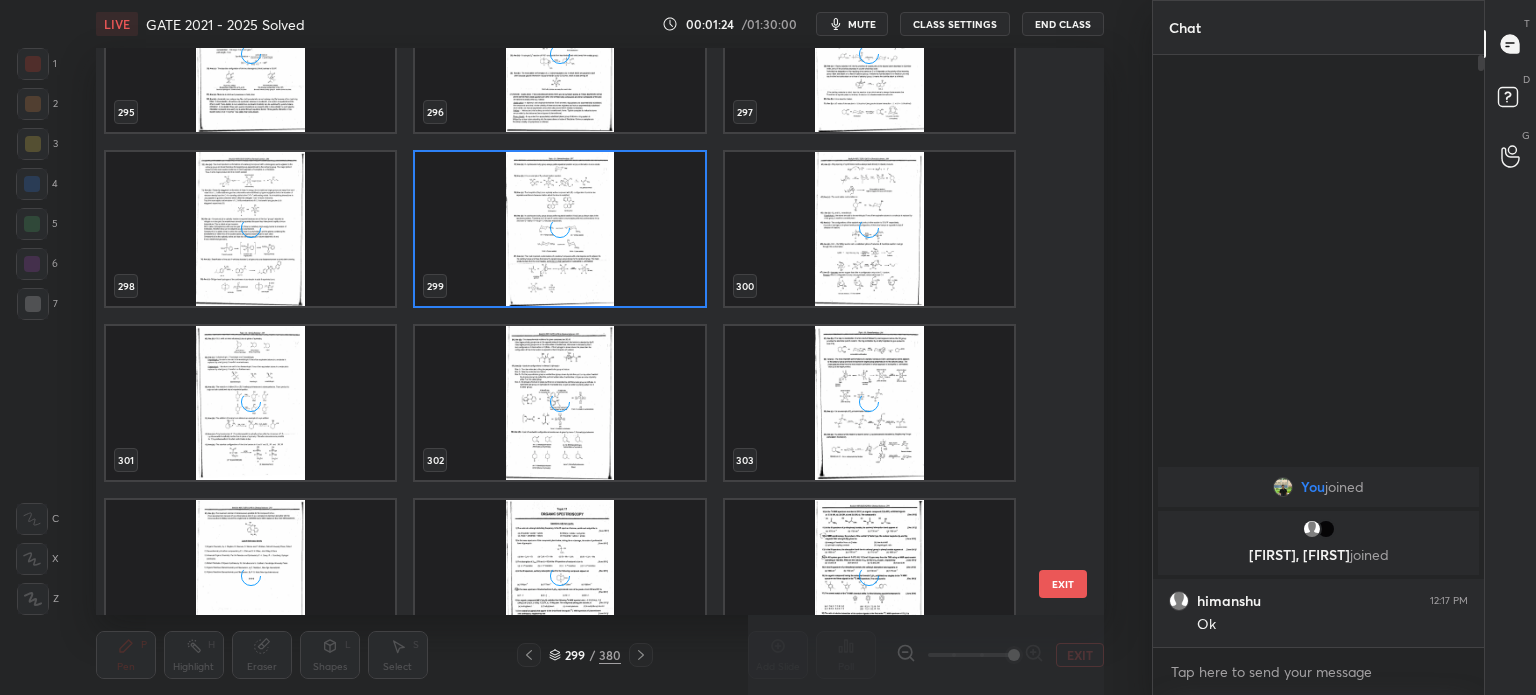 click at bounding box center [559, 229] 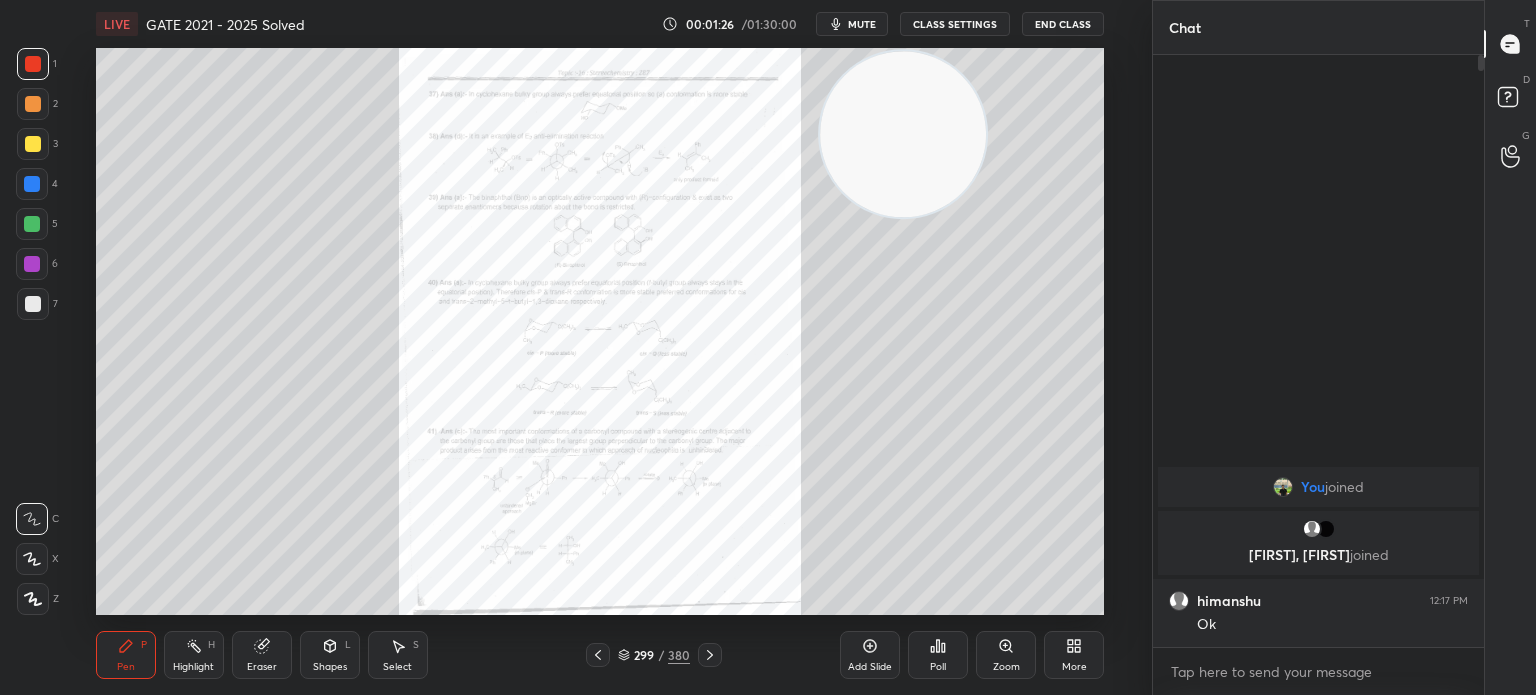 click 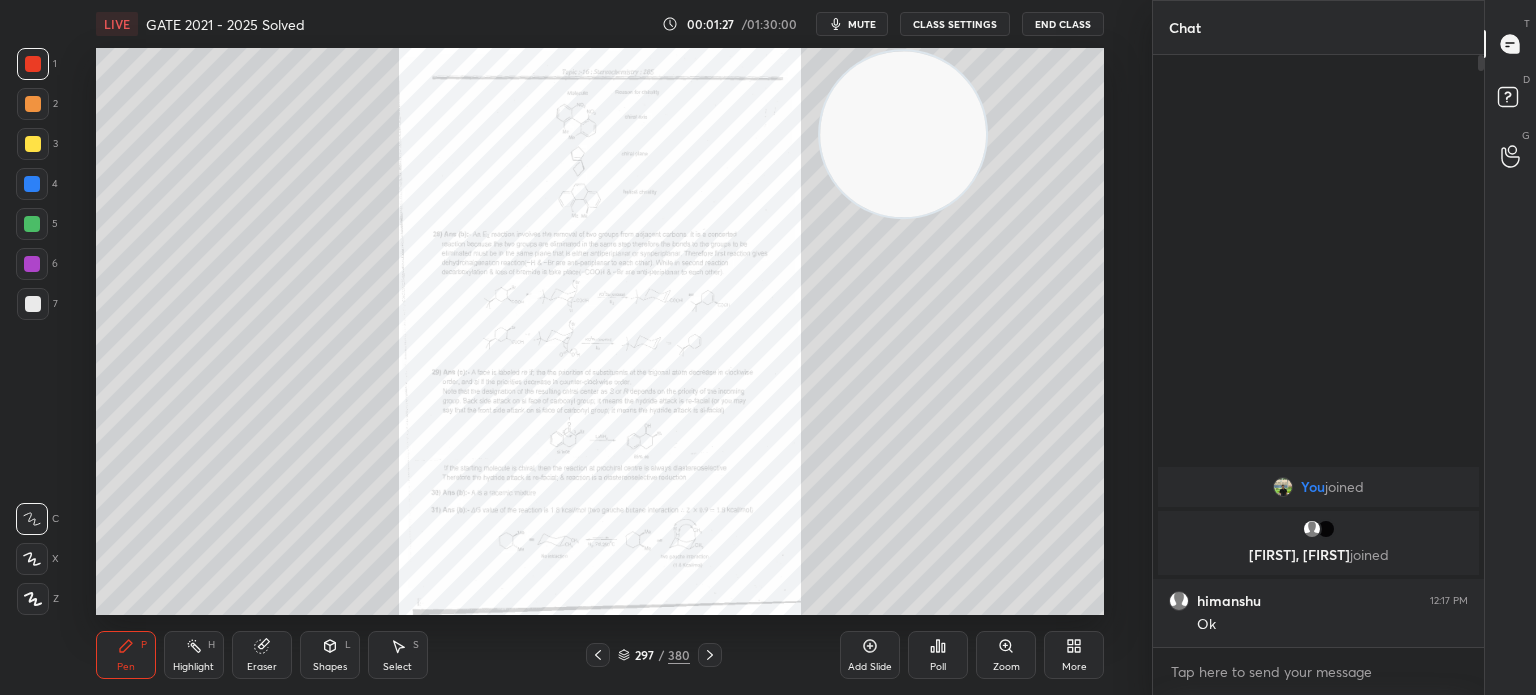 click 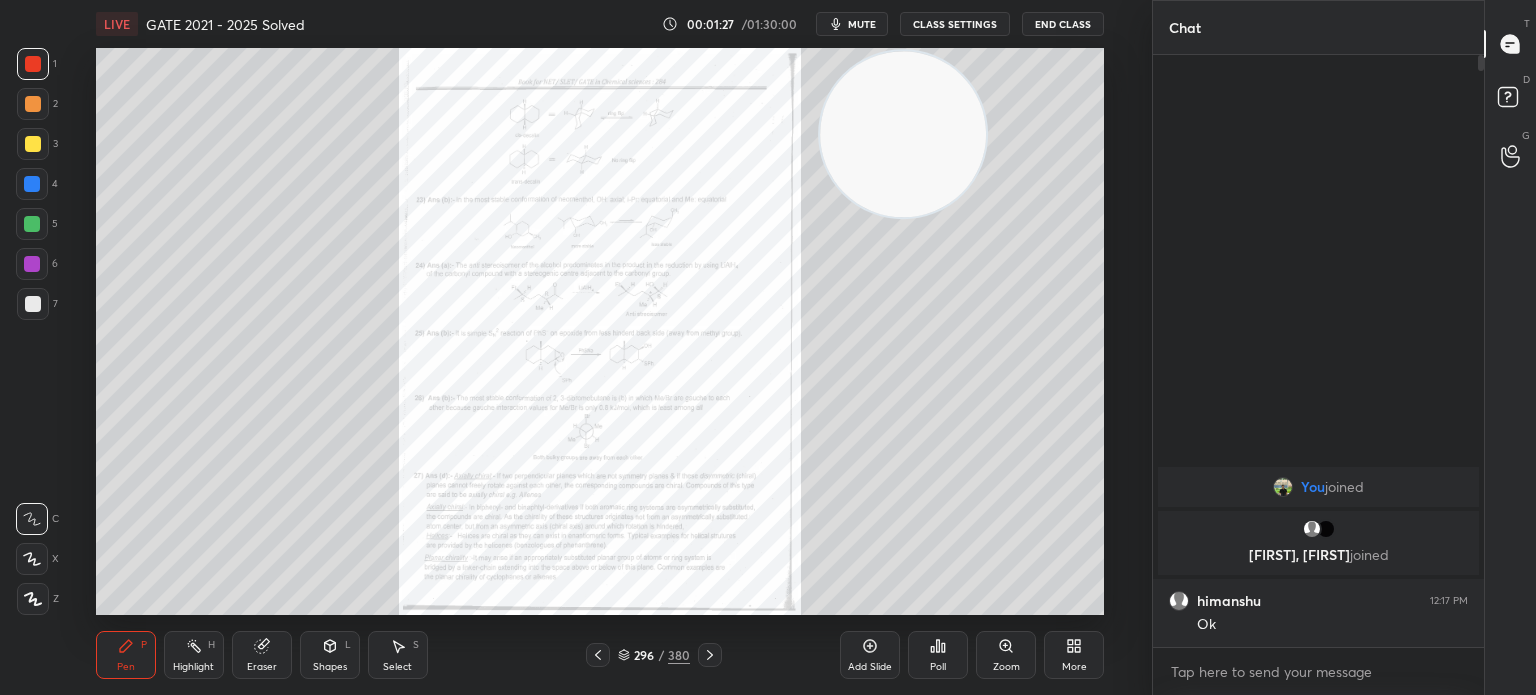 click 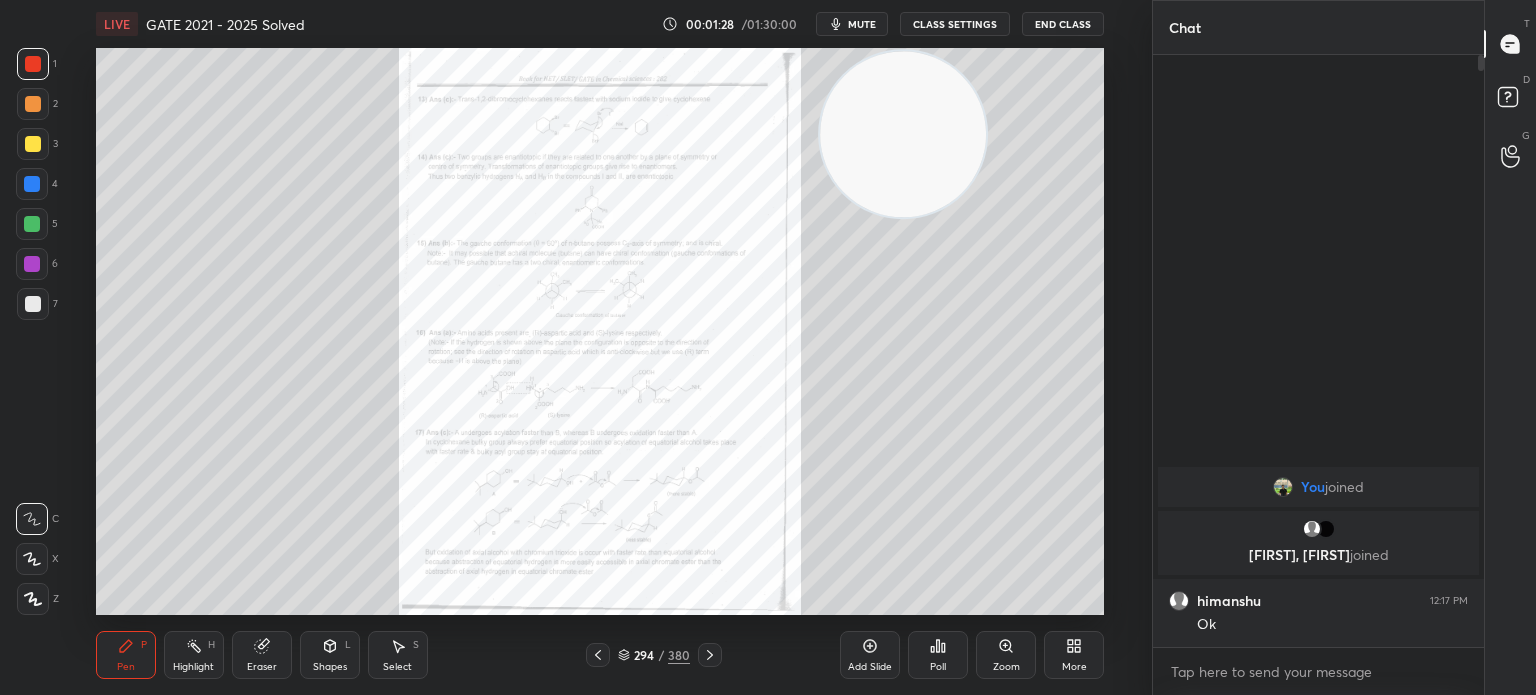 click at bounding box center (598, 655) 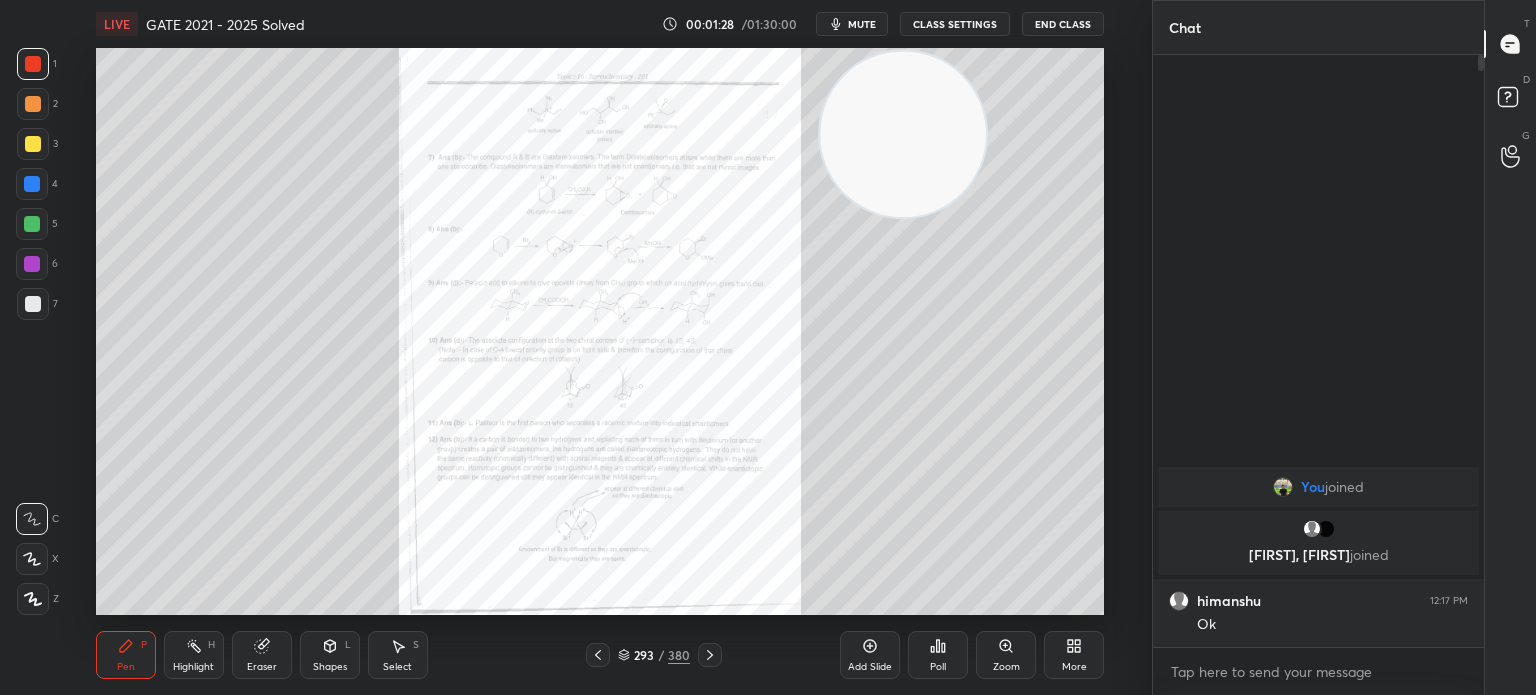 click 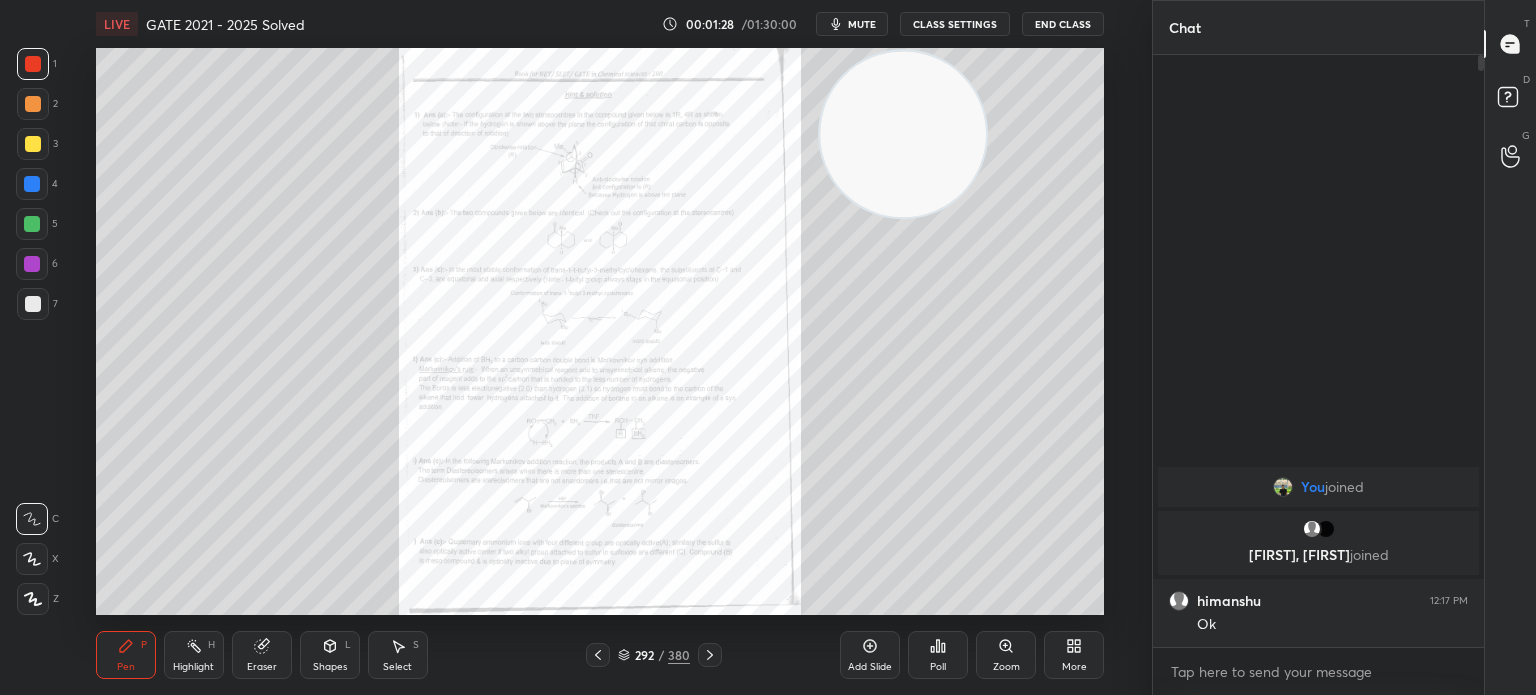 click on "Pen P Highlight H Eraser Shapes L Select S 292 / 380 Add Slide Poll Zoom More" at bounding box center [600, 655] 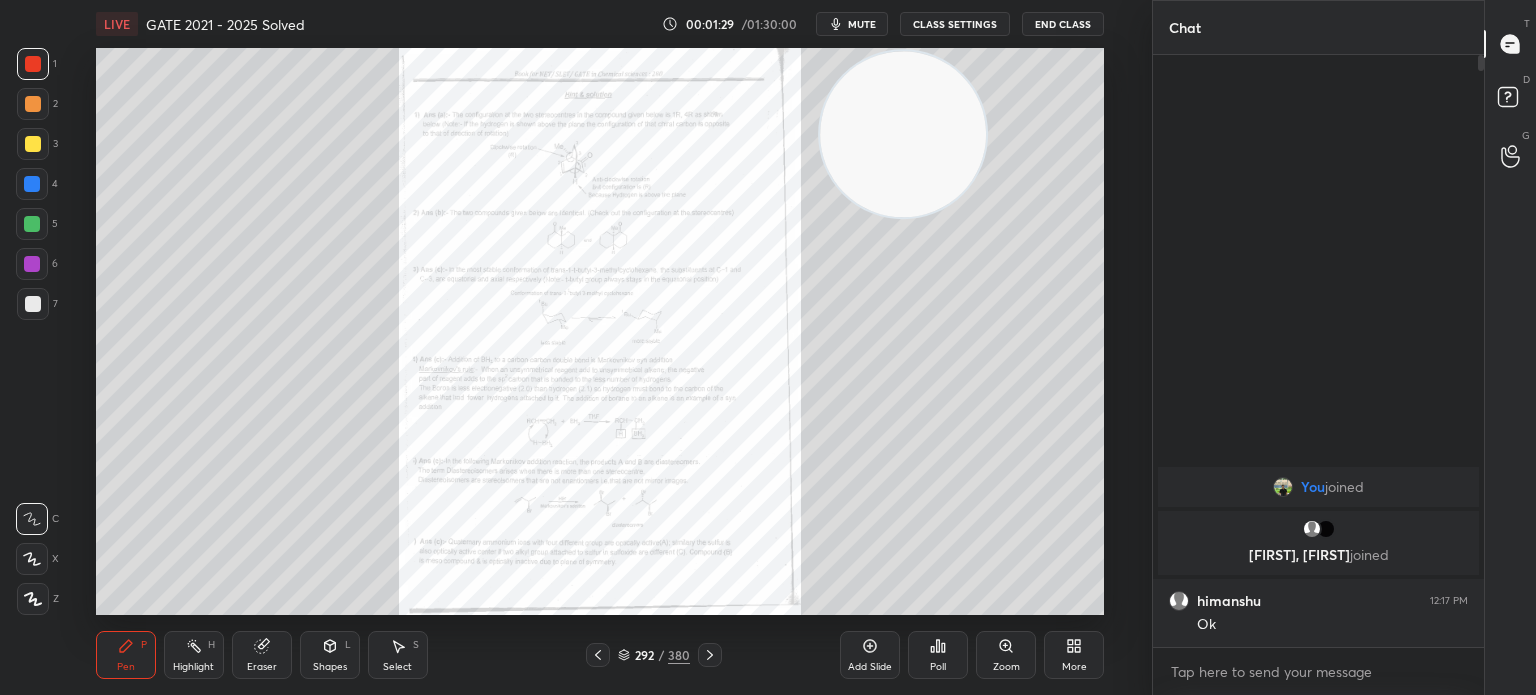 click on "Pen P Highlight H Eraser Shapes L Select S 292 / 380 Add Slide Poll Zoom More" at bounding box center [600, 655] 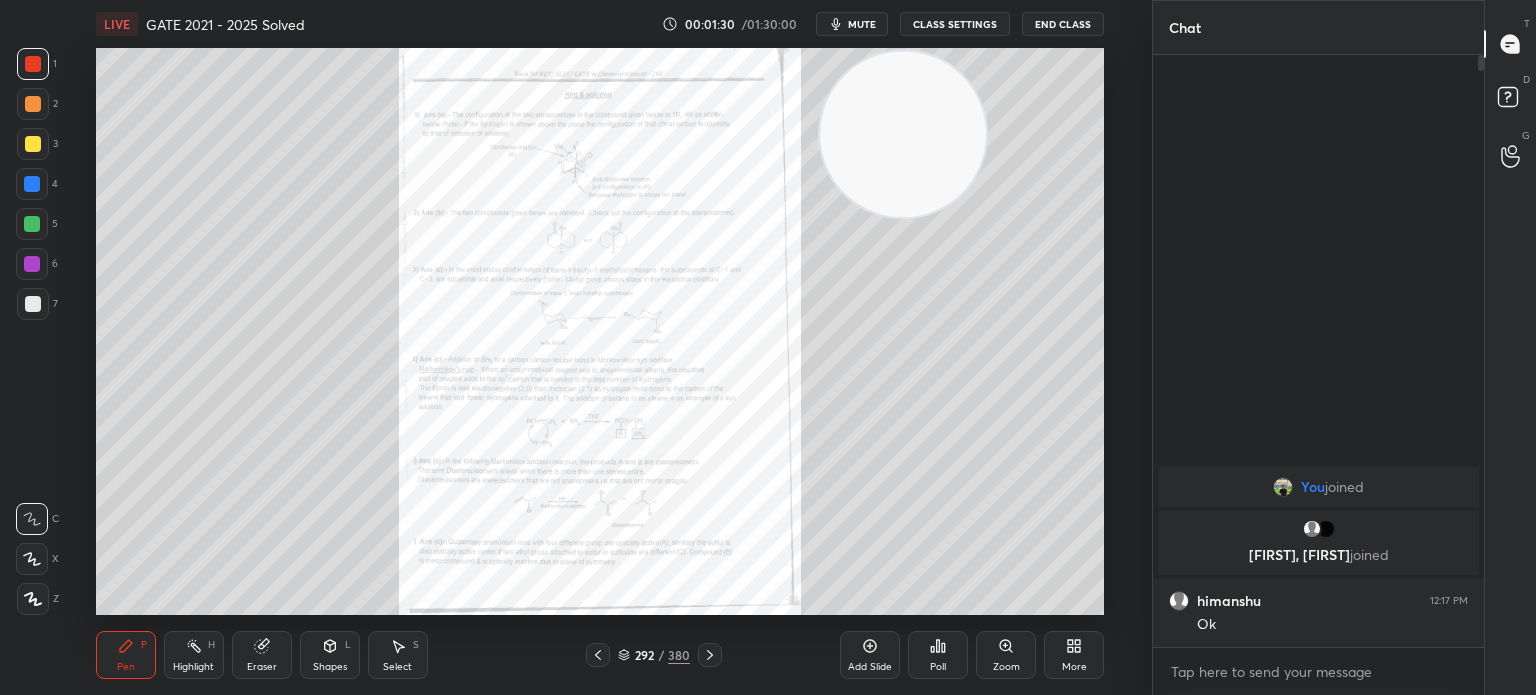 click 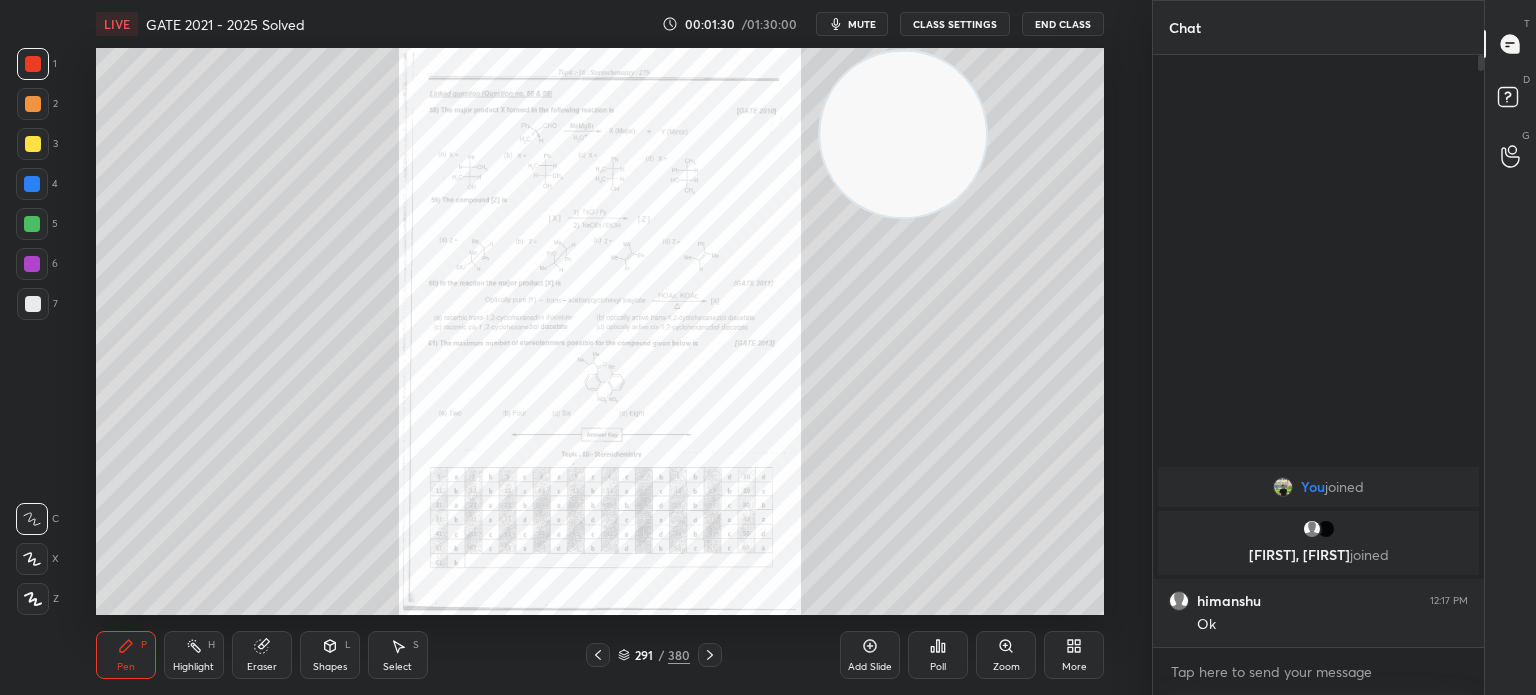 click 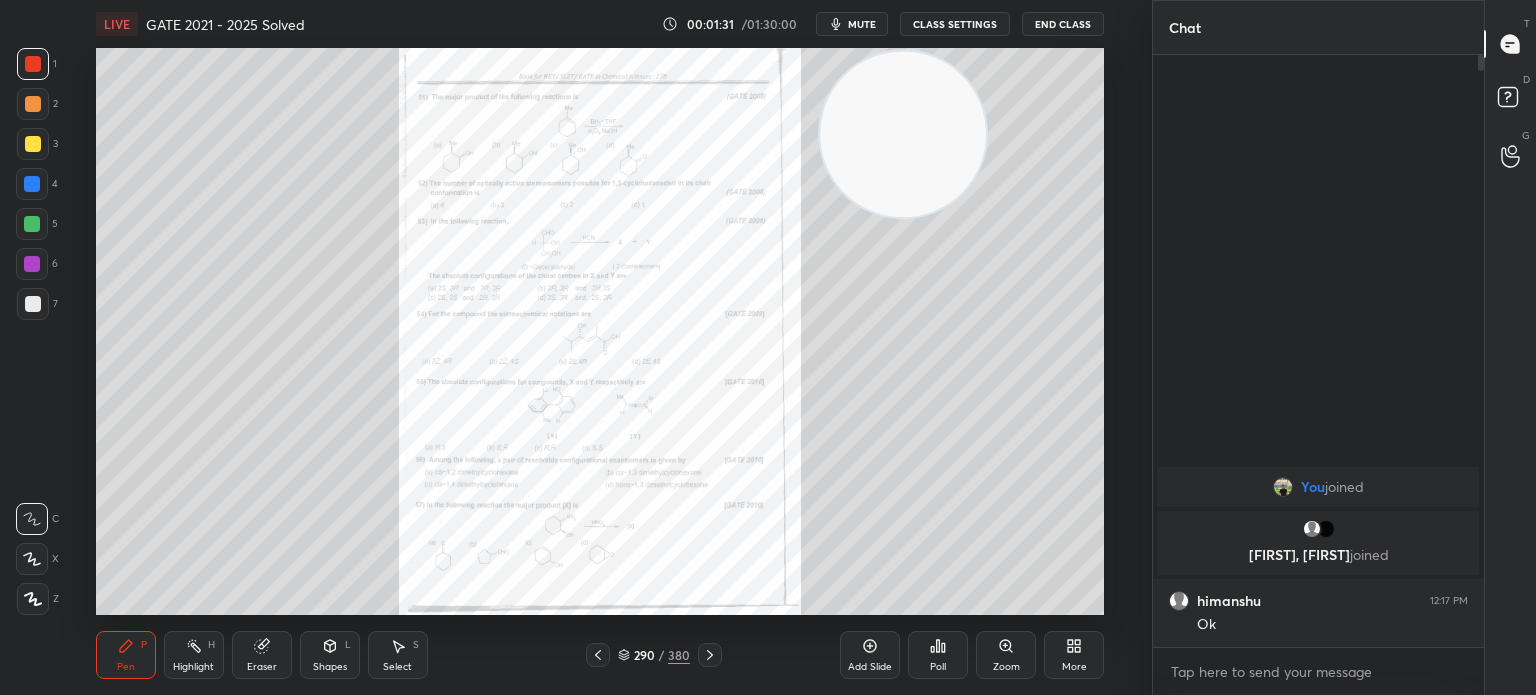 click 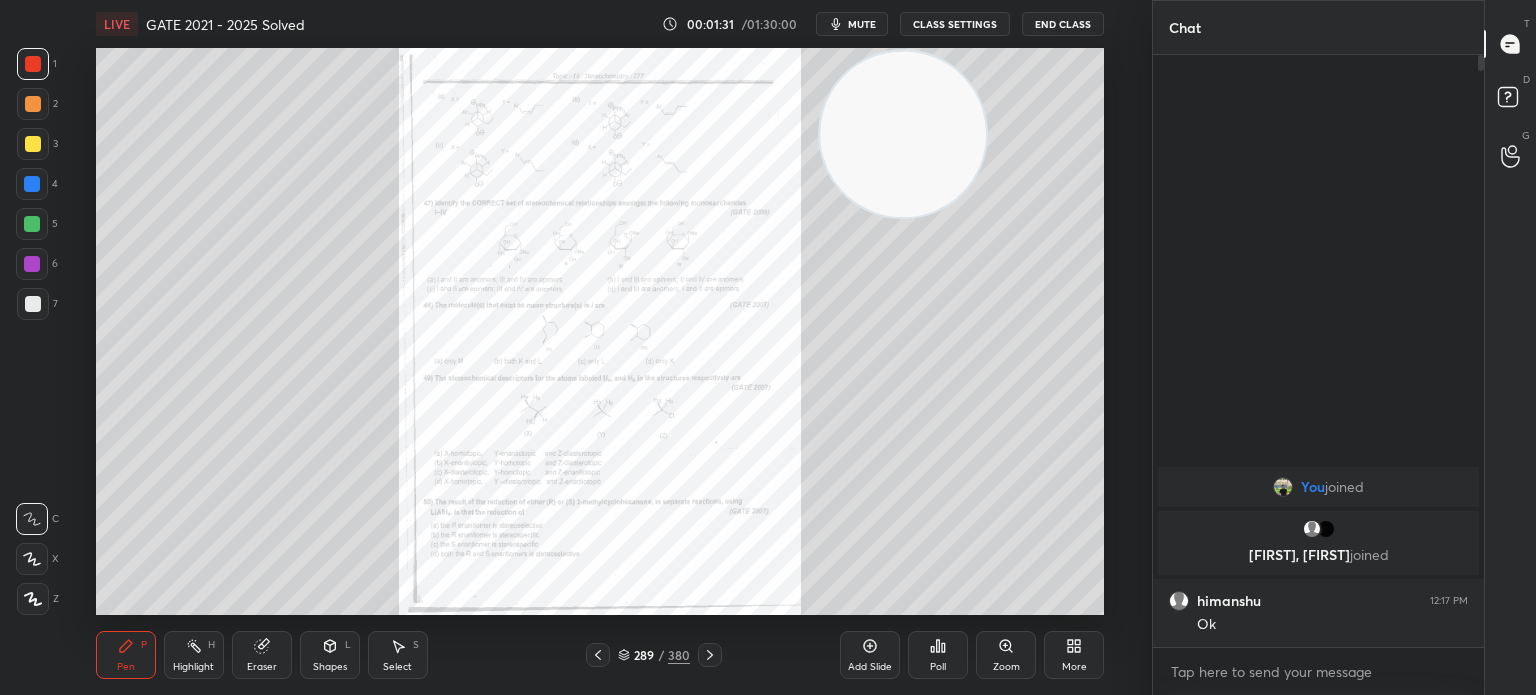 click 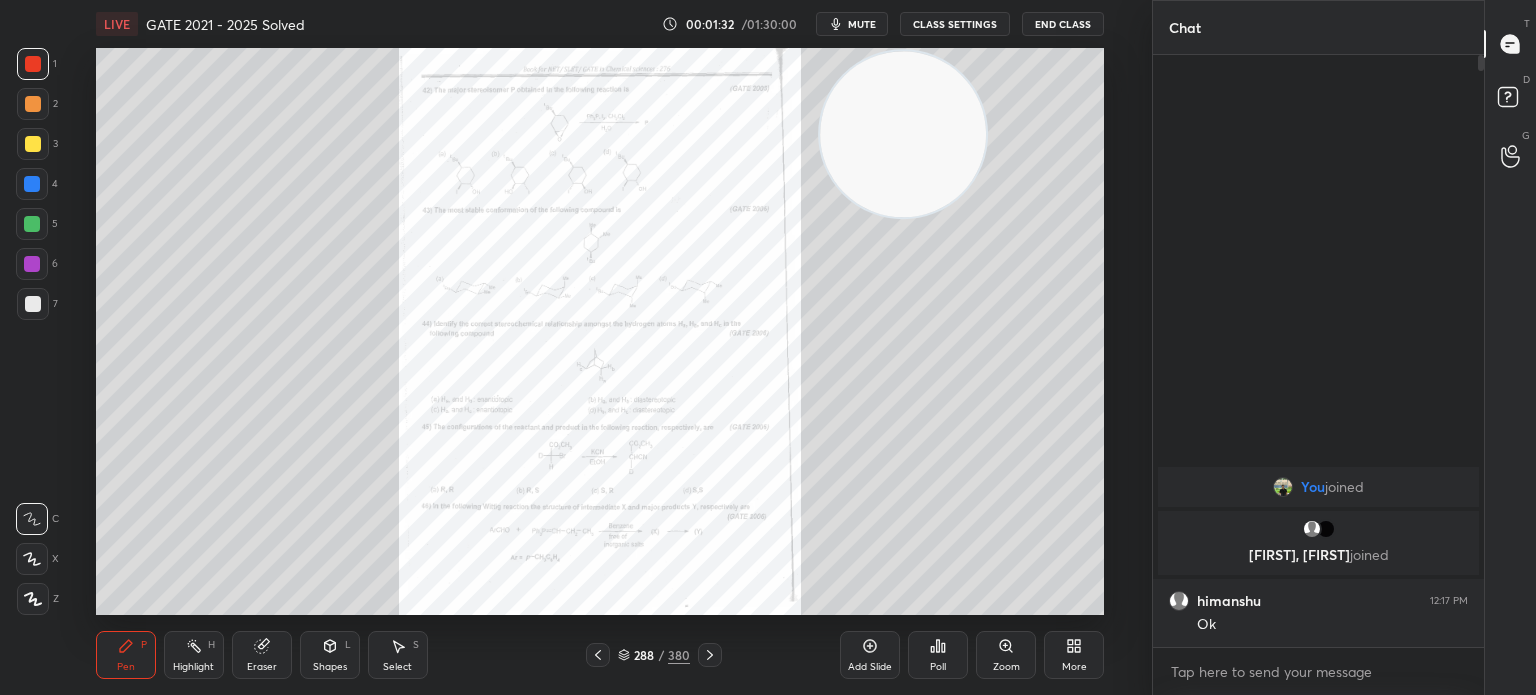 click 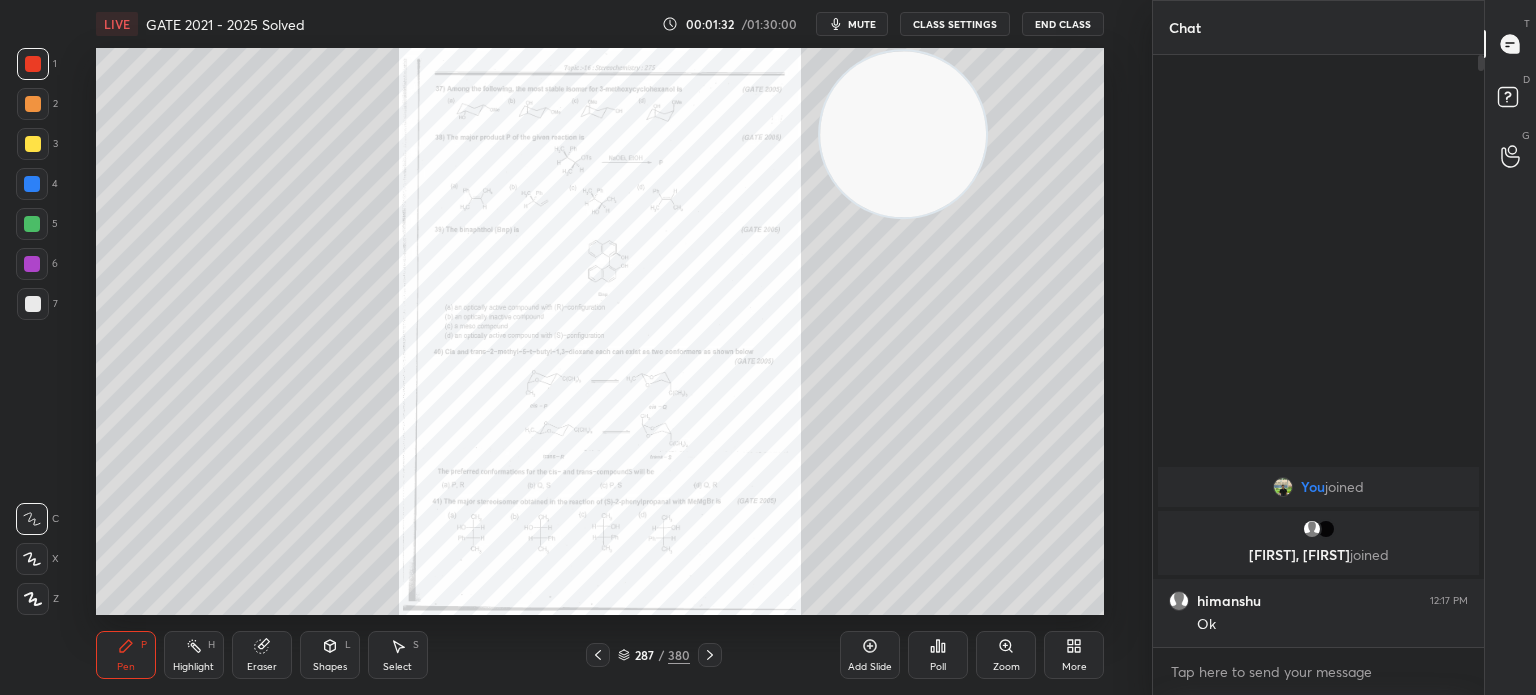 click at bounding box center (598, 655) 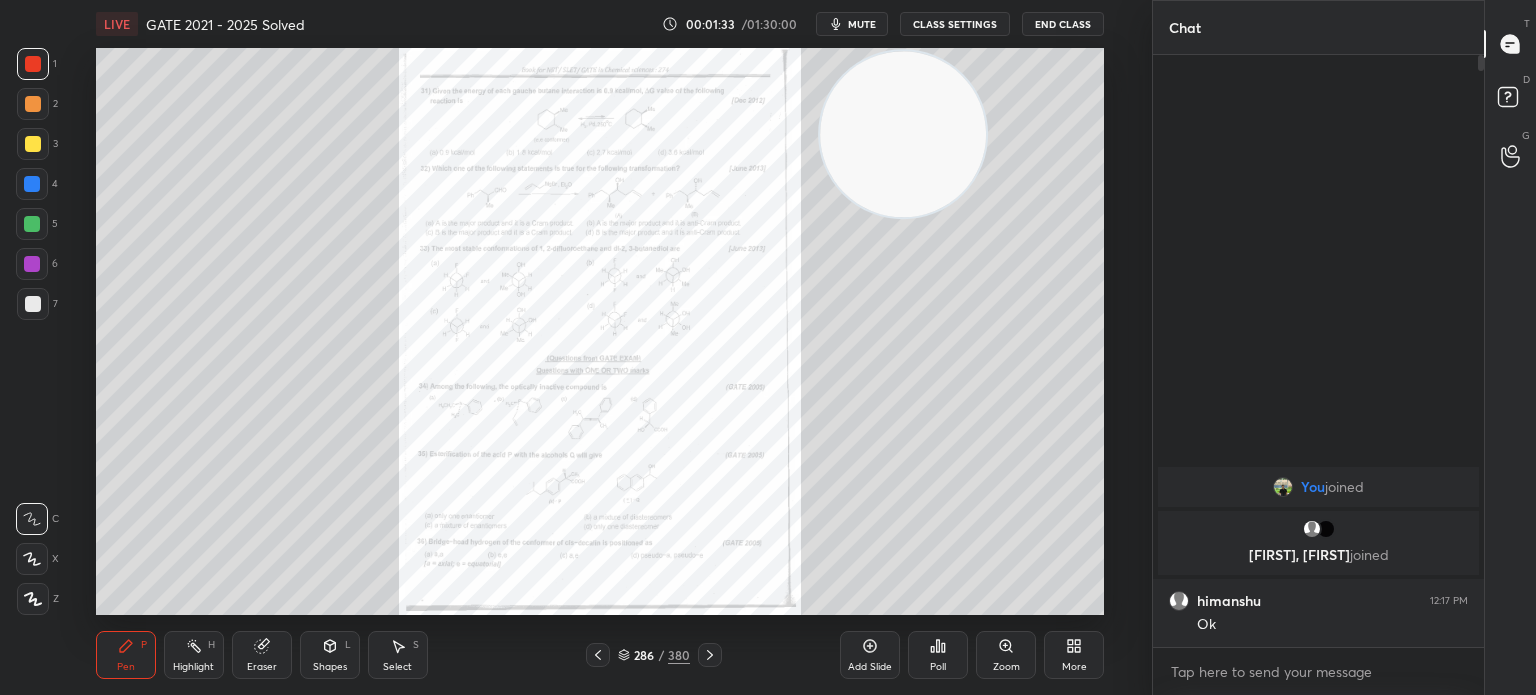 click on "286 / 380" at bounding box center [654, 655] 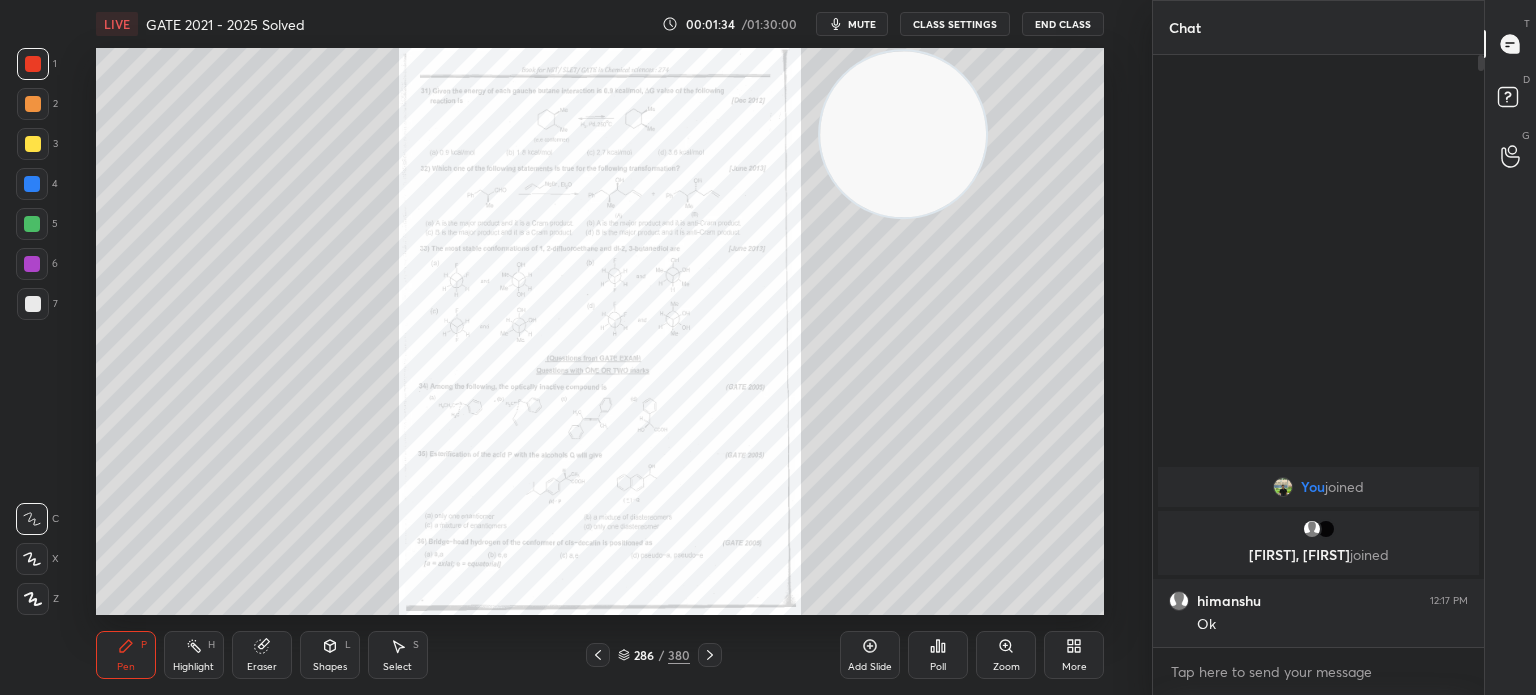 click 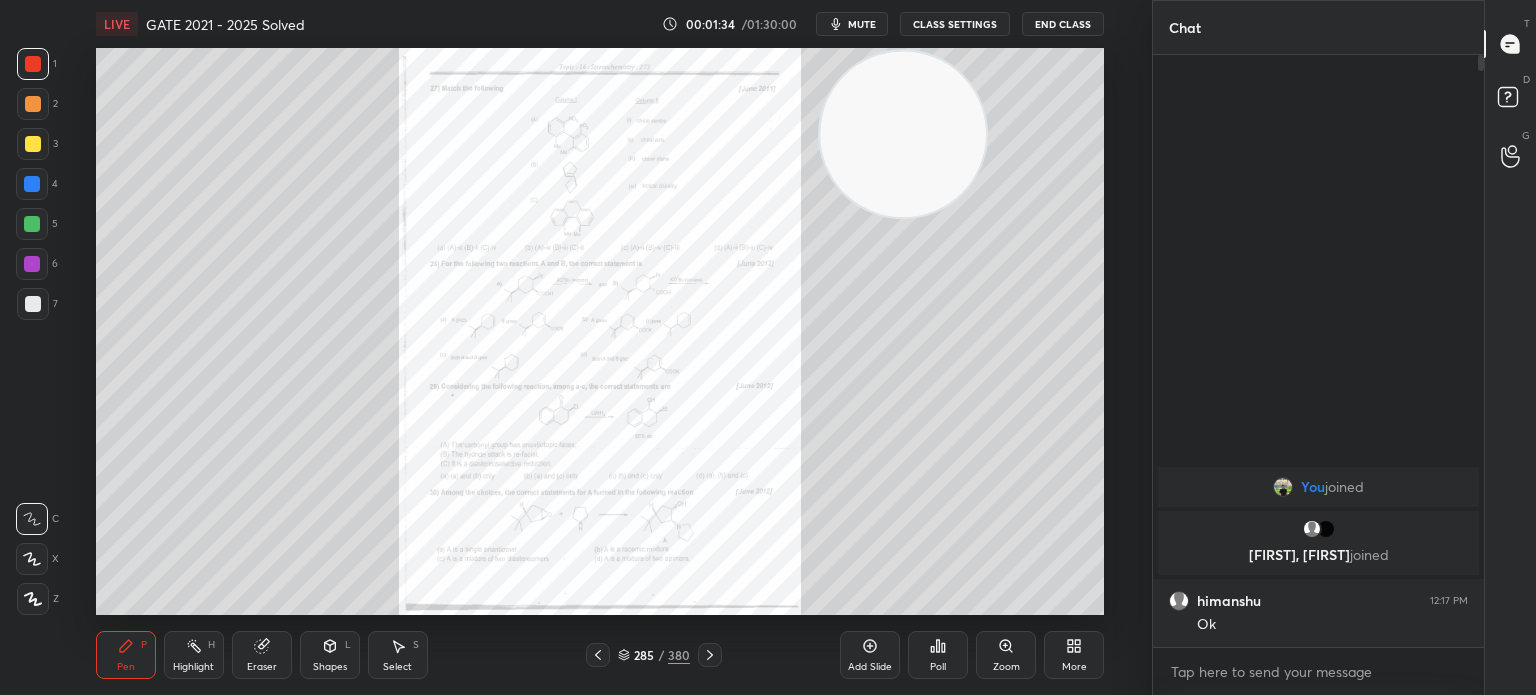 click 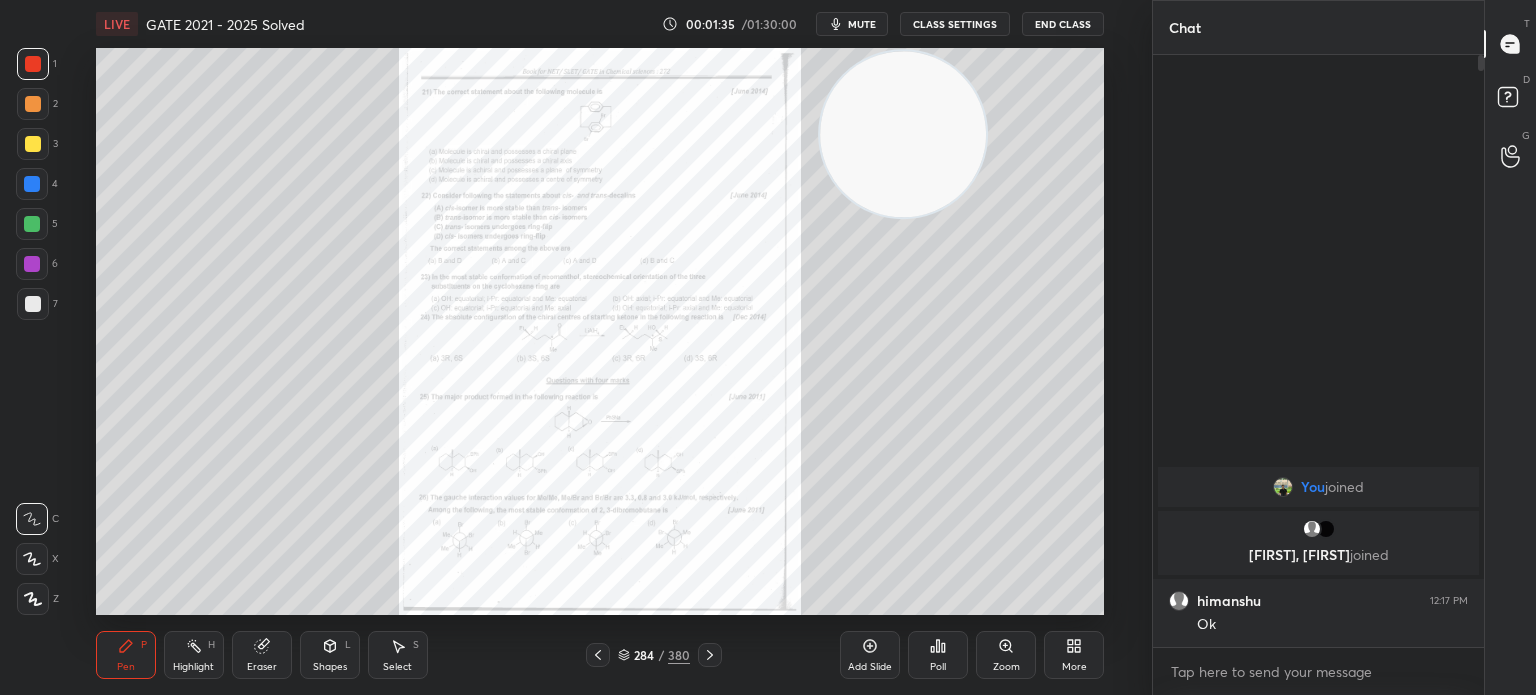 click 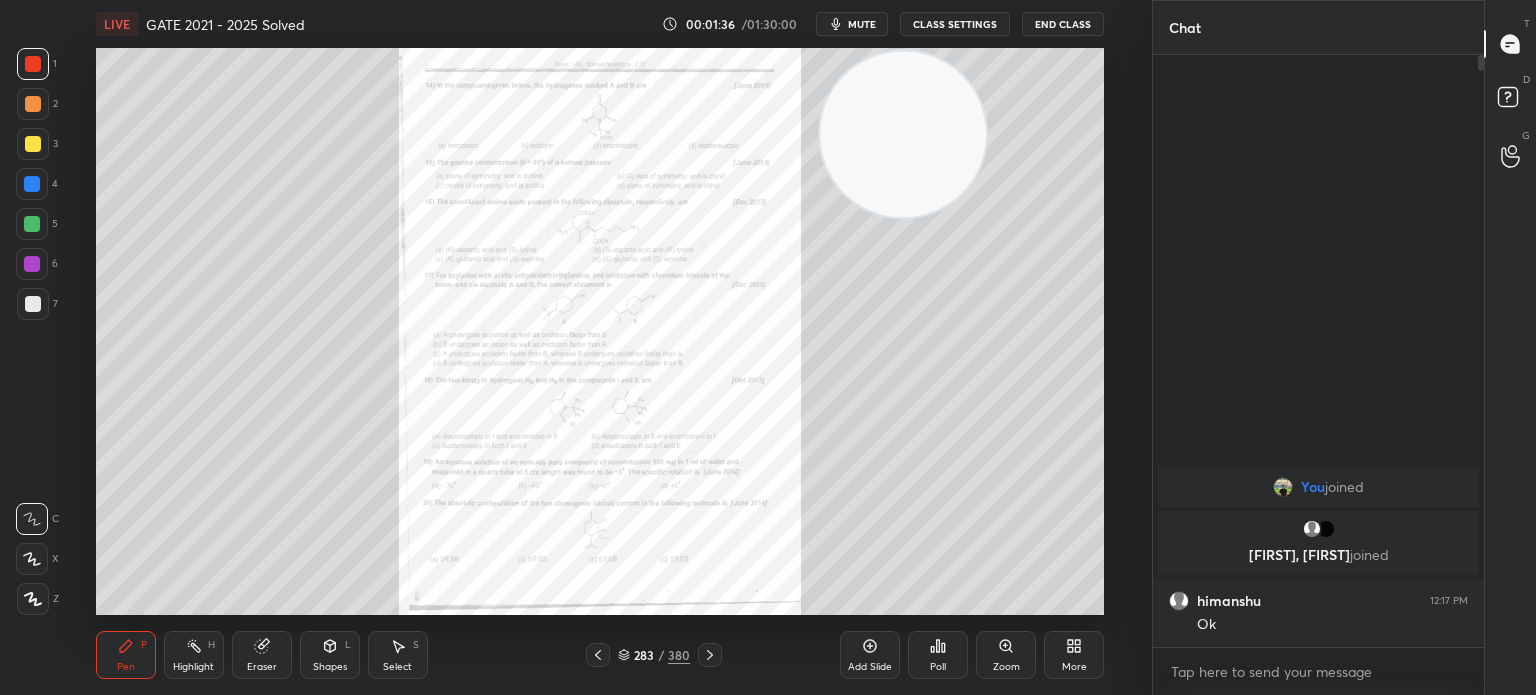 click 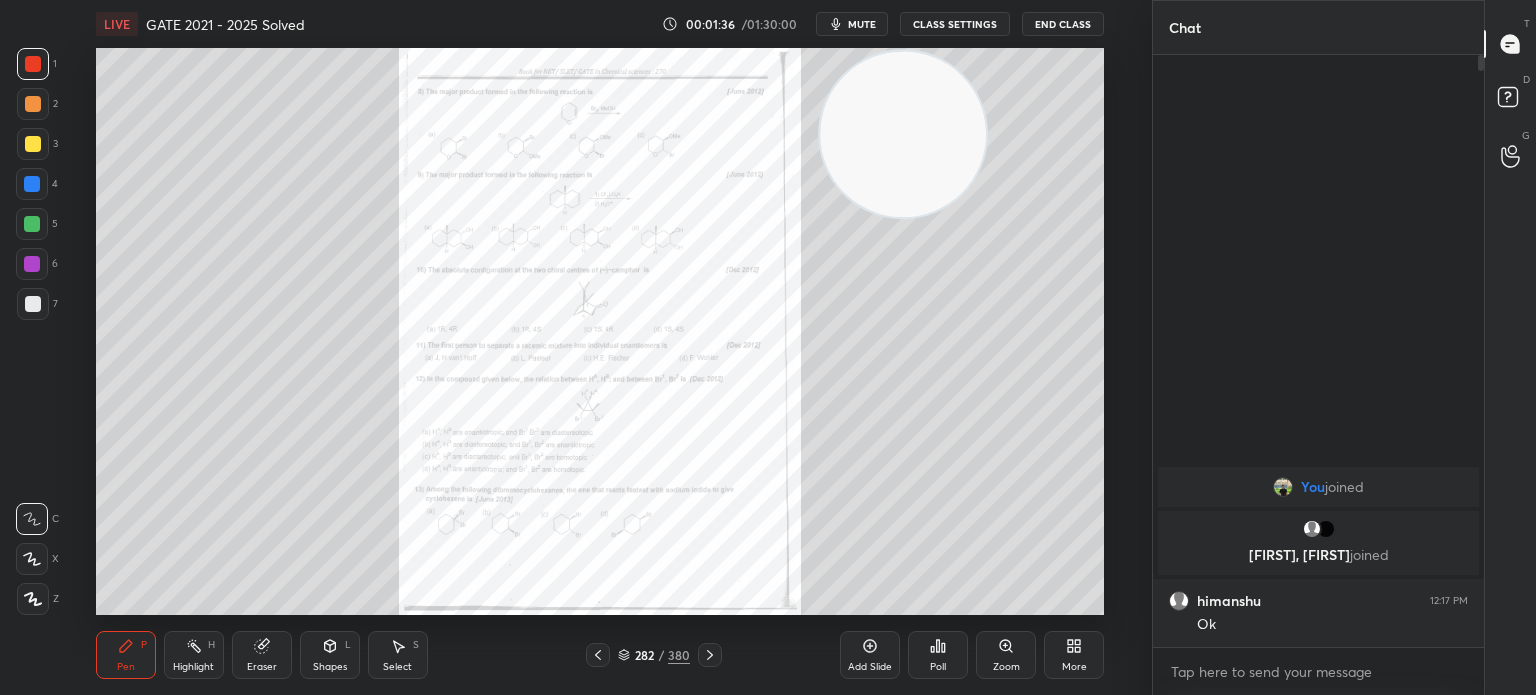 click 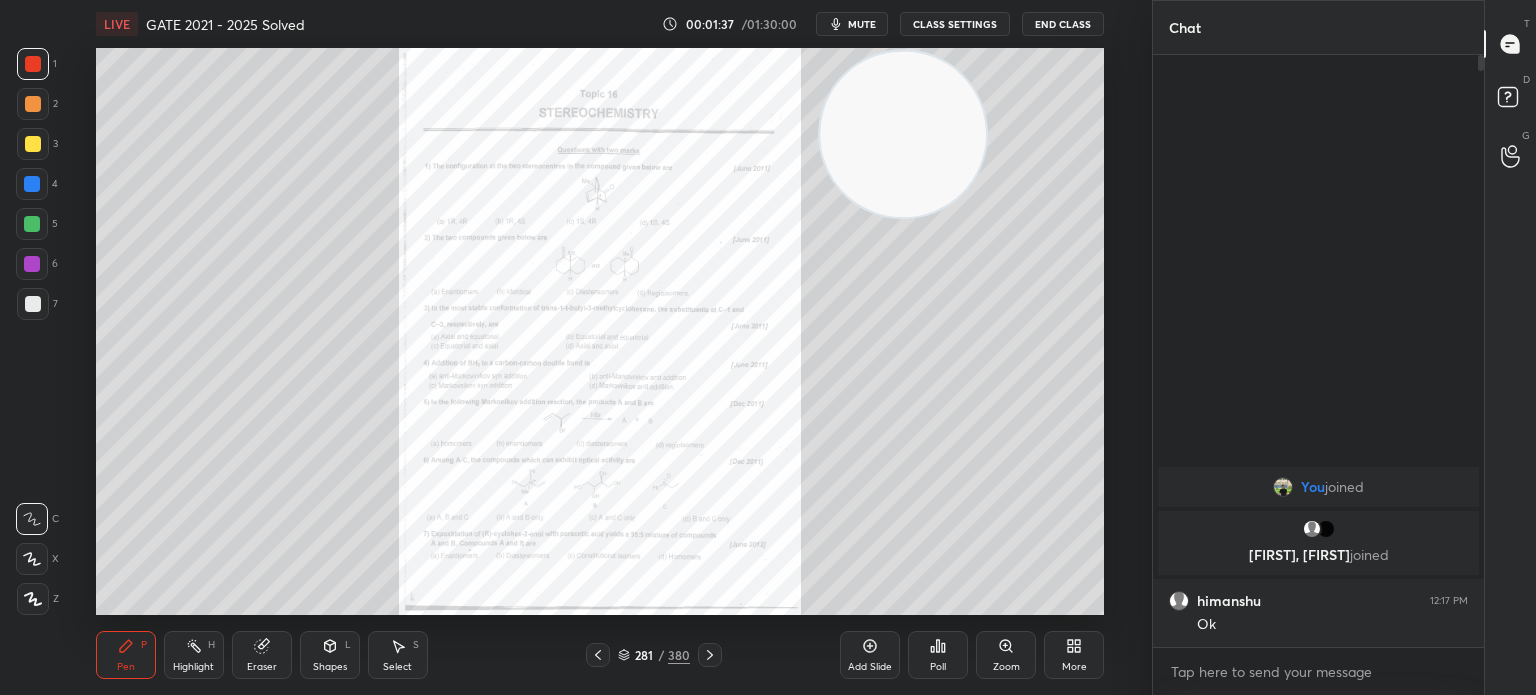 click 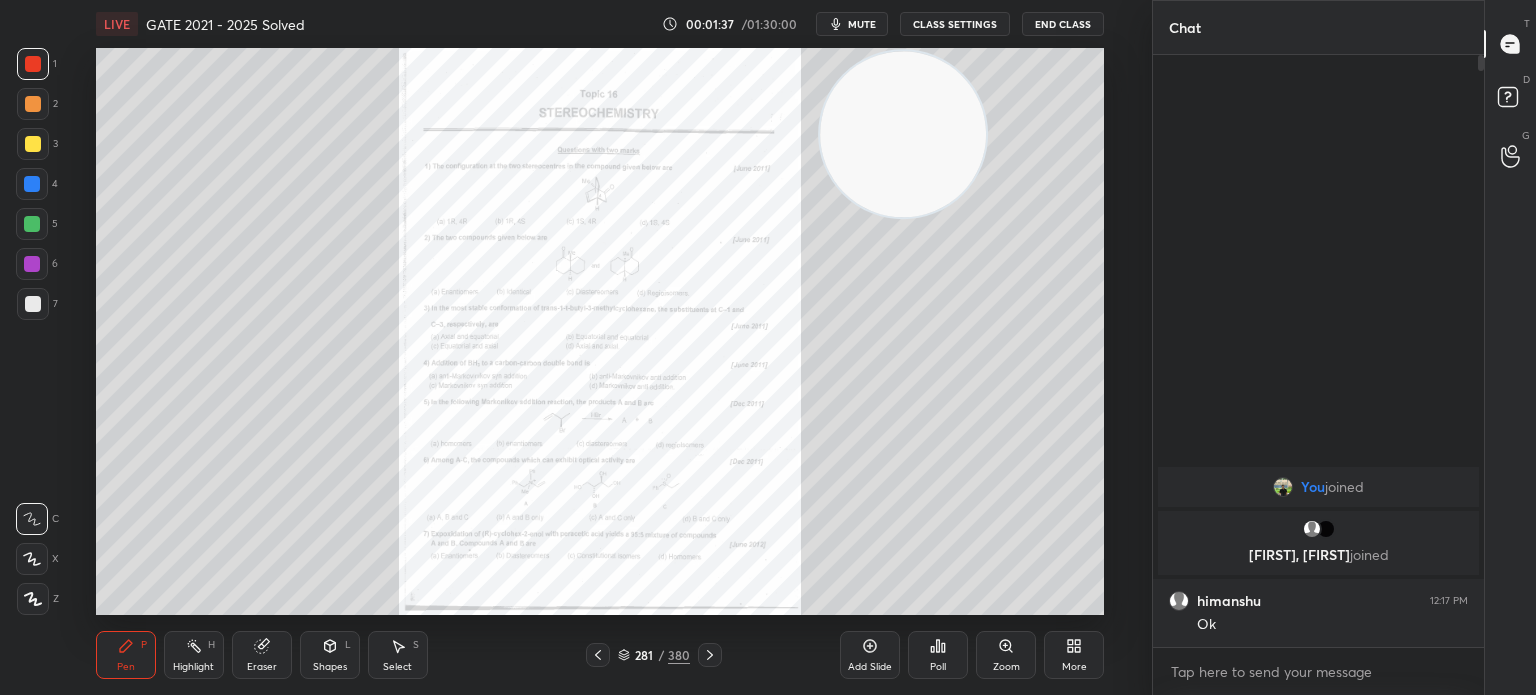 click 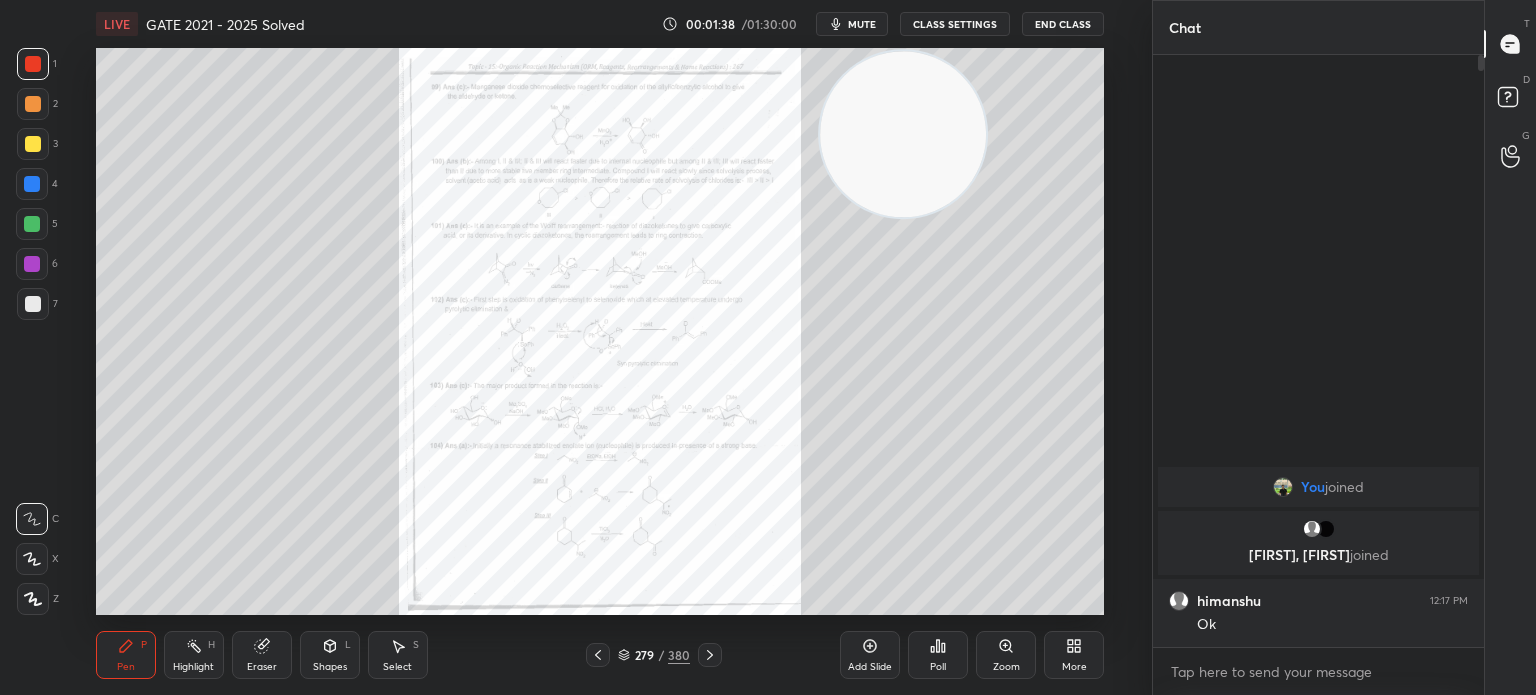 click 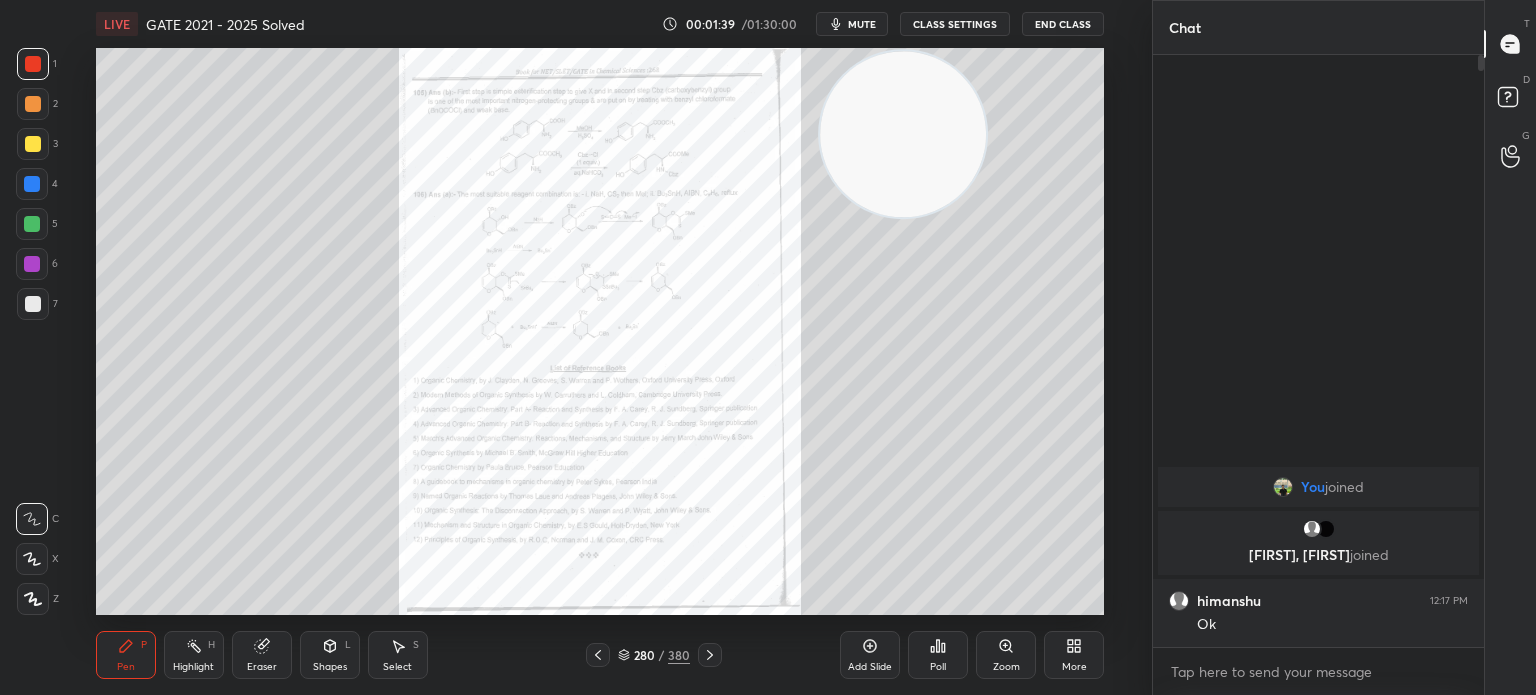 click 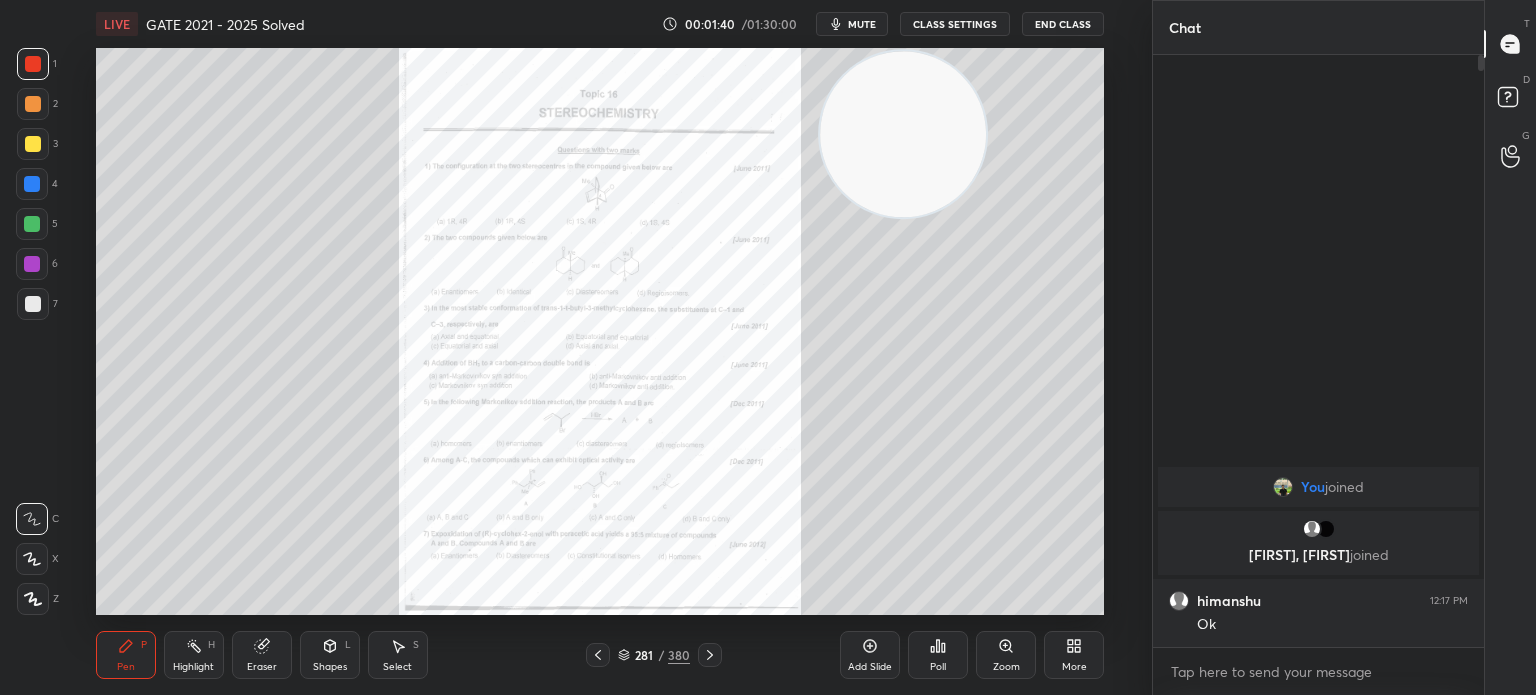 click on "Zoom" at bounding box center [1006, 655] 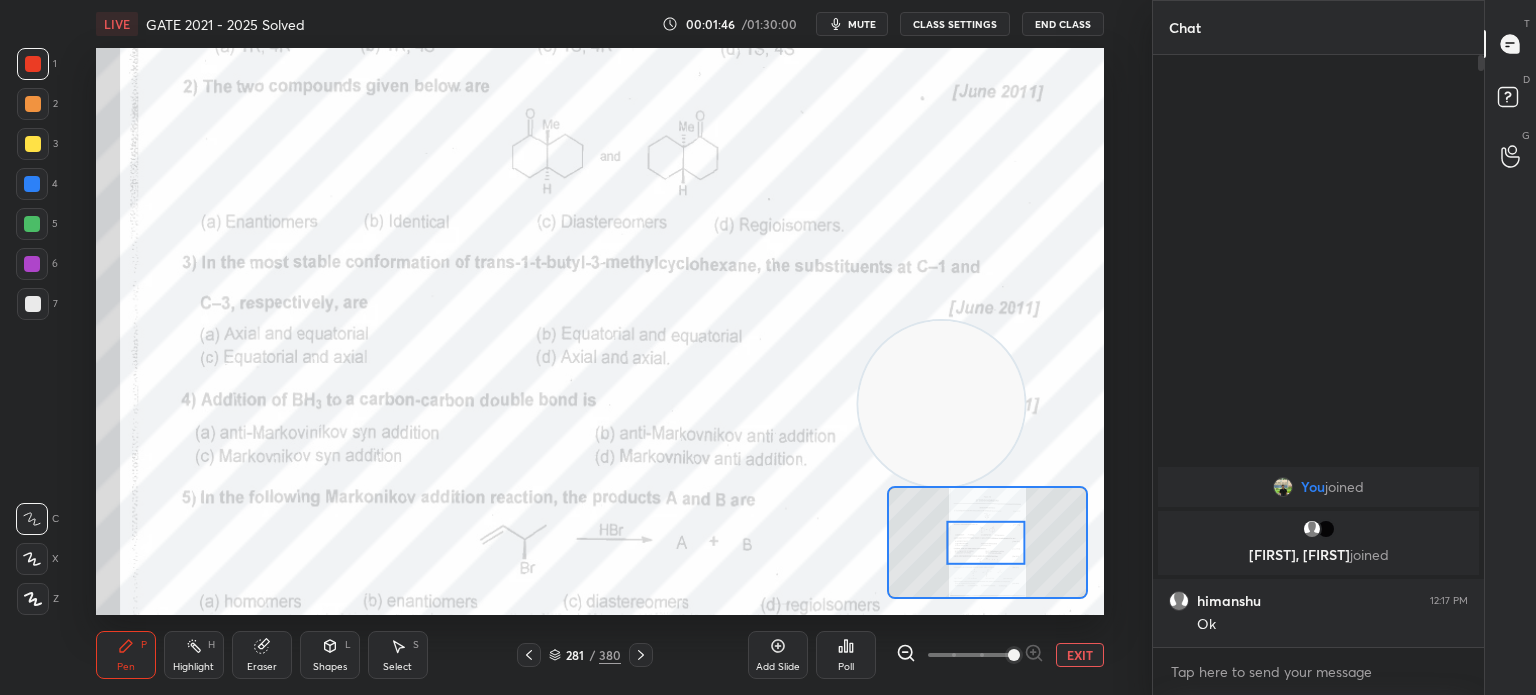 click on "Eraser" at bounding box center (262, 667) 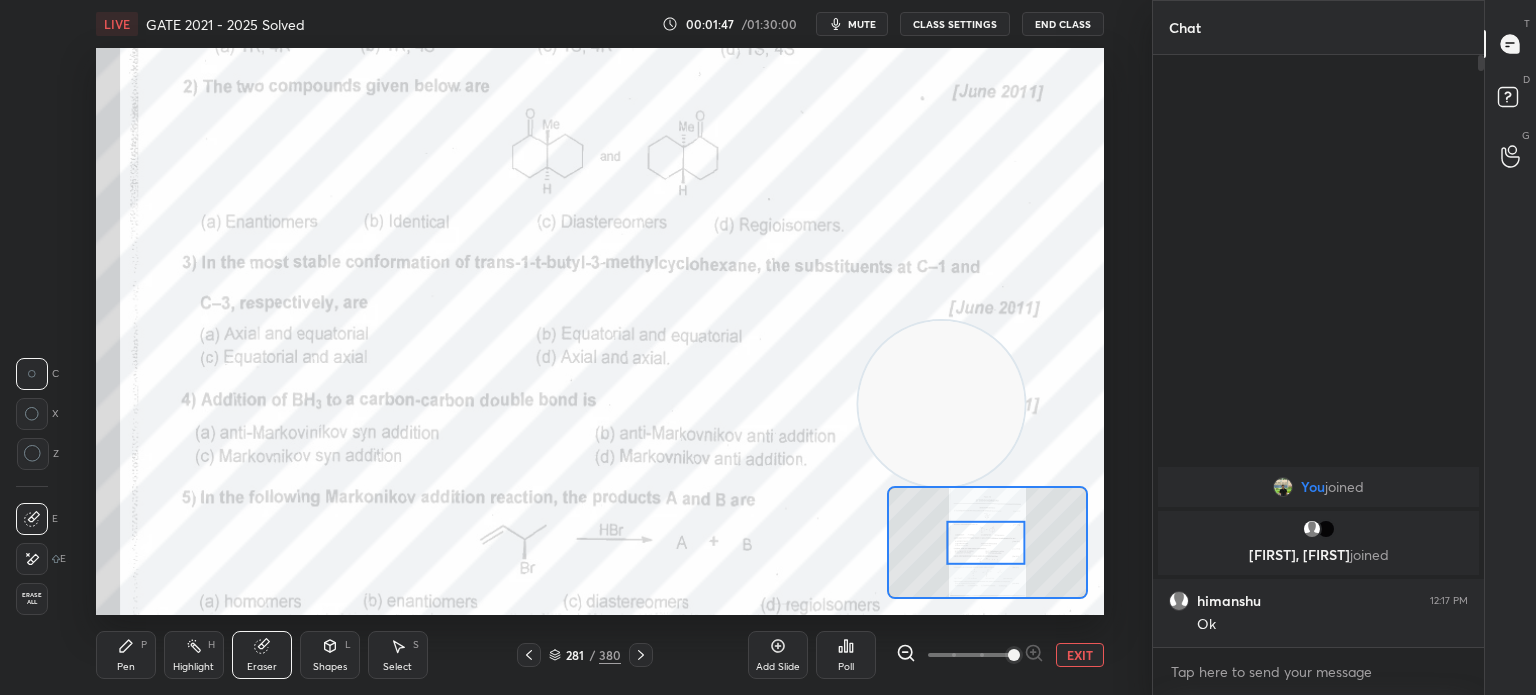 click on "Erase all" at bounding box center [32, 599] 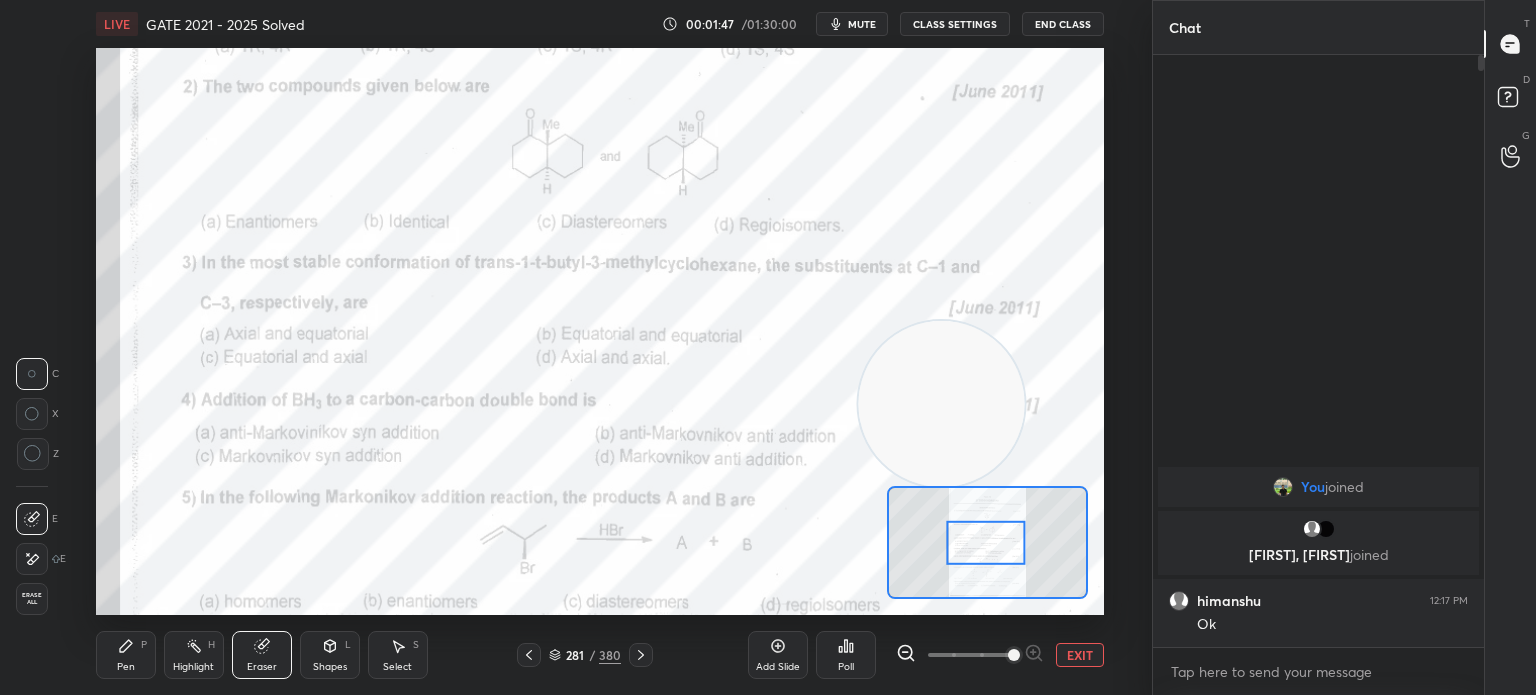 click on "1 2 3 4 5 6 7 C X Z C X Z E E Erase all   H H" at bounding box center [32, 331] 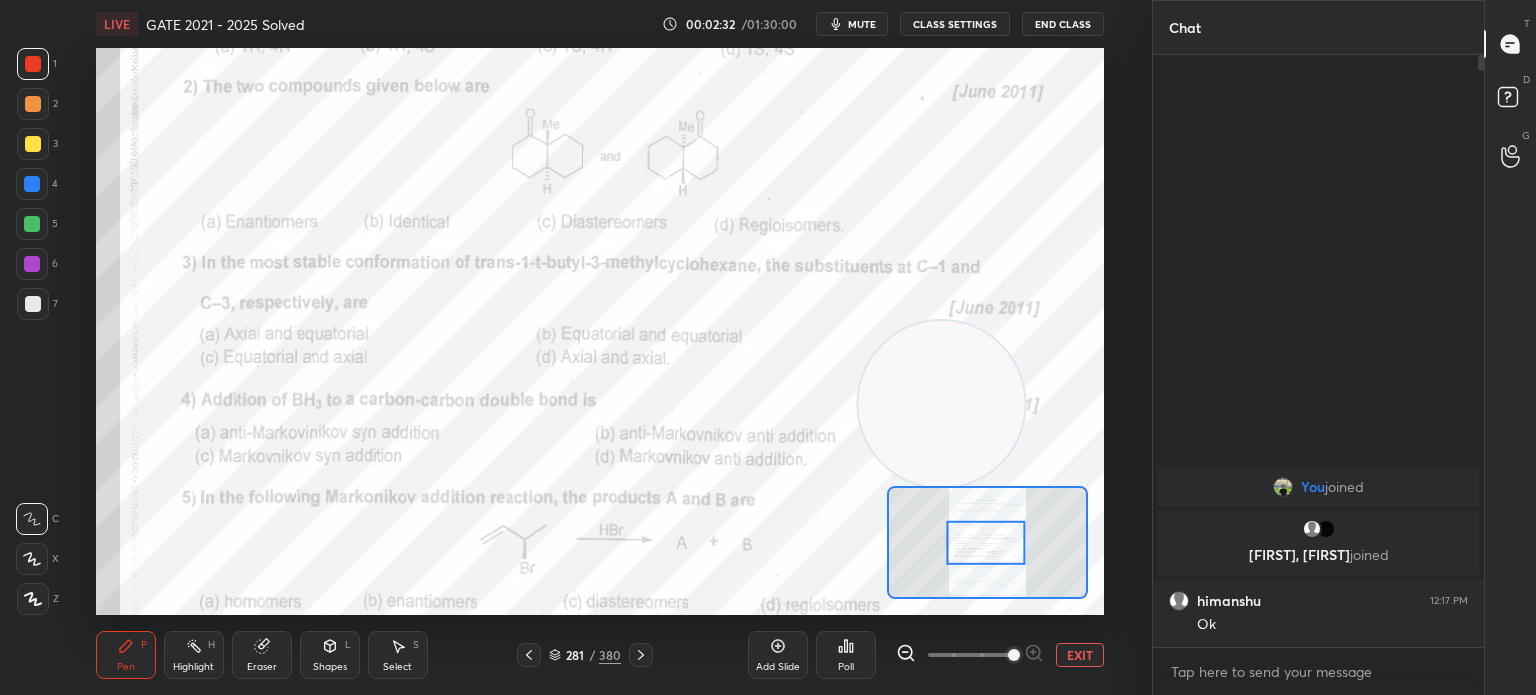 click on "Poll" at bounding box center (846, 655) 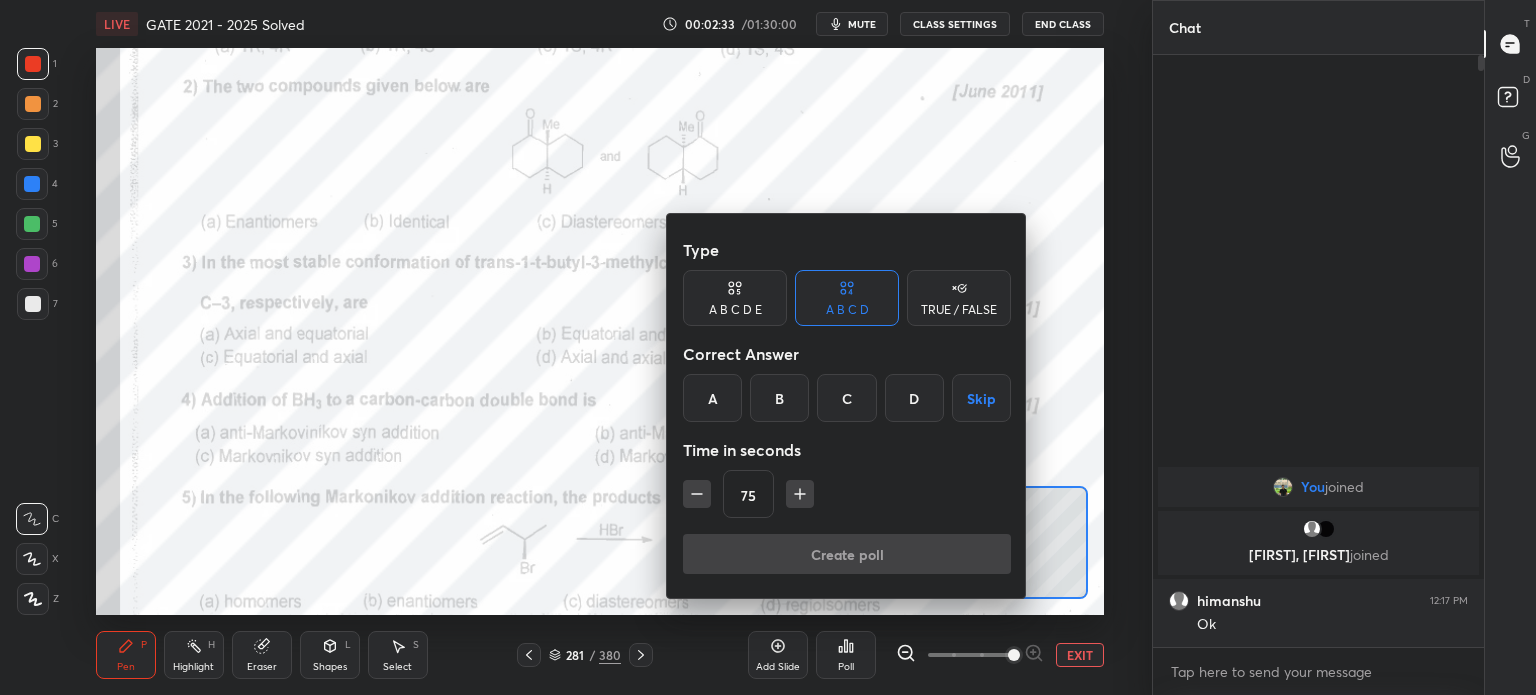 click on "B" at bounding box center [779, 398] 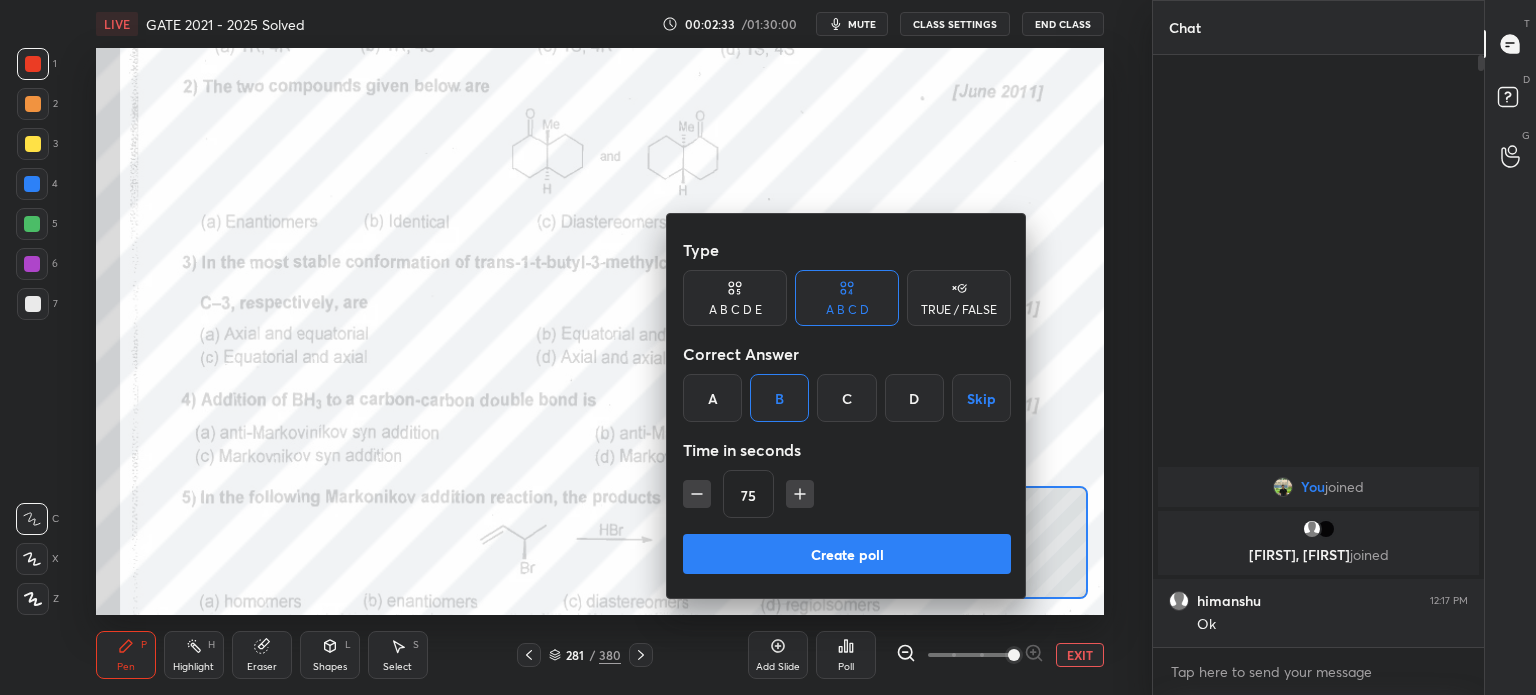 click at bounding box center [697, 494] 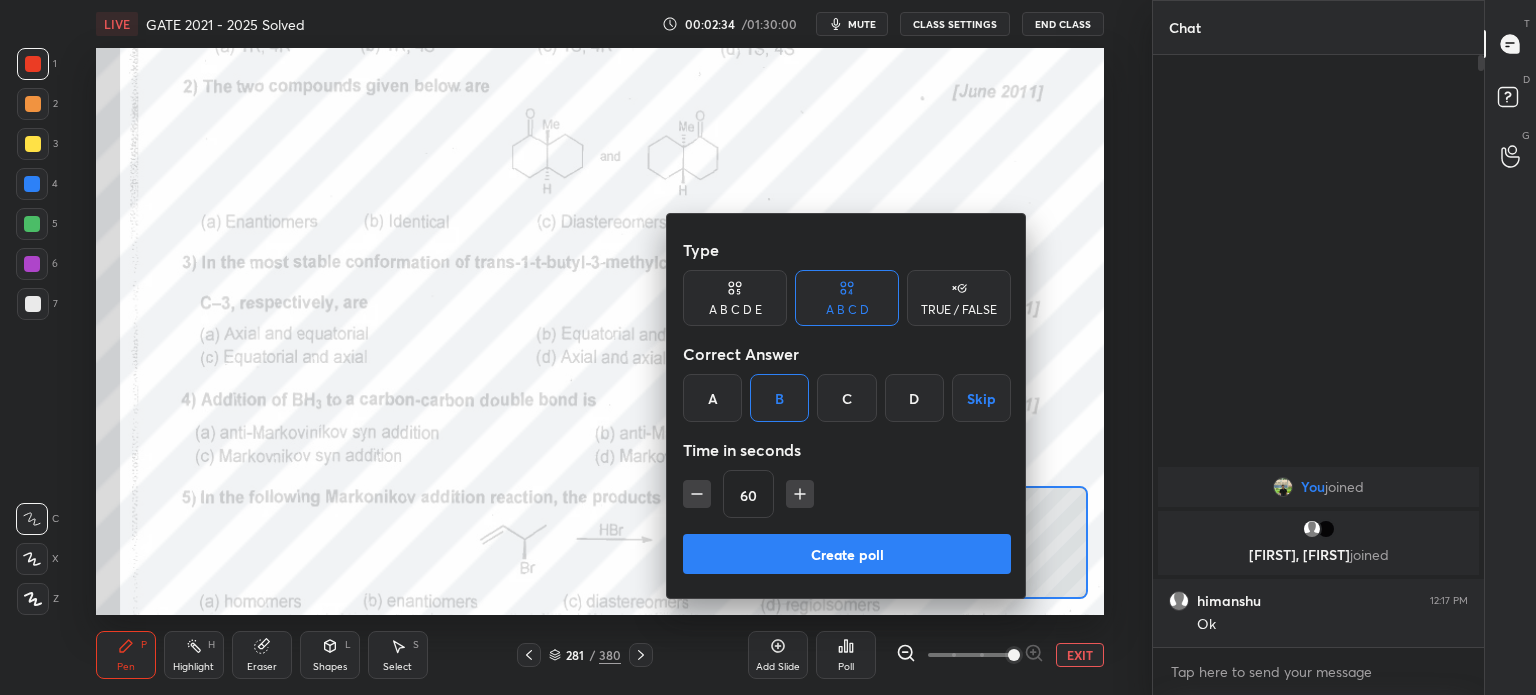 click on "Create poll" at bounding box center (847, 554) 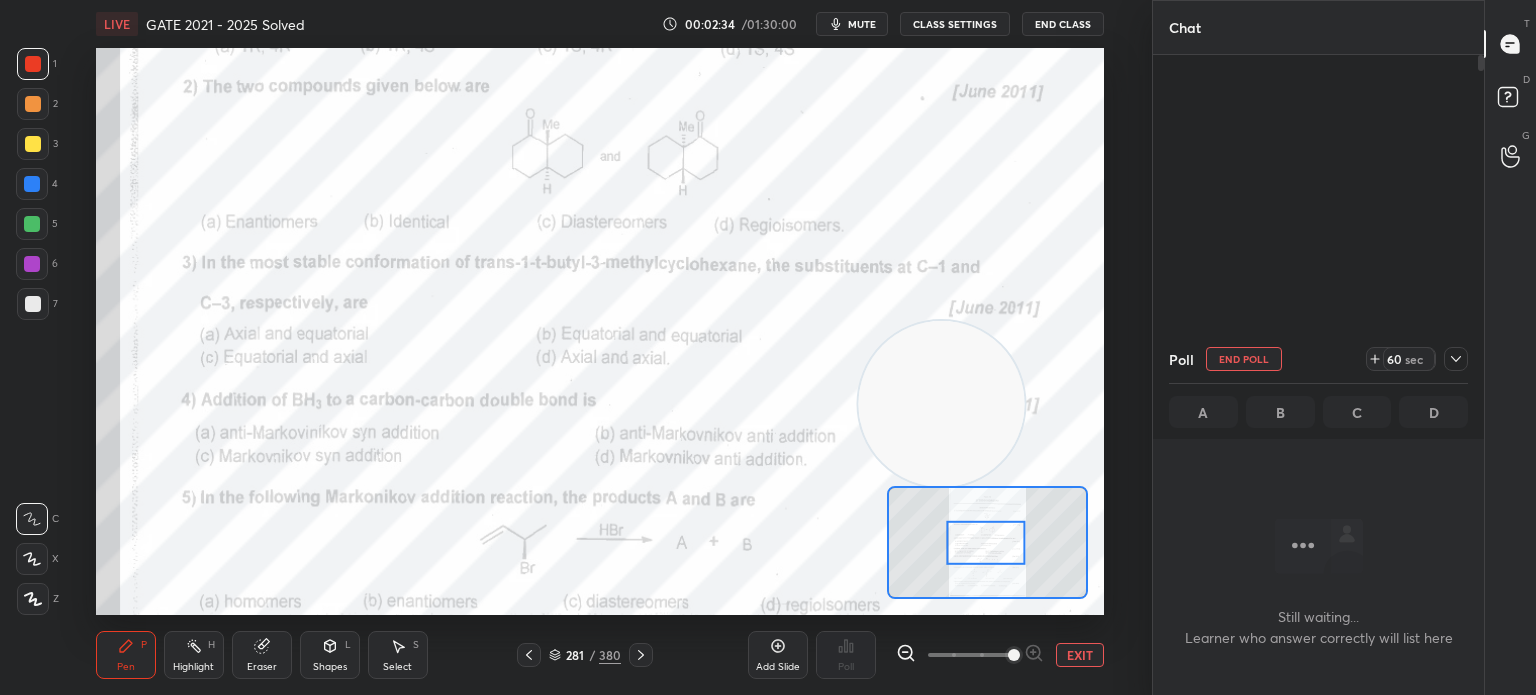 scroll, scrollTop: 488, scrollLeft: 325, axis: both 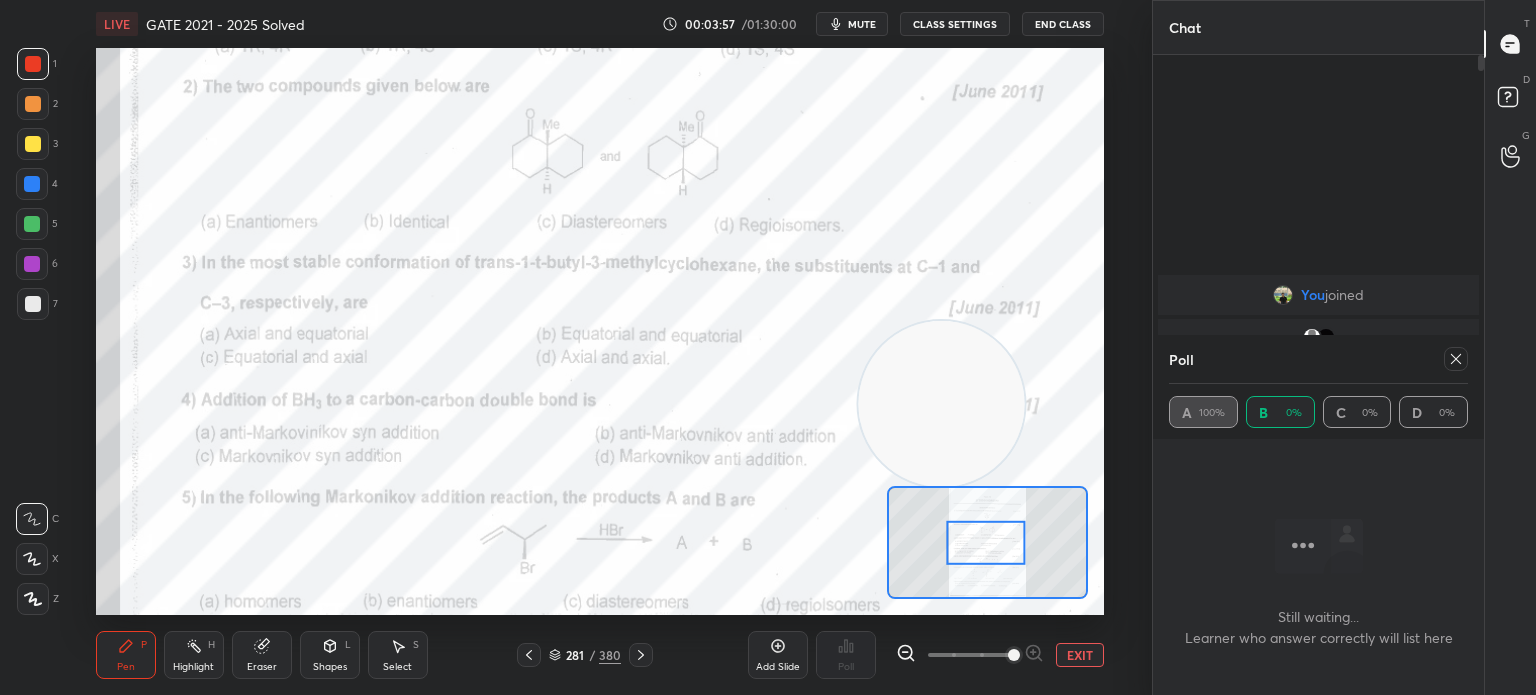 click 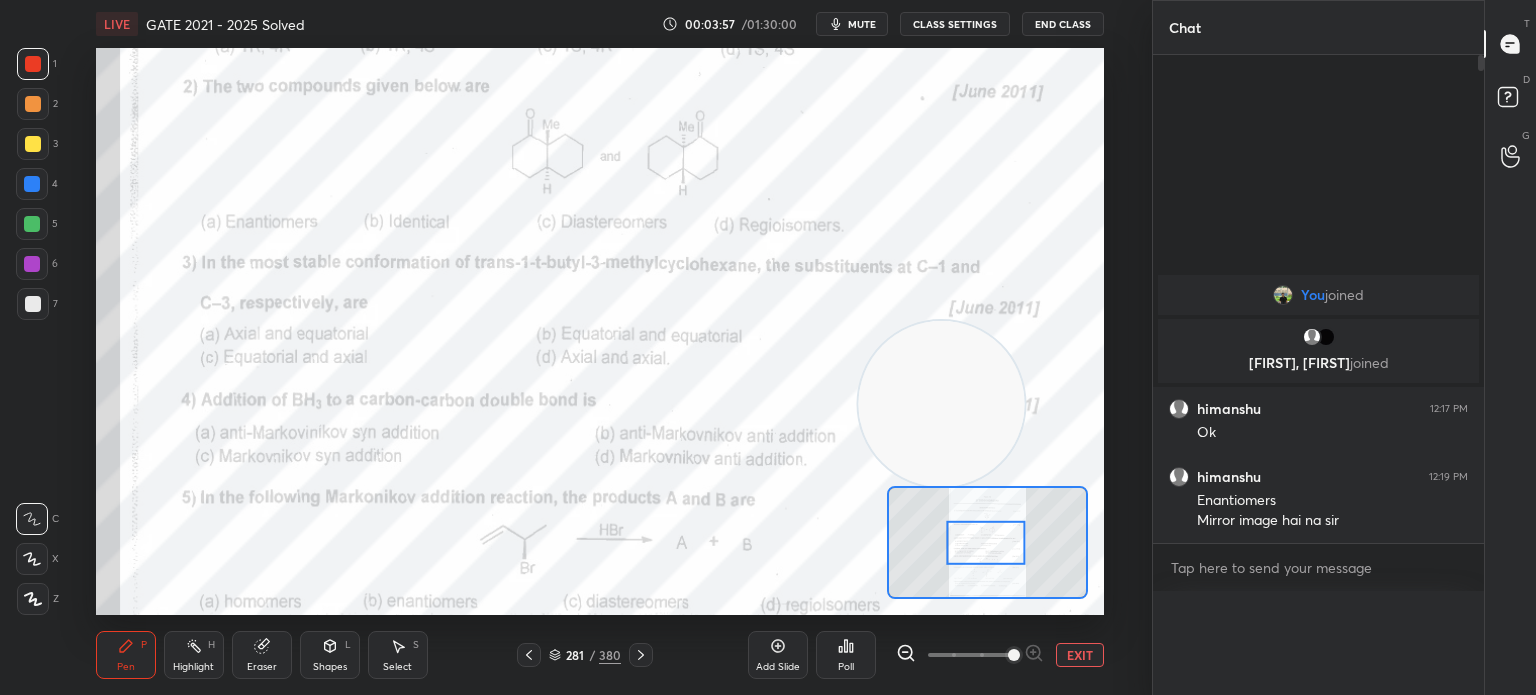 scroll, scrollTop: 6, scrollLeft: 6, axis: both 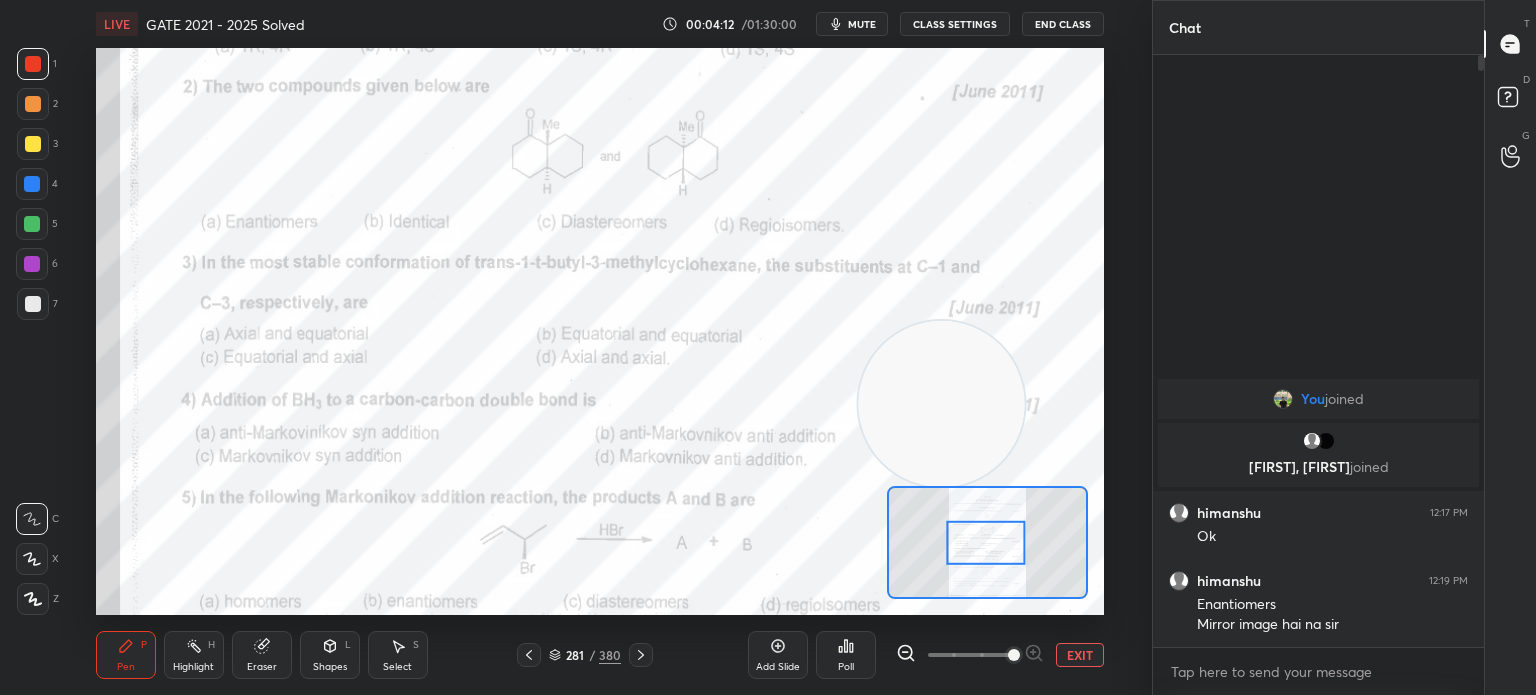 click on "Highlight H" at bounding box center (194, 655) 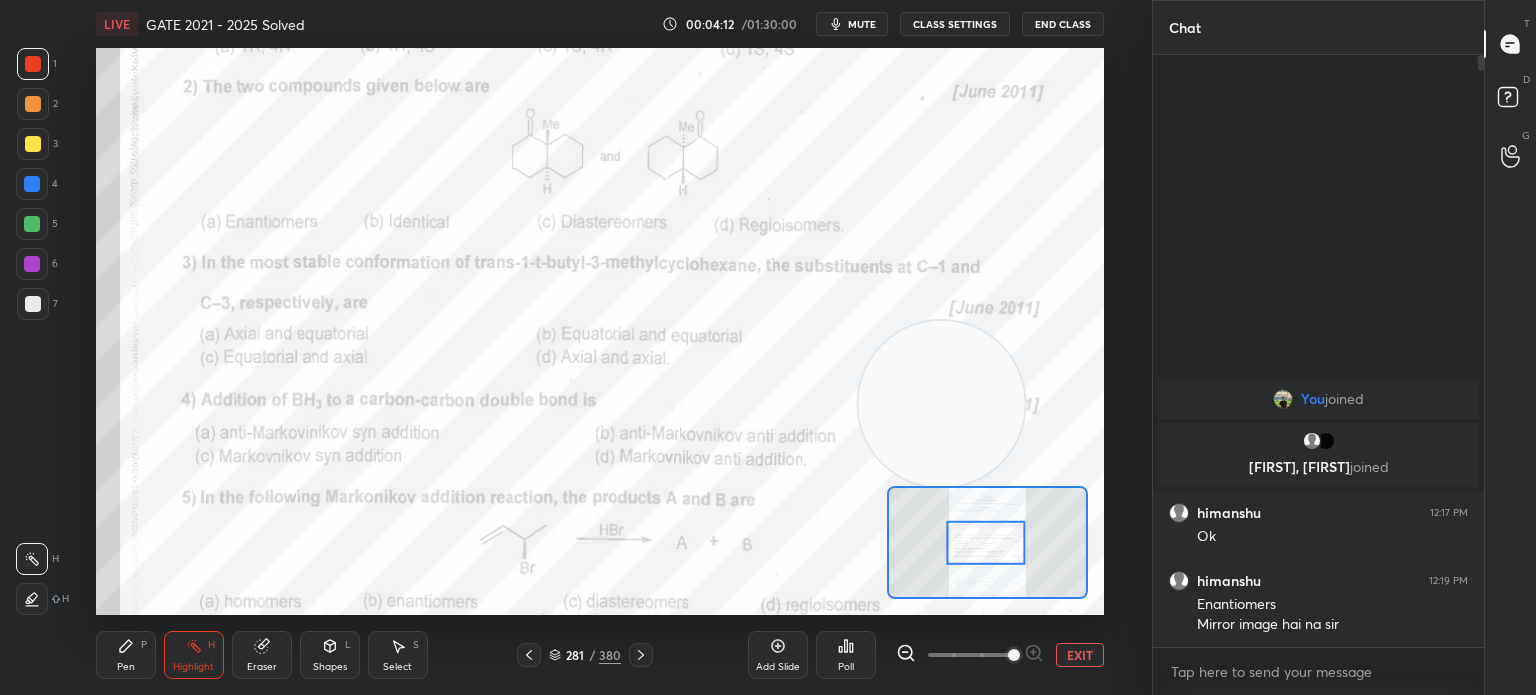 click on "Highlight H" at bounding box center [194, 655] 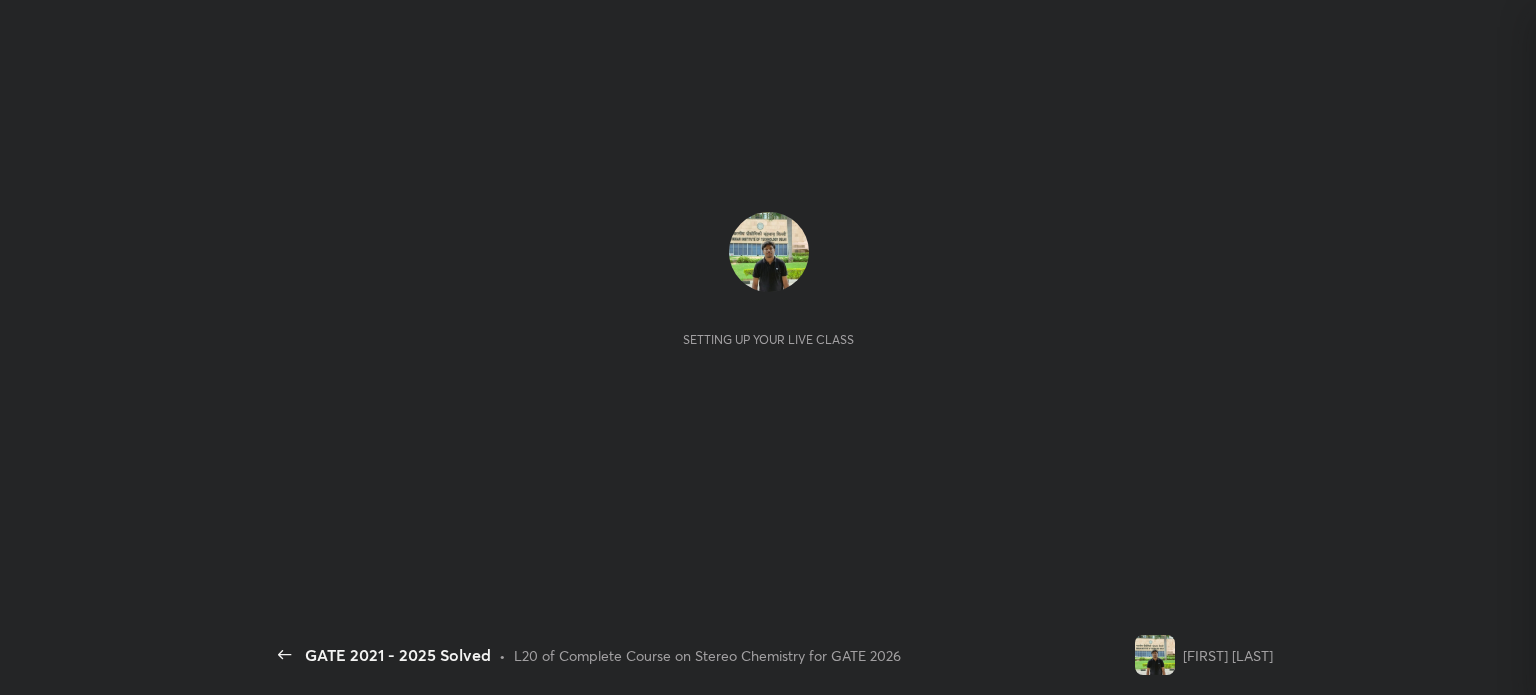 scroll, scrollTop: 0, scrollLeft: 0, axis: both 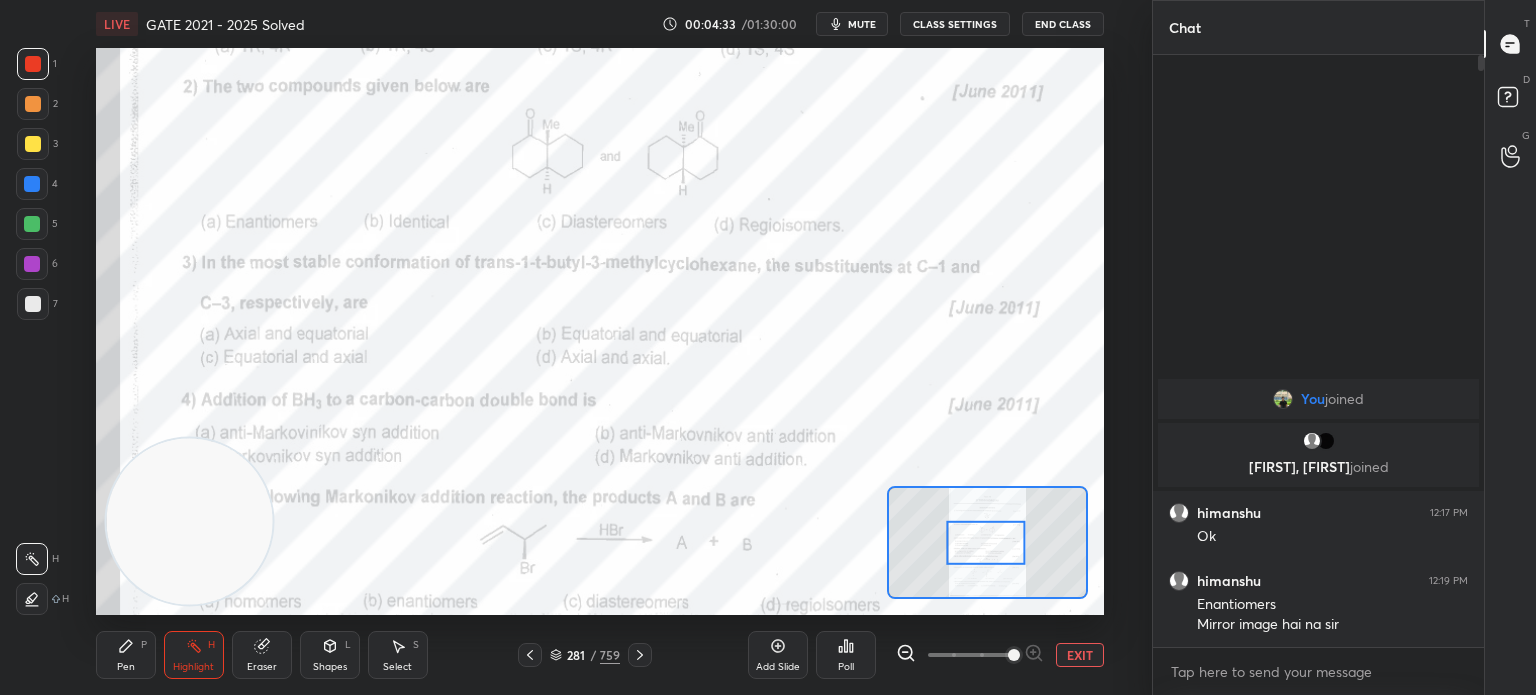 click at bounding box center [33, 64] 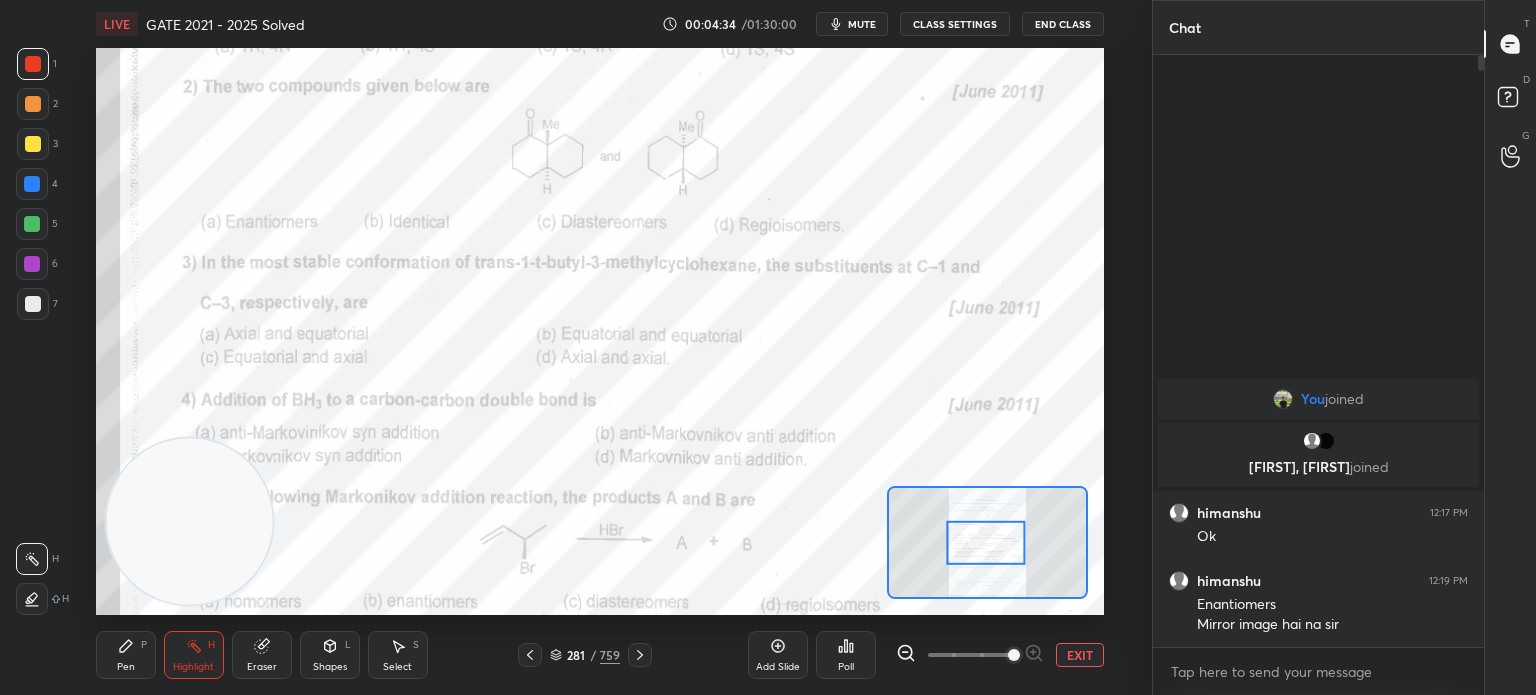 click on "Pen P Highlight H Eraser Shapes L Select S 281 / 759 Add Slide Poll EXIT" at bounding box center [600, 655] 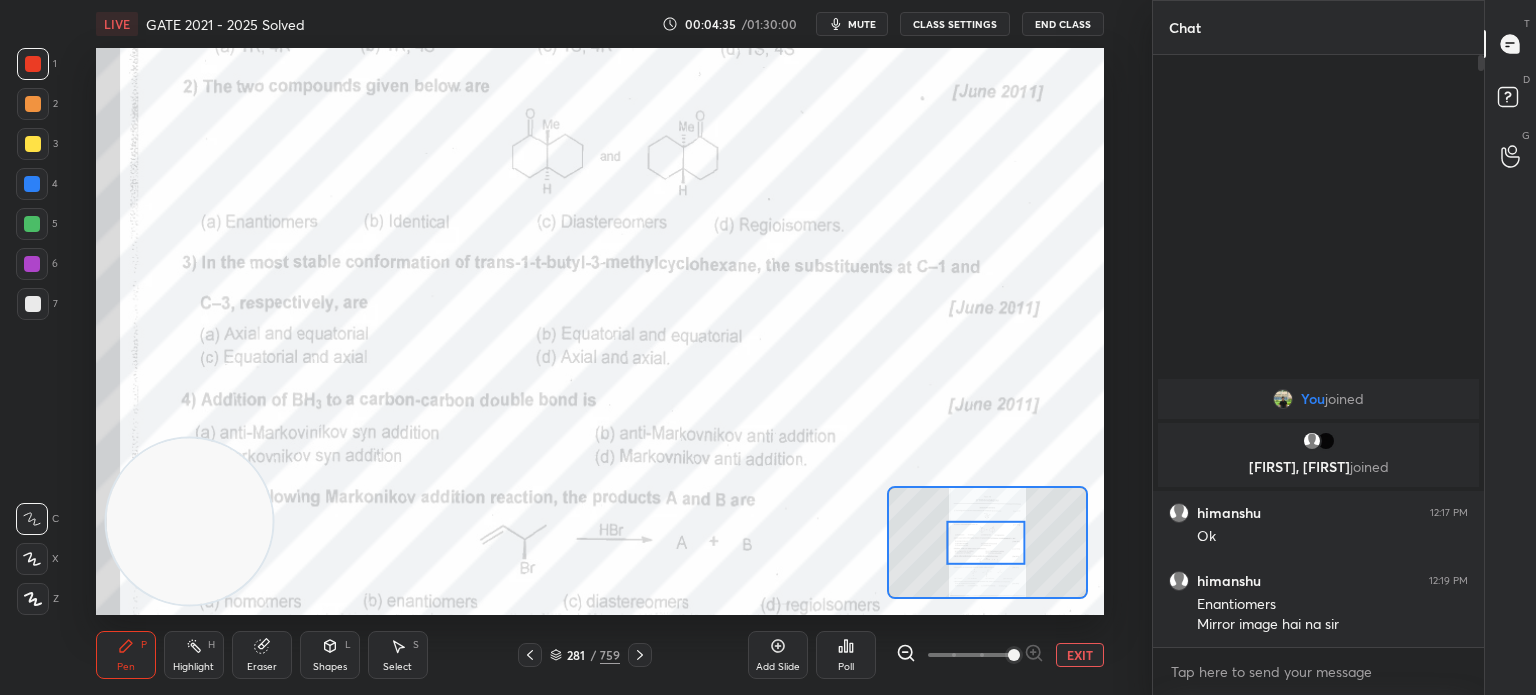 click at bounding box center [32, 559] 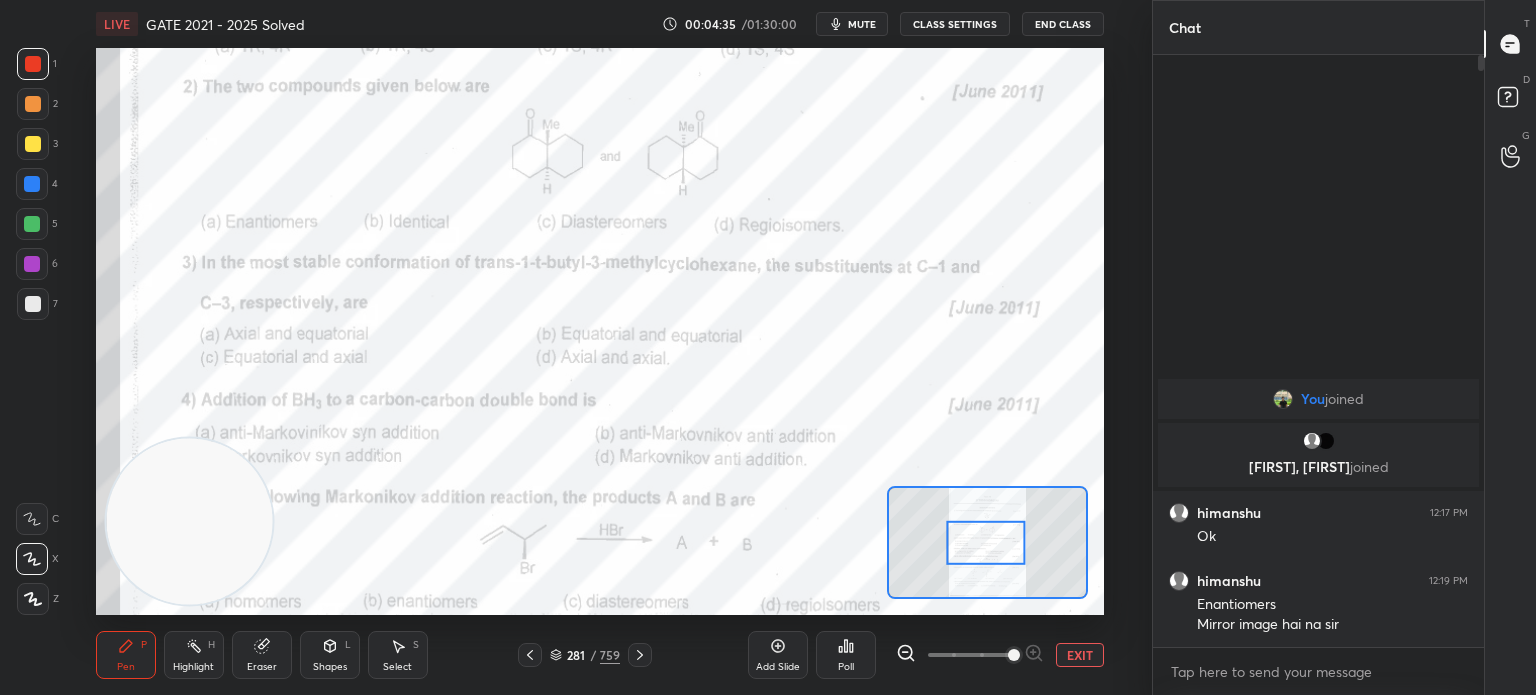 click 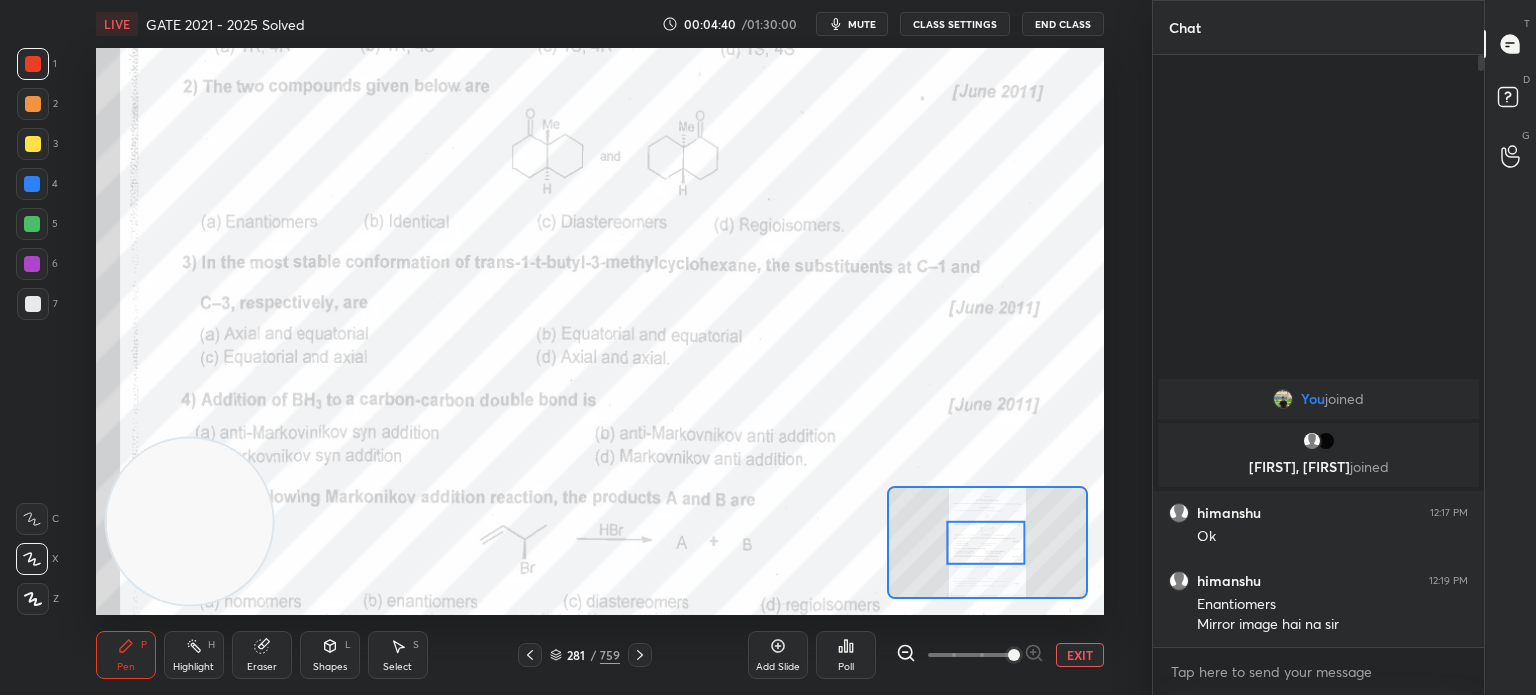 click on "Highlight" at bounding box center (193, 667) 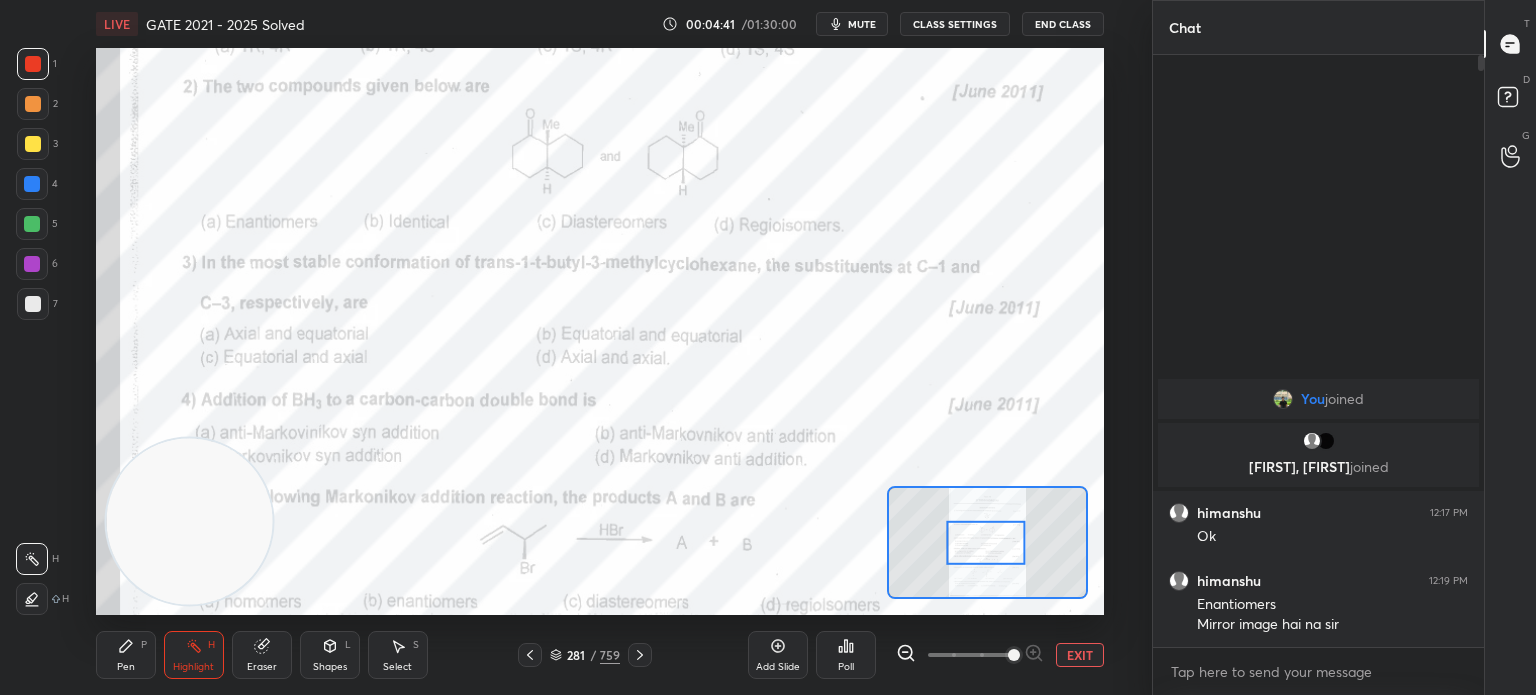 click on "Highlight H" at bounding box center [194, 655] 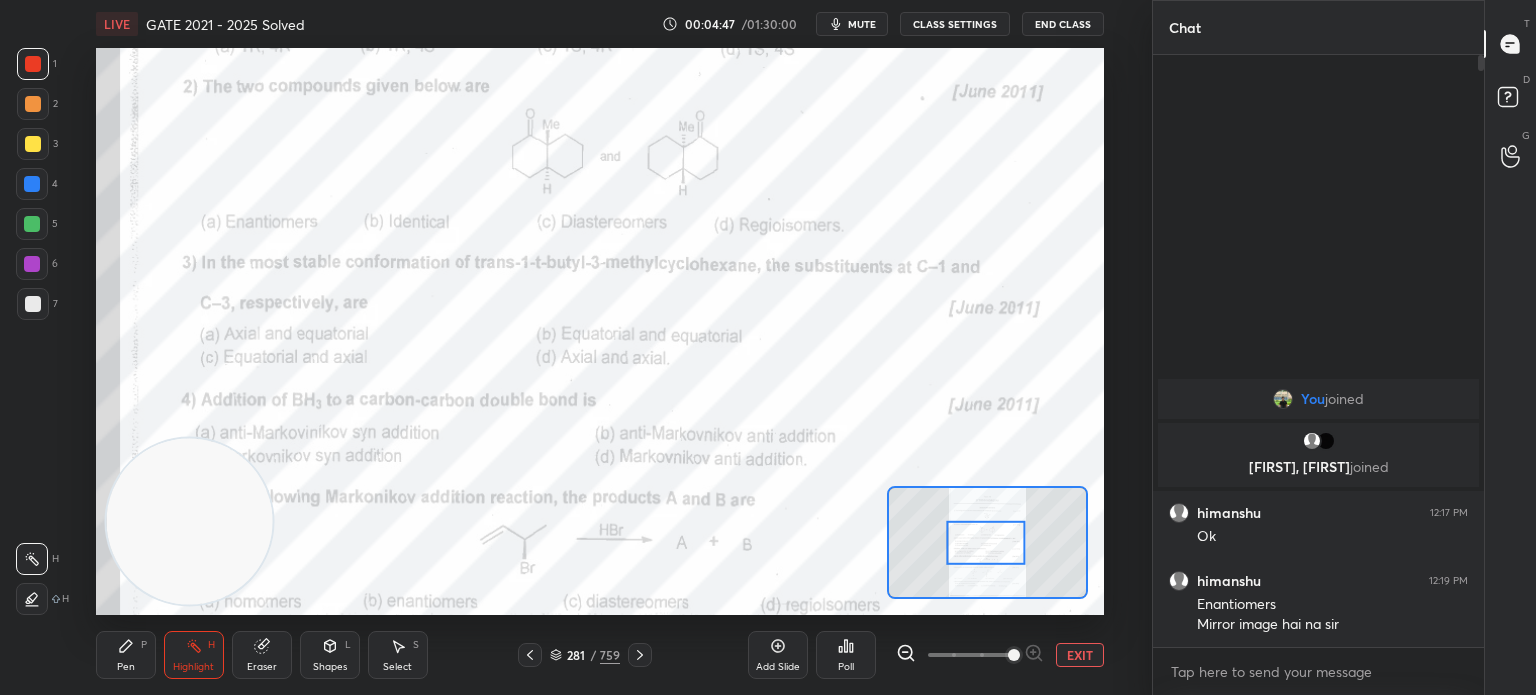 click on "Pen P" at bounding box center [126, 655] 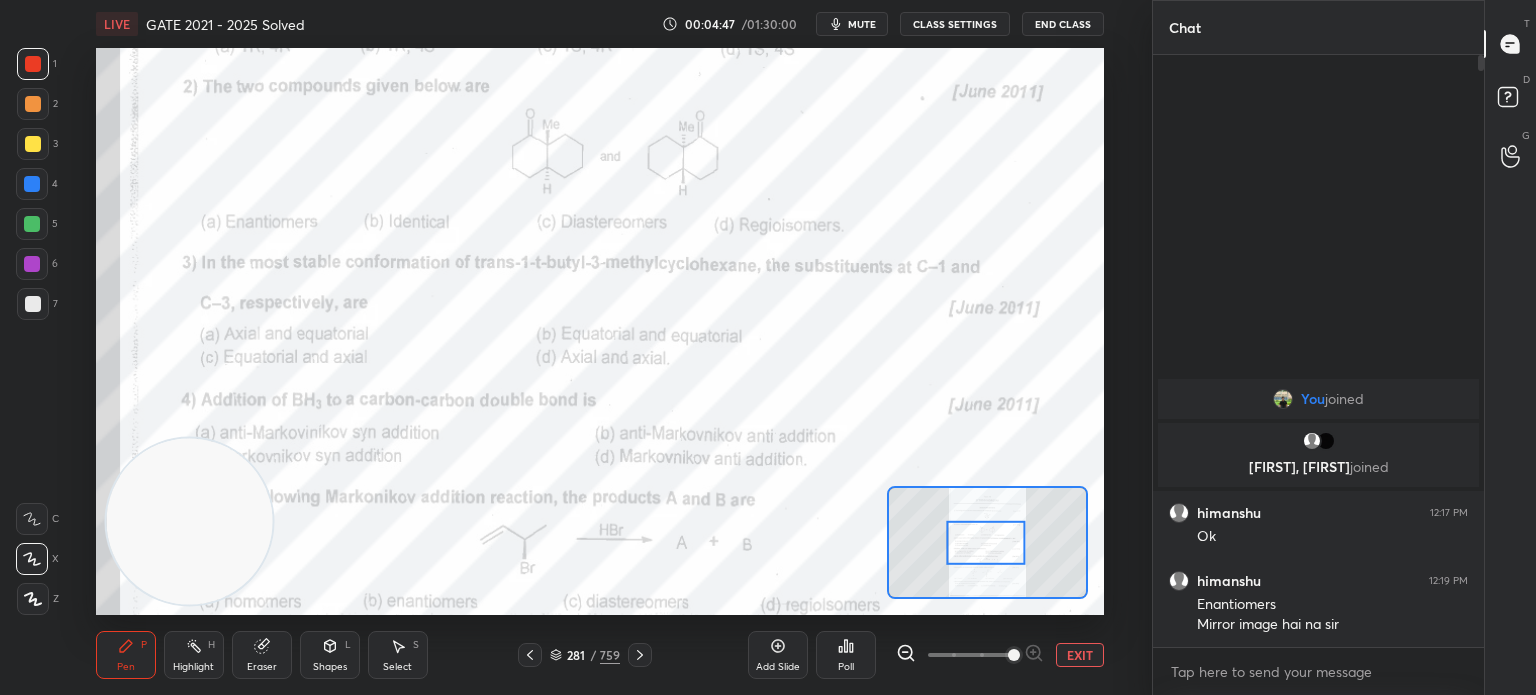click on "Pen P" at bounding box center [126, 655] 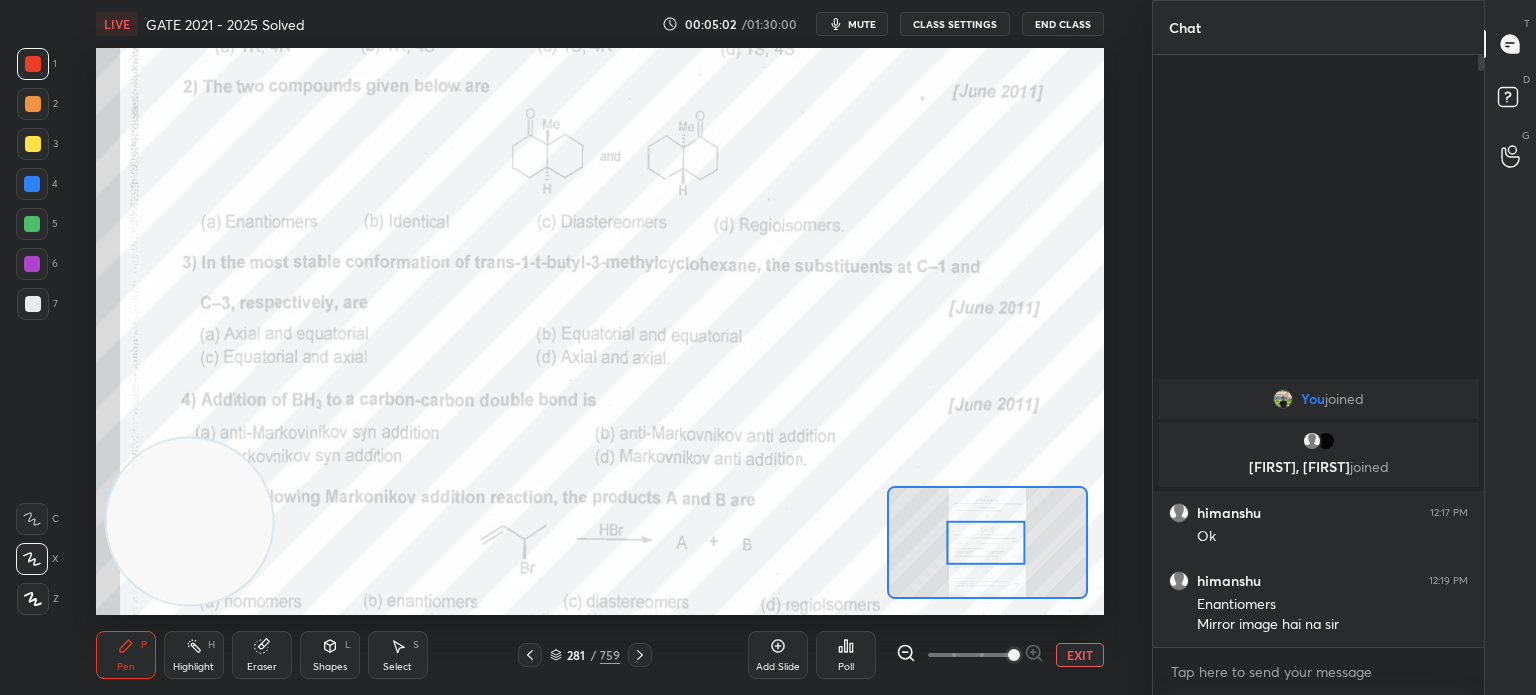 click on "Highlight" at bounding box center [193, 667] 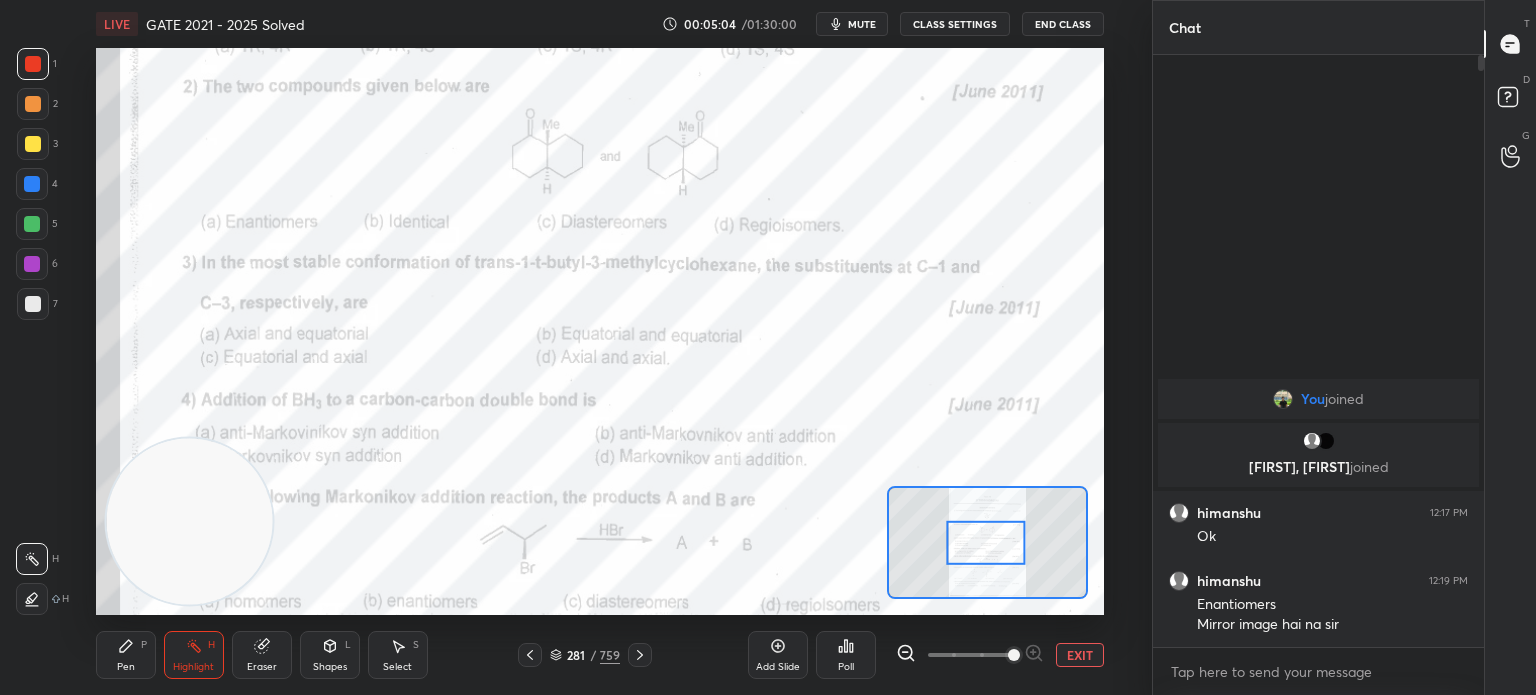click on "P" at bounding box center [144, 645] 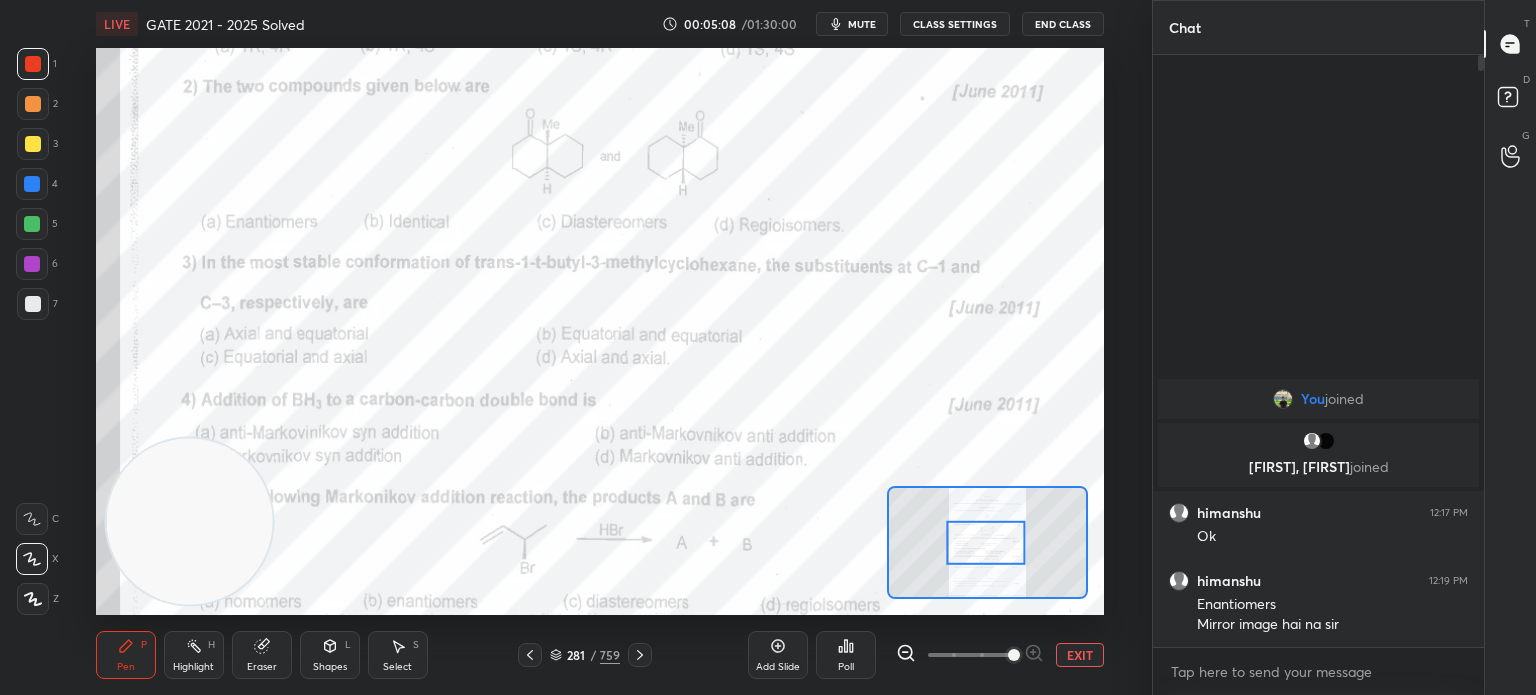 click at bounding box center (32, 184) 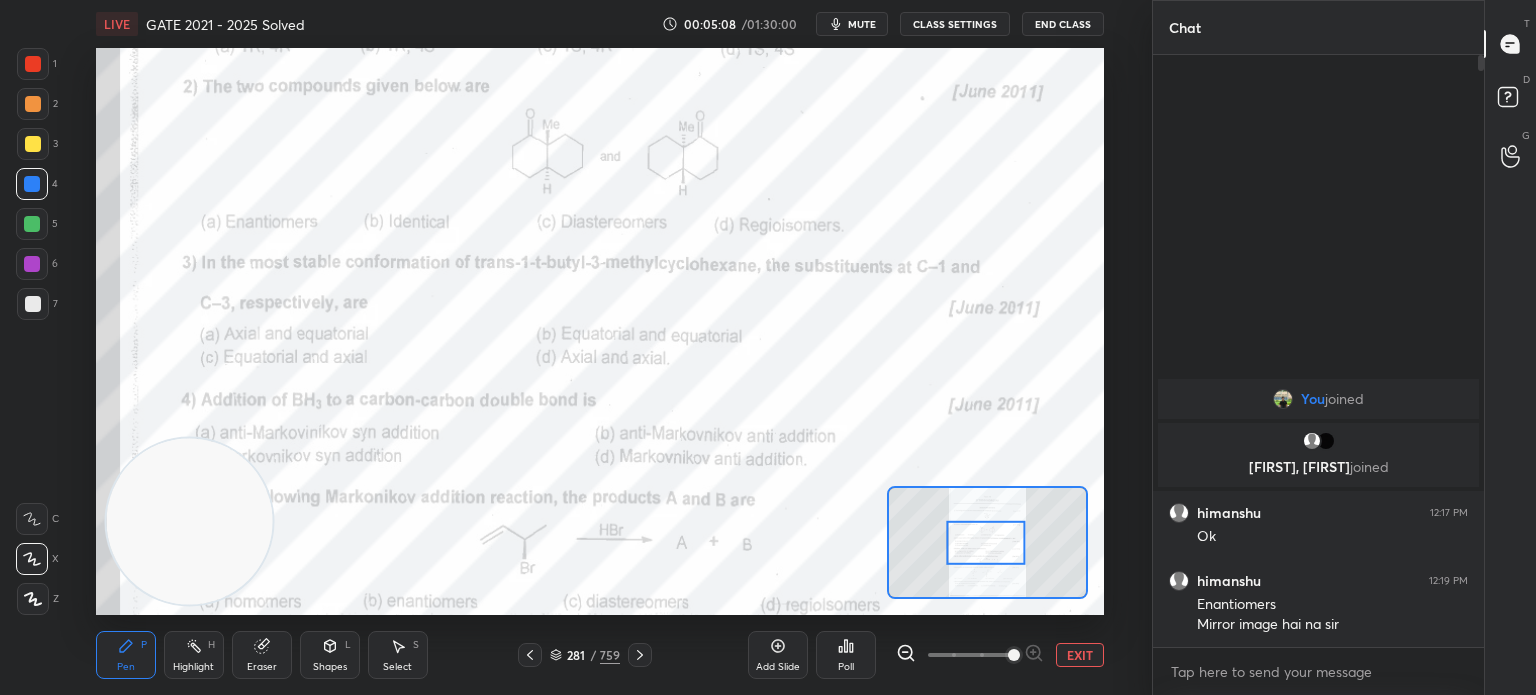 click at bounding box center (32, 184) 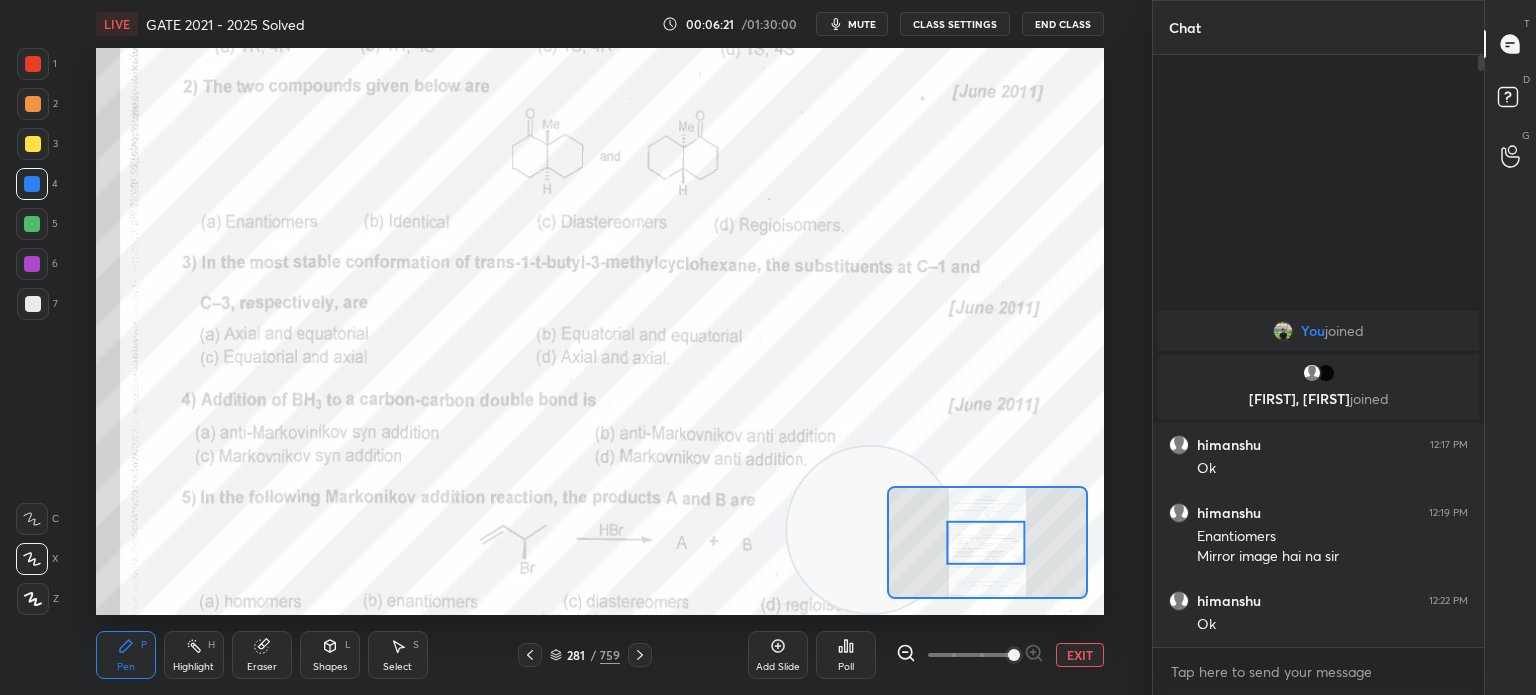 click on "Poll" at bounding box center (846, 655) 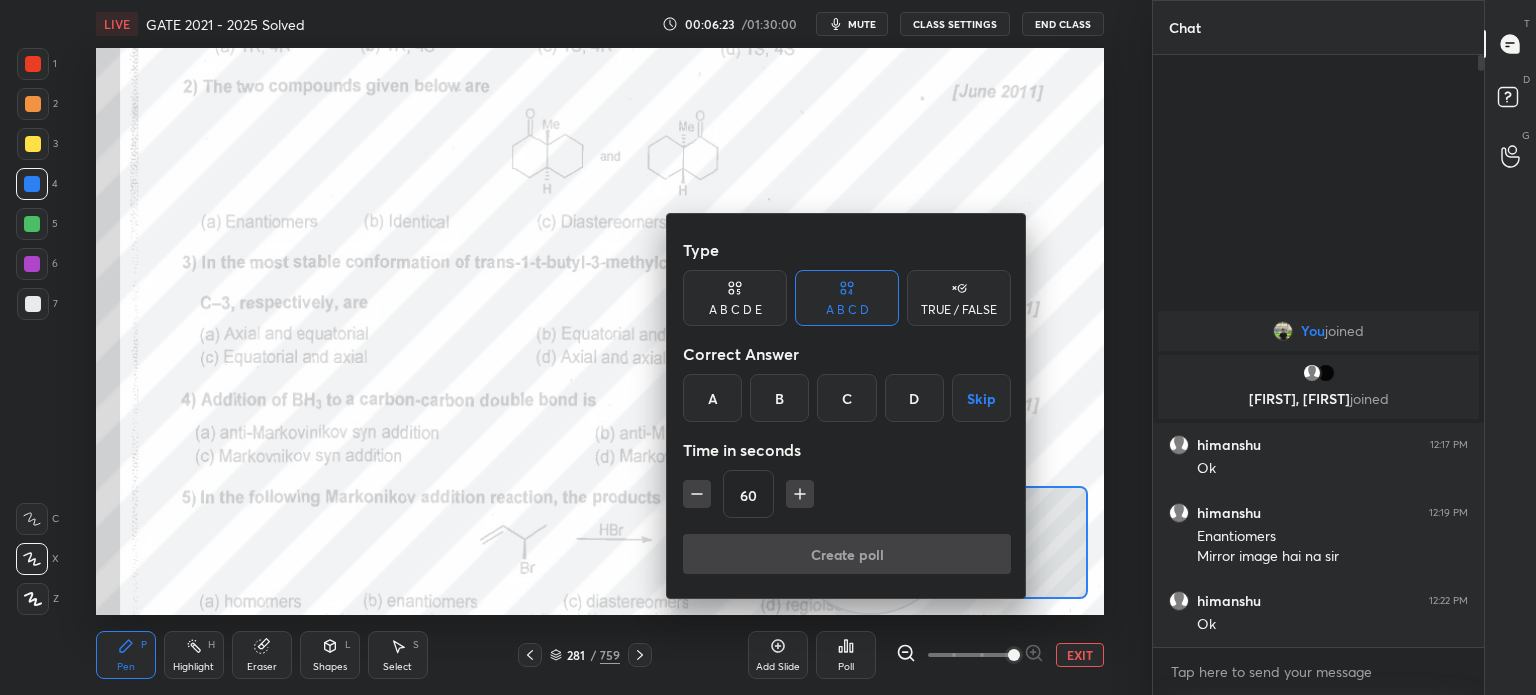 click at bounding box center [768, 347] 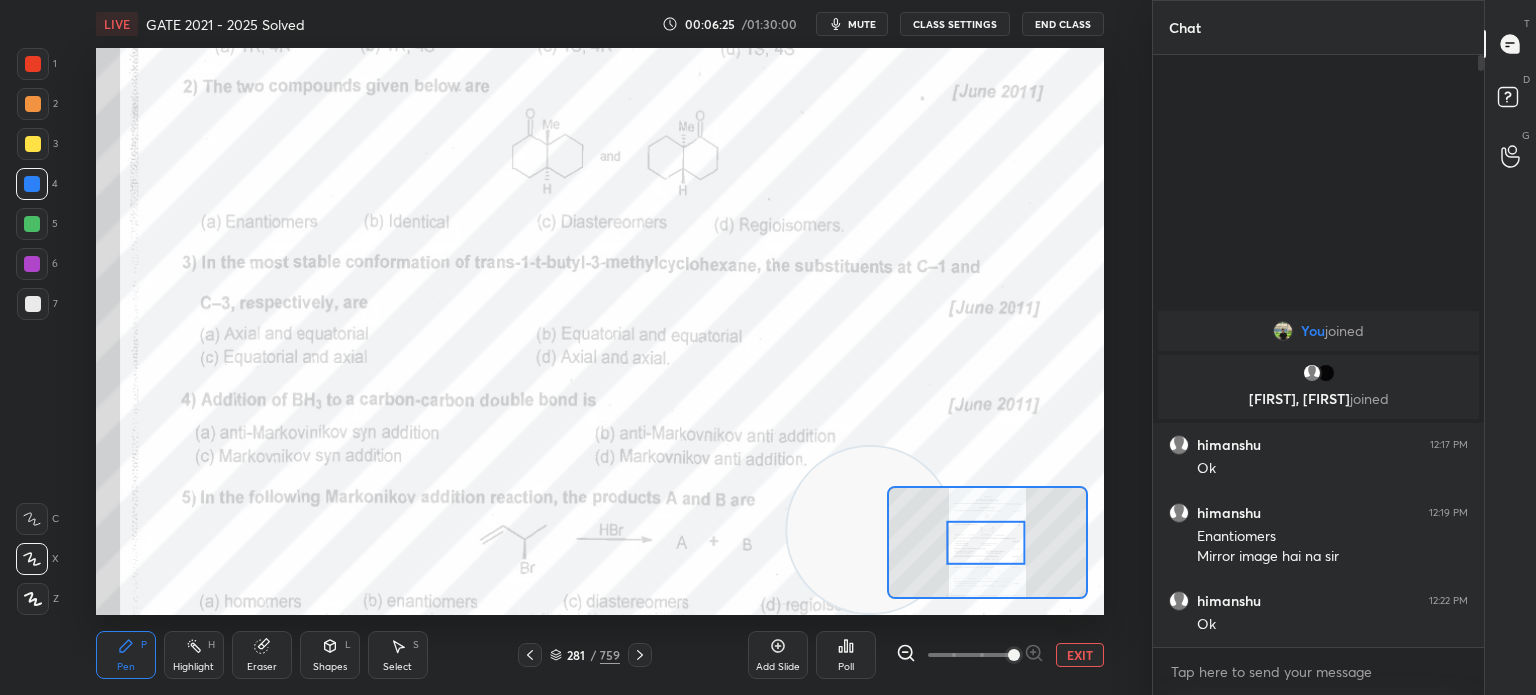 click on "Poll" at bounding box center (846, 655) 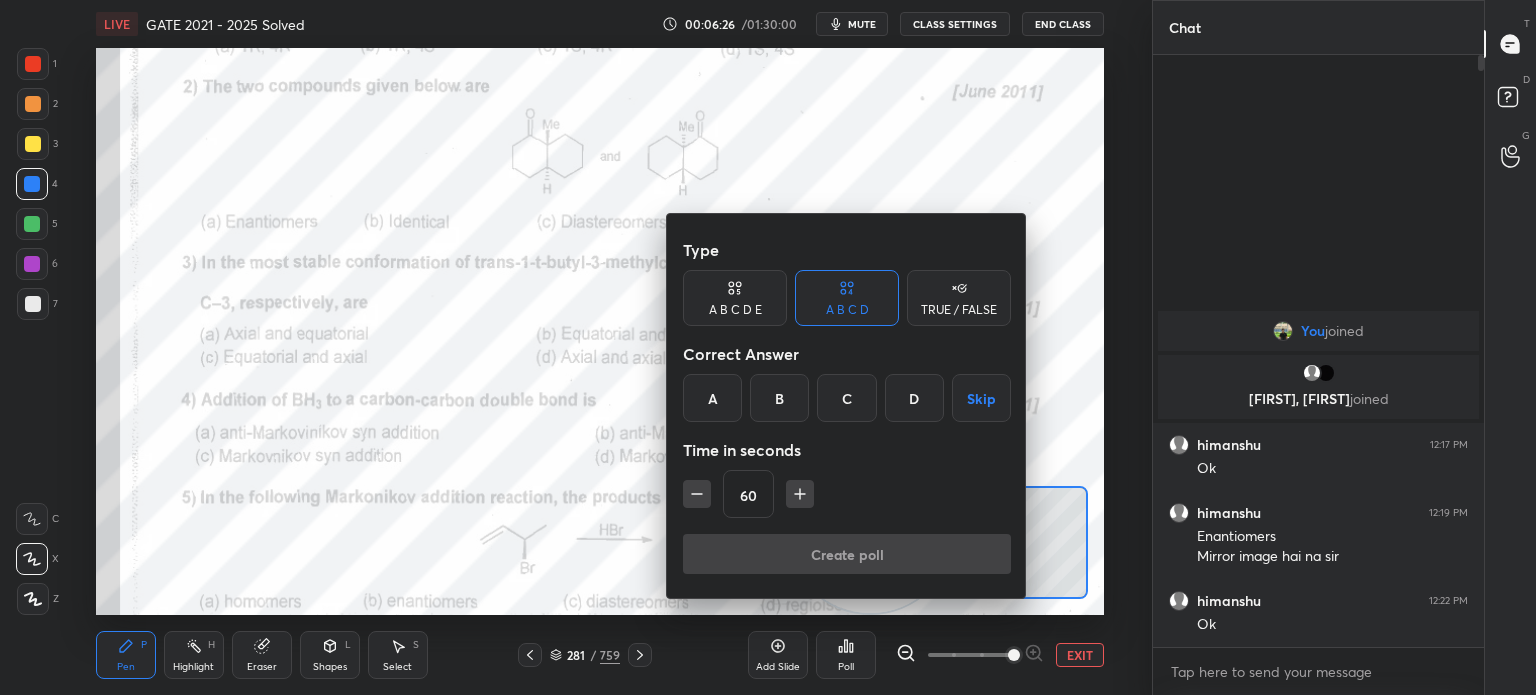 click on "C" at bounding box center [846, 398] 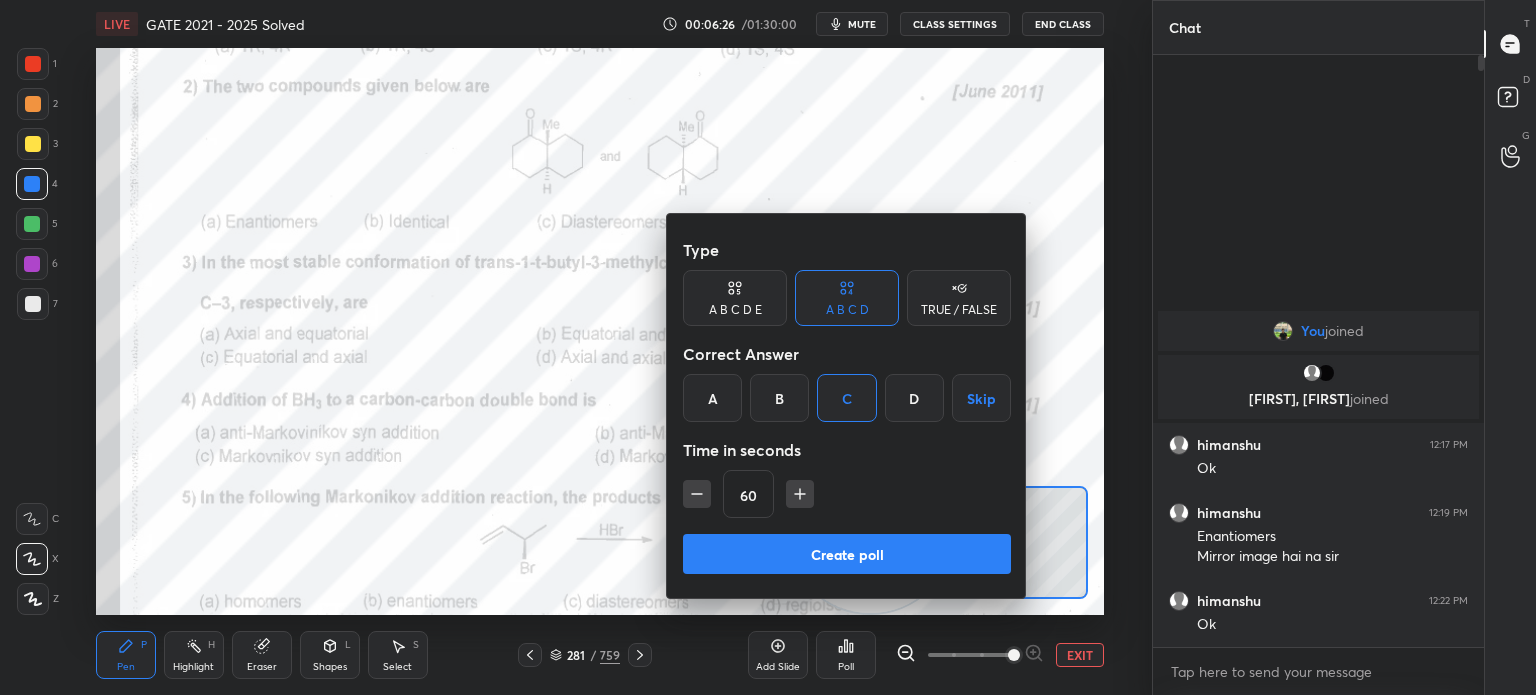 click at bounding box center [800, 494] 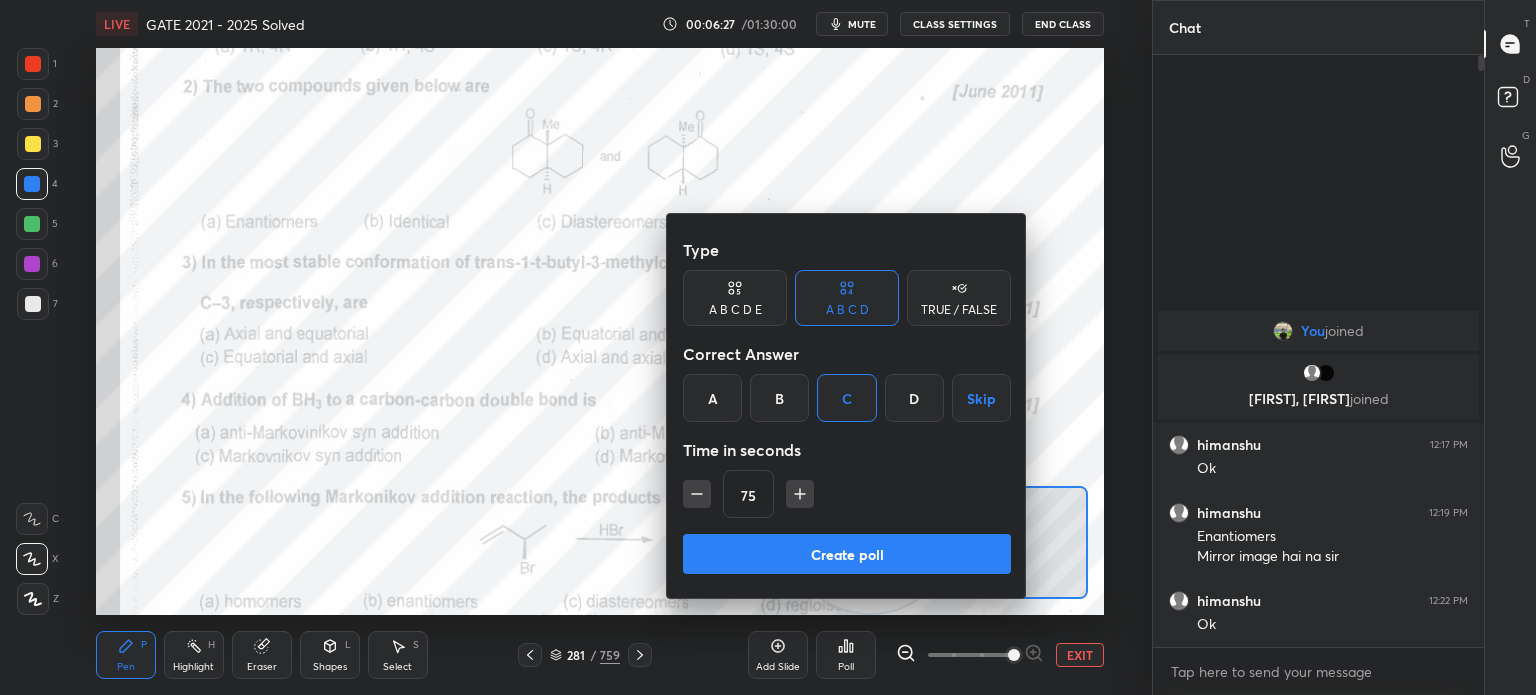 click 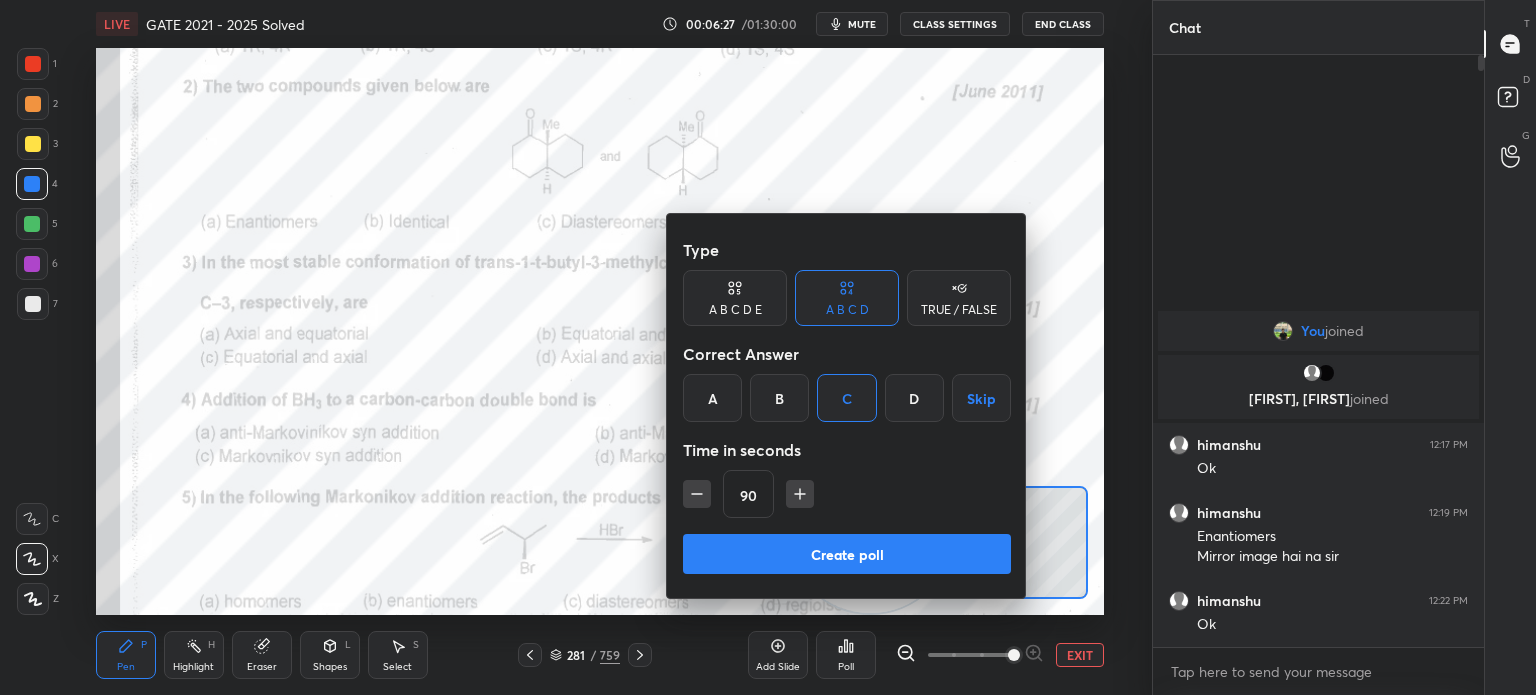 click on "Create poll" at bounding box center (847, 554) 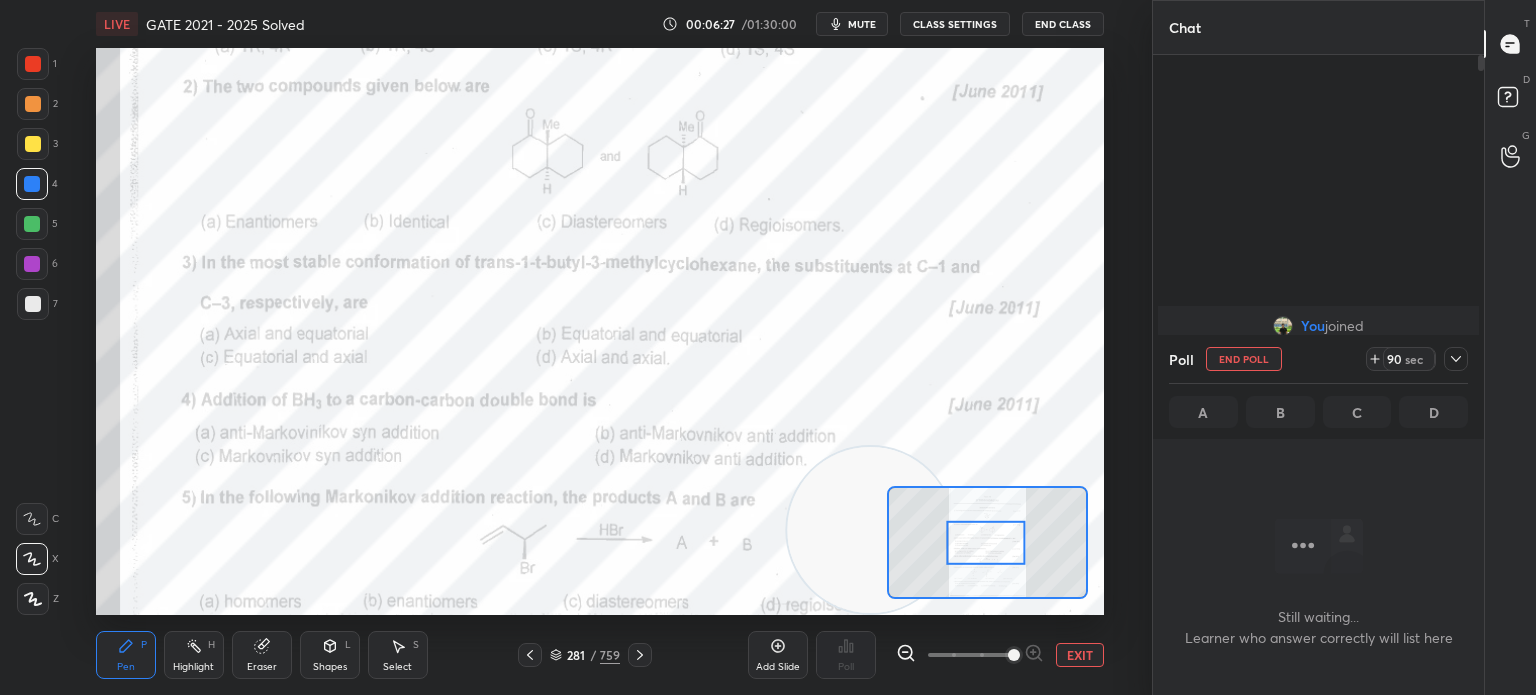 scroll, scrollTop: 500, scrollLeft: 325, axis: both 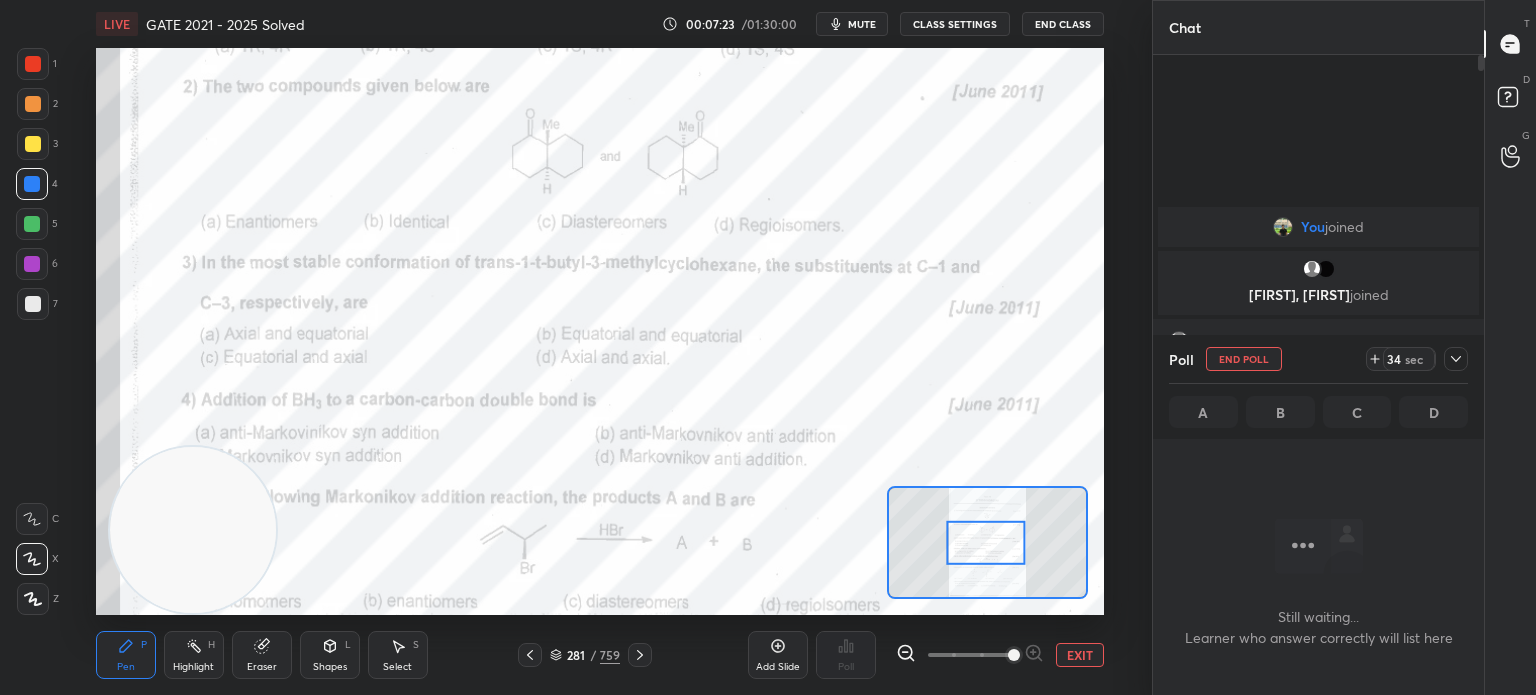 click on "Eraser" at bounding box center (262, 667) 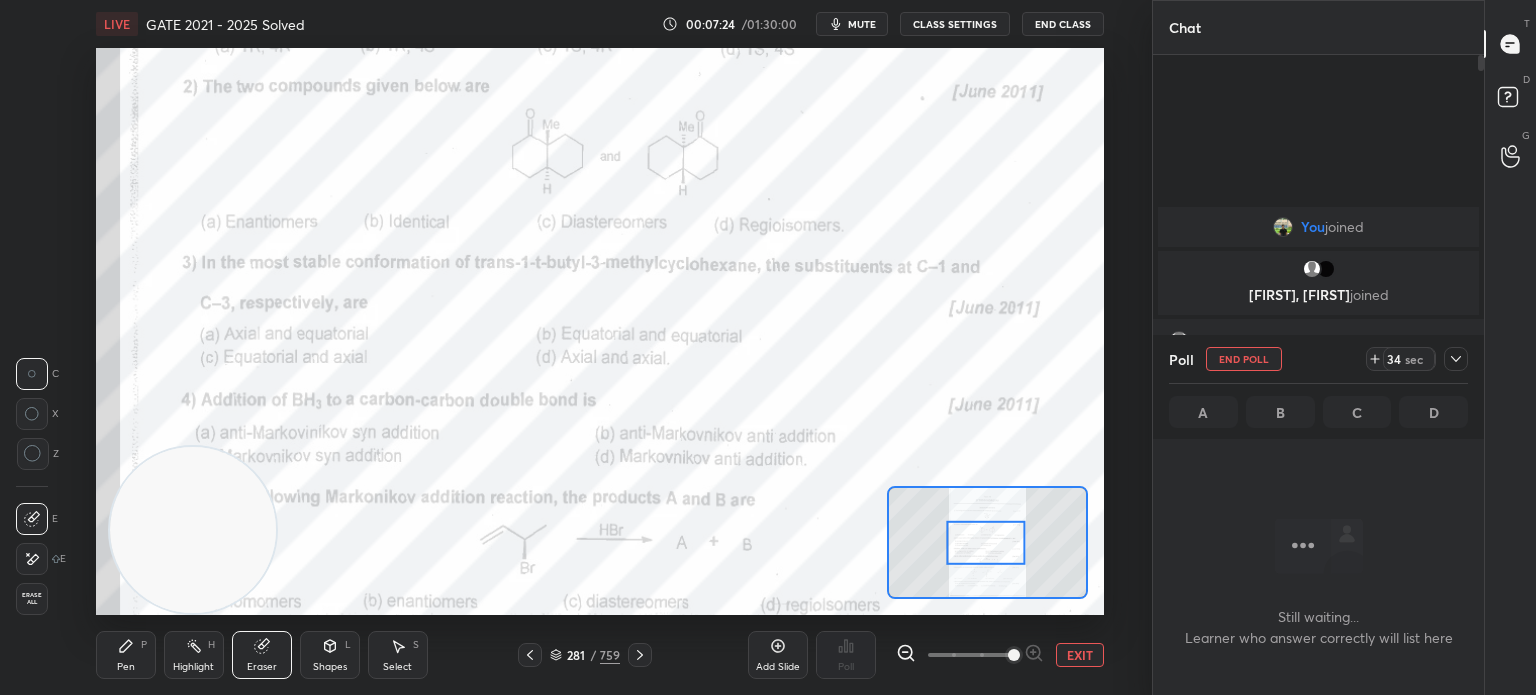 click on "Erase all" at bounding box center (32, 599) 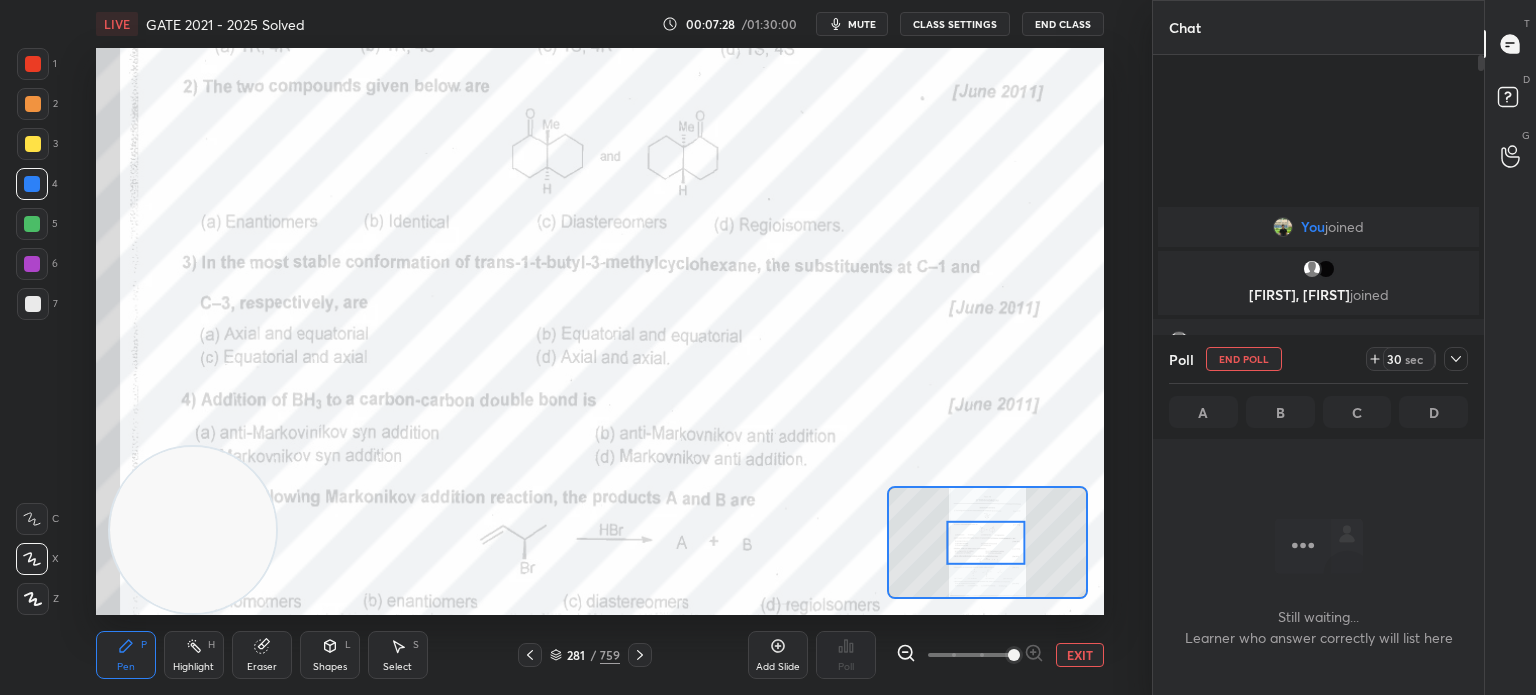 click on "1" at bounding box center [37, 68] 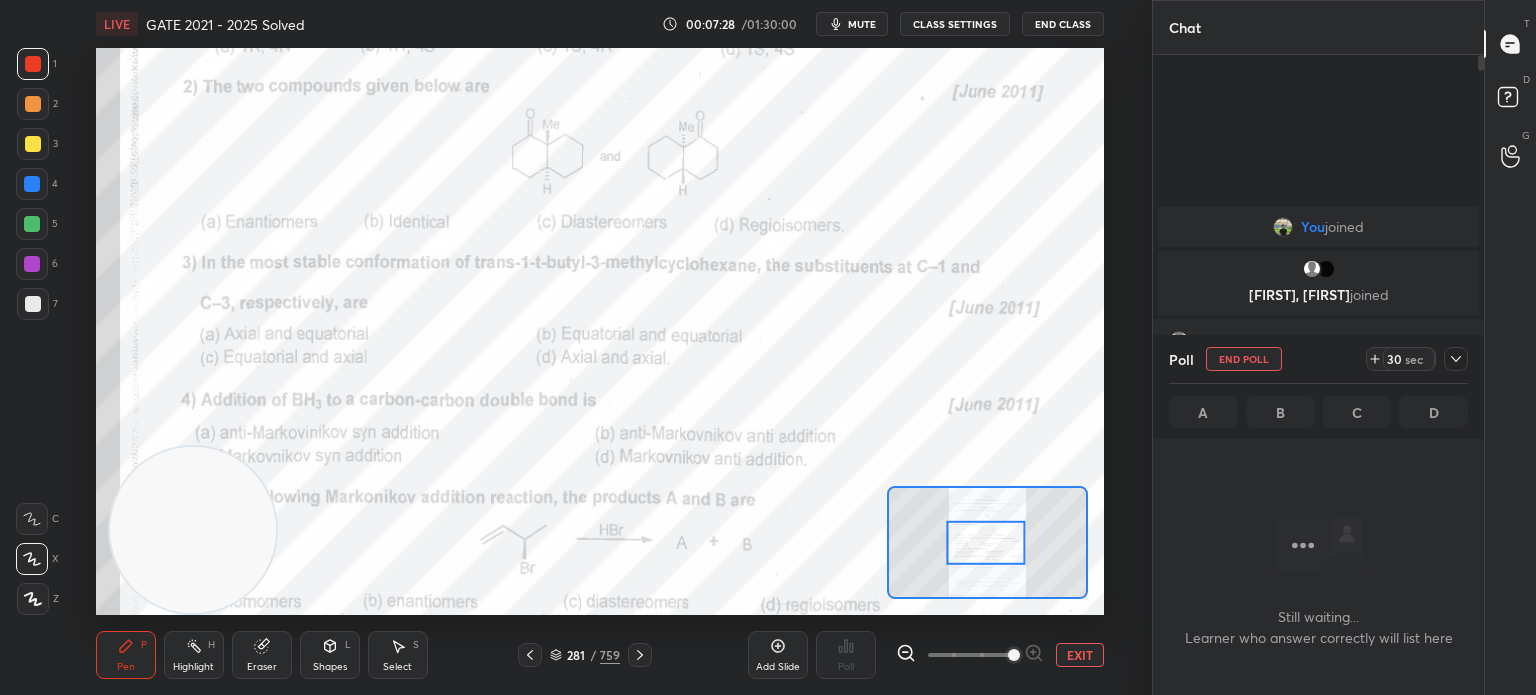 click at bounding box center [33, 64] 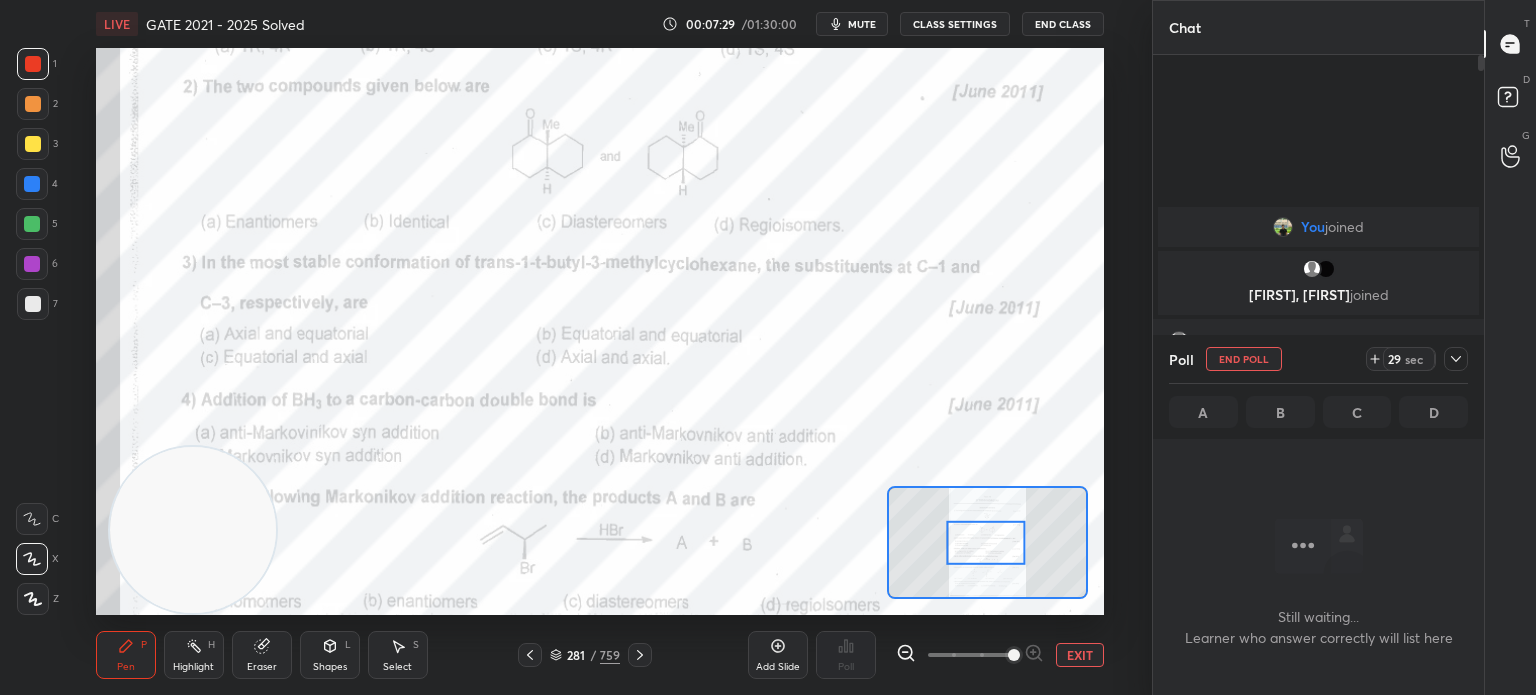 click 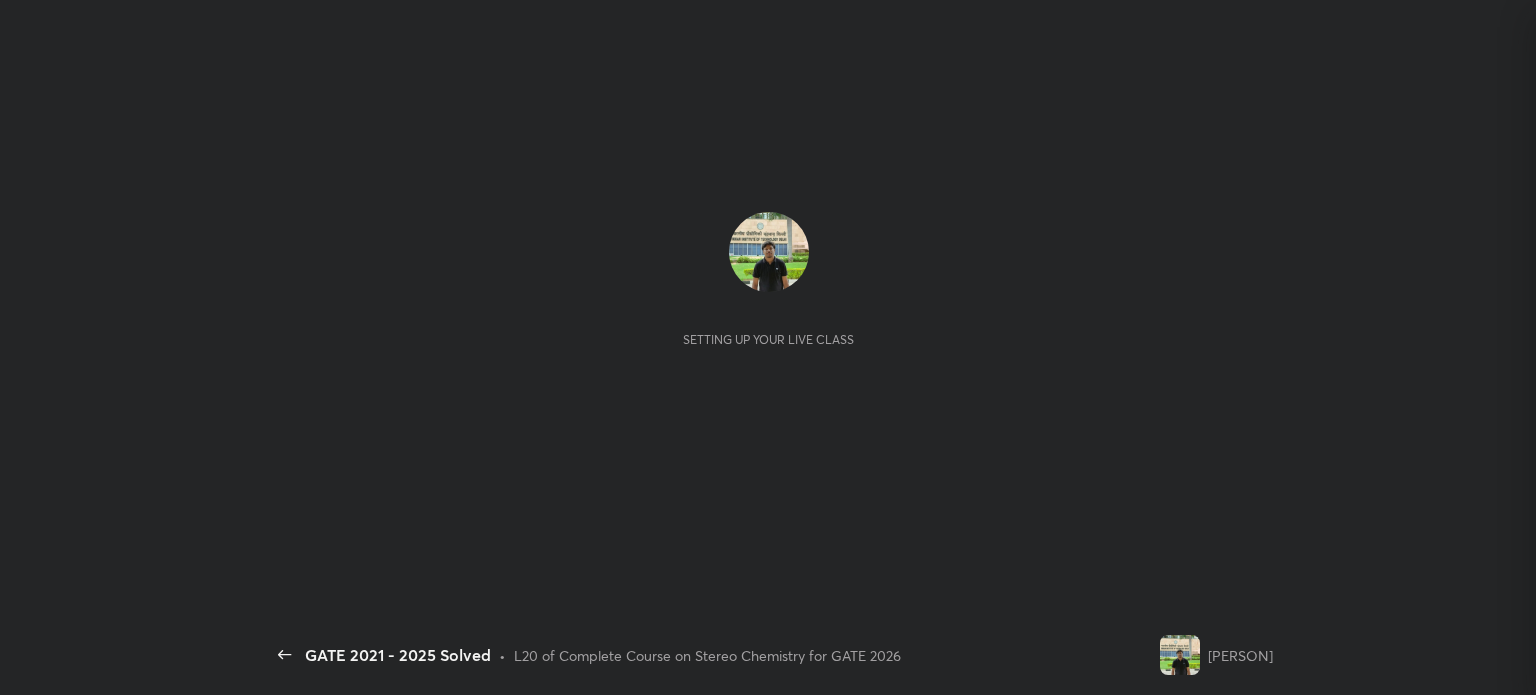scroll, scrollTop: 0, scrollLeft: 0, axis: both 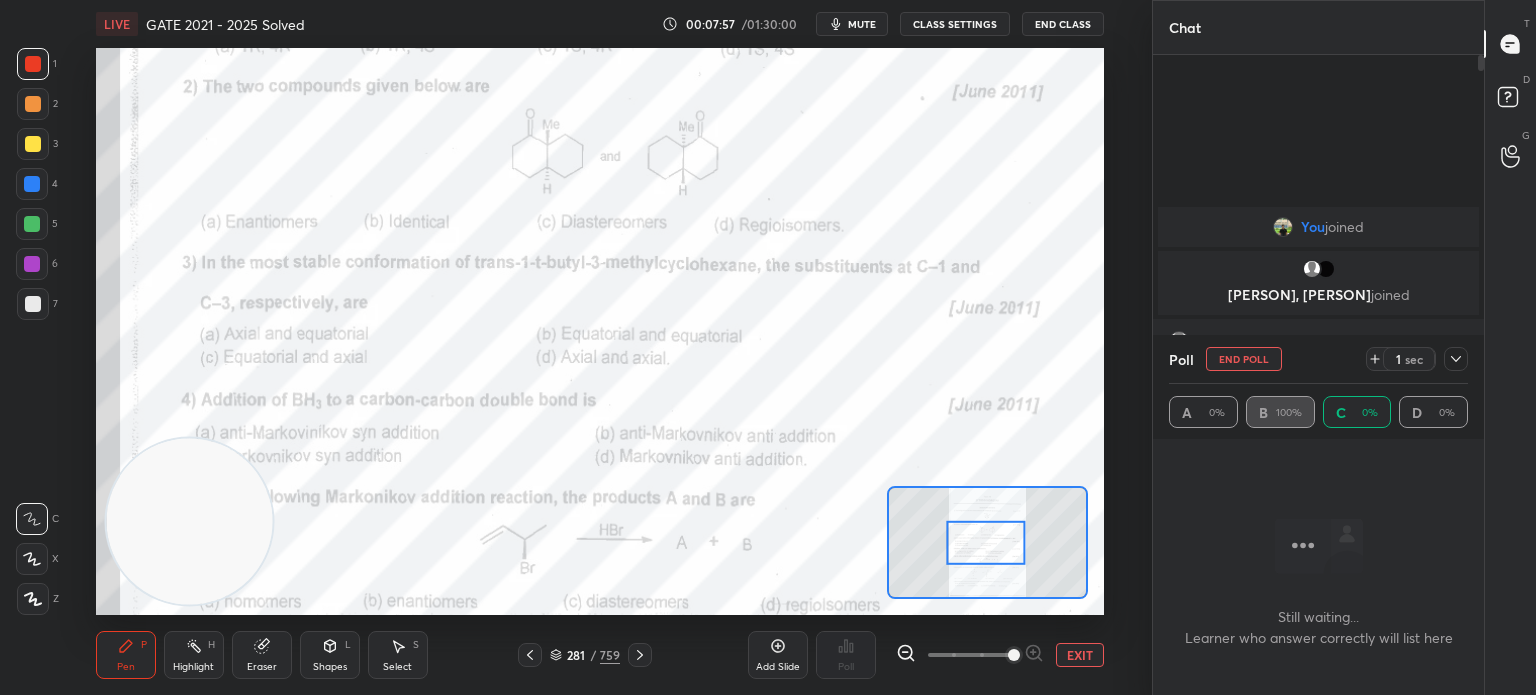 click on "Eraser" at bounding box center (262, 655) 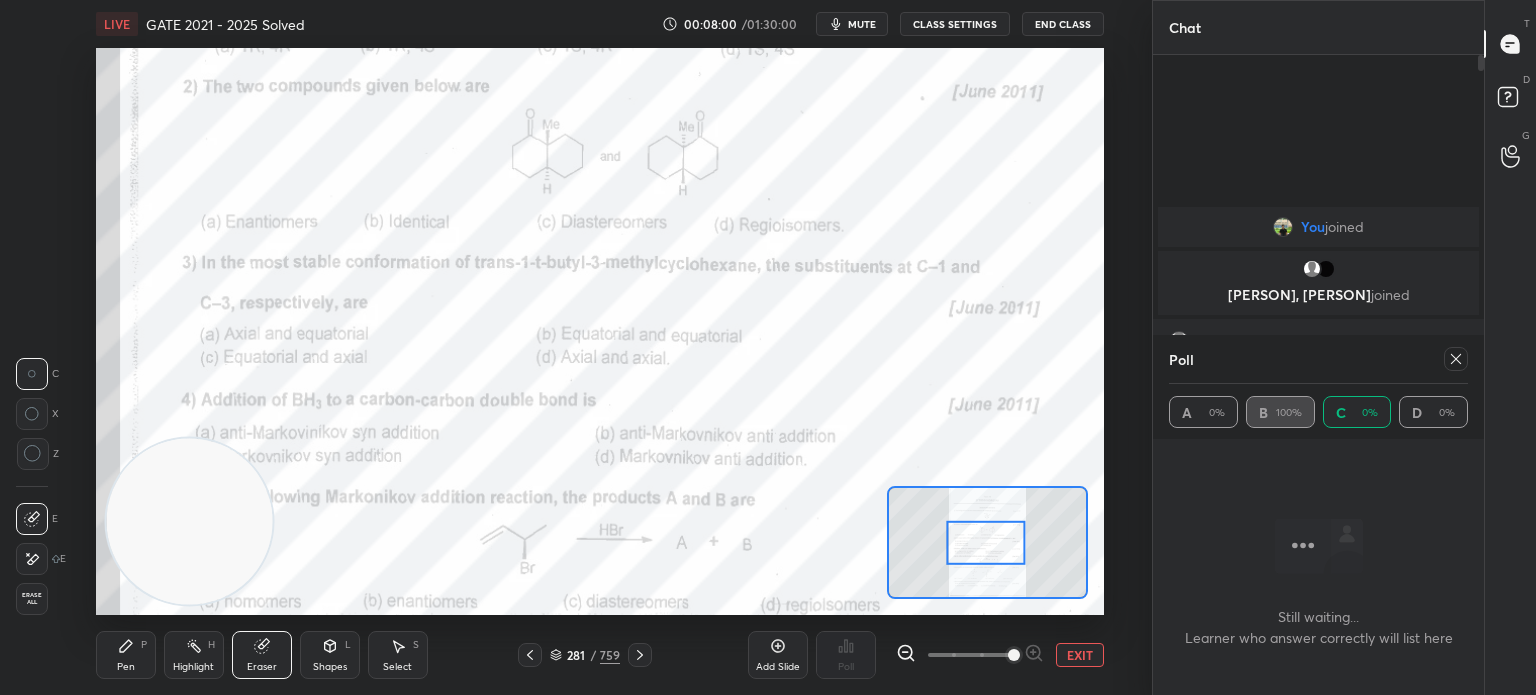 click on "Pen P" at bounding box center (126, 655) 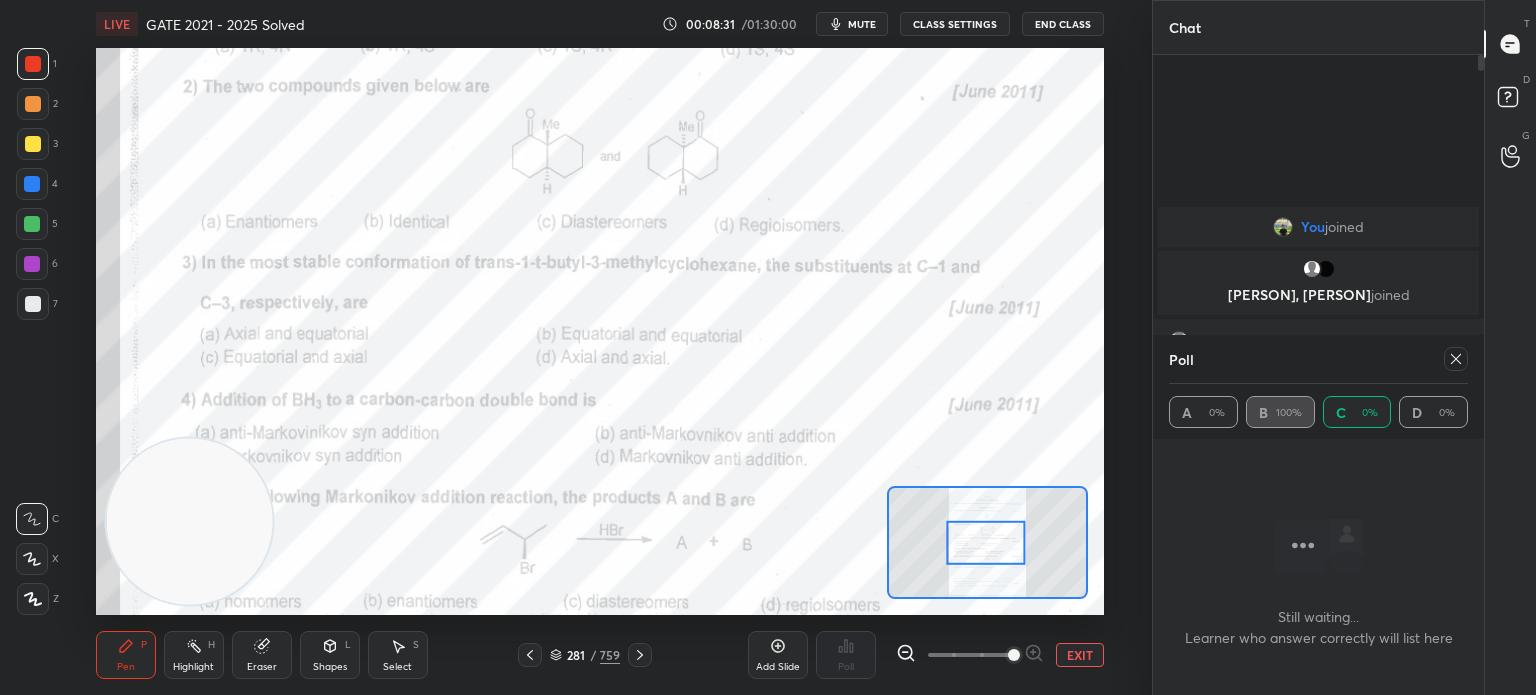 click on "Highlight H" at bounding box center (194, 655) 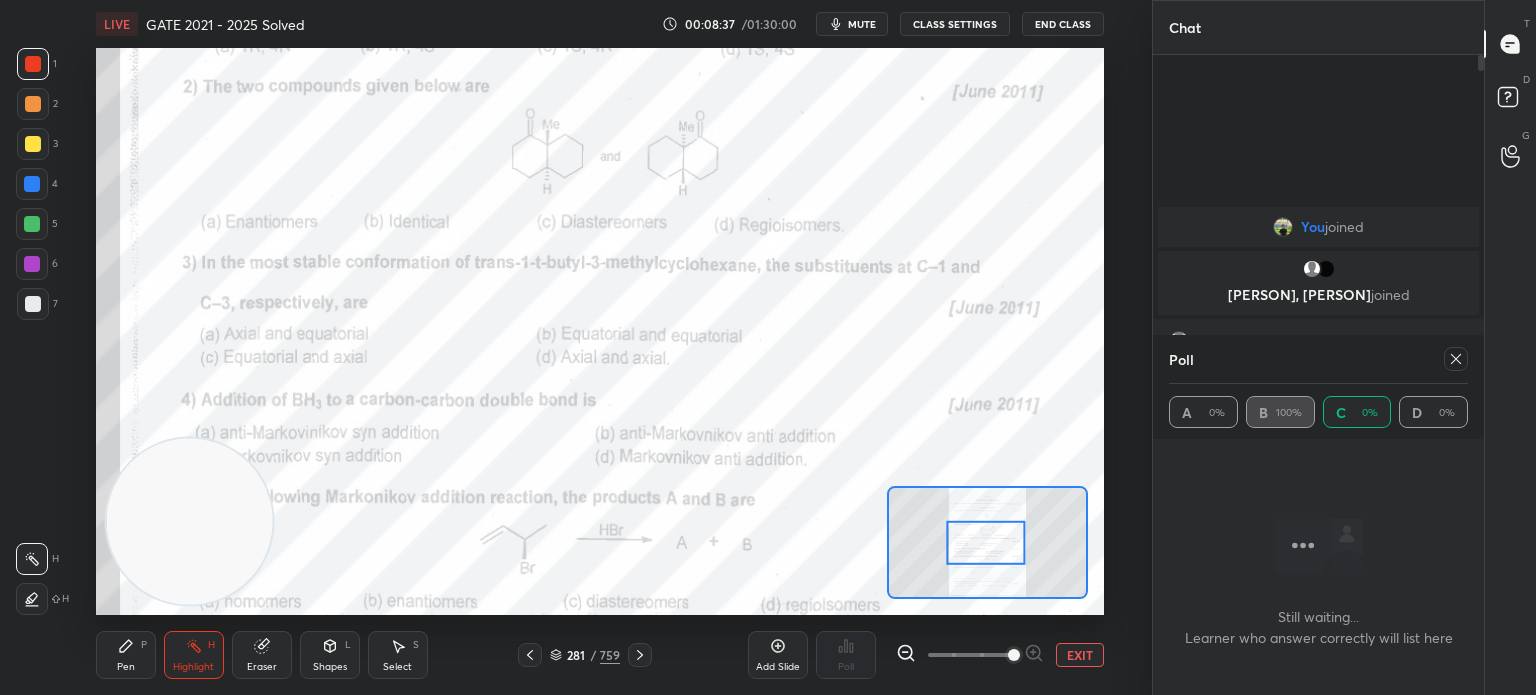click on "Pen" at bounding box center (126, 667) 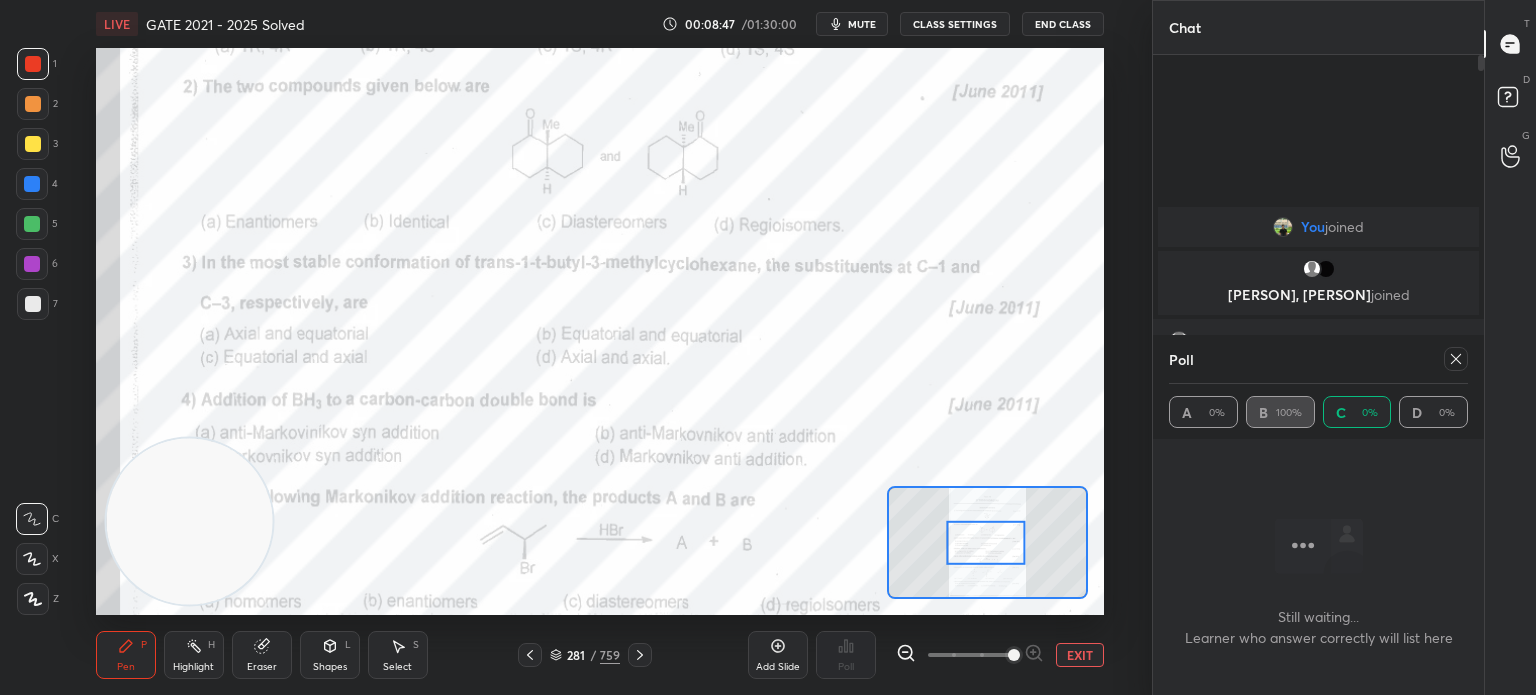 click on "Highlight H" at bounding box center [194, 655] 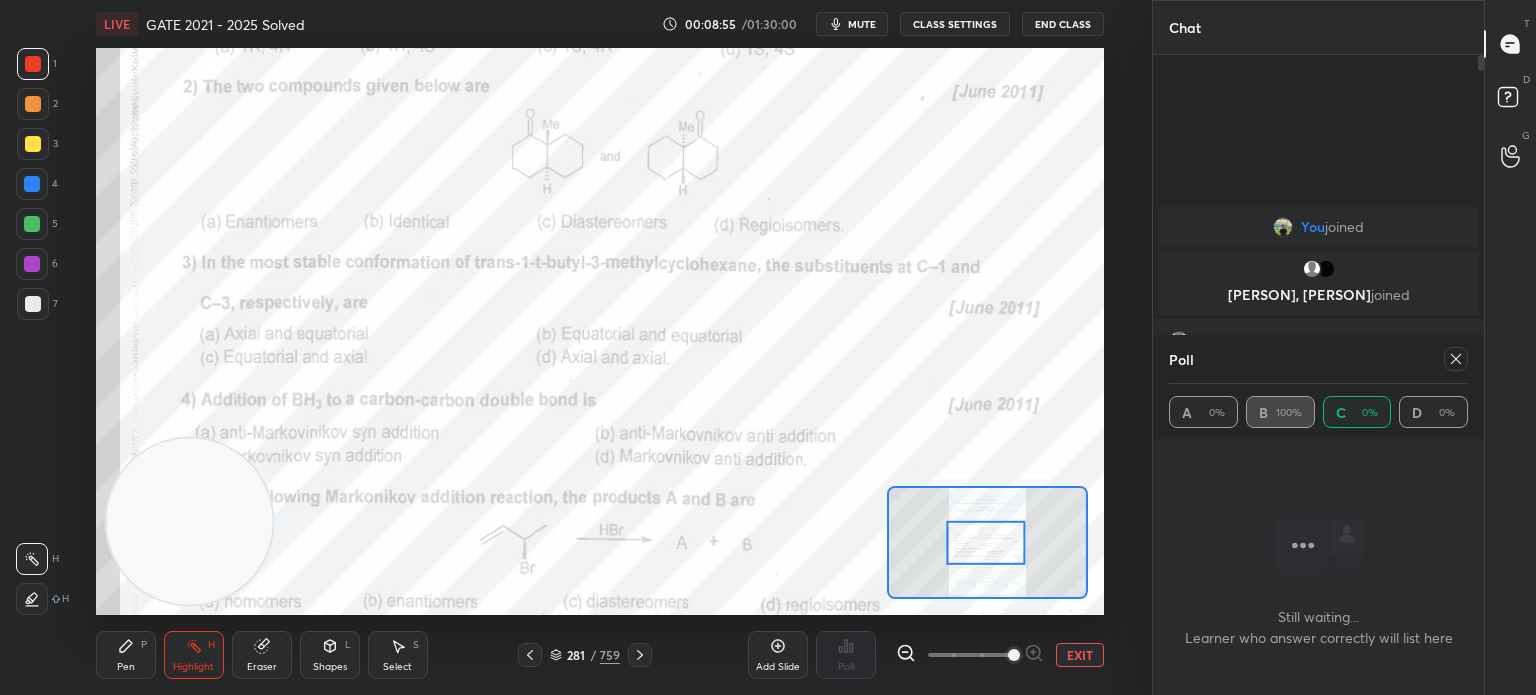 click on "Eraser" at bounding box center (262, 655) 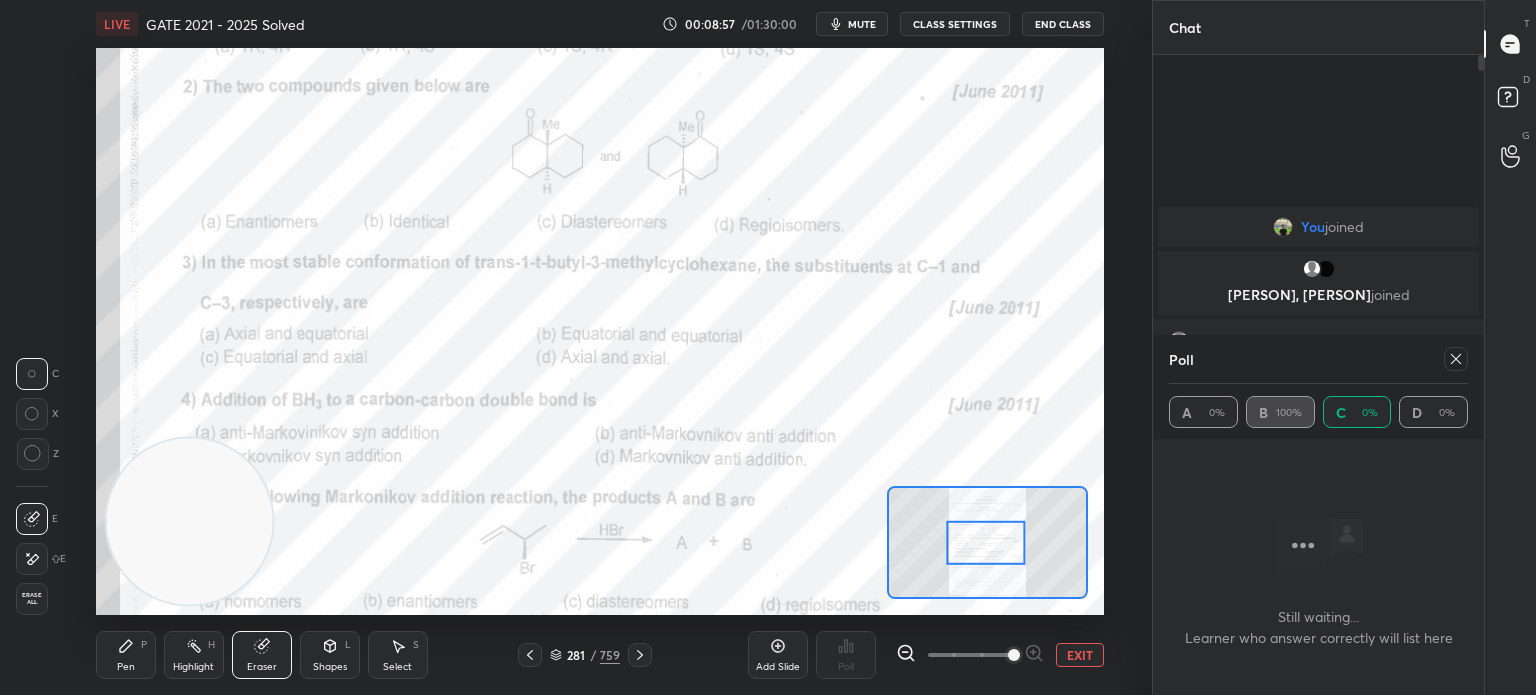click on "Pen P Highlight H Eraser Shapes L Select S 281 / 759 Add Slide Poll EXIT" at bounding box center [600, 655] 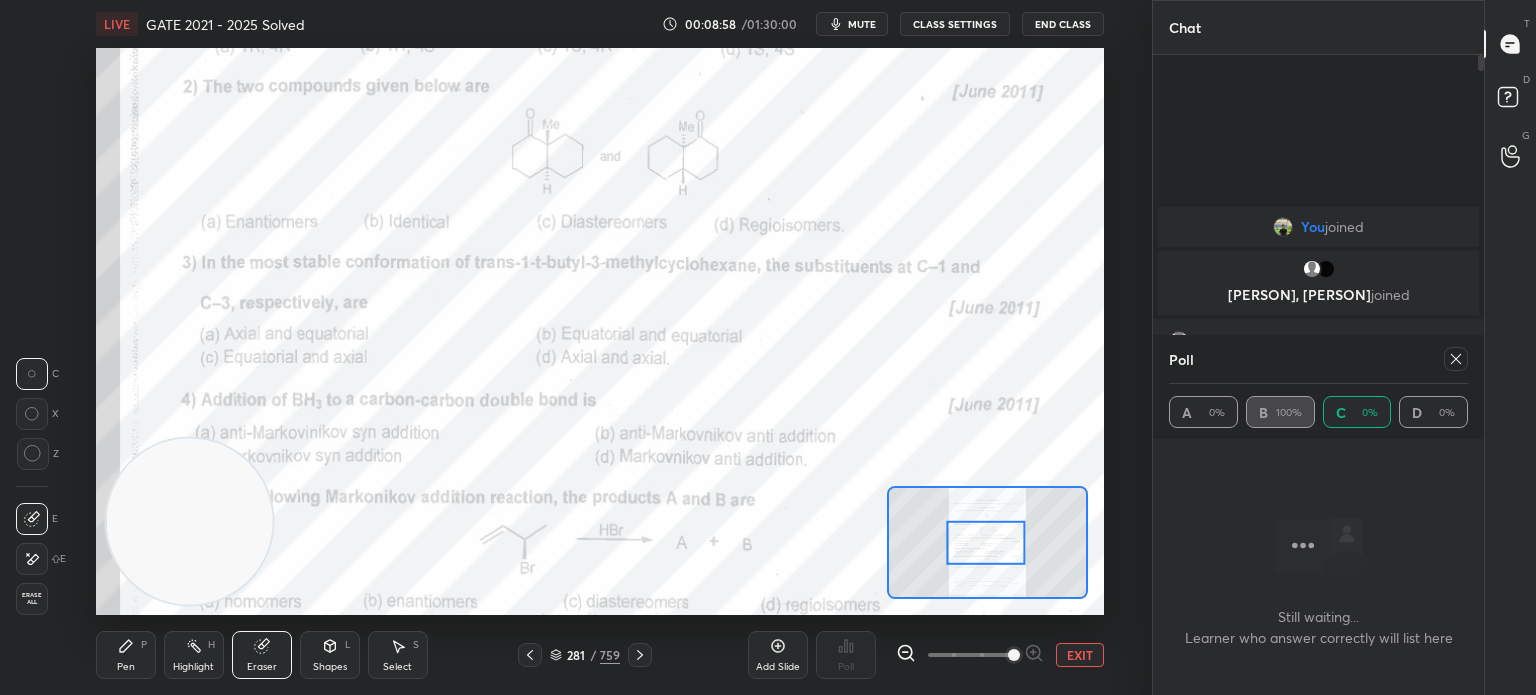 click on "Pen P" at bounding box center [126, 655] 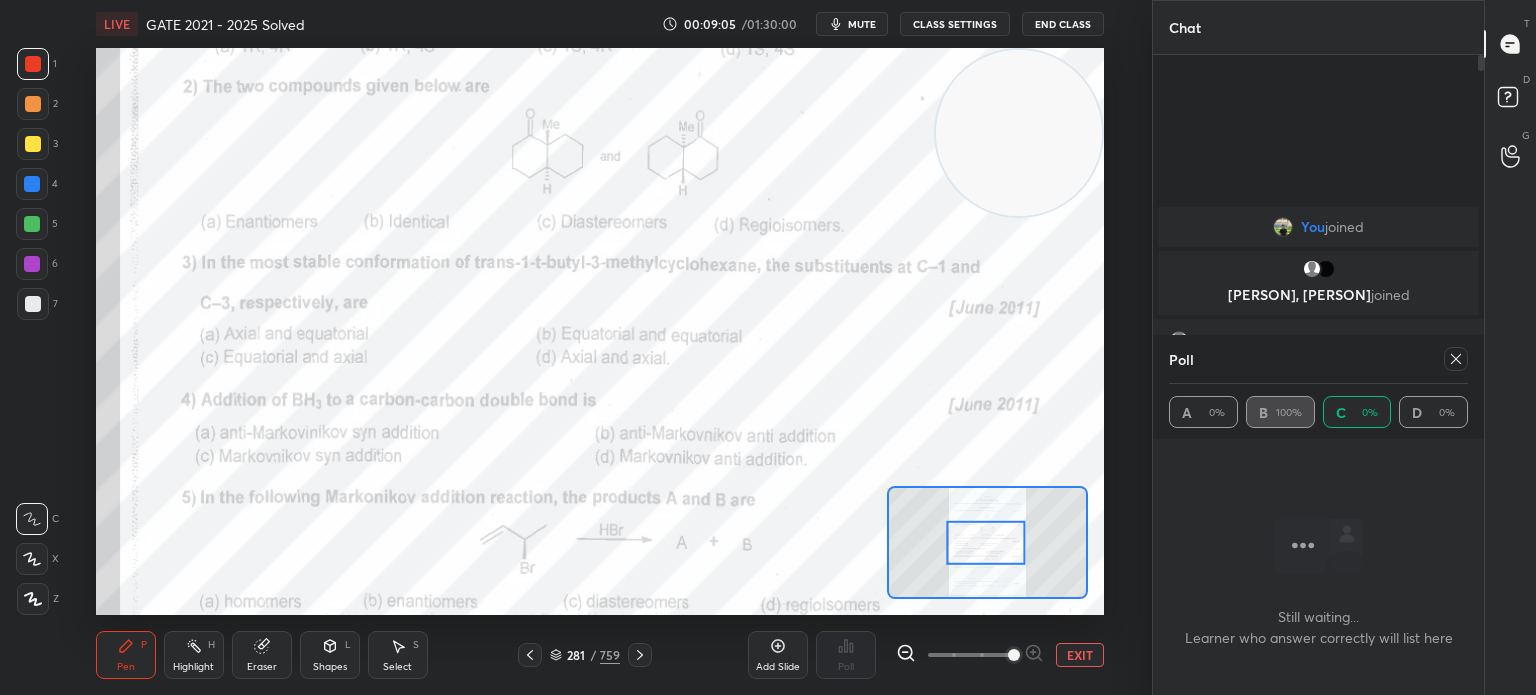 click 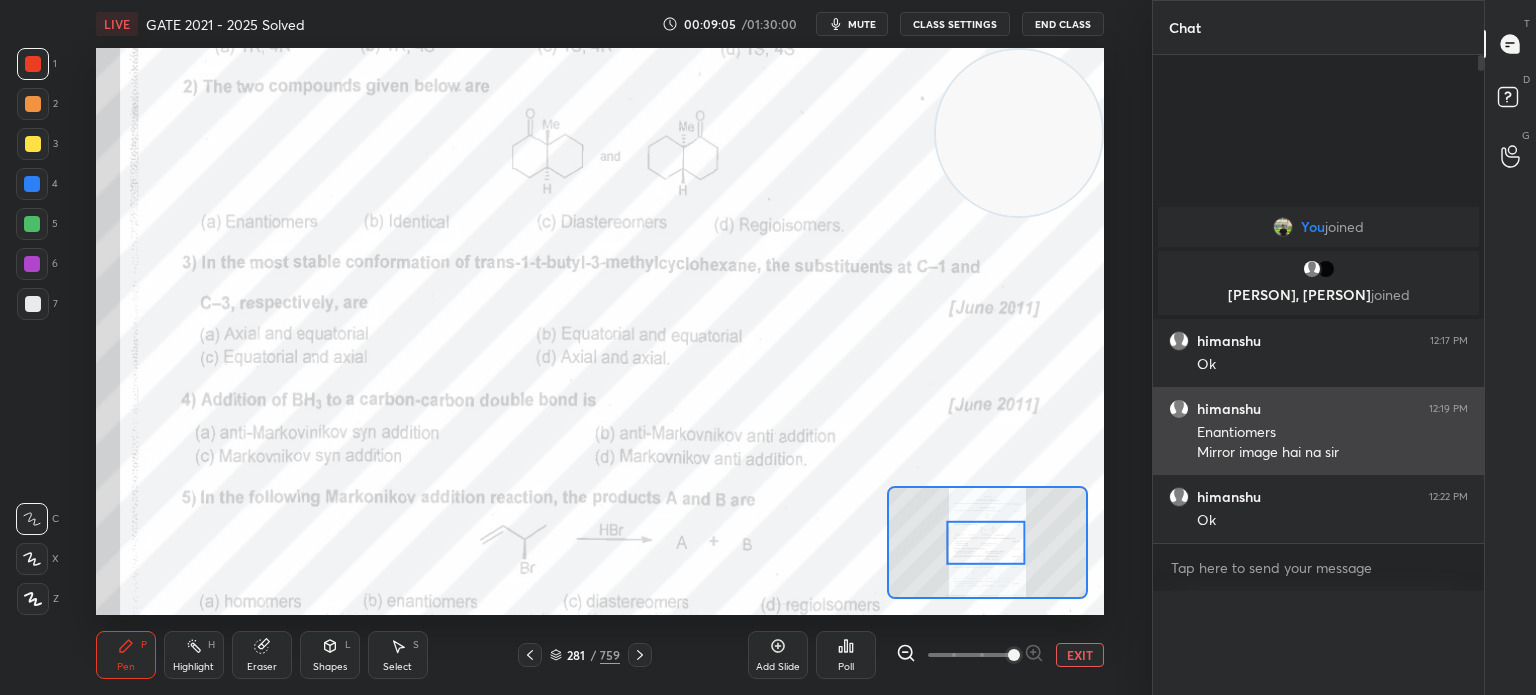 scroll, scrollTop: 6, scrollLeft: 6, axis: both 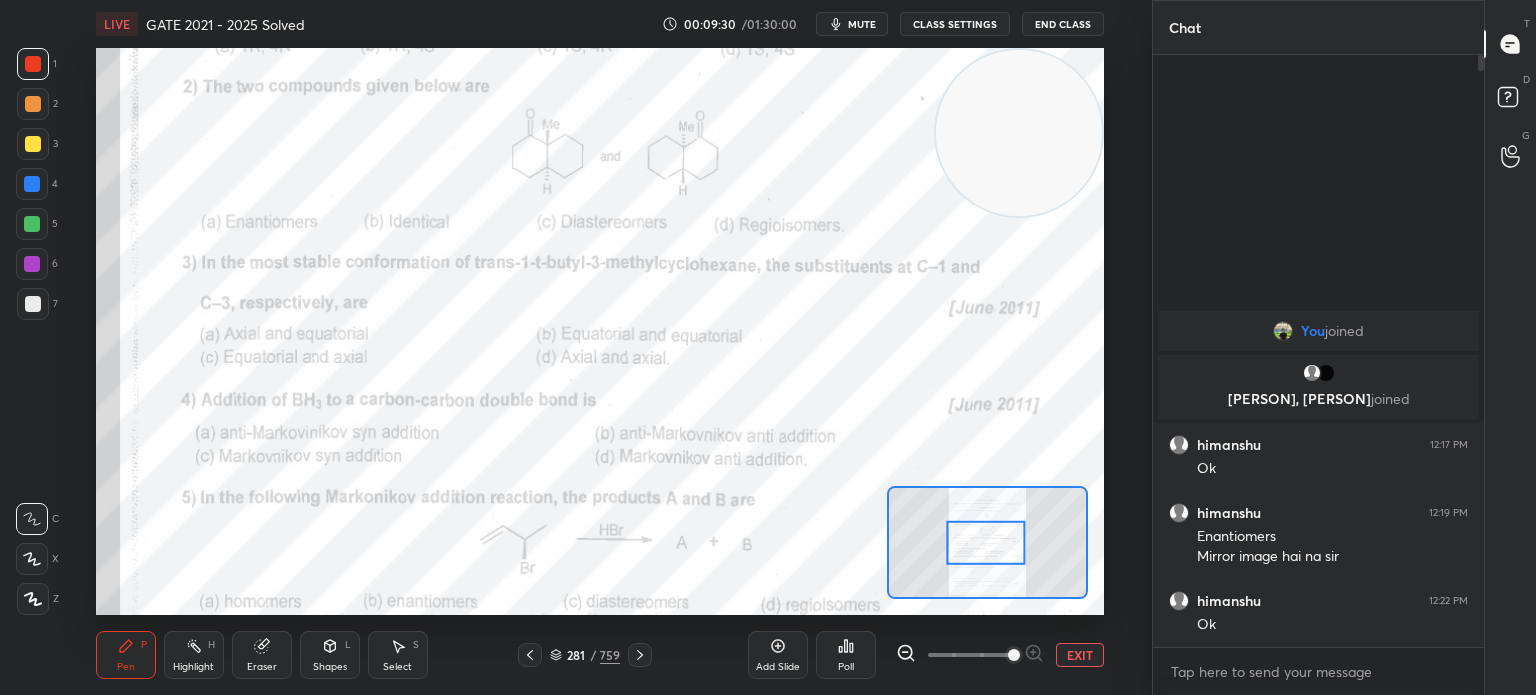 click on "Poll" at bounding box center [846, 655] 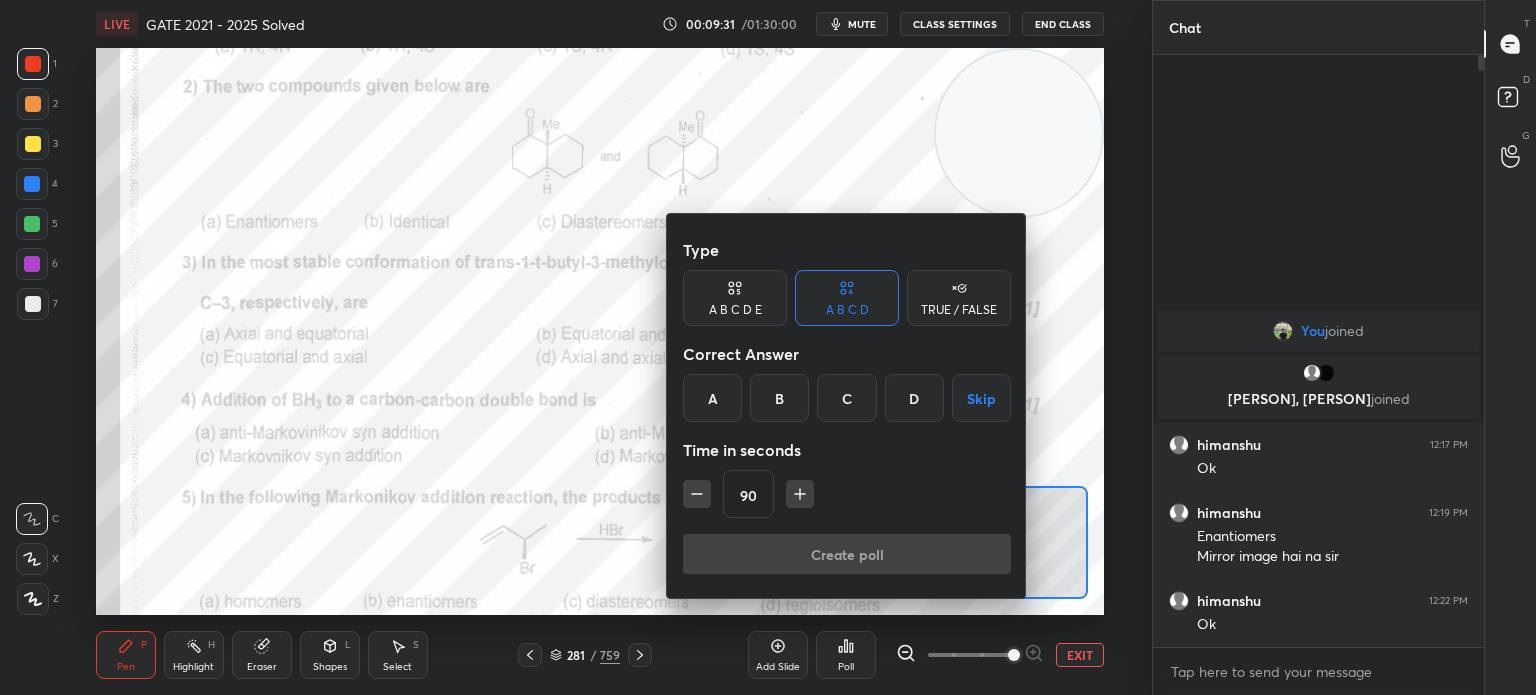 click on "A" at bounding box center [712, 398] 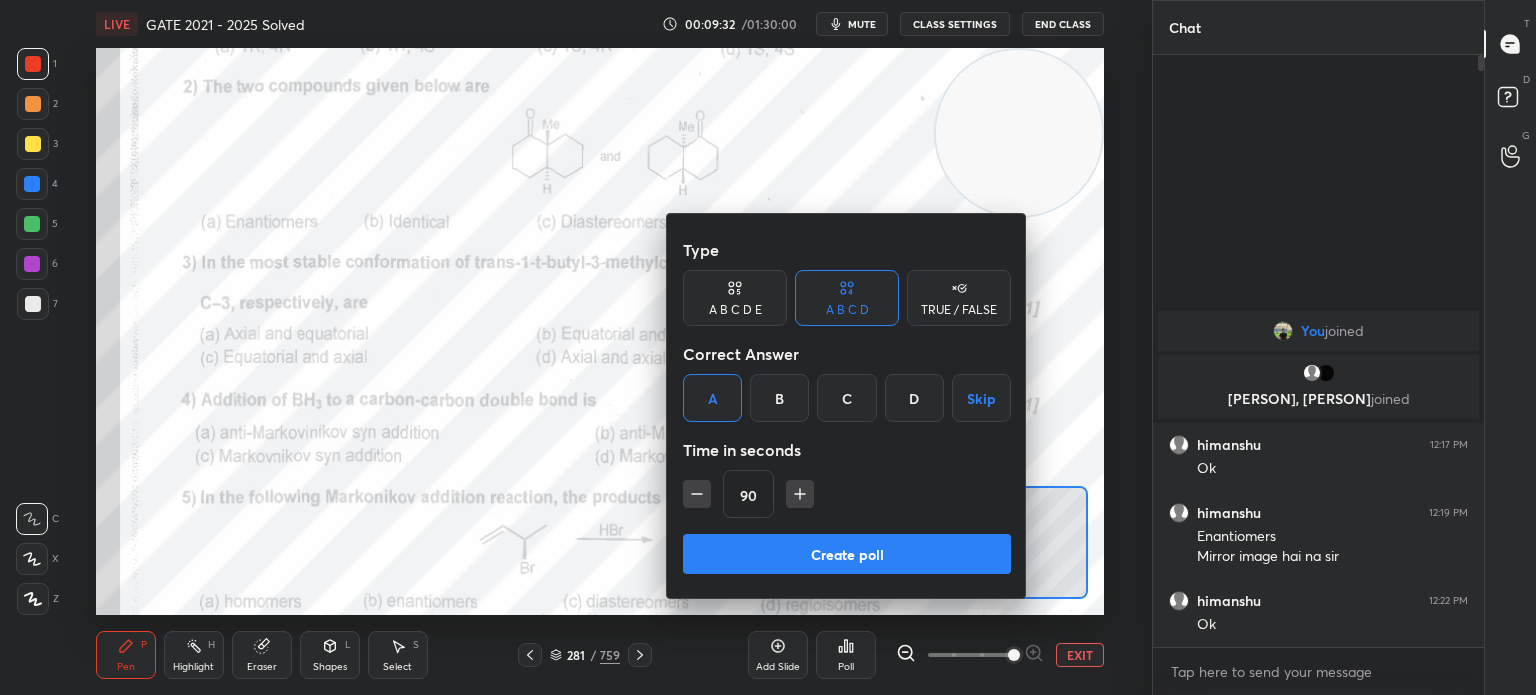 click on "Create poll" at bounding box center (847, 554) 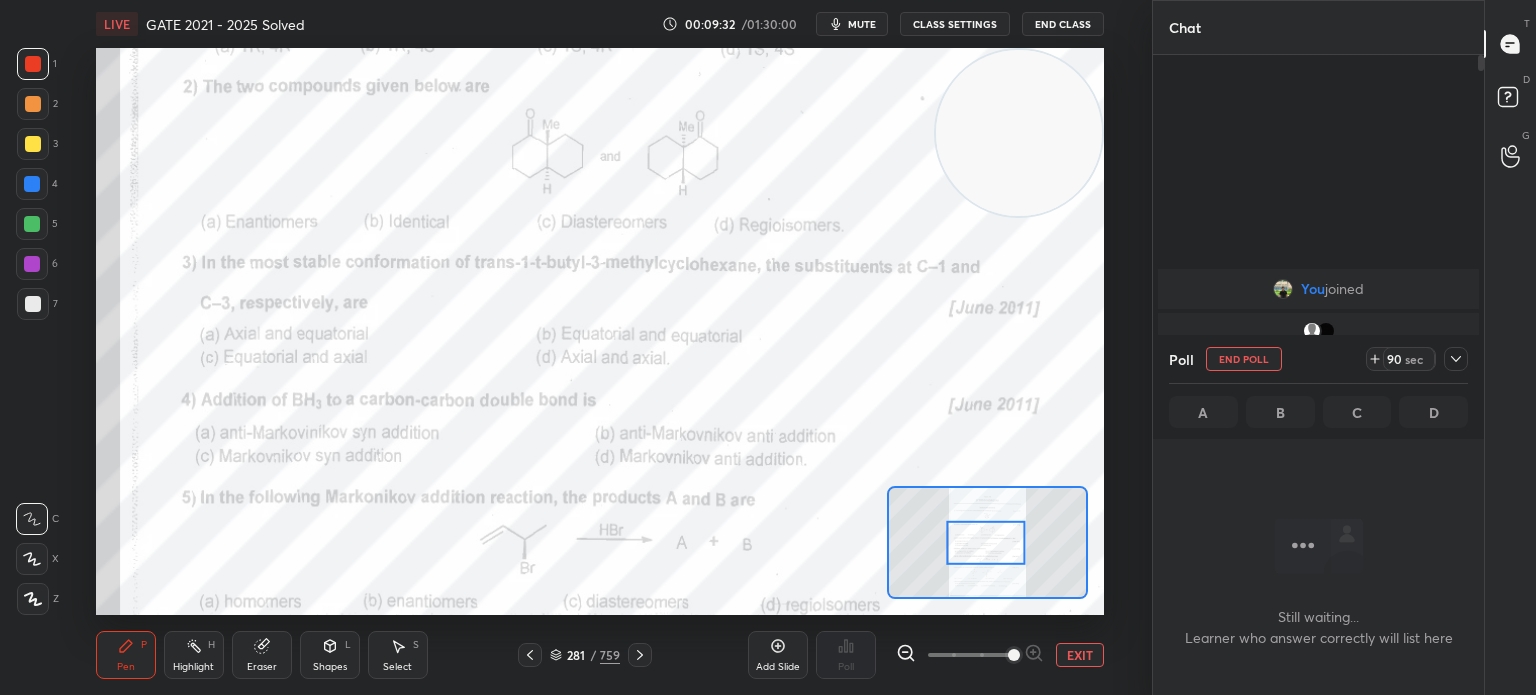 scroll, scrollTop: 488, scrollLeft: 325, axis: both 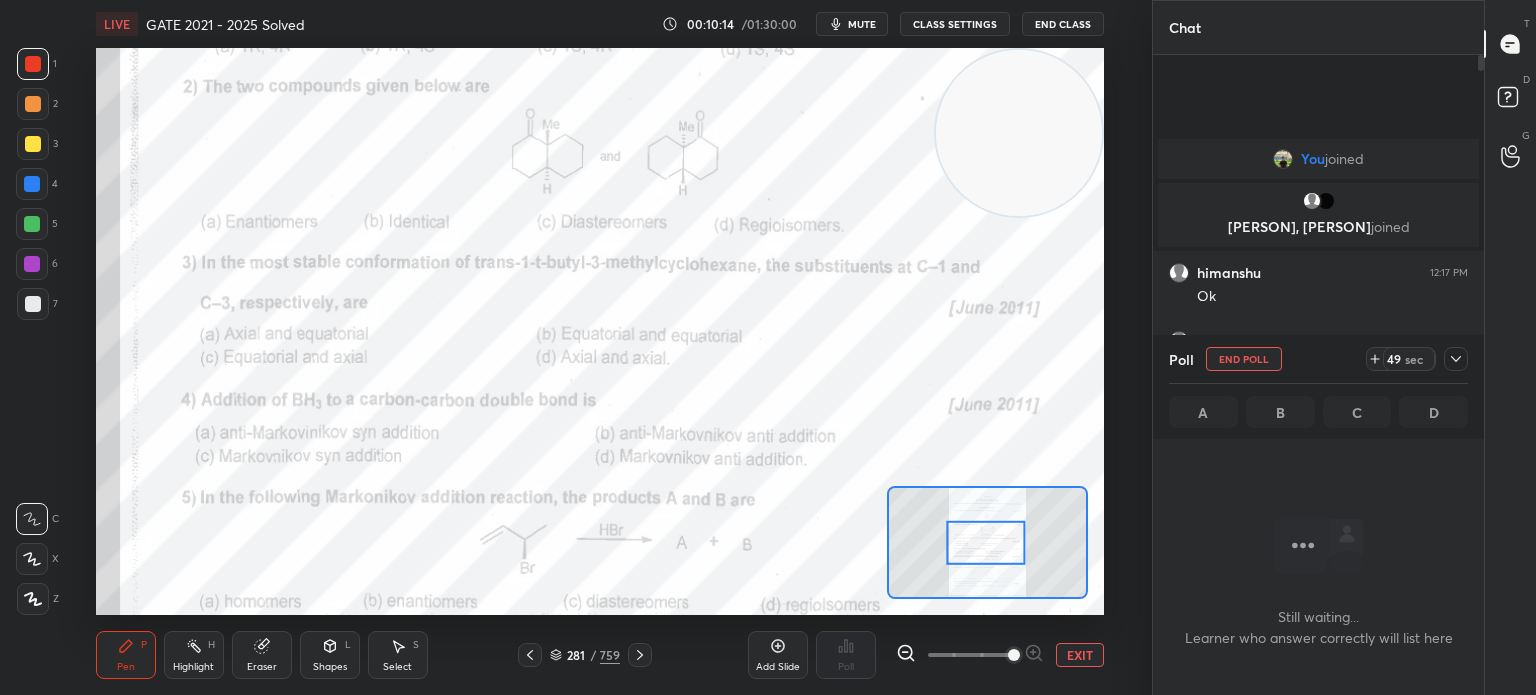 click on "mute" at bounding box center (852, 24) 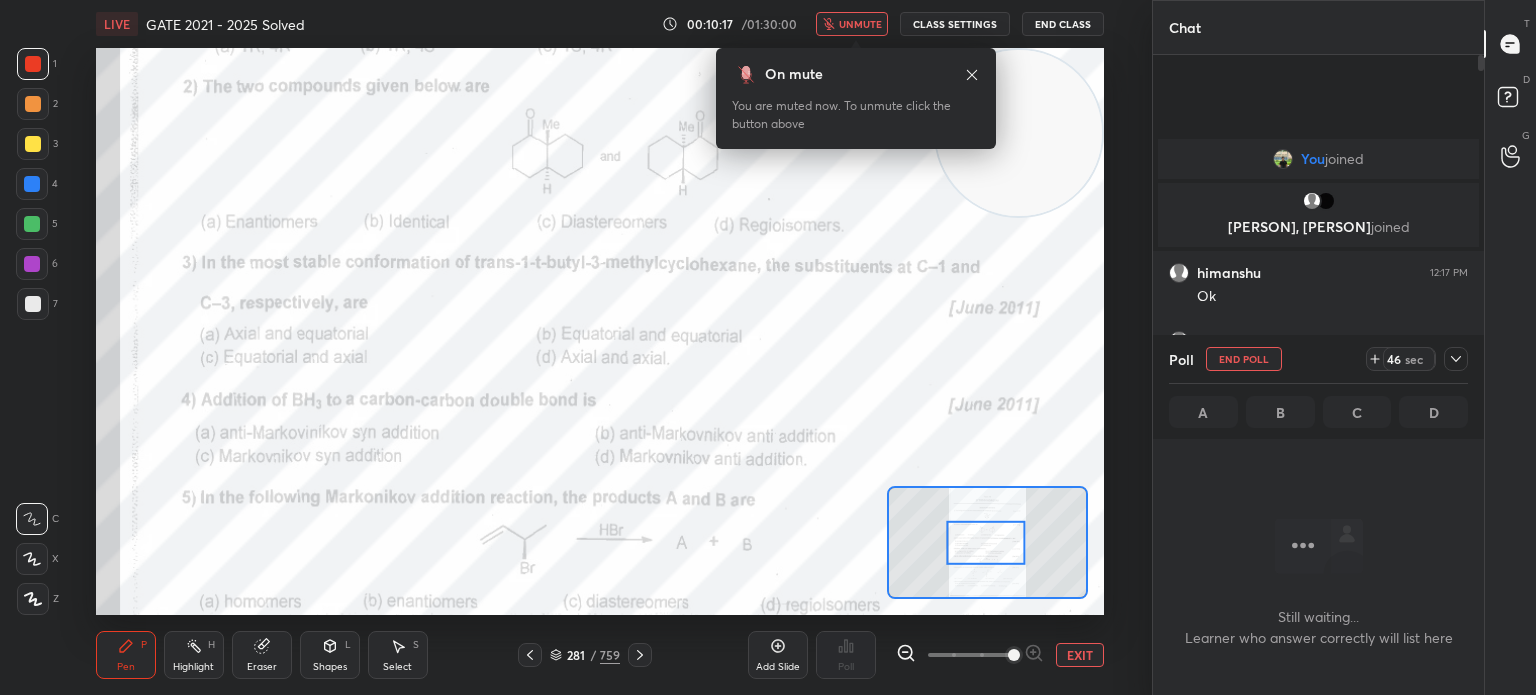 click 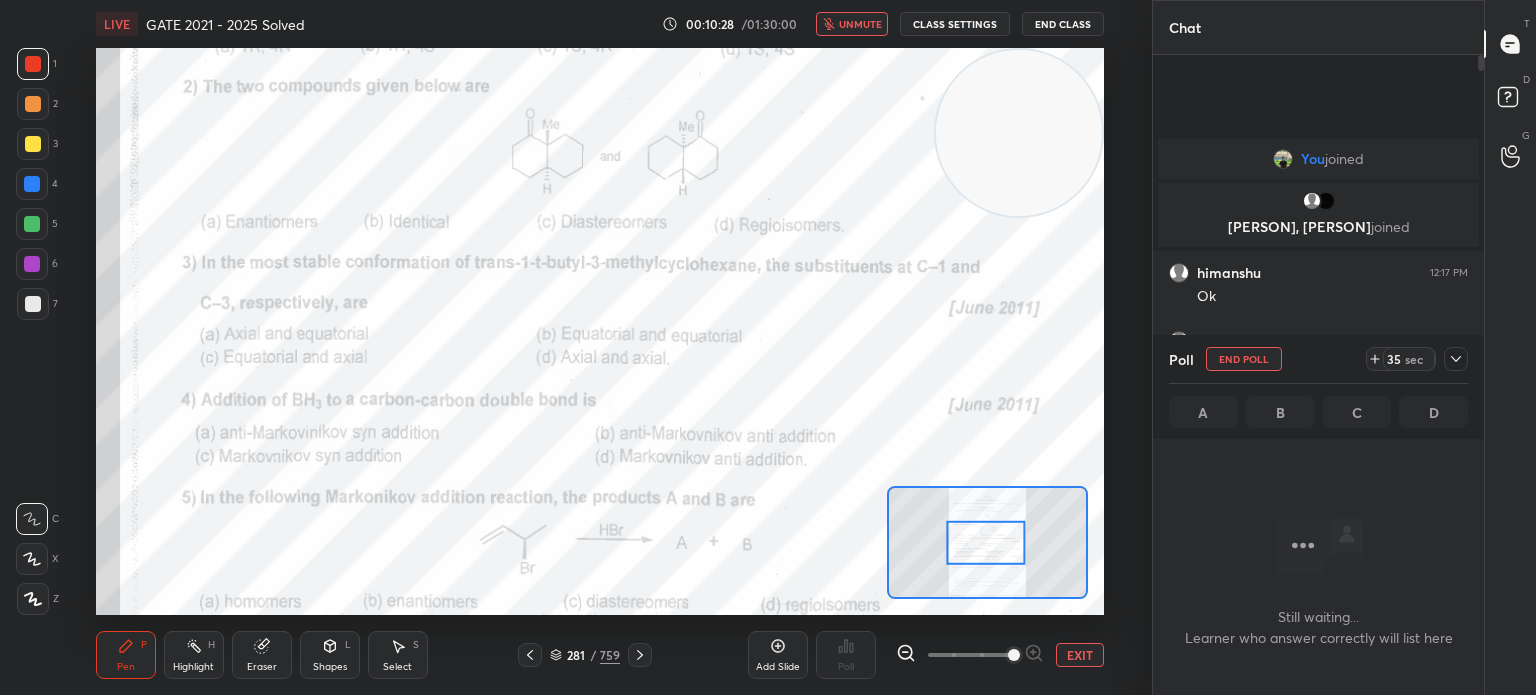 click on "unmute" at bounding box center [852, 24] 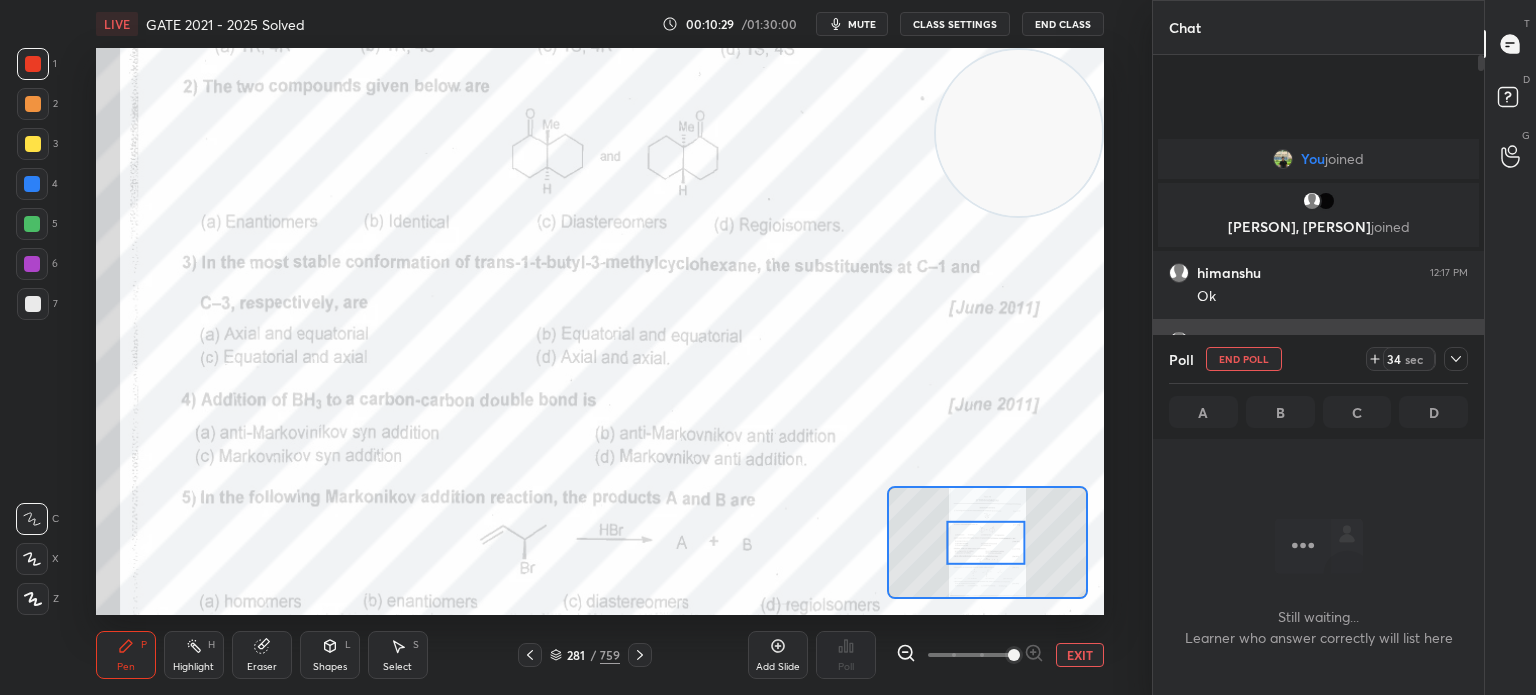 click 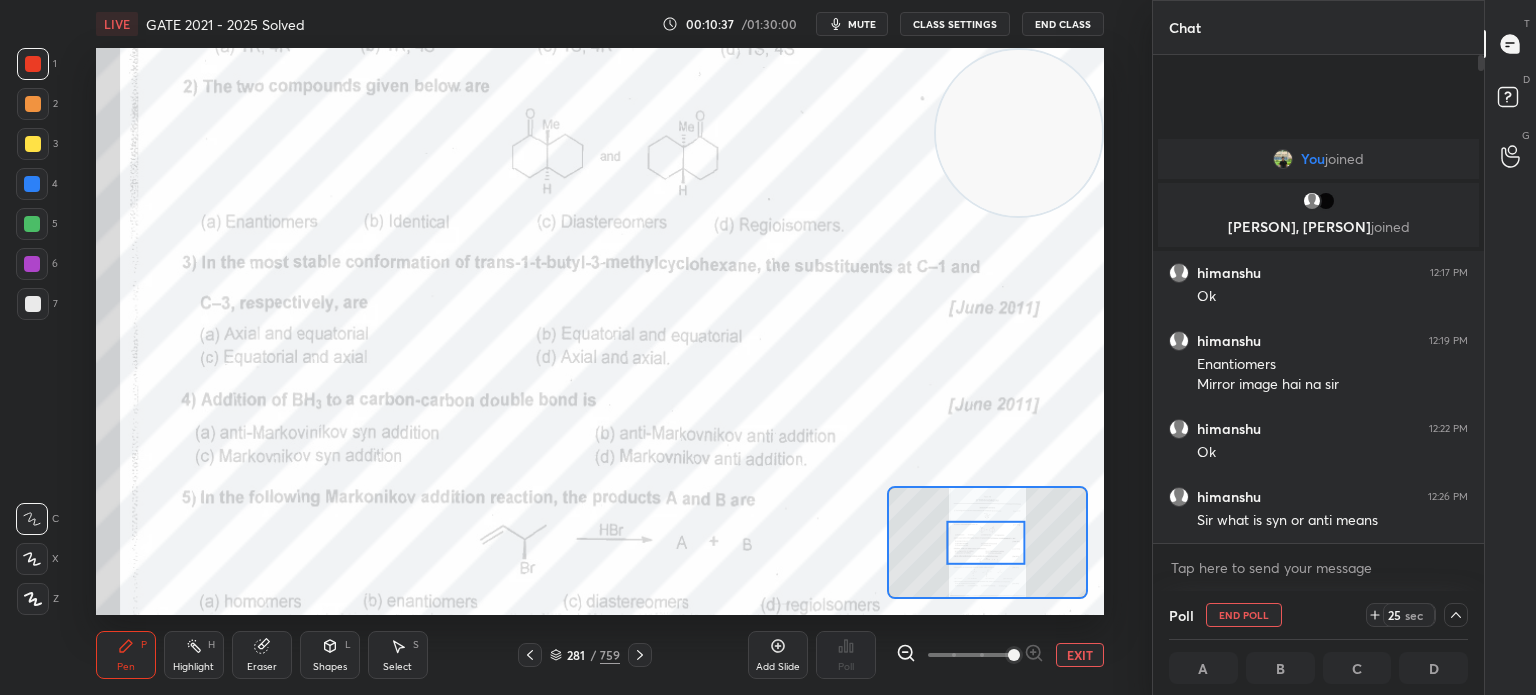 click on "Add Slide" at bounding box center (778, 655) 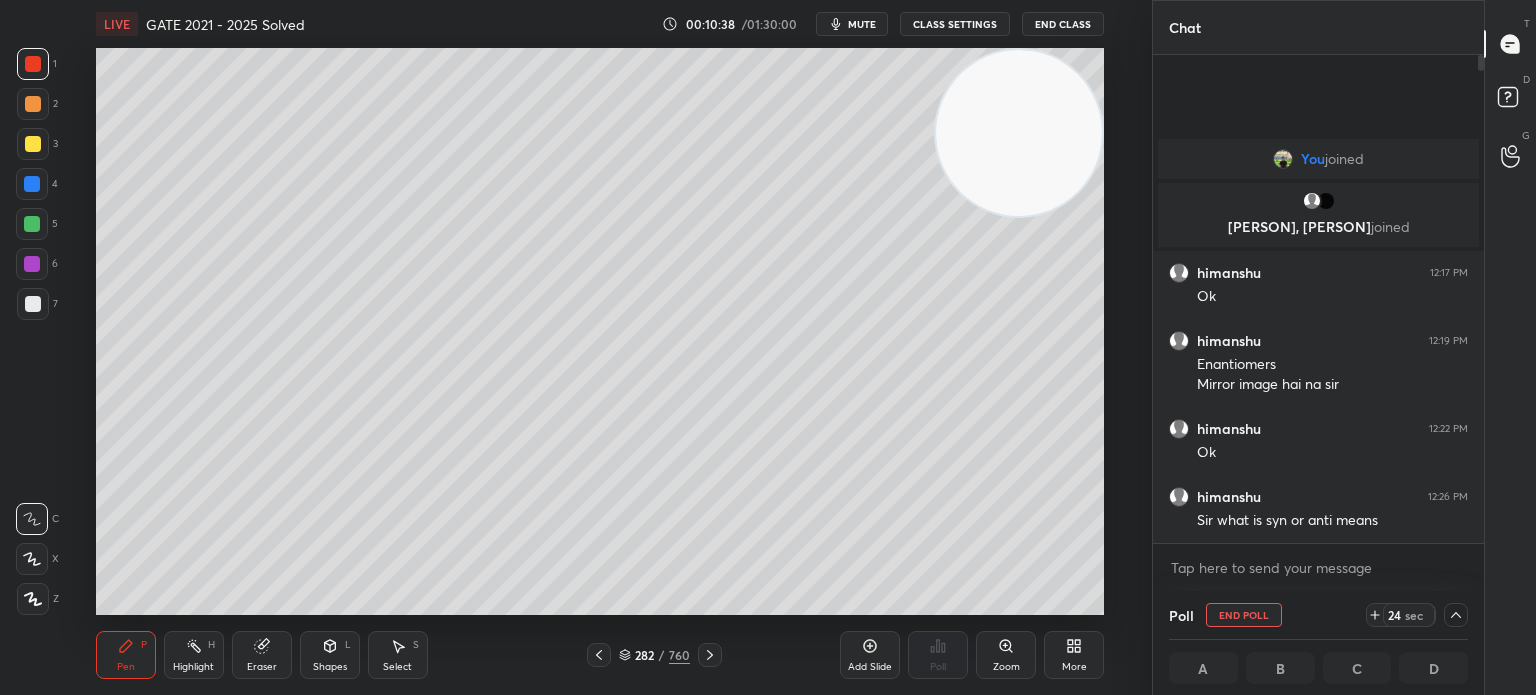 click on "1 2 3 4 5 6 7 C X Z C X Z E E Erase all   H H" at bounding box center (32, 331) 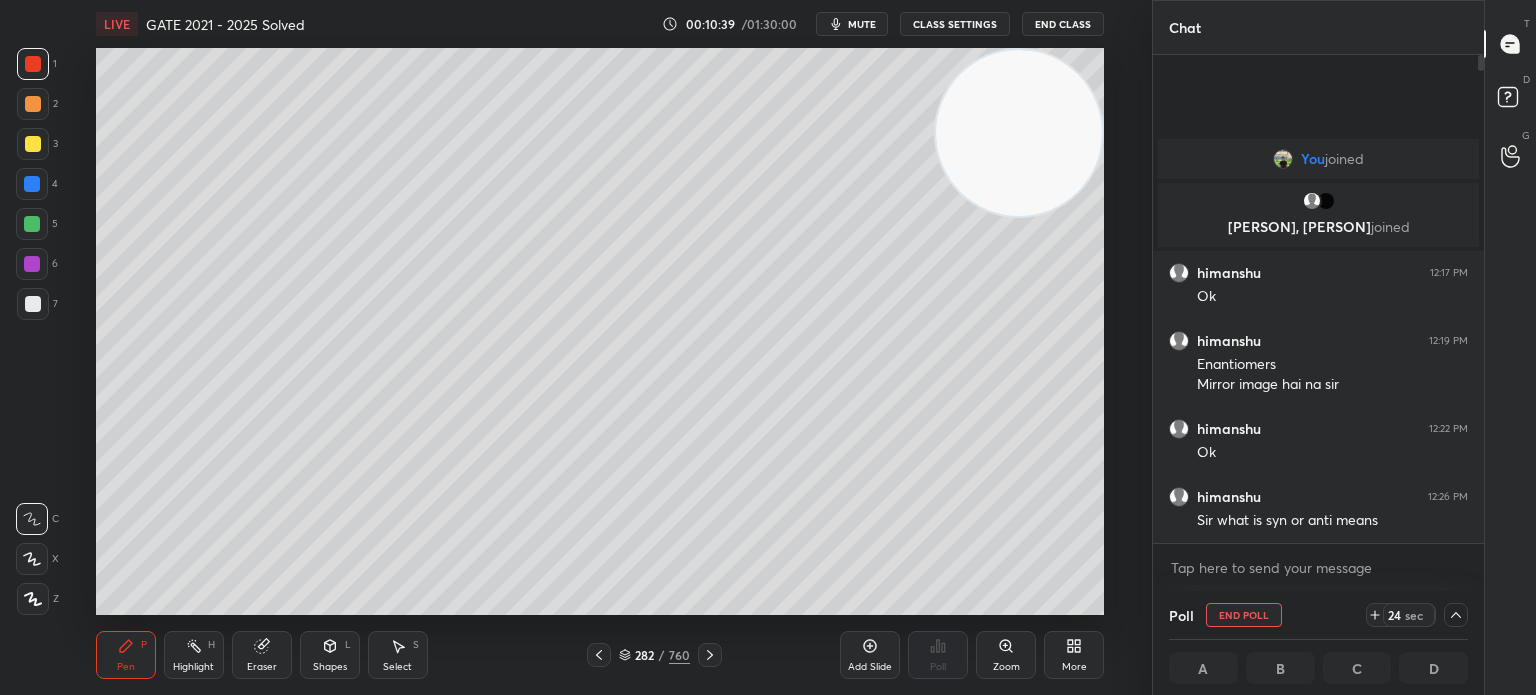 click at bounding box center (33, 144) 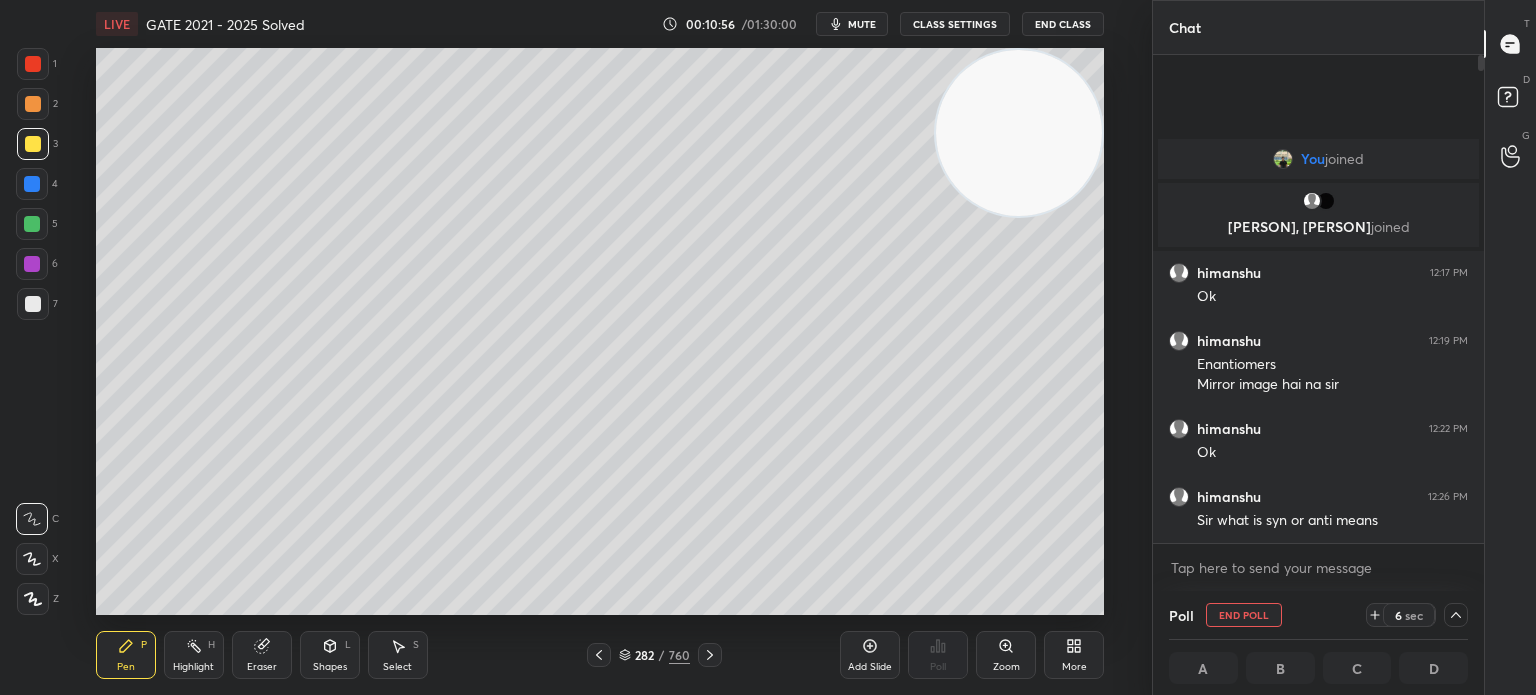 click on "7" at bounding box center [37, 308] 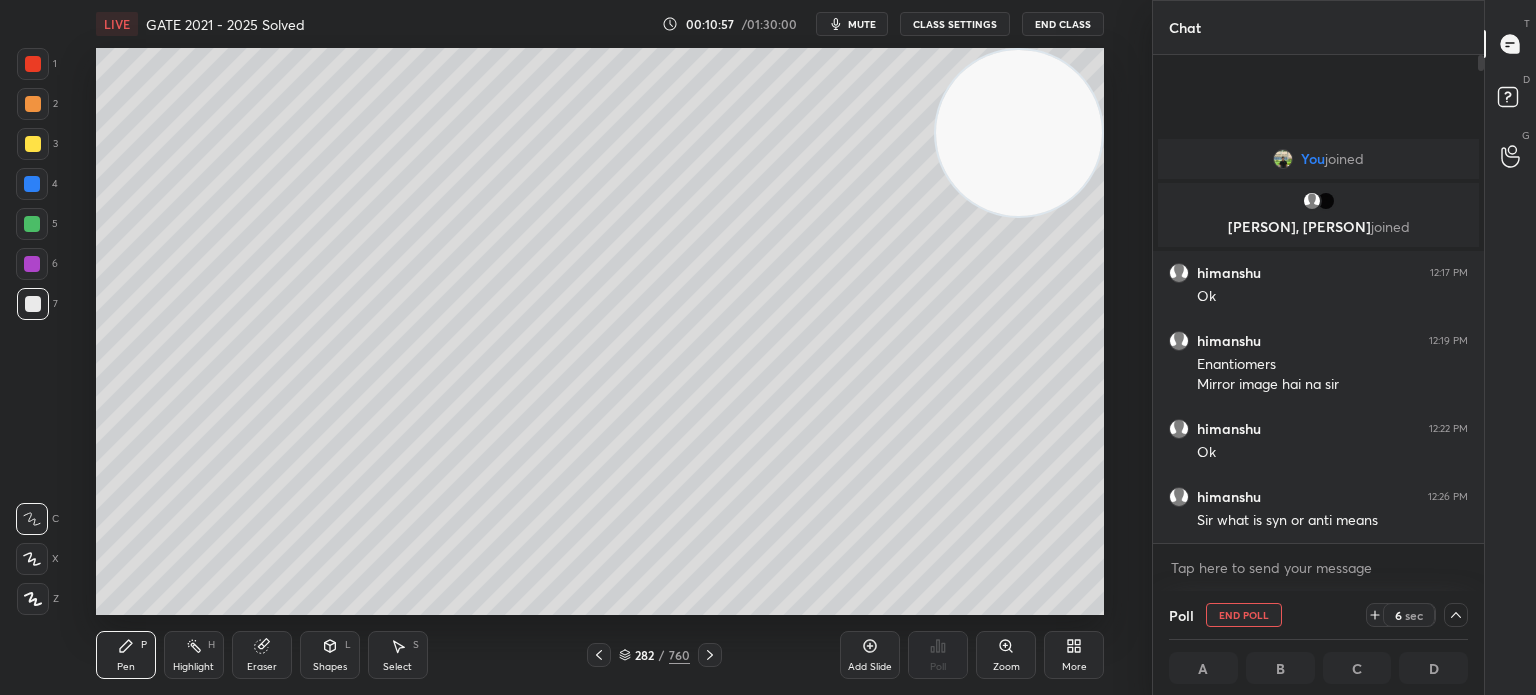 click at bounding box center (33, 304) 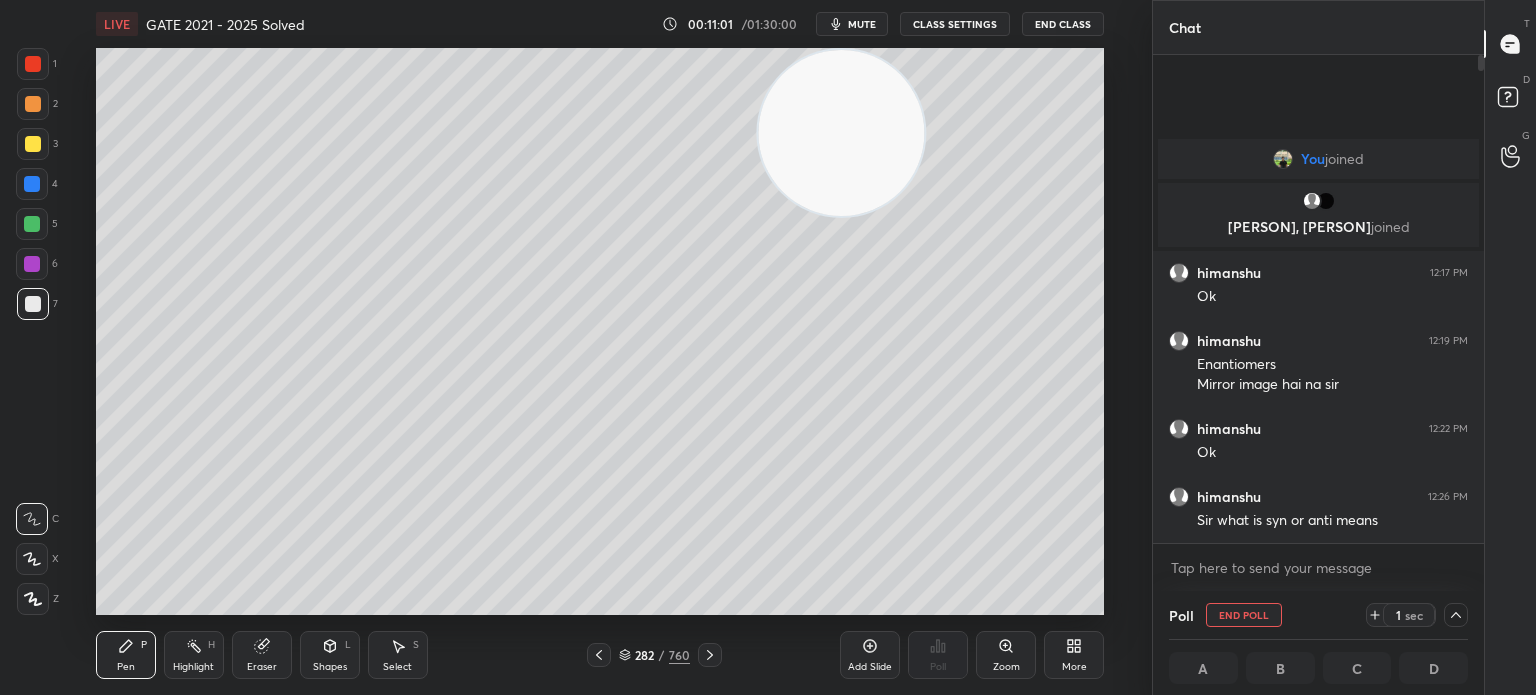 click on "1 2 3 4 5 6 7 C X Z C X Z E E Erase all   H H LIVE GATE 2021 - 2025 Solved 00:11:01 /  01:30:00 mute CLASS SETTINGS End Class Setting up your live class Poll for   secs No correct answer Start poll Back GATE 2021 - 2025 Solved • L20 of Complete Course on Stereo Chemistry for GATE 2026 [PERSON] Pen P Highlight H Eraser Shapes L Select S 282 / 760 Add Slide Poll Zoom More" at bounding box center [568, 347] 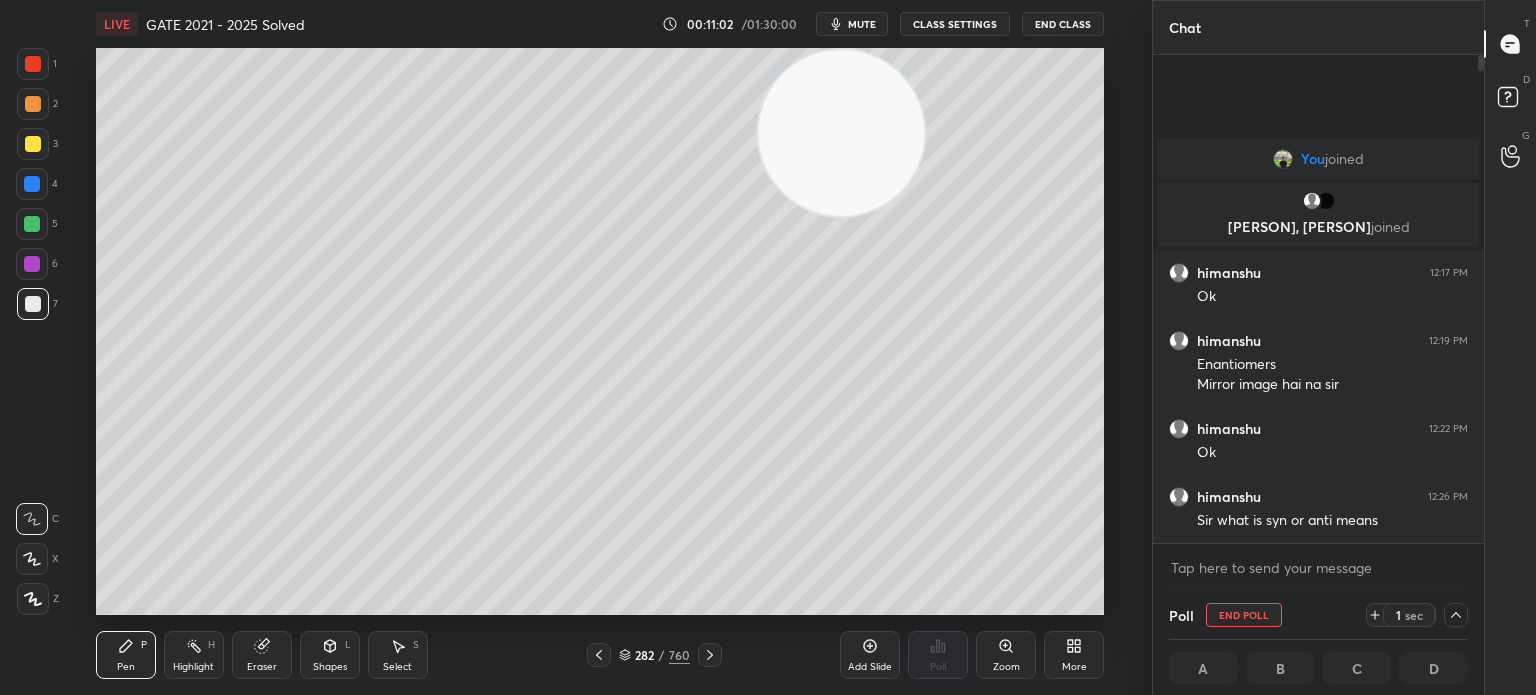 click at bounding box center (33, 599) 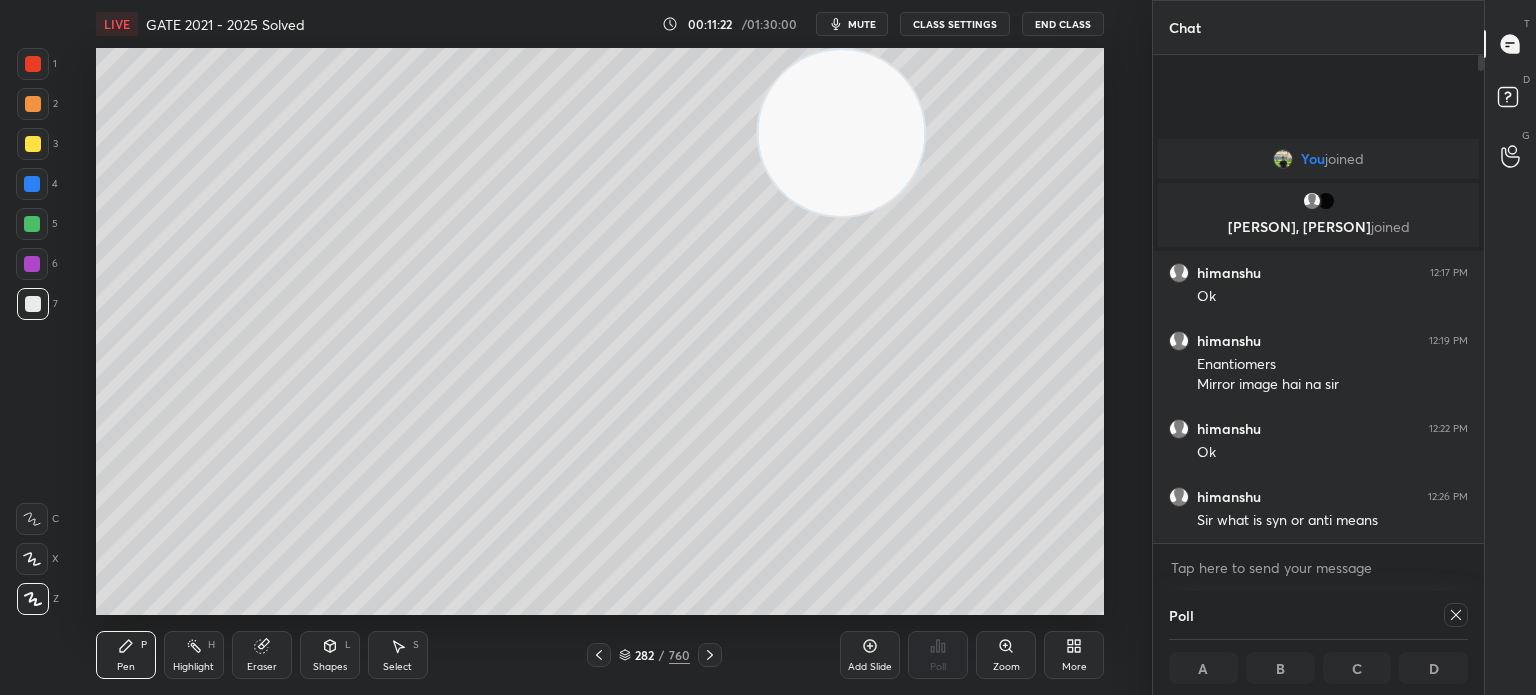 click at bounding box center [32, 224] 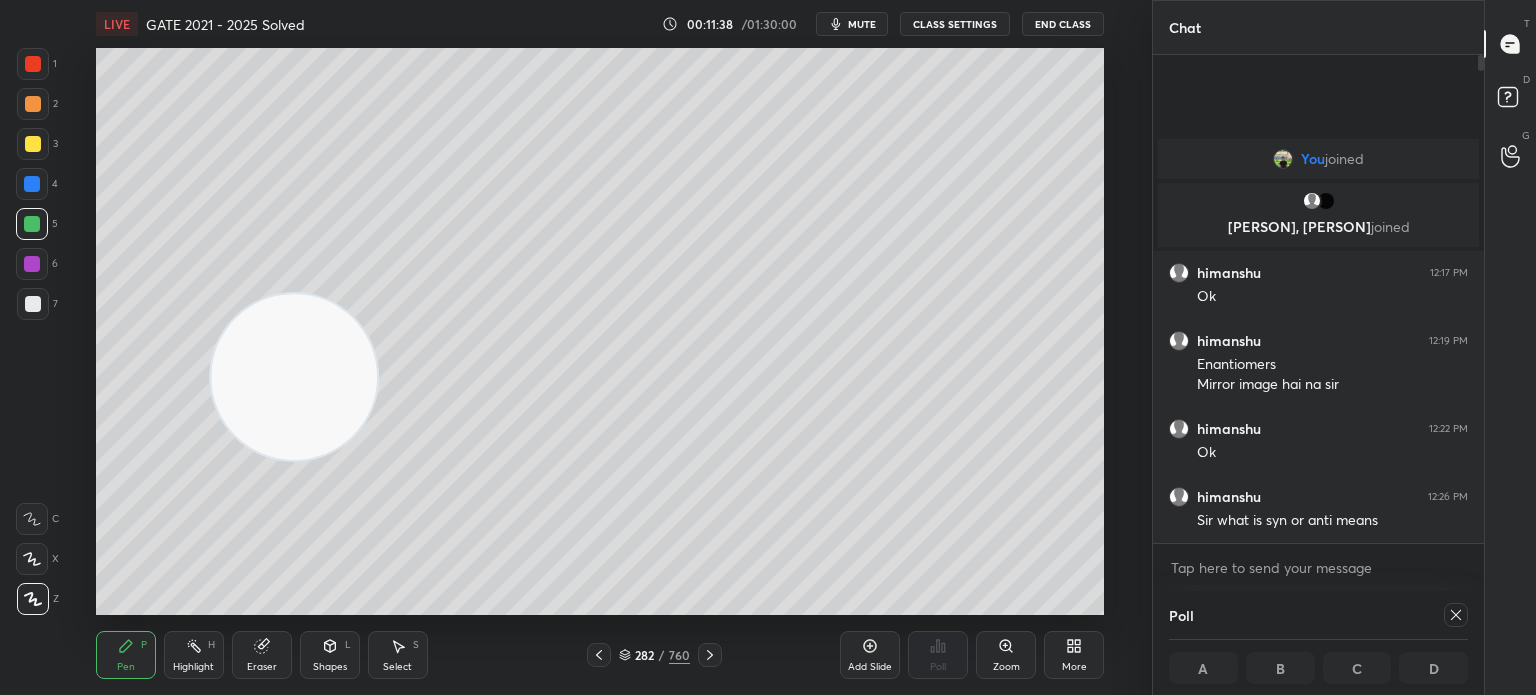 click on "Highlight" at bounding box center [193, 667] 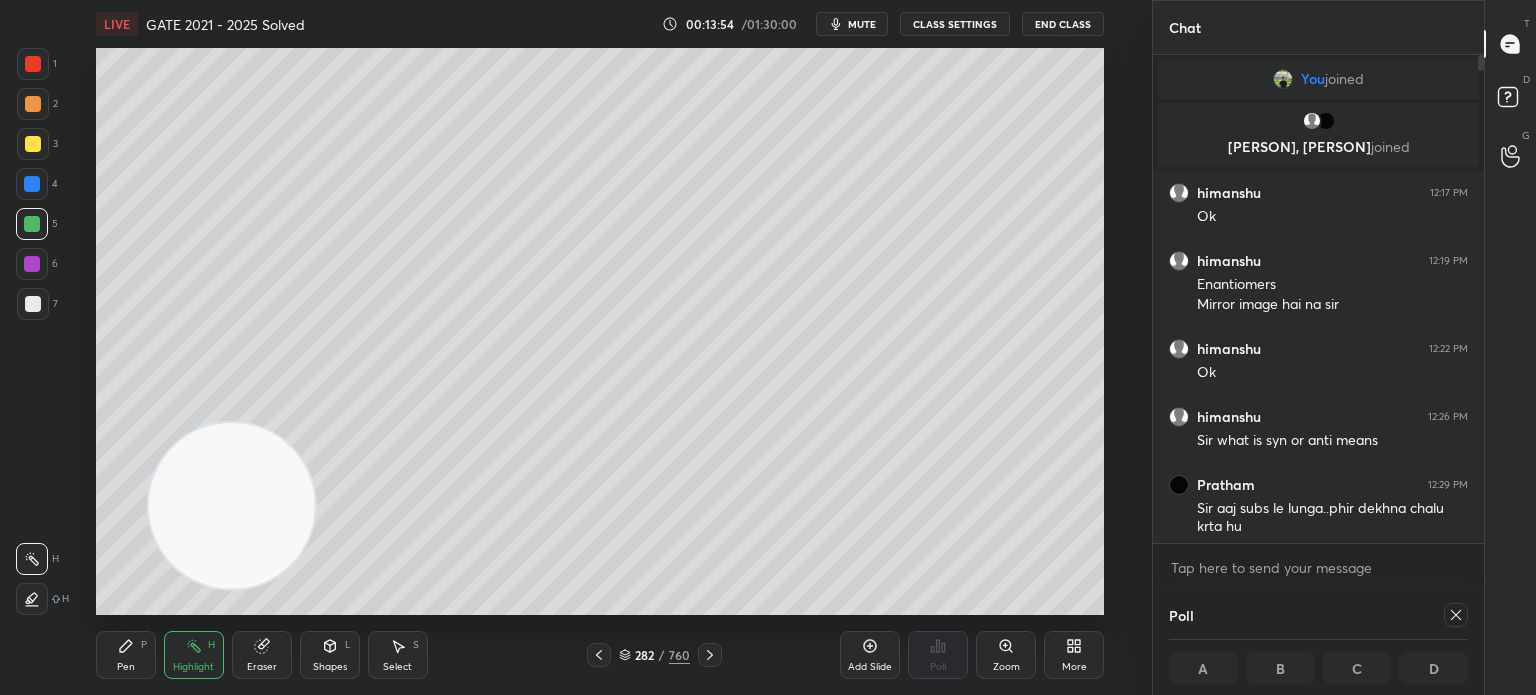 click 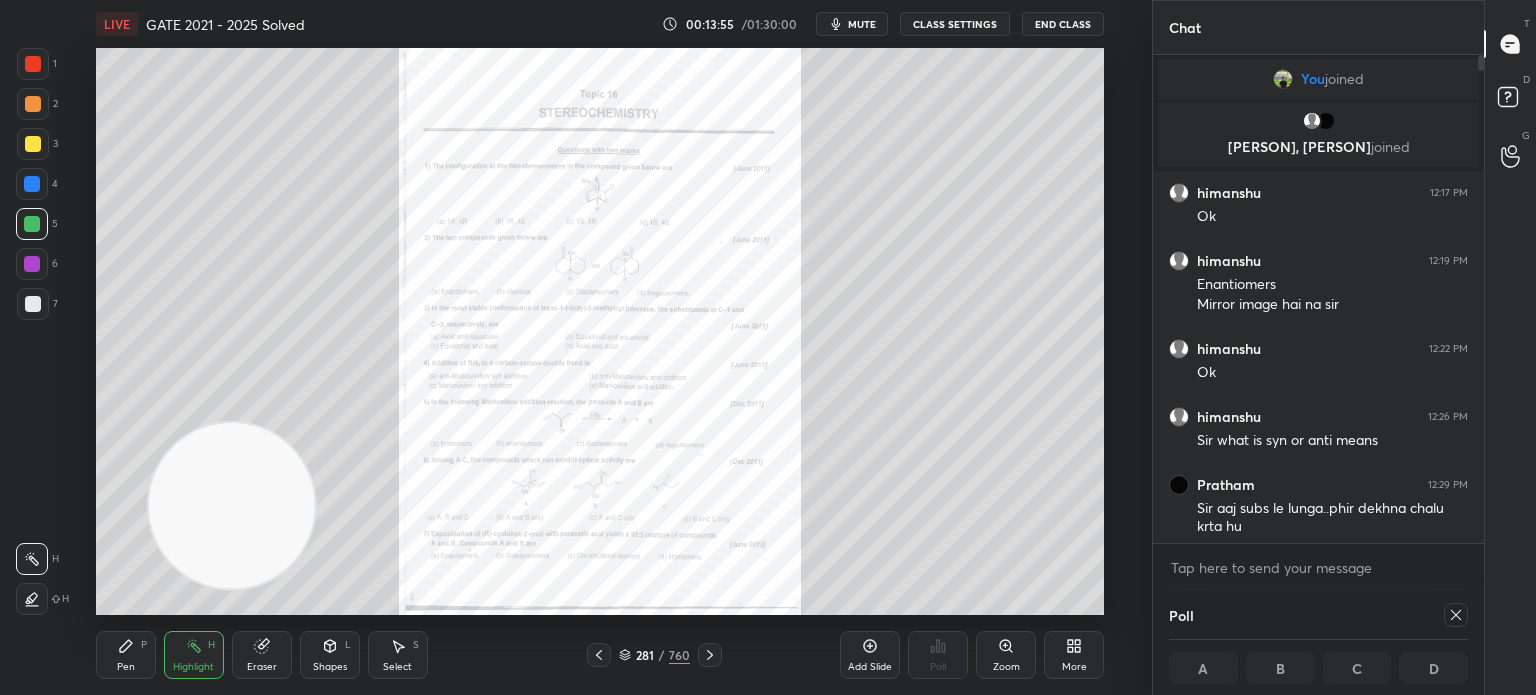 click on "Zoom" at bounding box center [1006, 655] 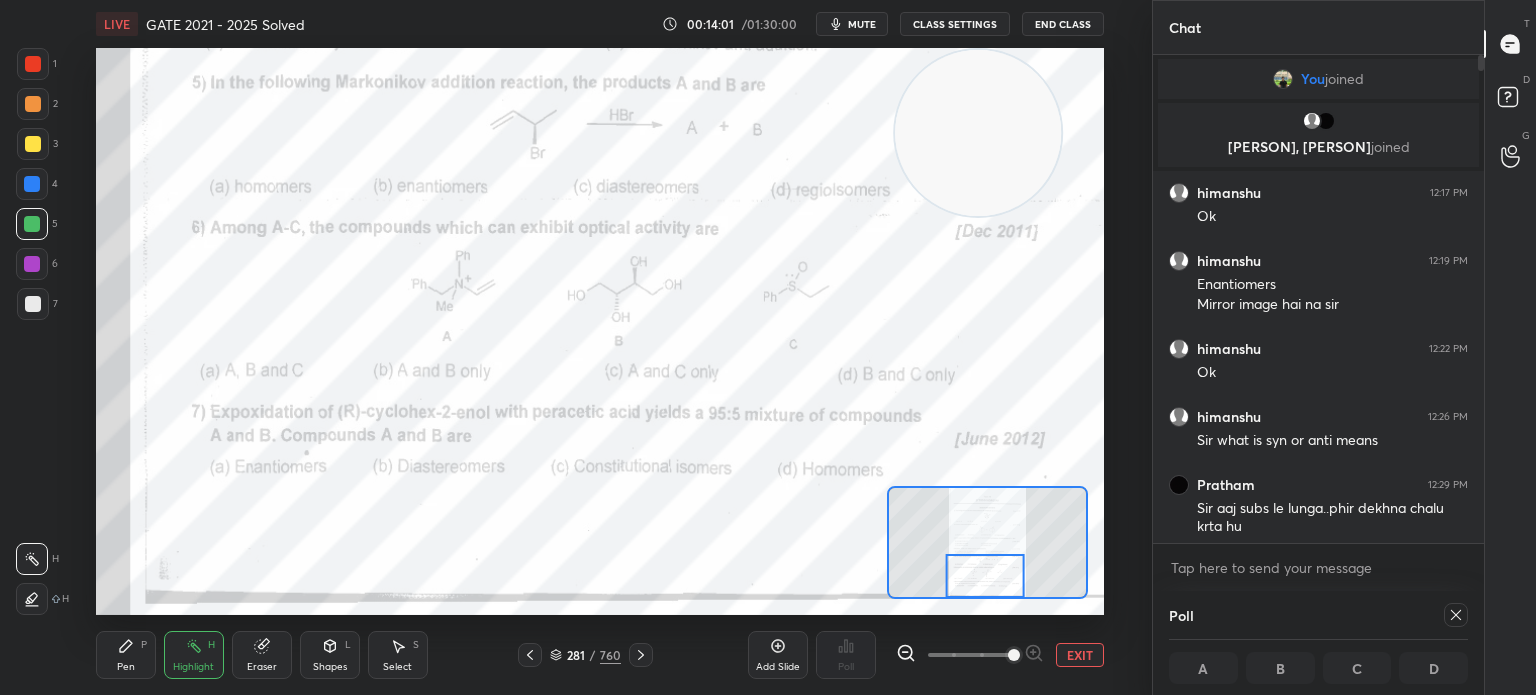 click at bounding box center [33, 64] 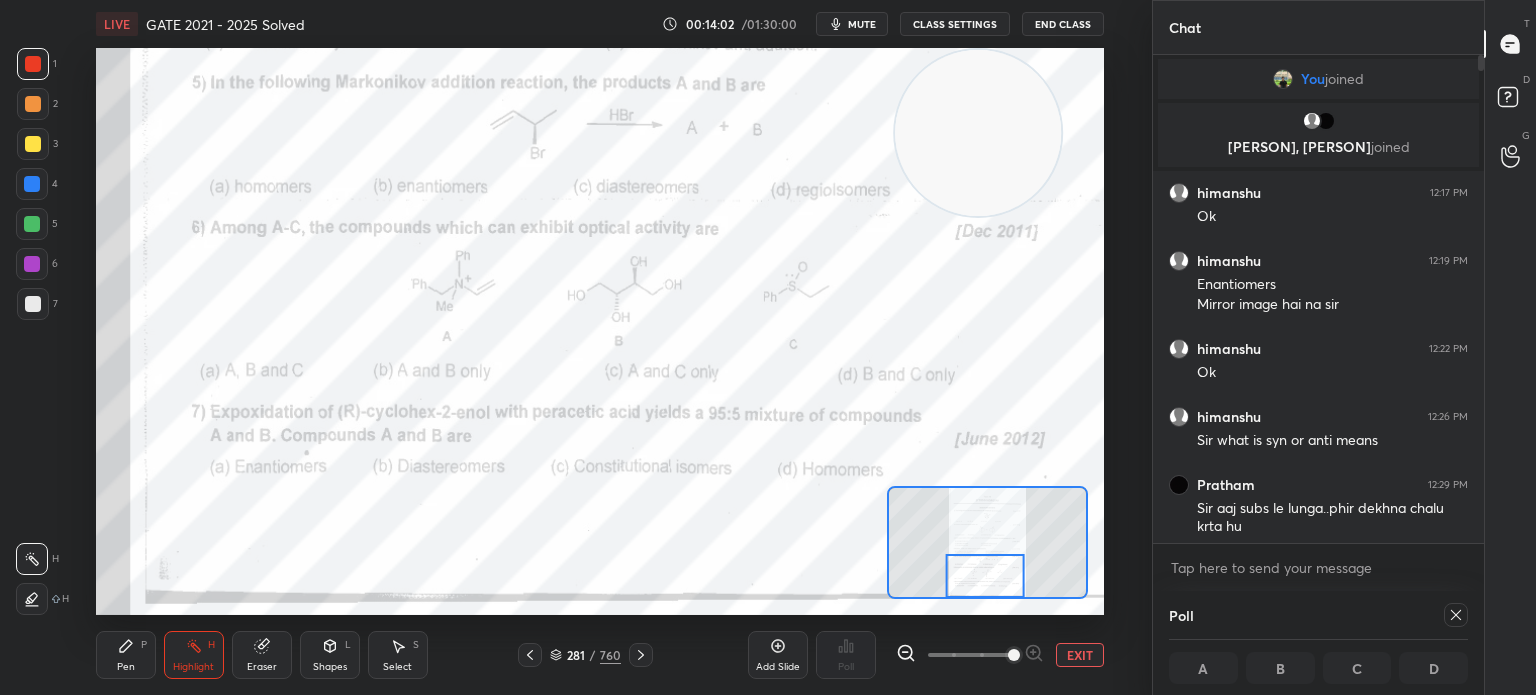 click on "Pen P Highlight H Eraser Shapes L Select S" at bounding box center [259, 655] 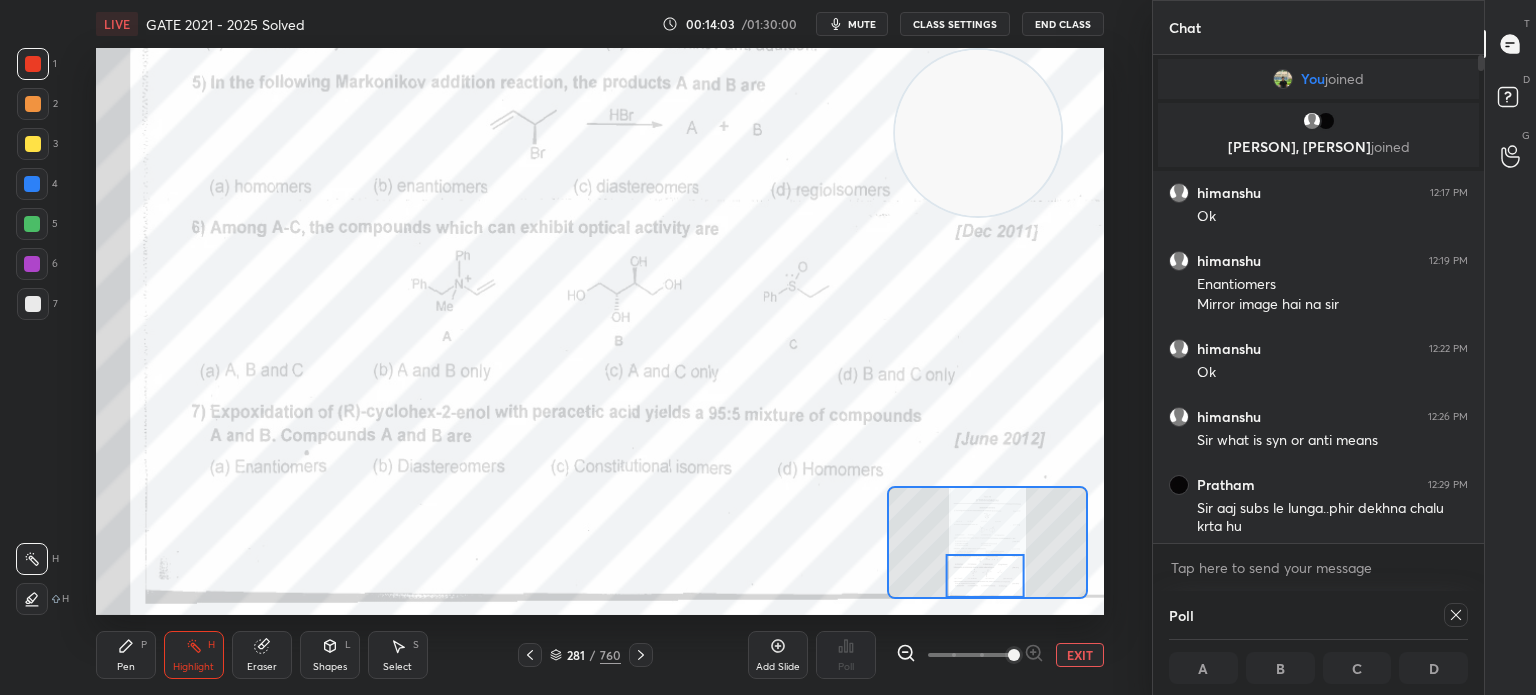 click on "Pen" at bounding box center [126, 667] 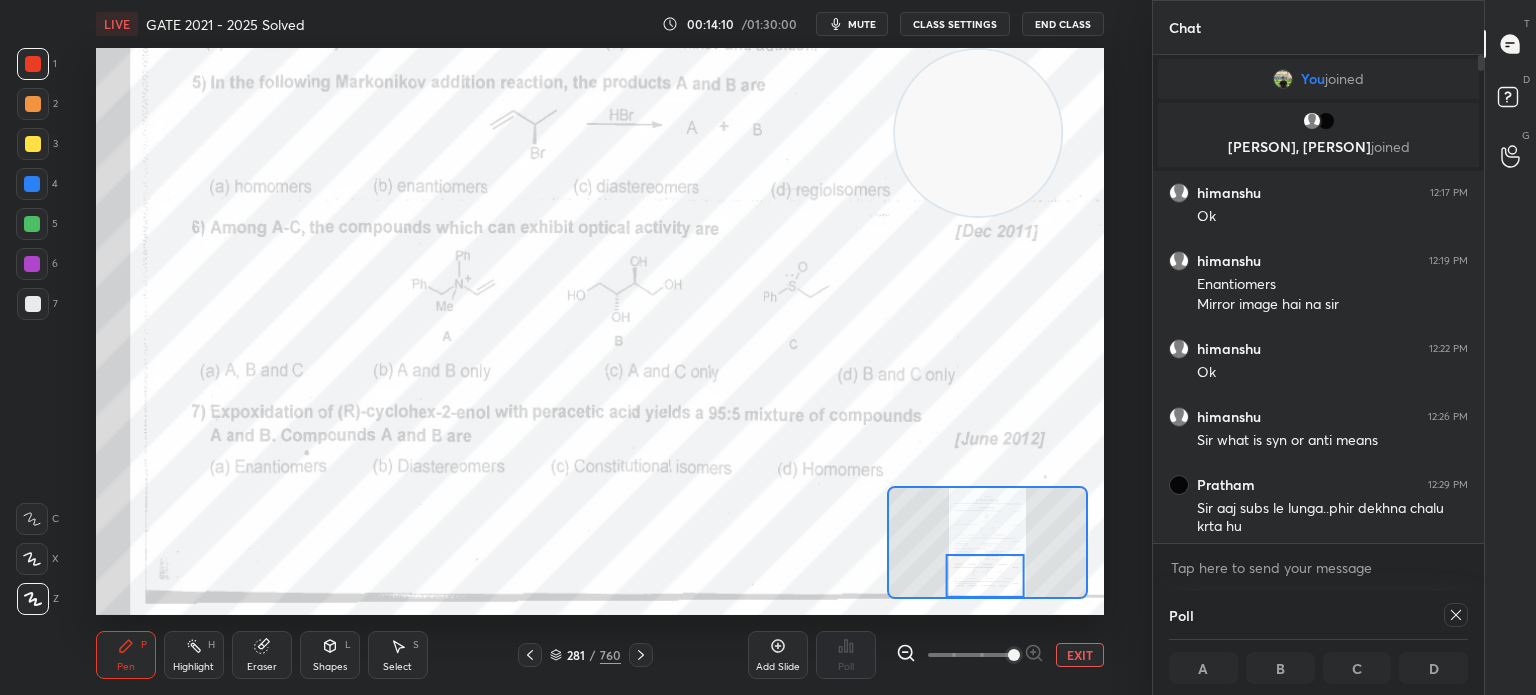 click 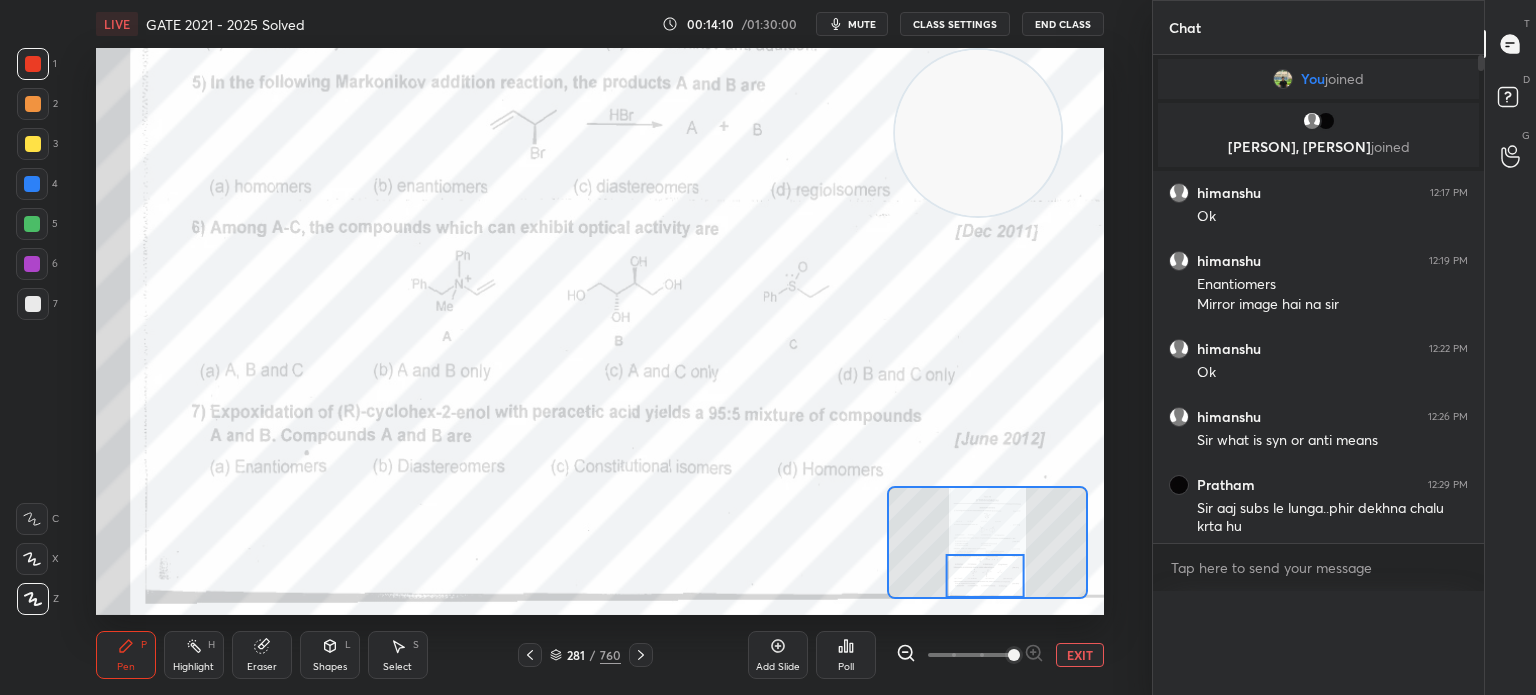 scroll, scrollTop: 6, scrollLeft: 6, axis: both 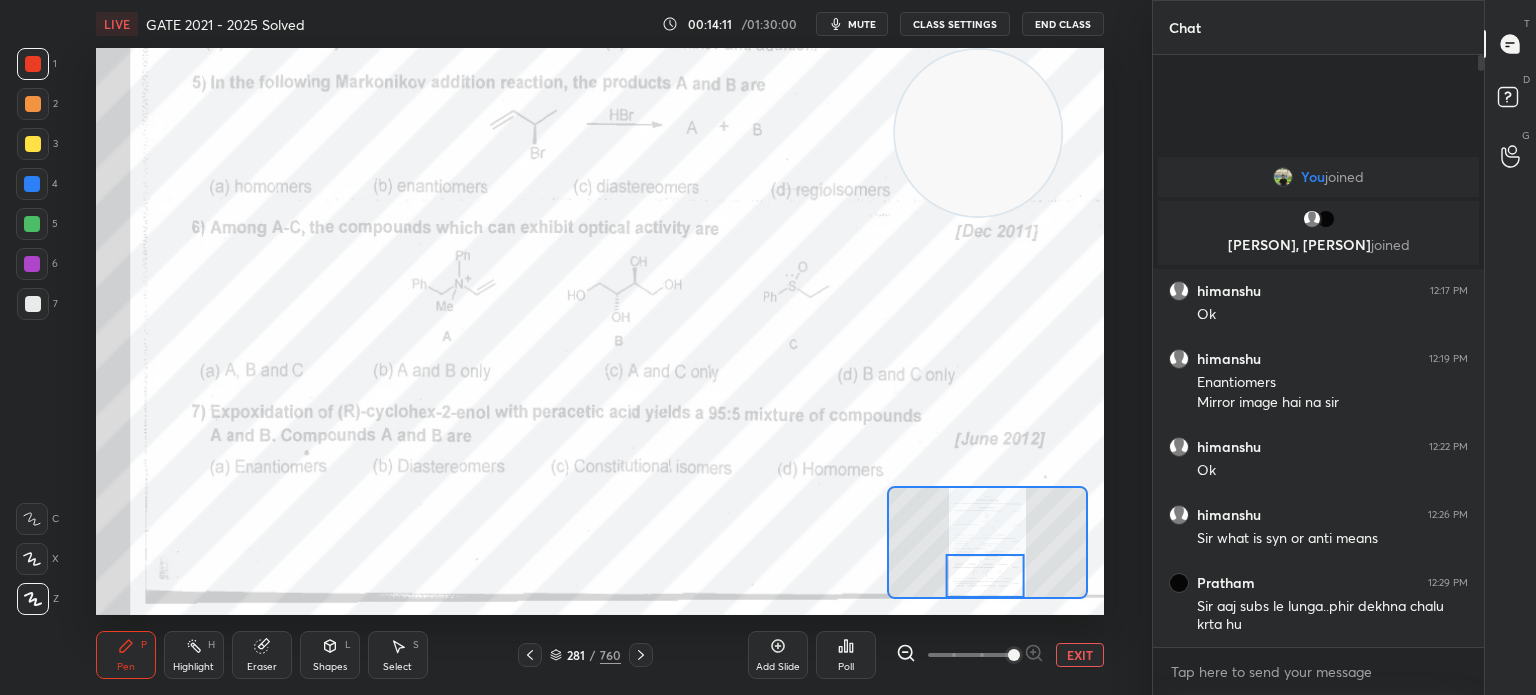 click 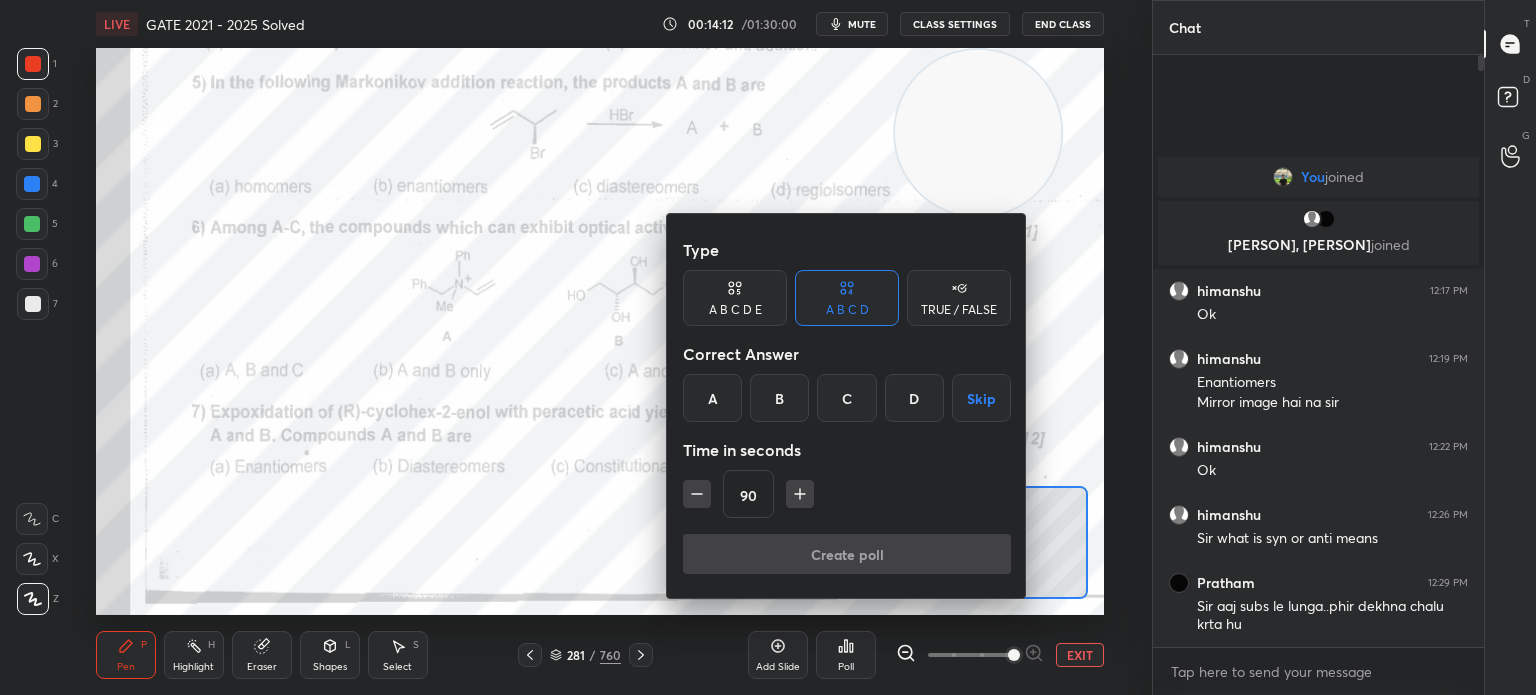 click on "C" at bounding box center [846, 398] 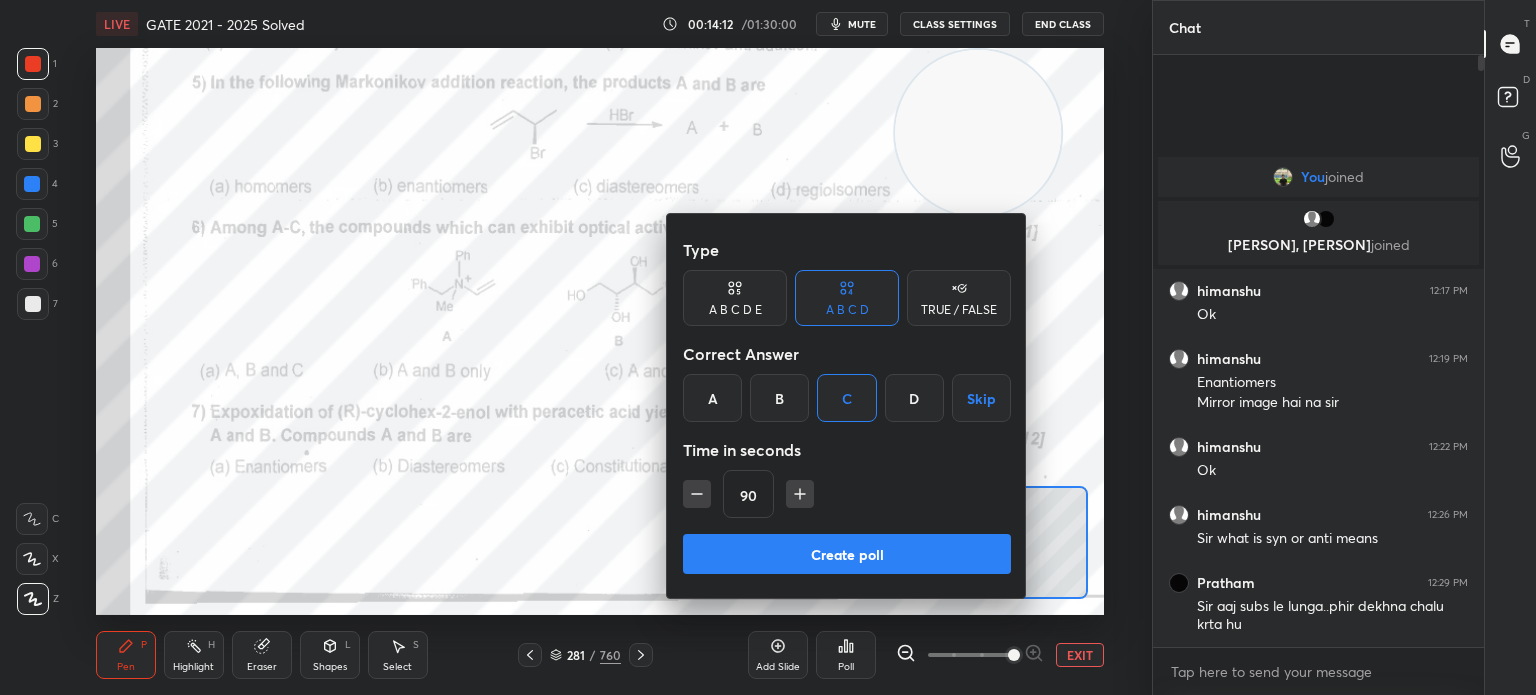 click 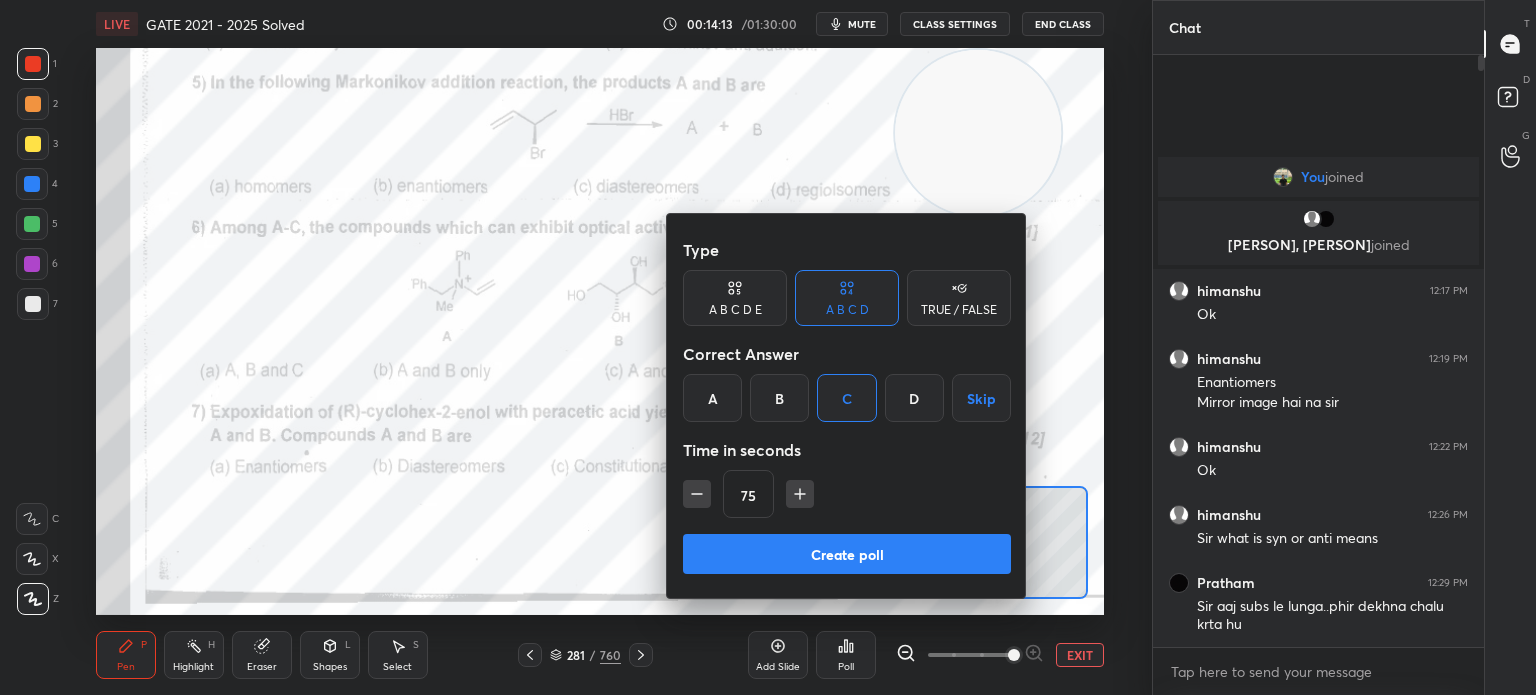 click 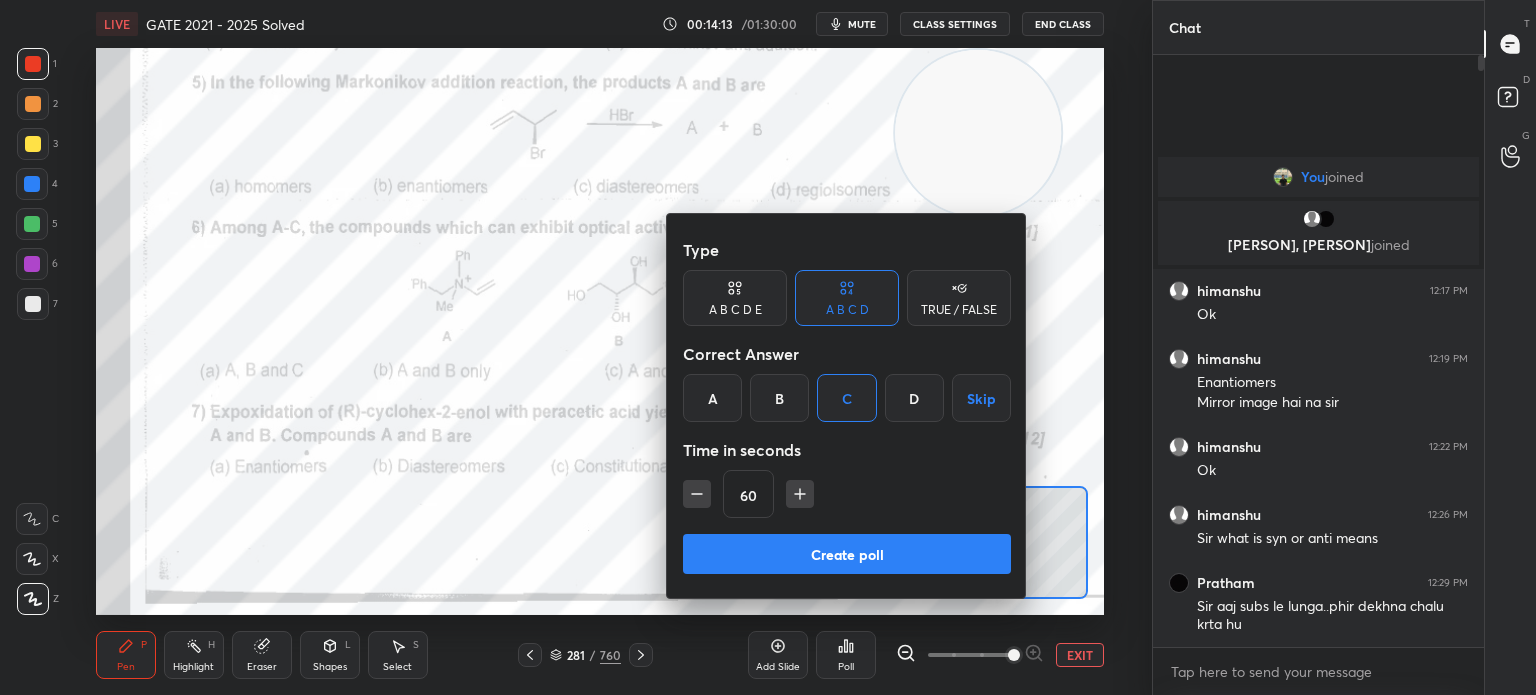 click on "Create poll" at bounding box center (847, 554) 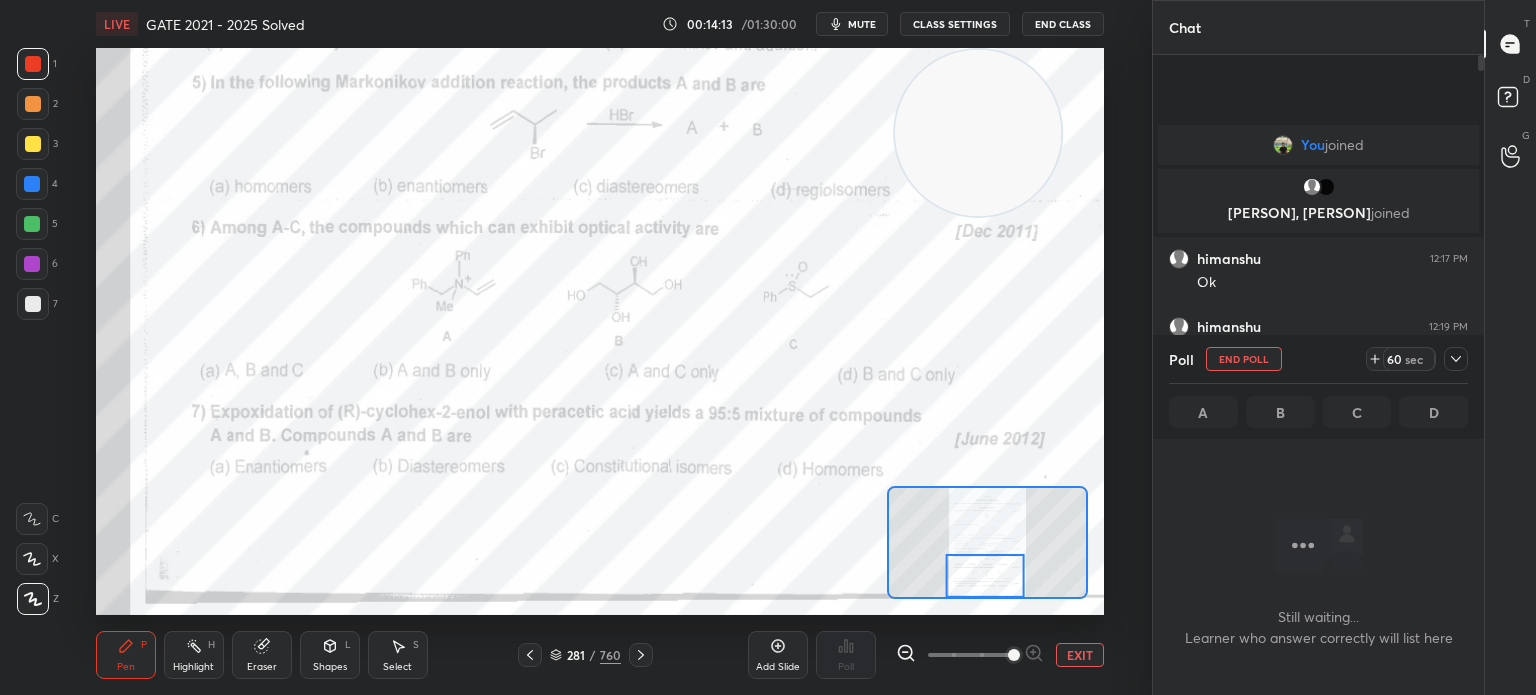 scroll, scrollTop: 482, scrollLeft: 325, axis: both 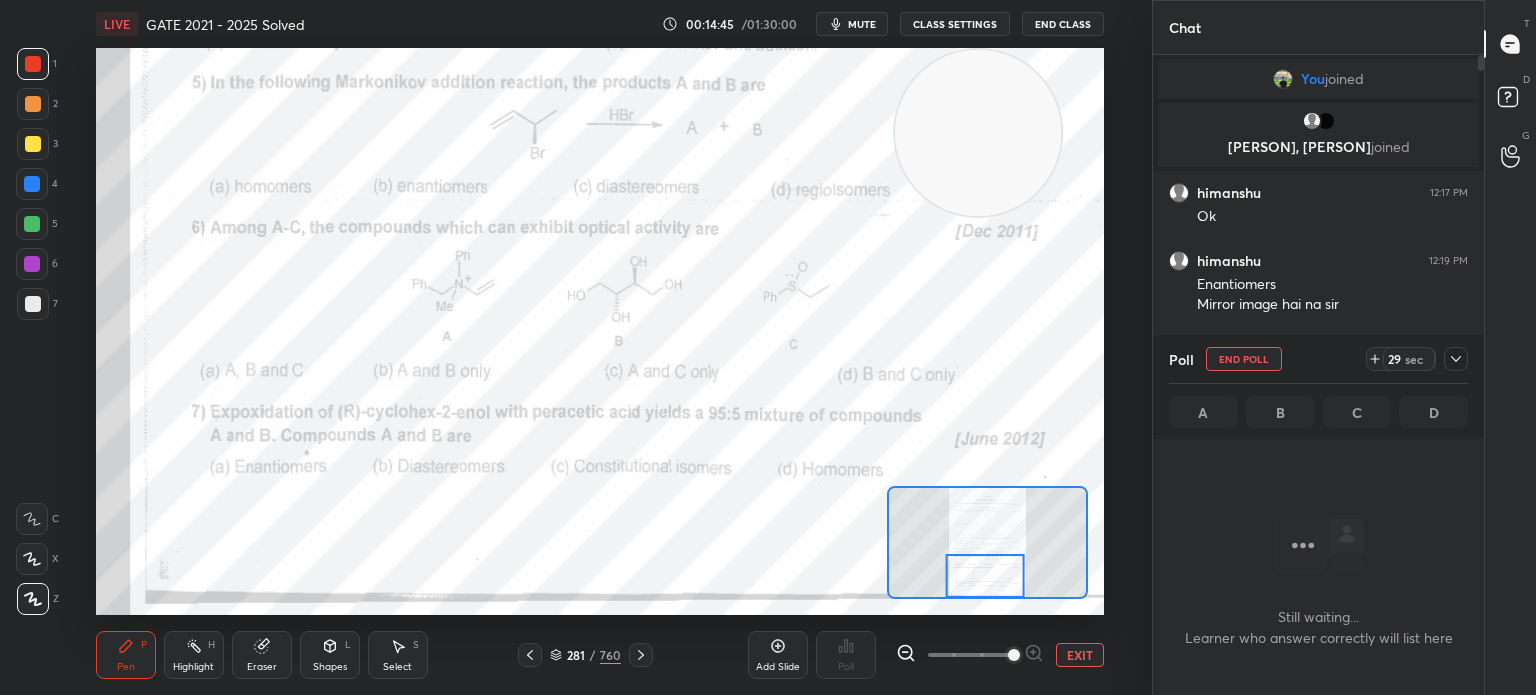 click 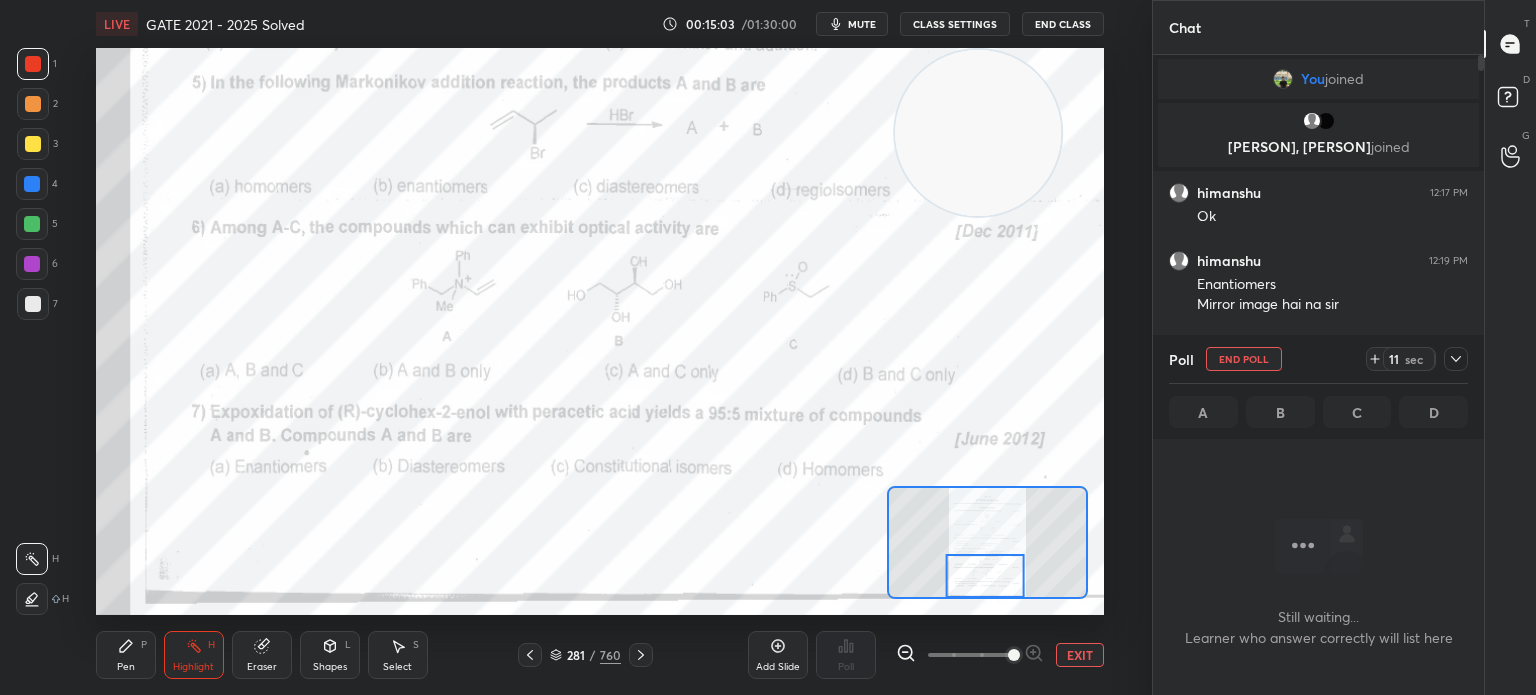 click 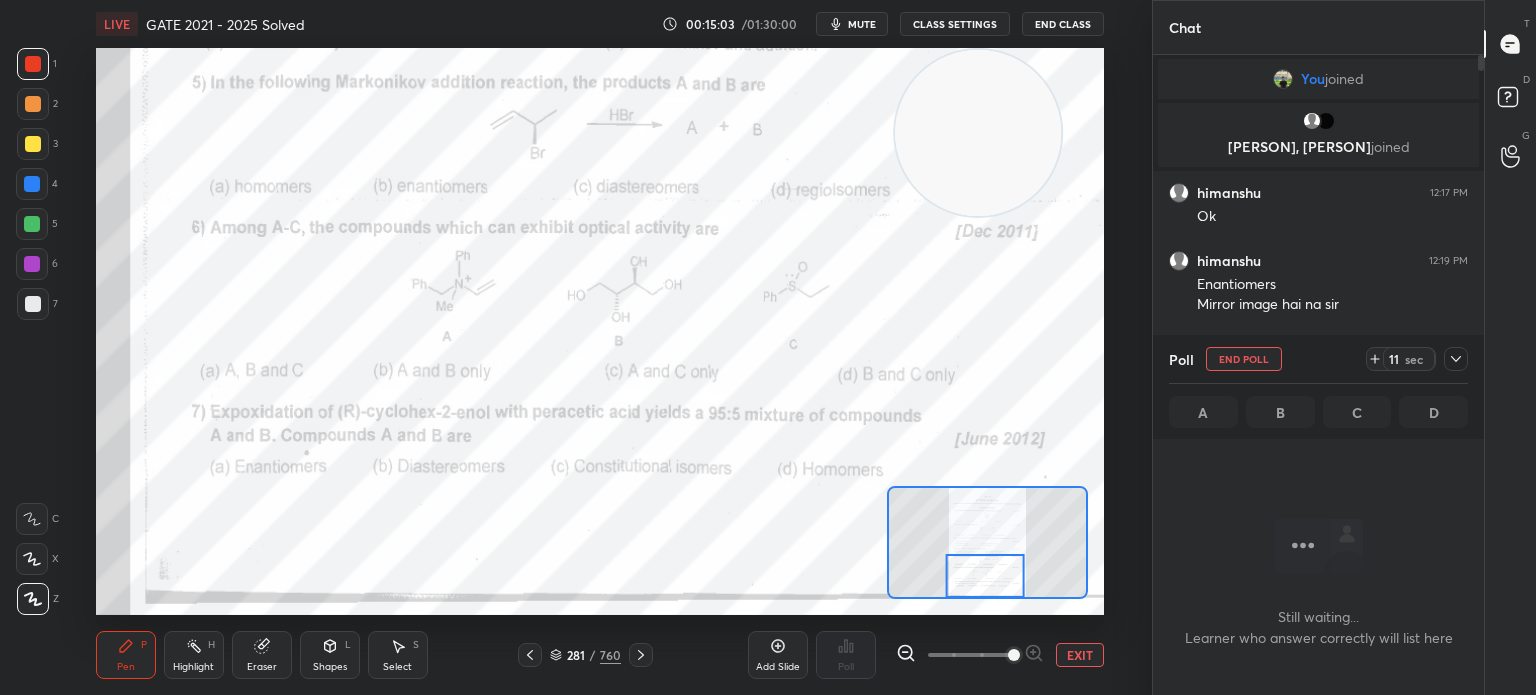 click 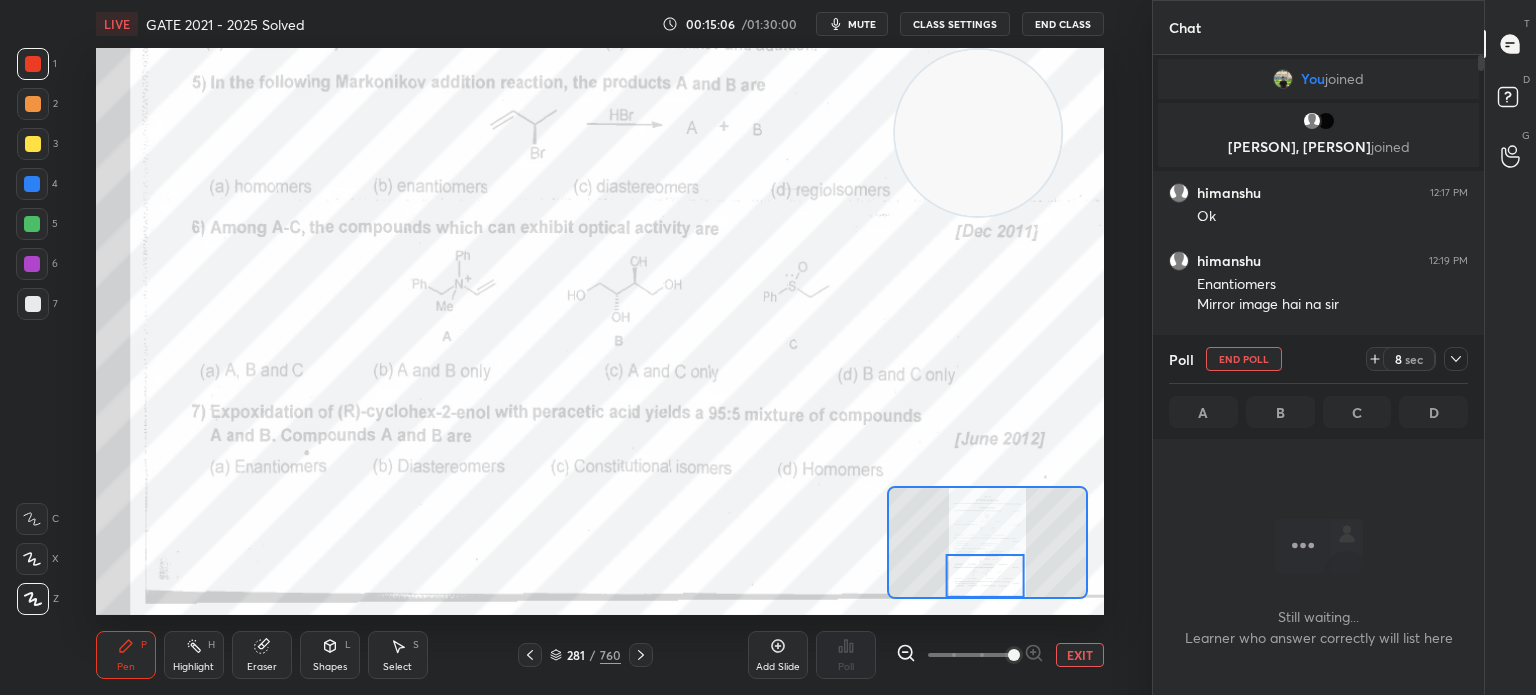 click 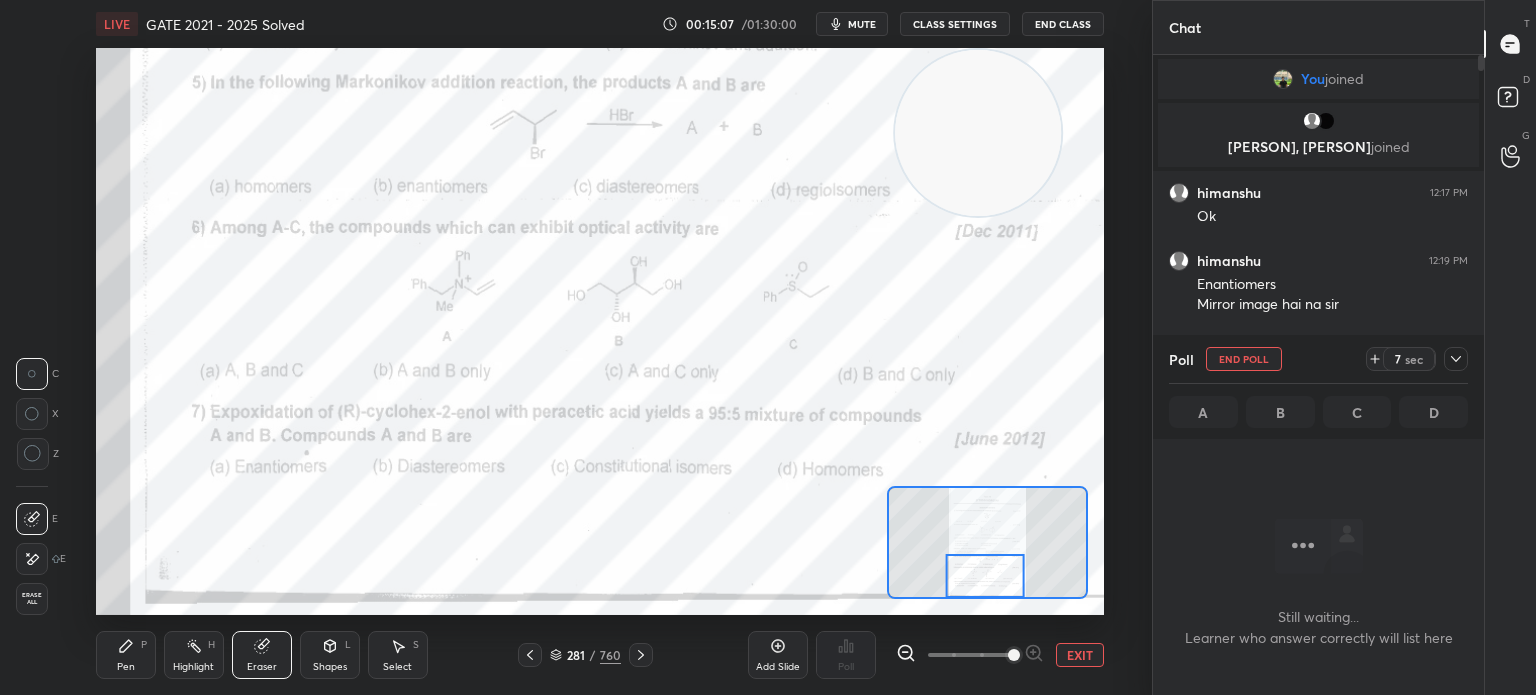 click on "Erase all" at bounding box center (32, 599) 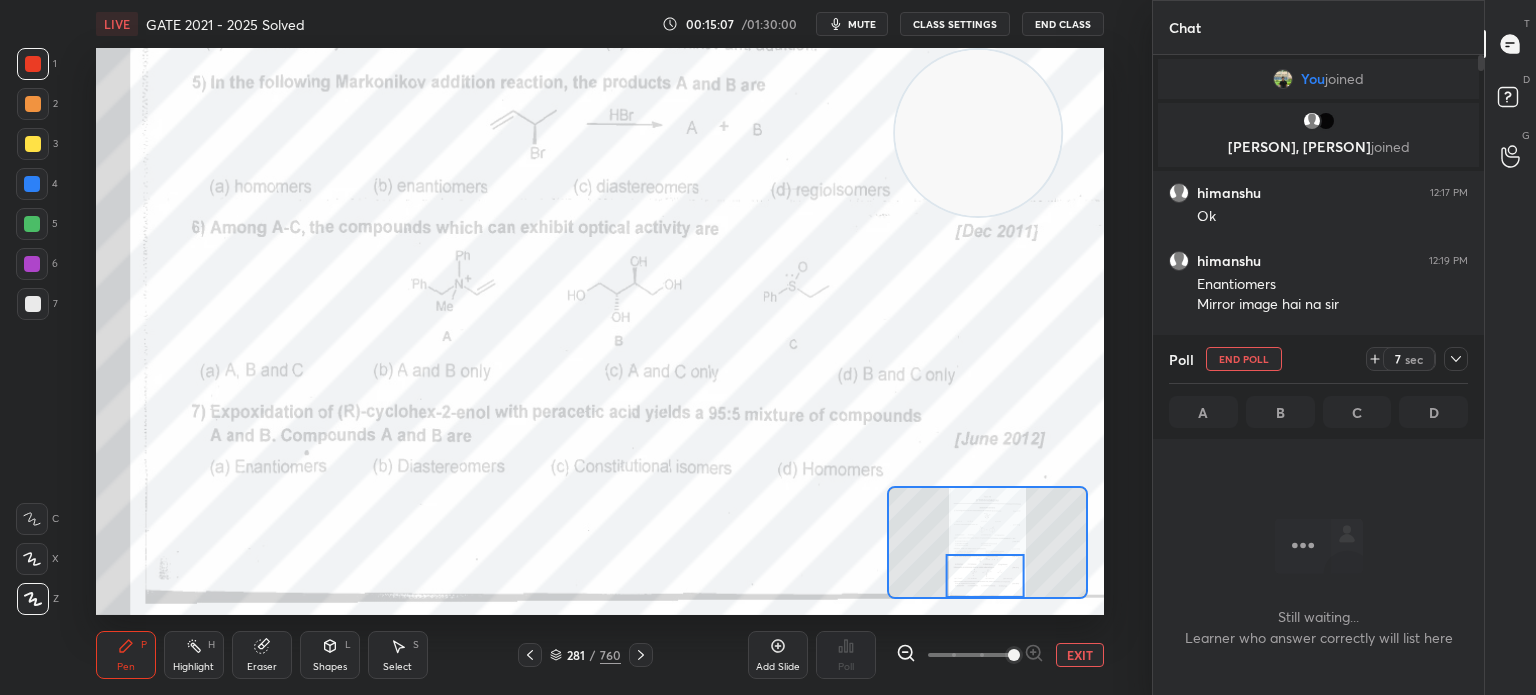 click on "1 2 3 4 5 6 7 C X Z C X Z E E Erase all   H H" at bounding box center [32, 331] 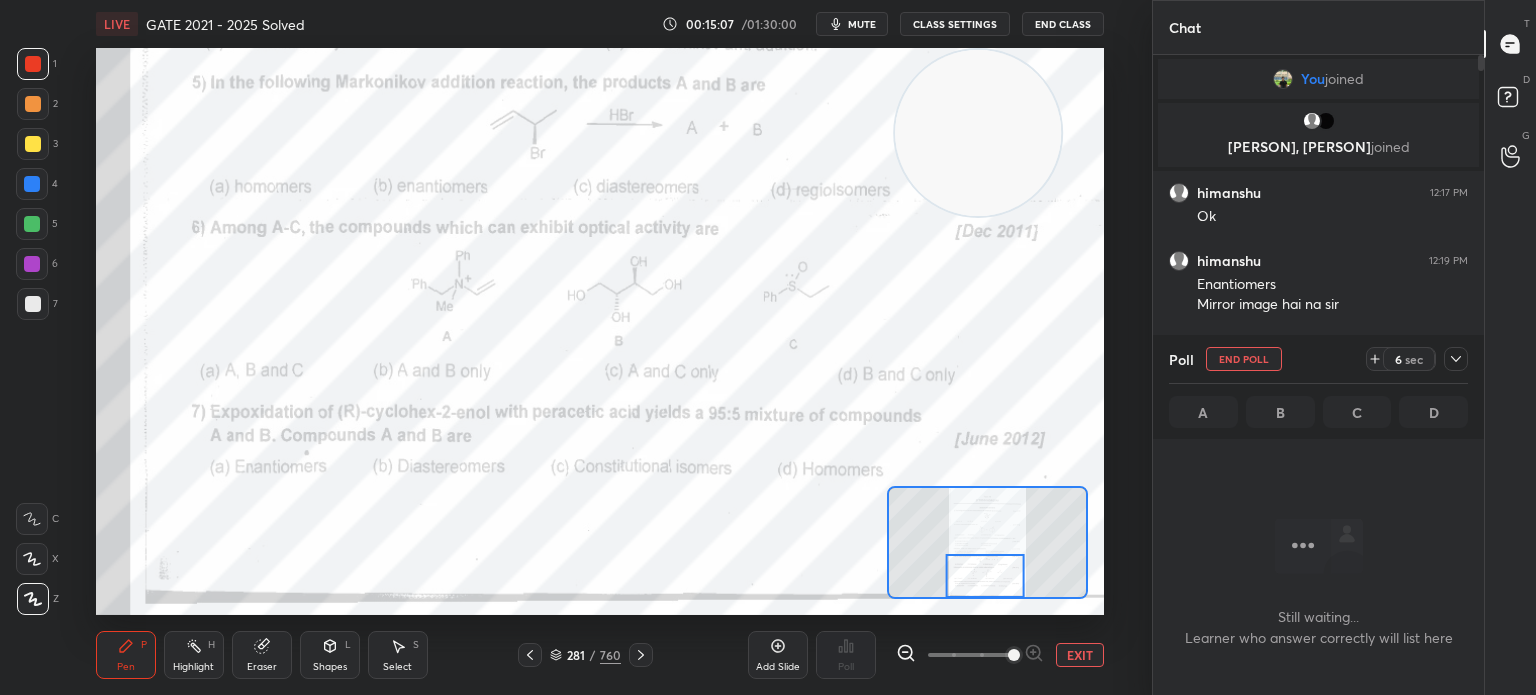 click 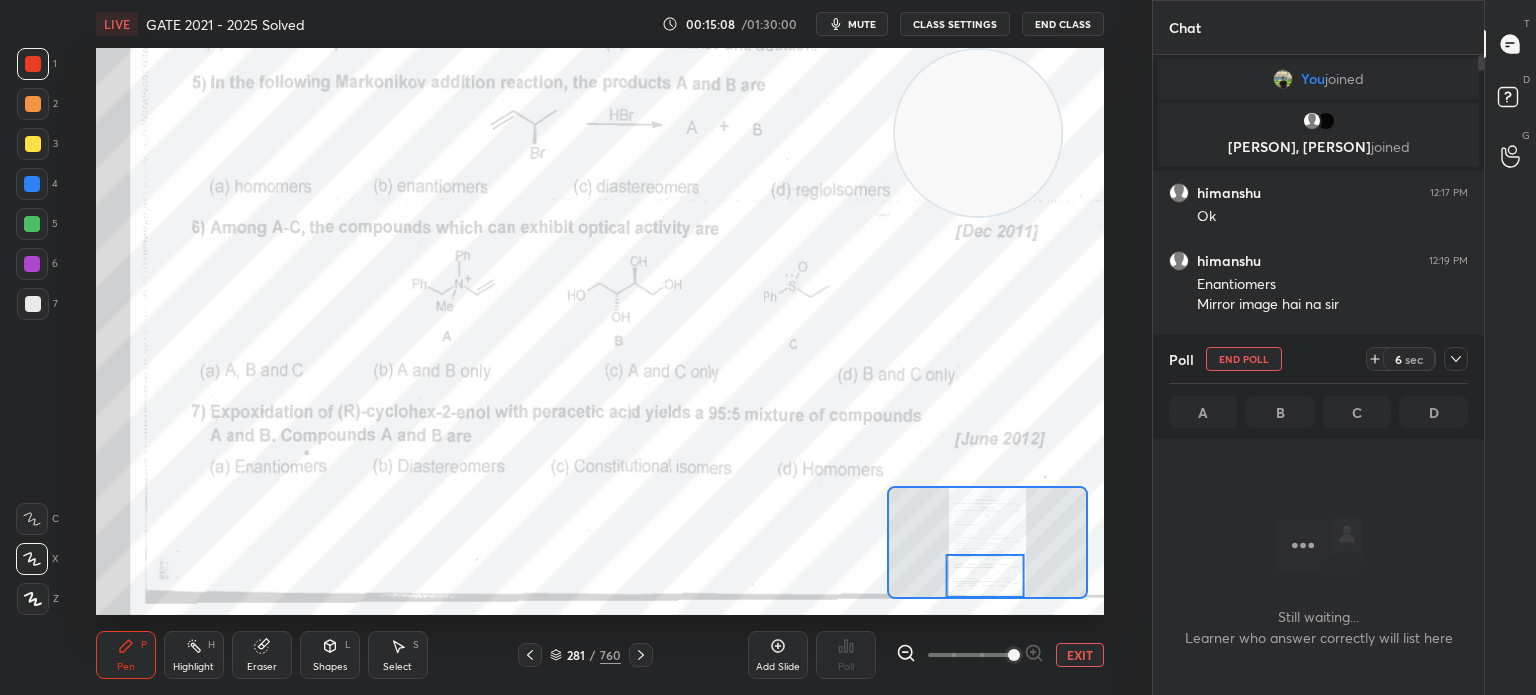 click at bounding box center (32, 559) 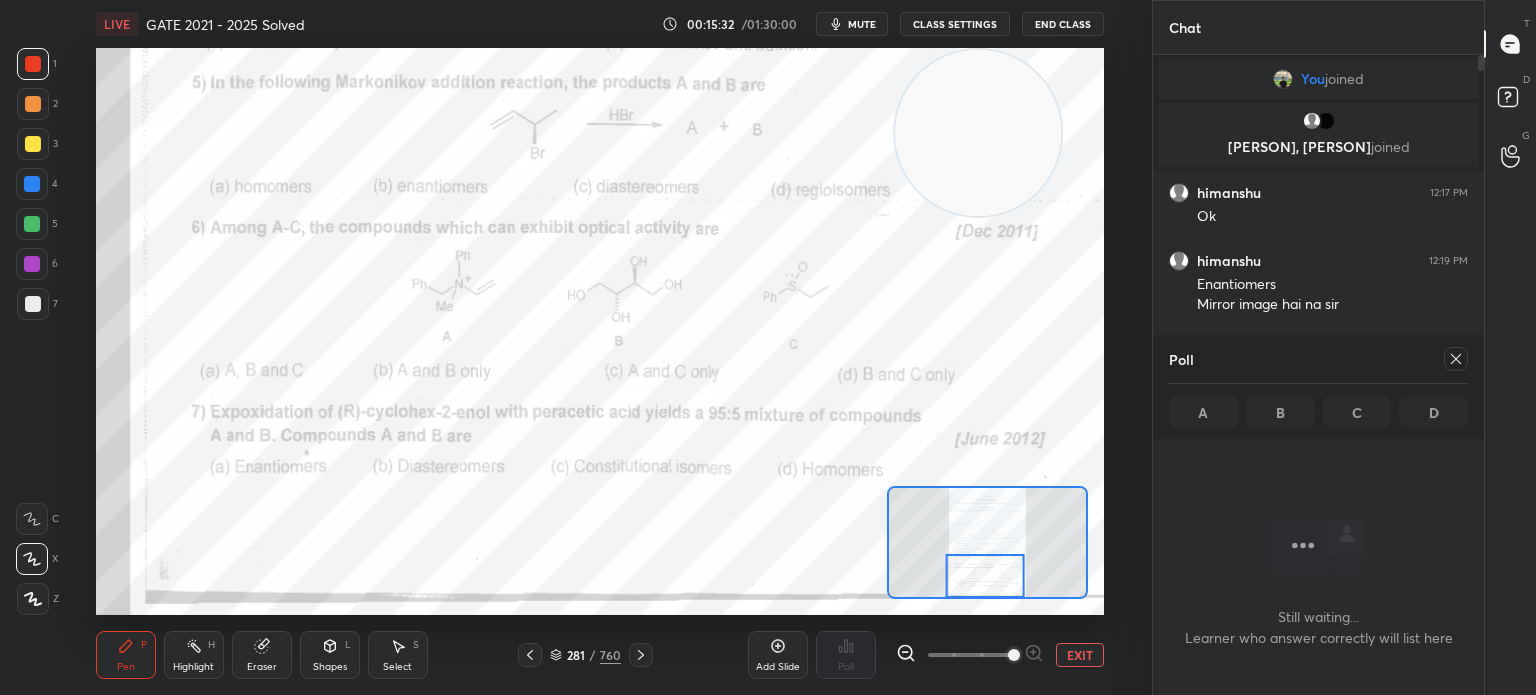 click on "Highlight H" at bounding box center [194, 655] 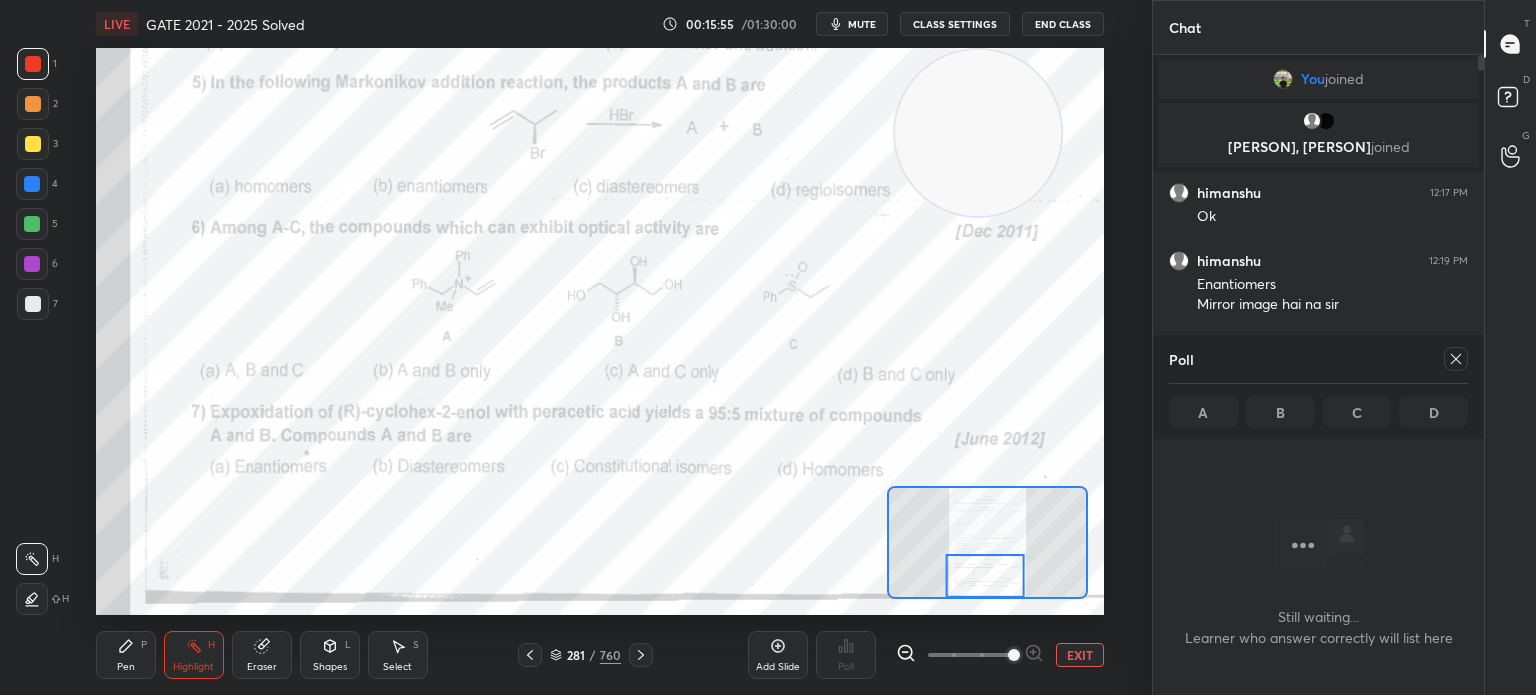 click on "Eraser" at bounding box center [262, 667] 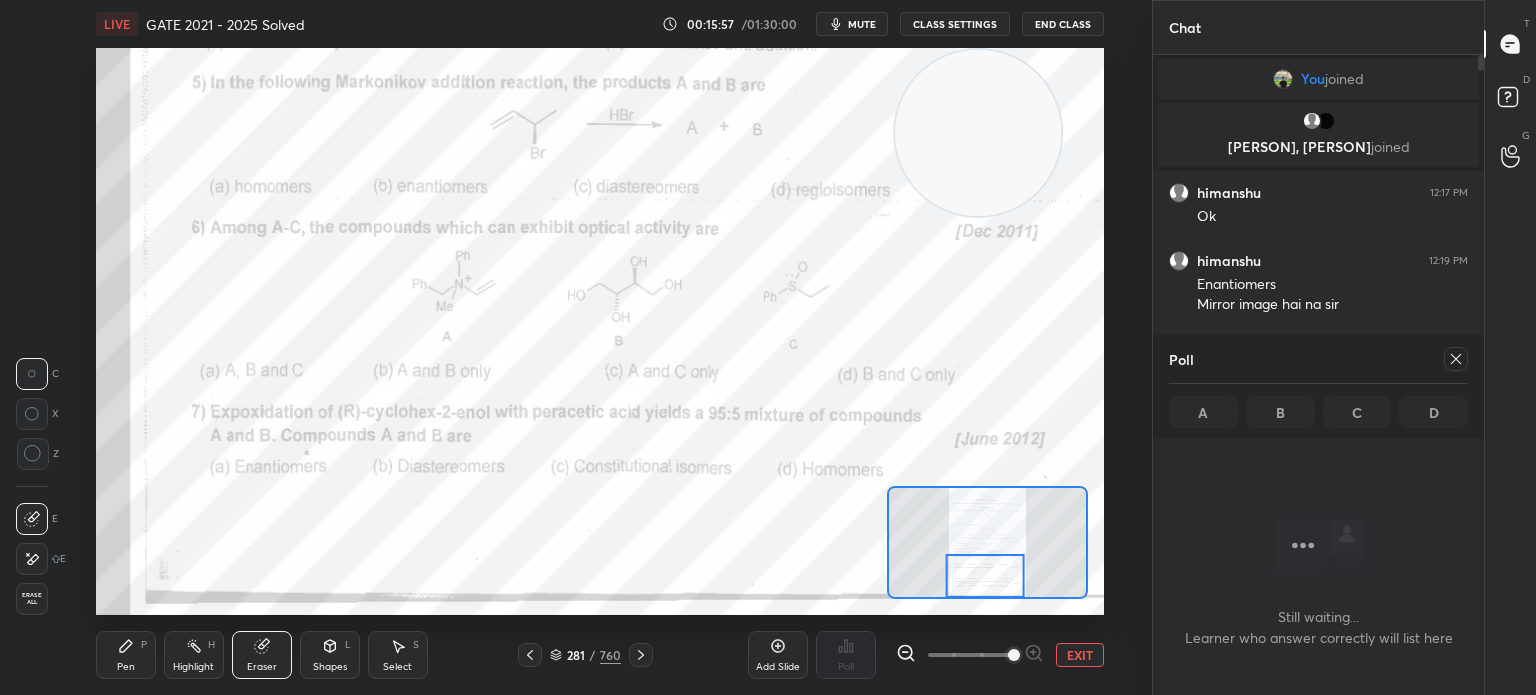 click 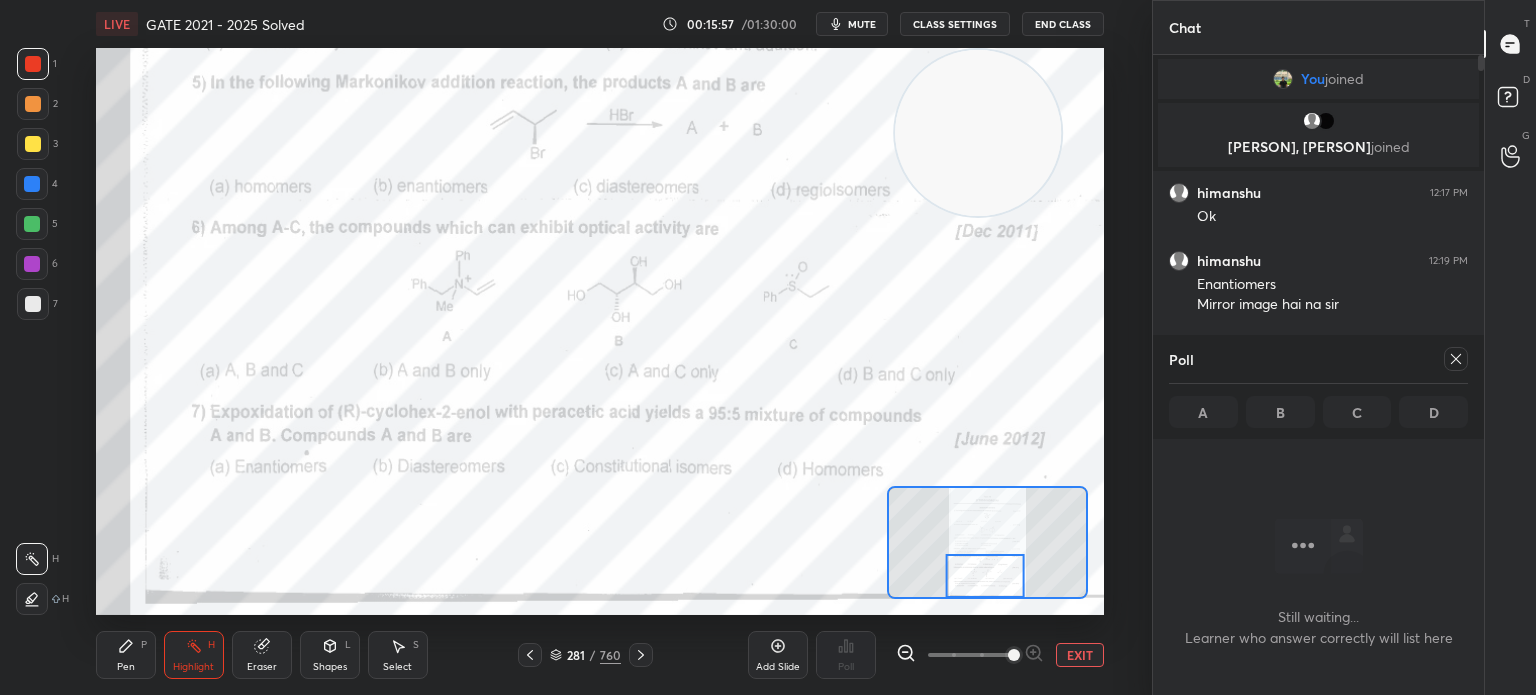 click on "Highlight" at bounding box center [193, 667] 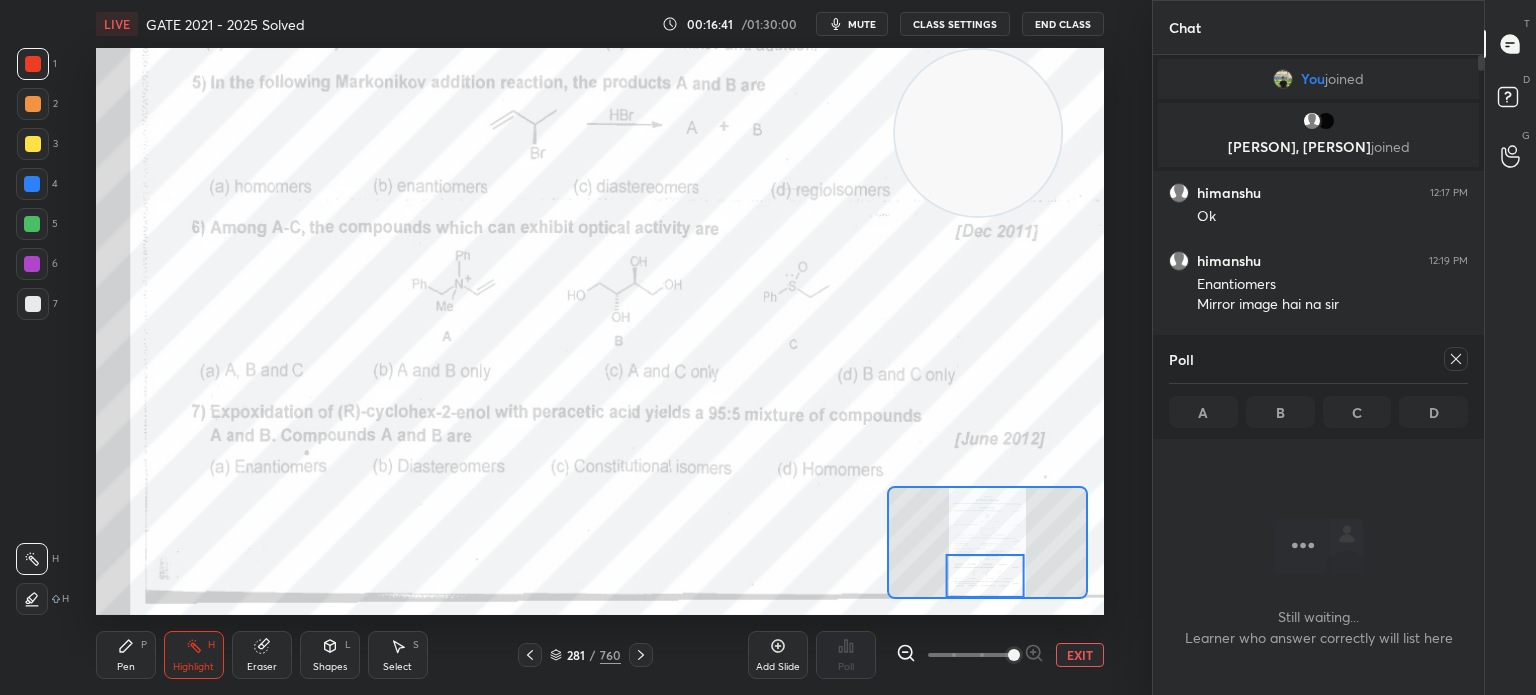 click on "Poll" at bounding box center [1318, 359] 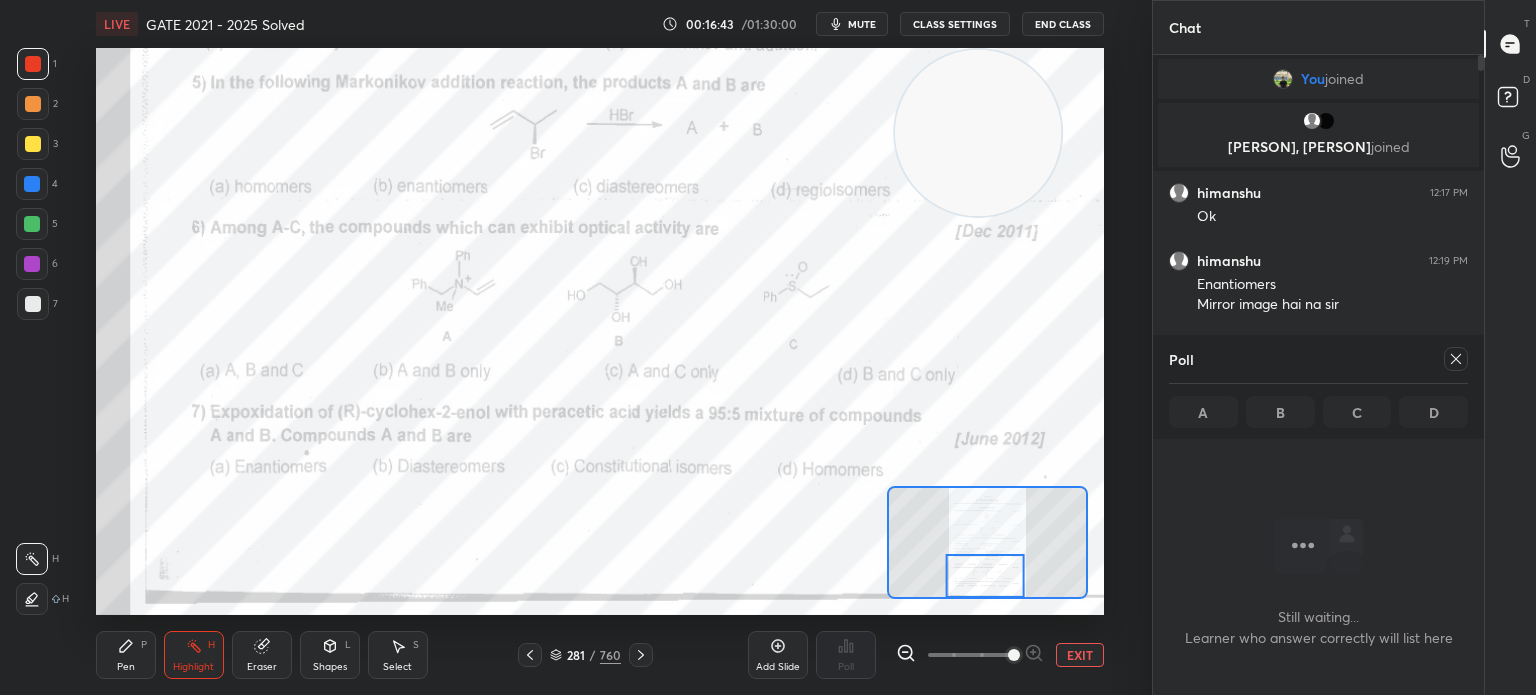click at bounding box center [1456, 359] 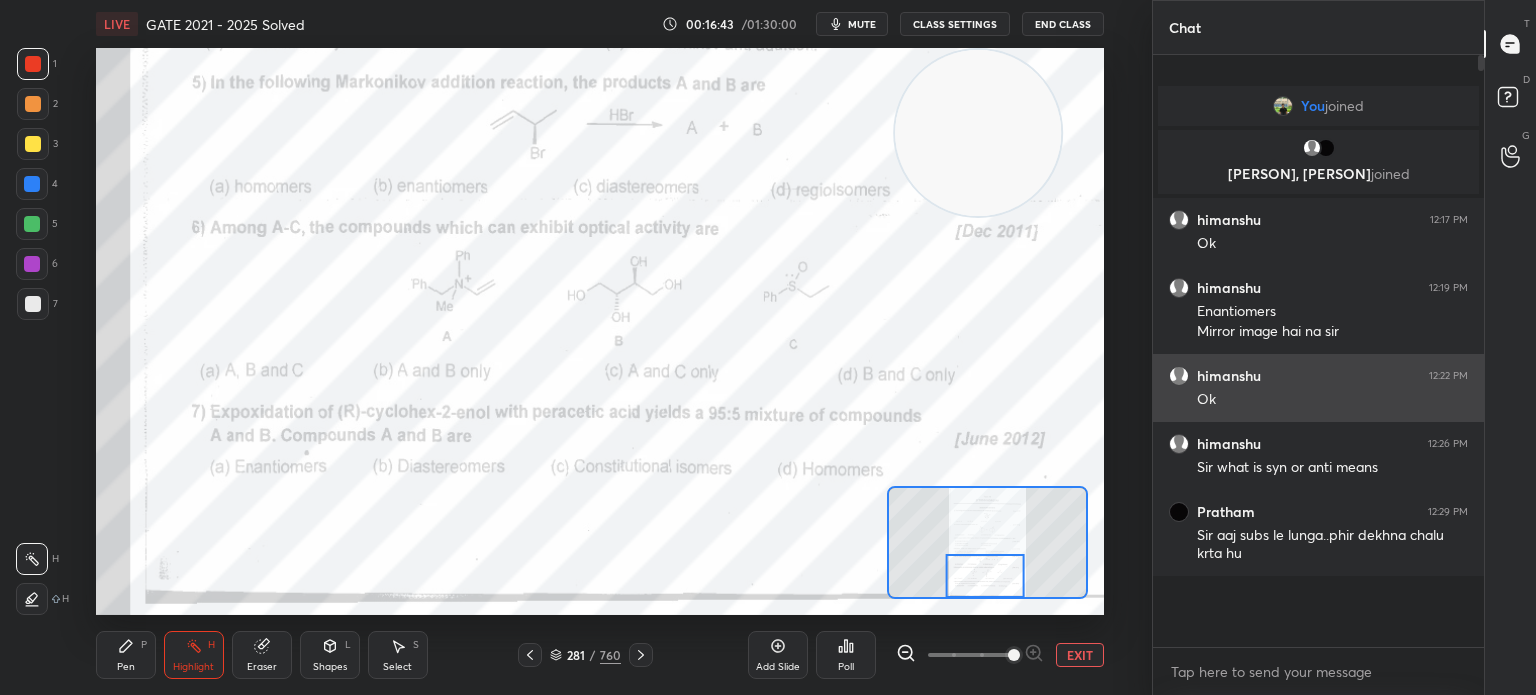 scroll, scrollTop: 6, scrollLeft: 6, axis: both 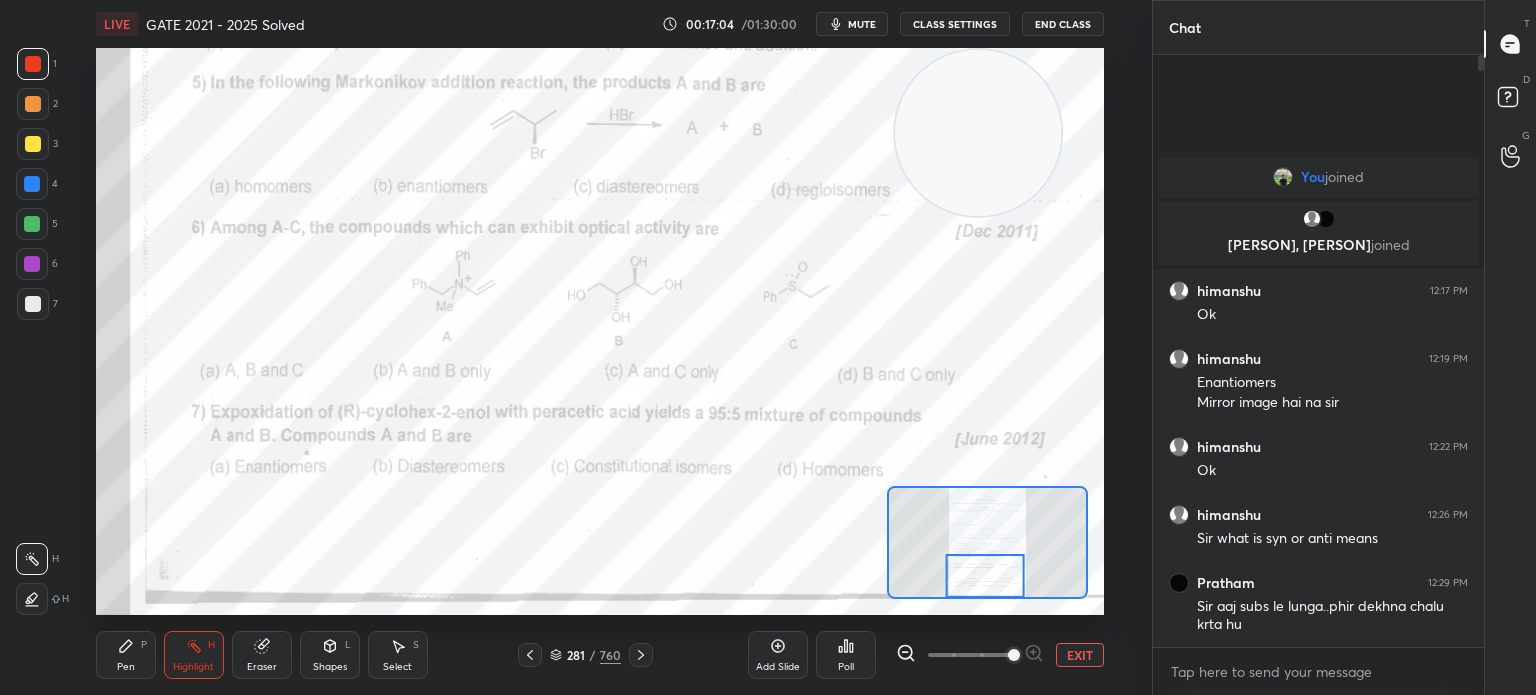 click 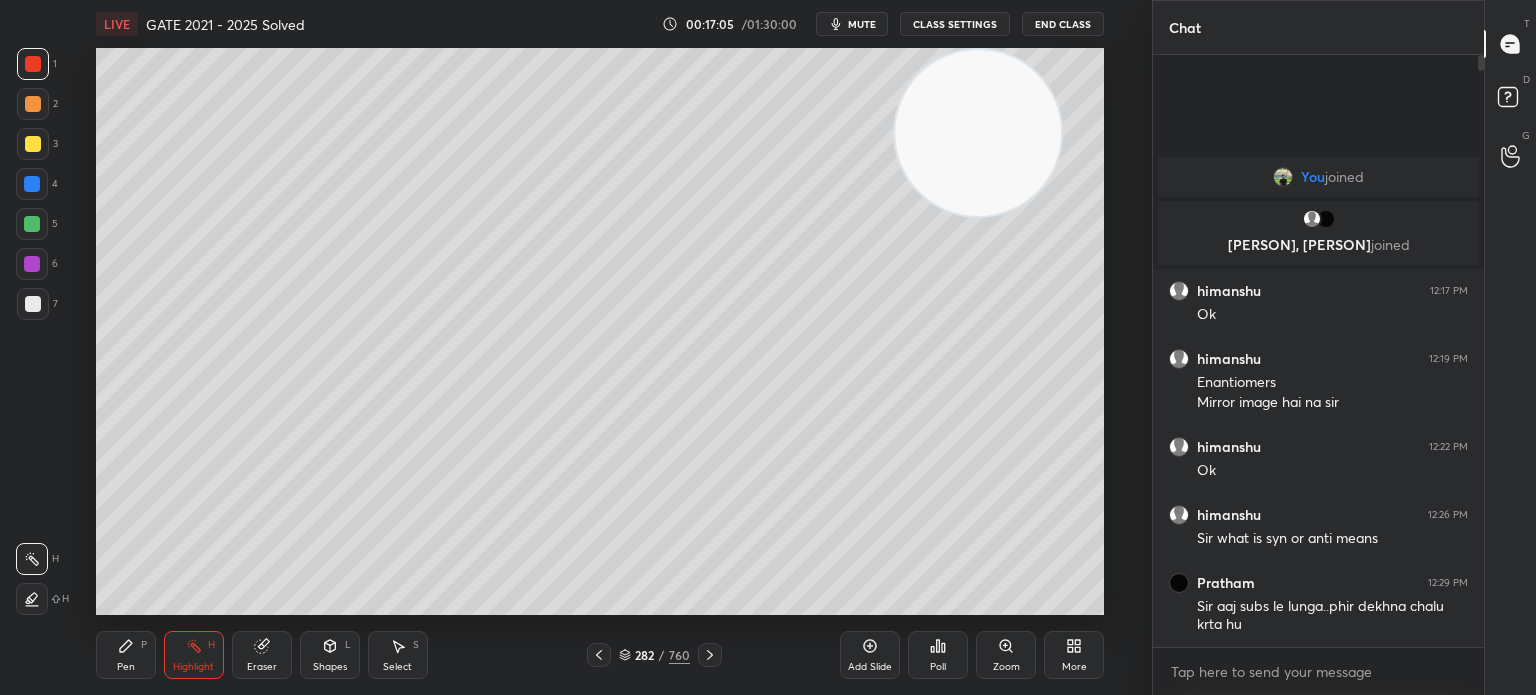 click 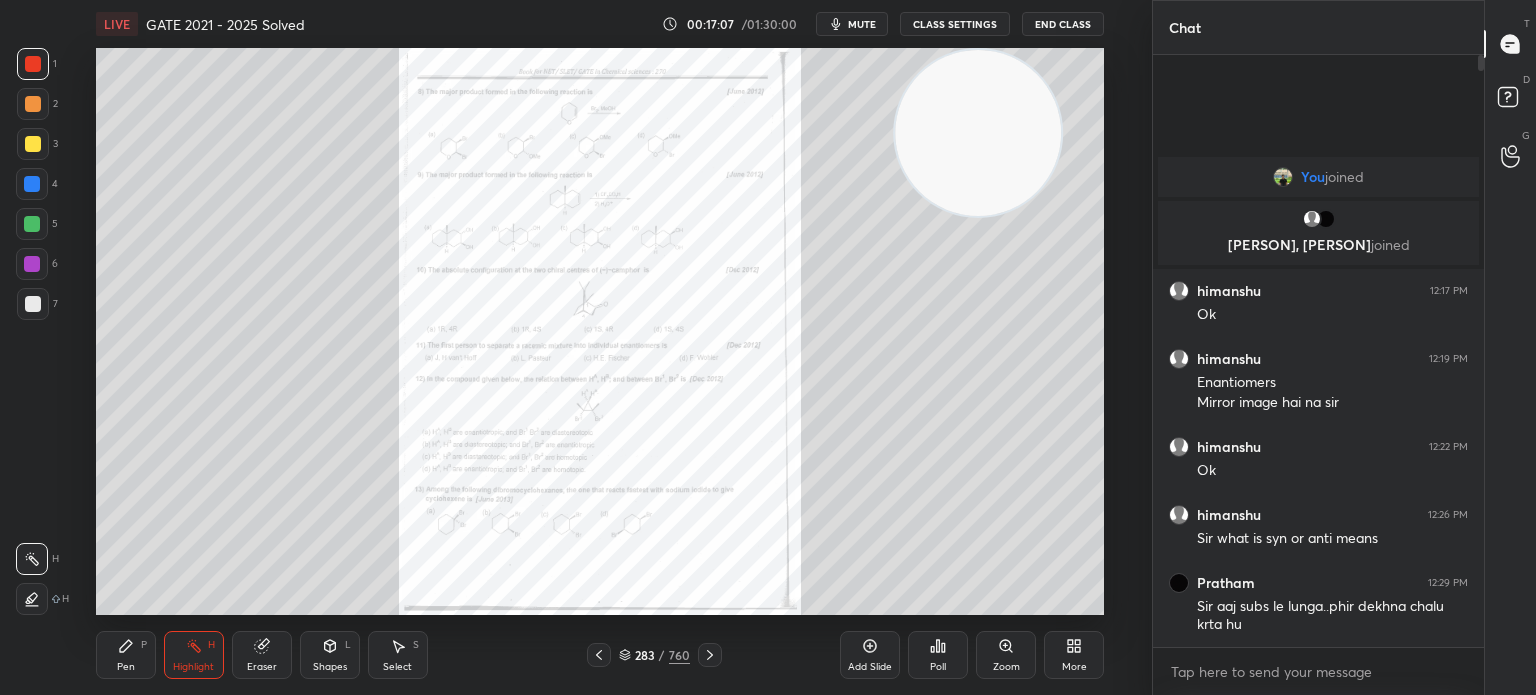 click on "Zoom" at bounding box center [1006, 655] 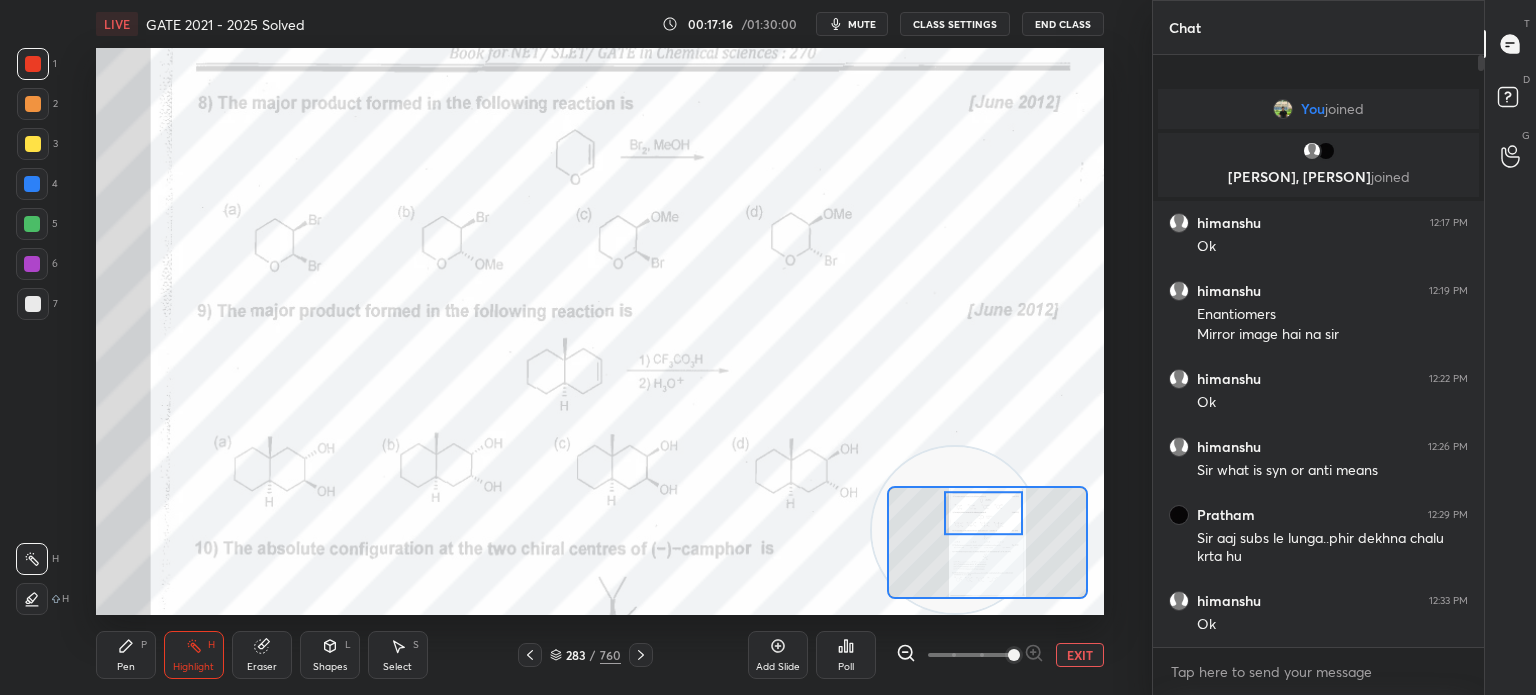 click on "Pen P" at bounding box center (126, 655) 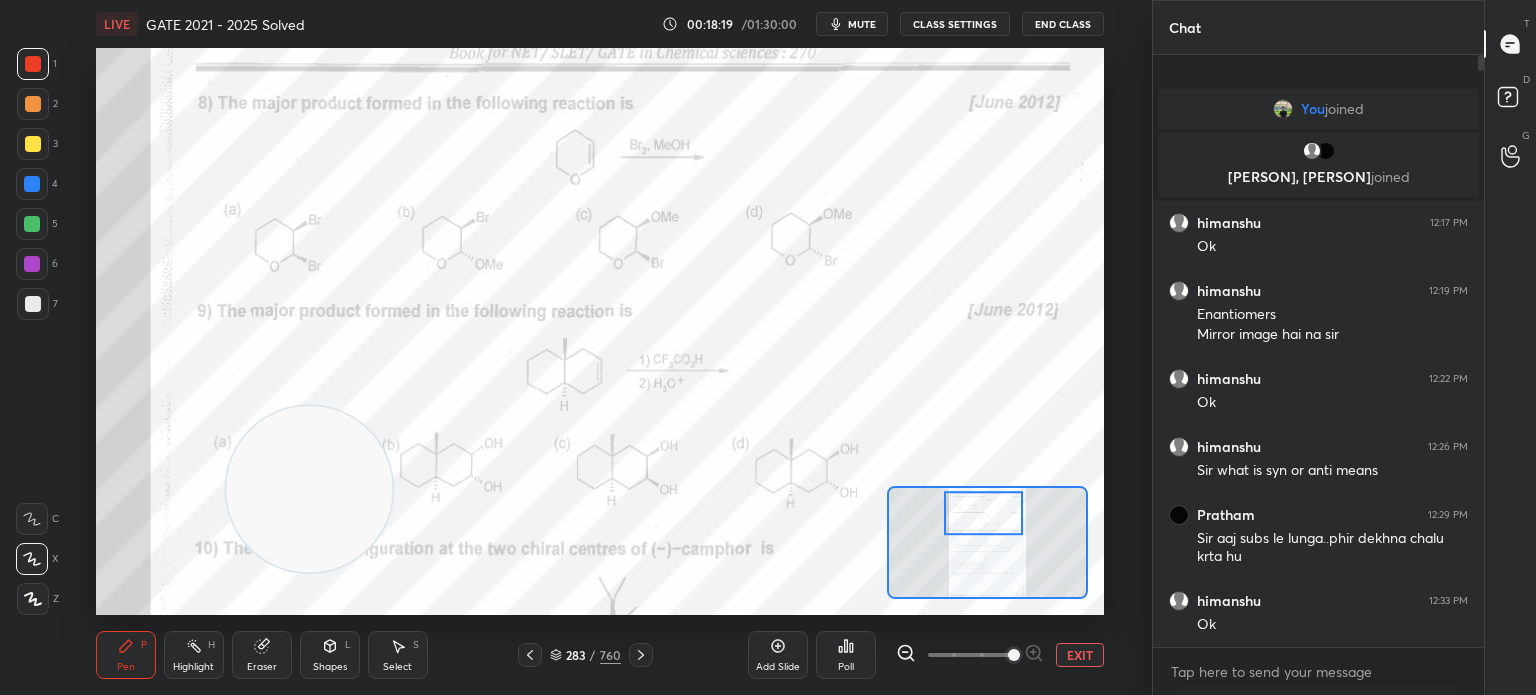 click on "Poll" at bounding box center (846, 655) 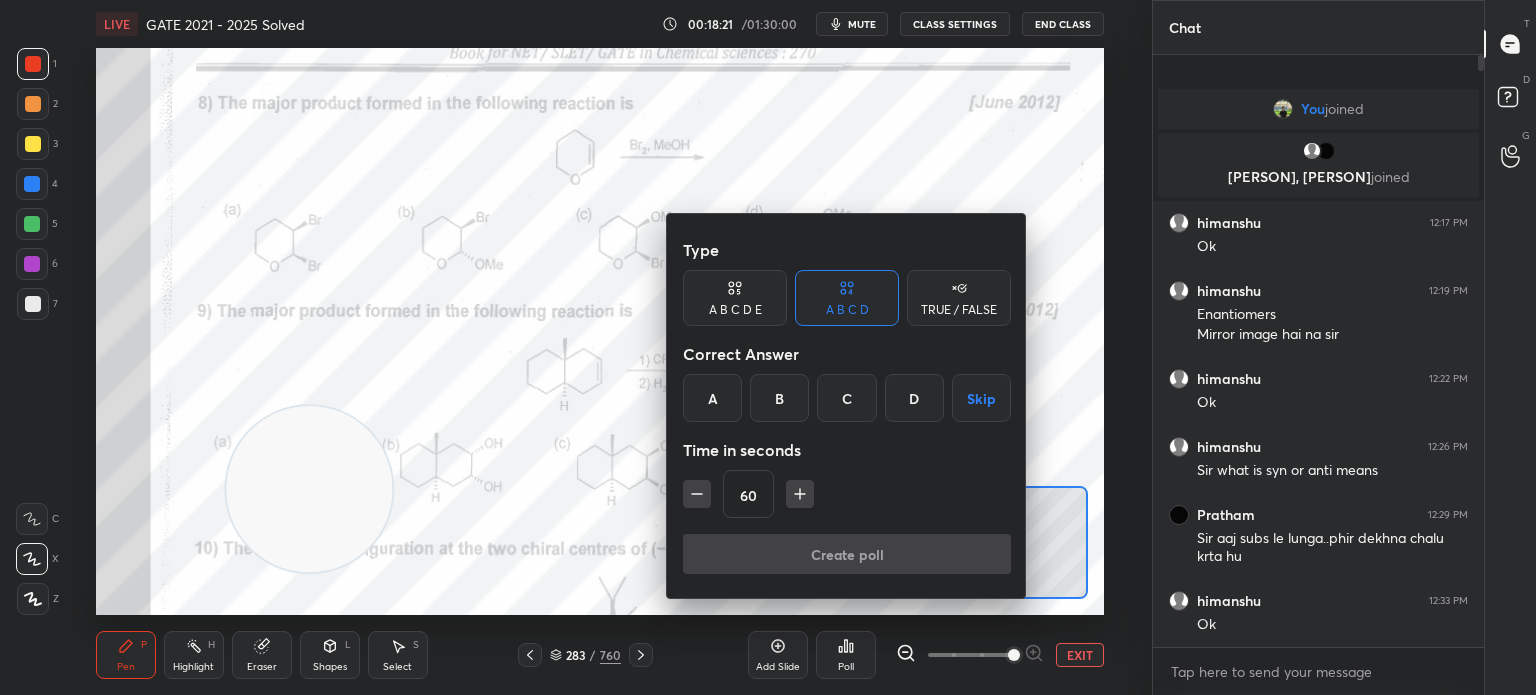 click on "B" at bounding box center (779, 398) 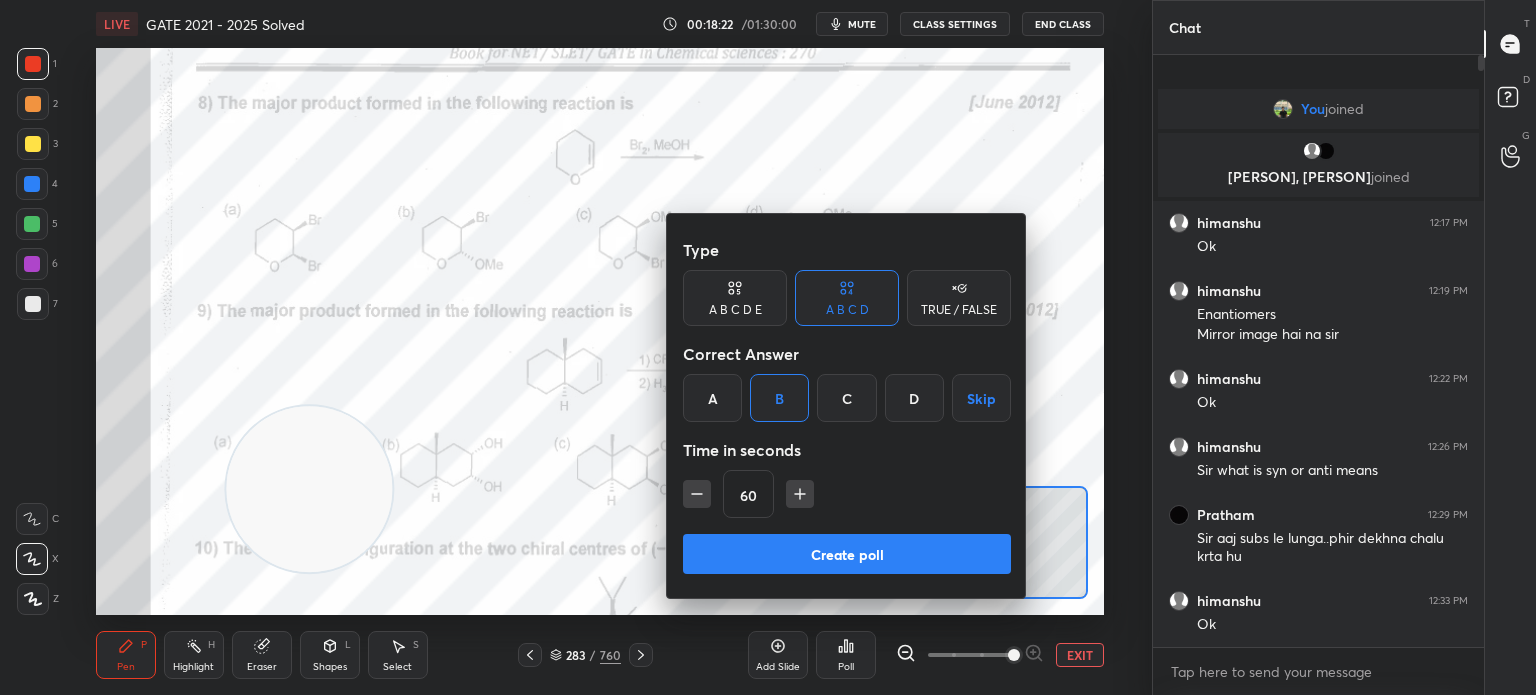 click on "Create poll" at bounding box center (847, 554) 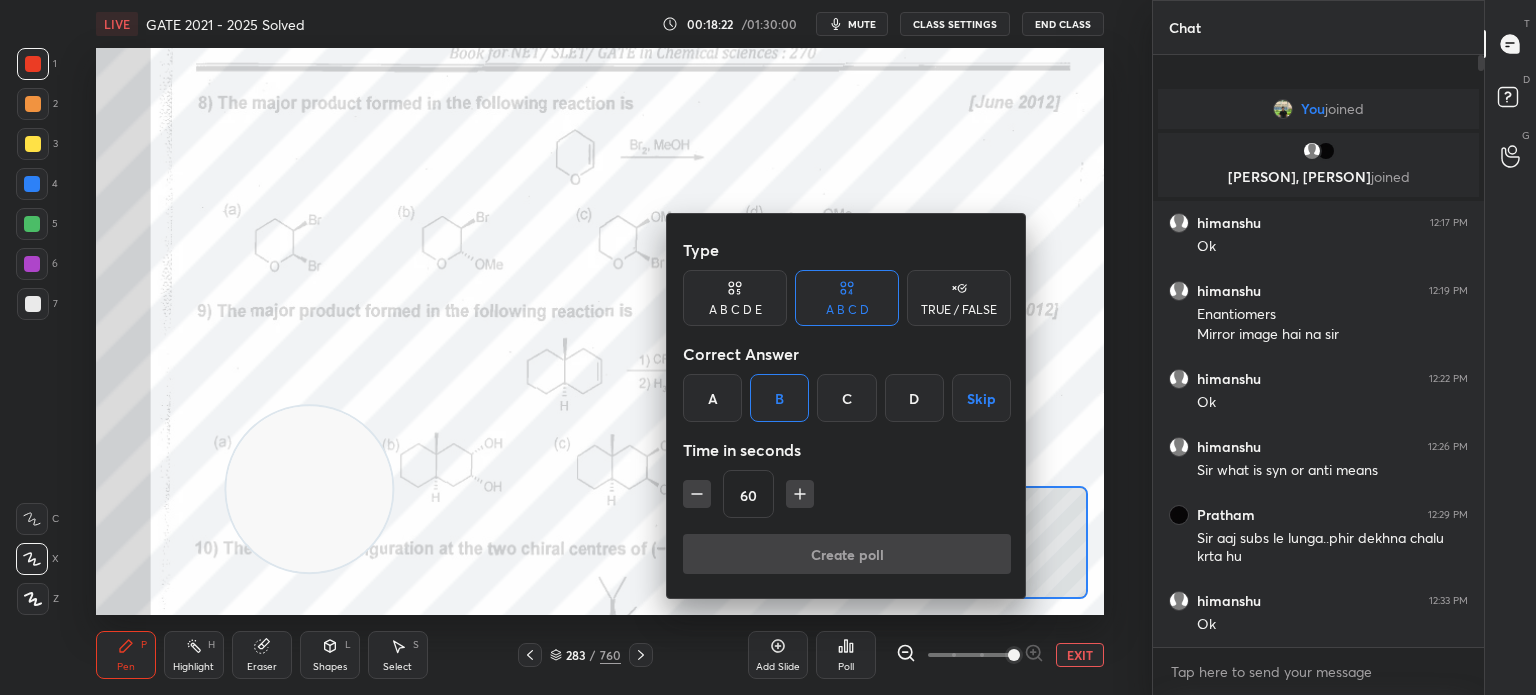 type on "x" 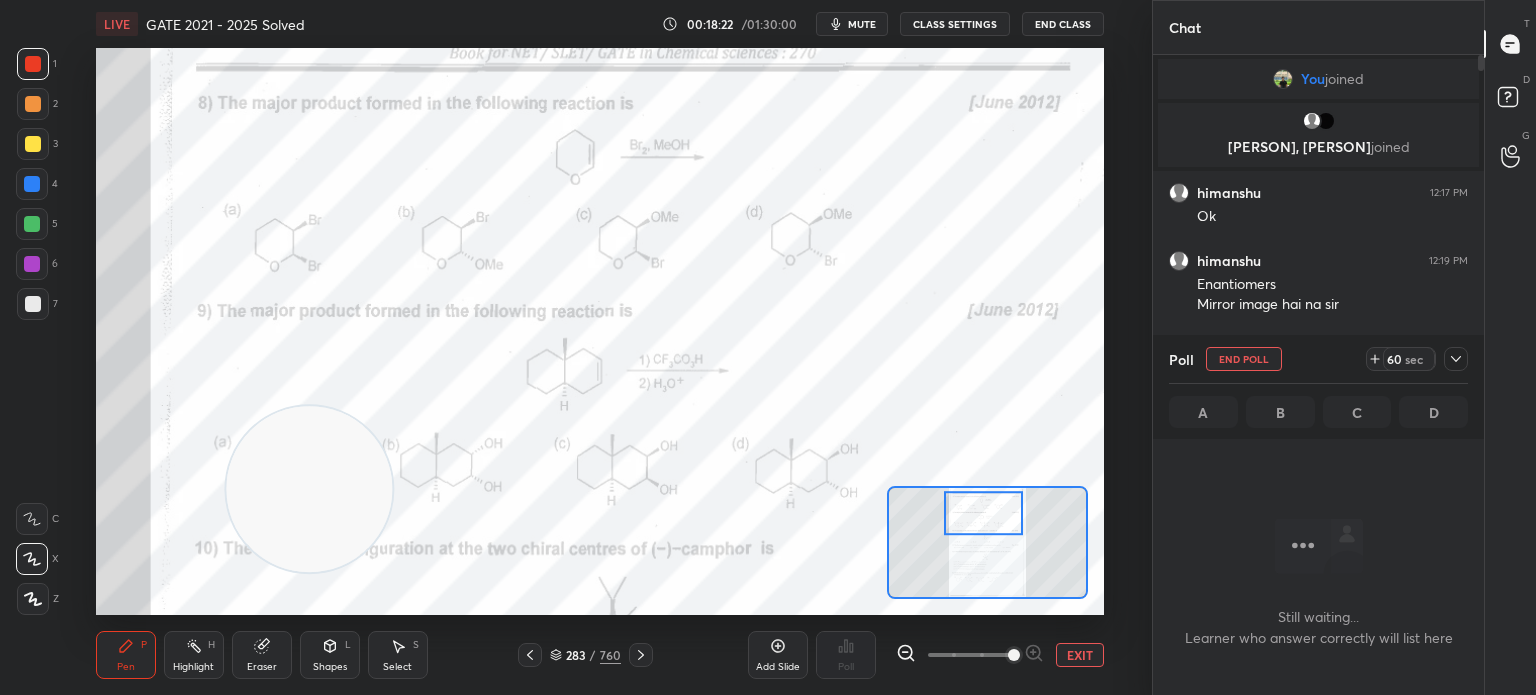 scroll, scrollTop: 488, scrollLeft: 325, axis: both 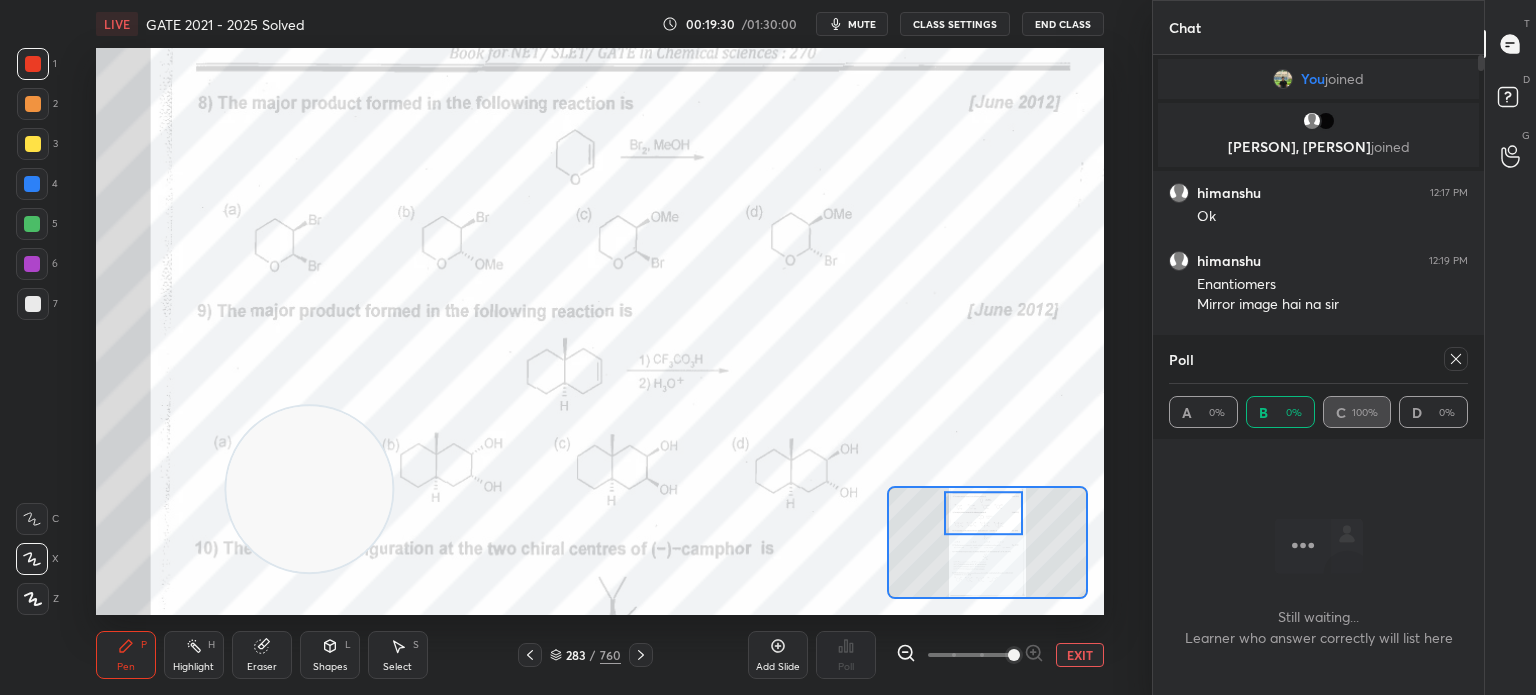 click on "Add Slide" at bounding box center [778, 655] 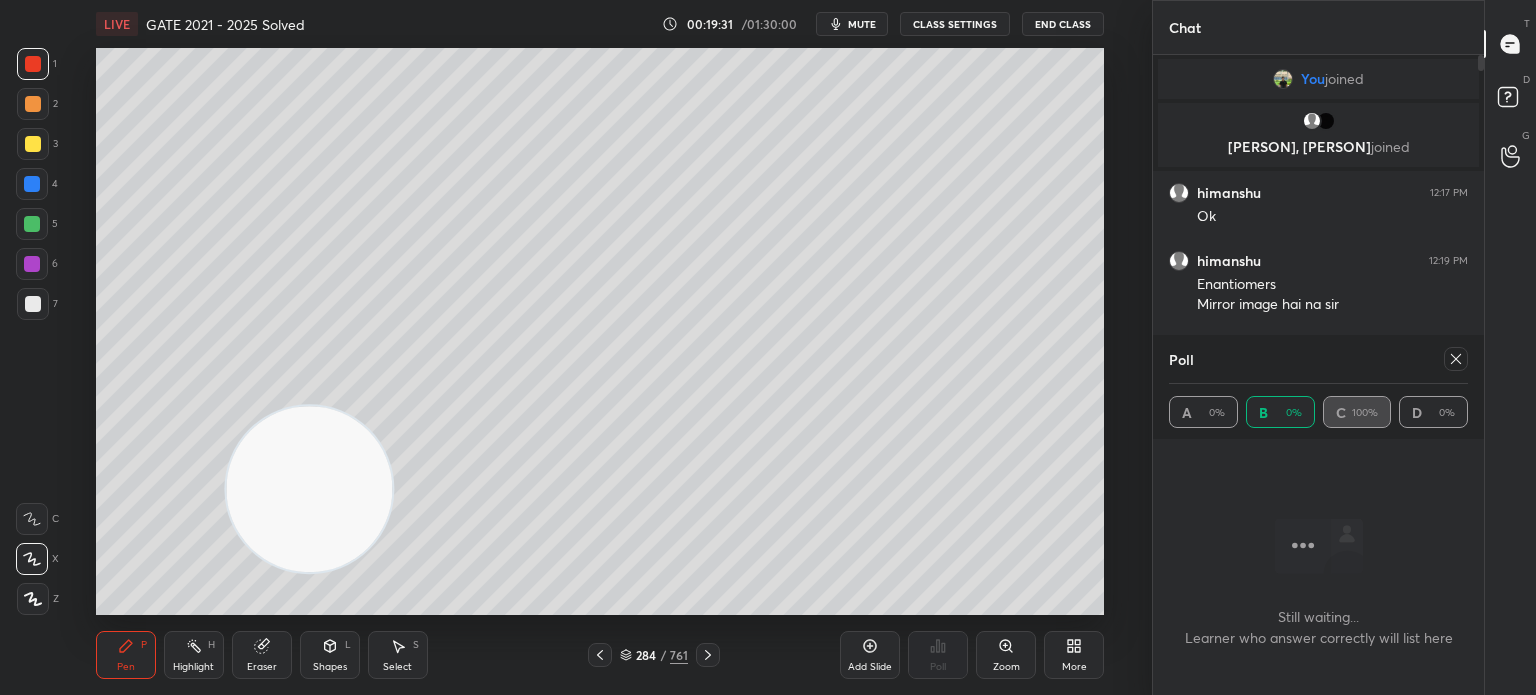 click at bounding box center (33, 104) 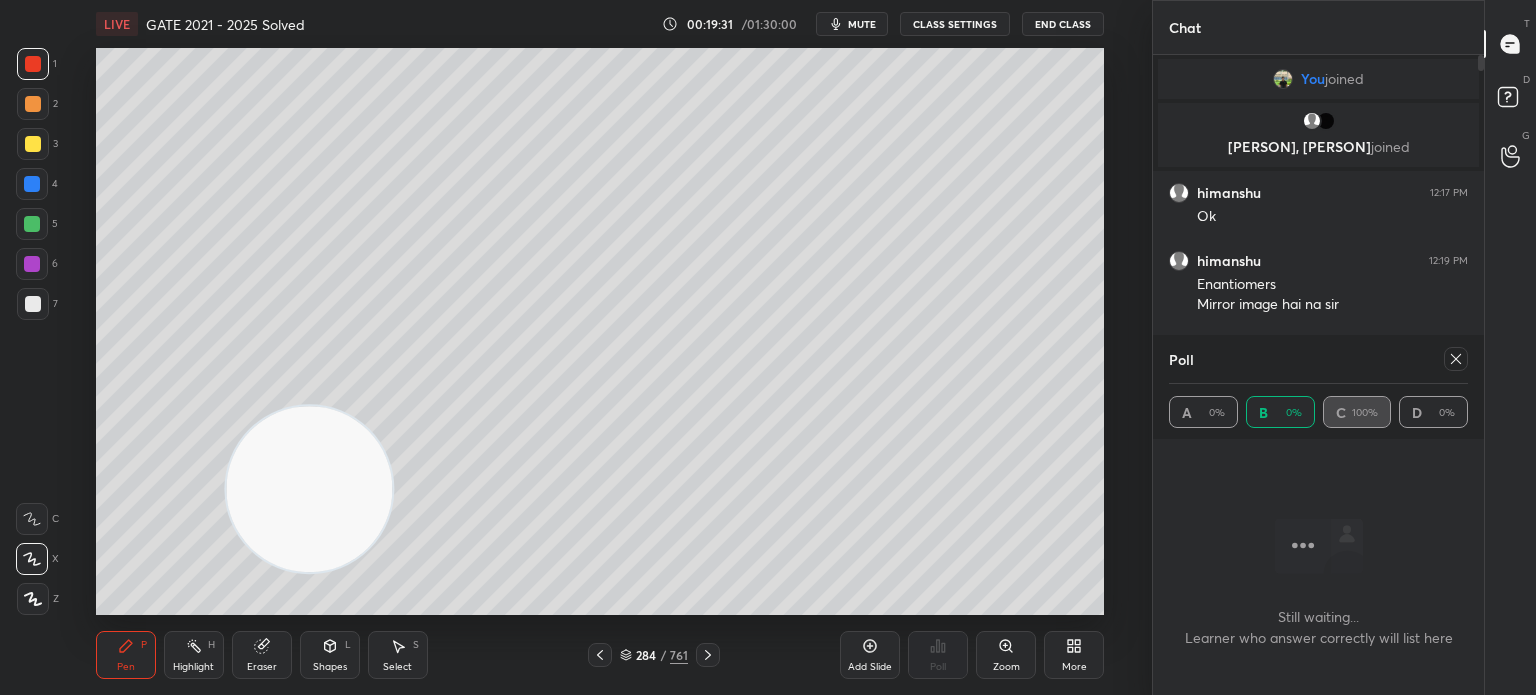 click at bounding box center [33, 104] 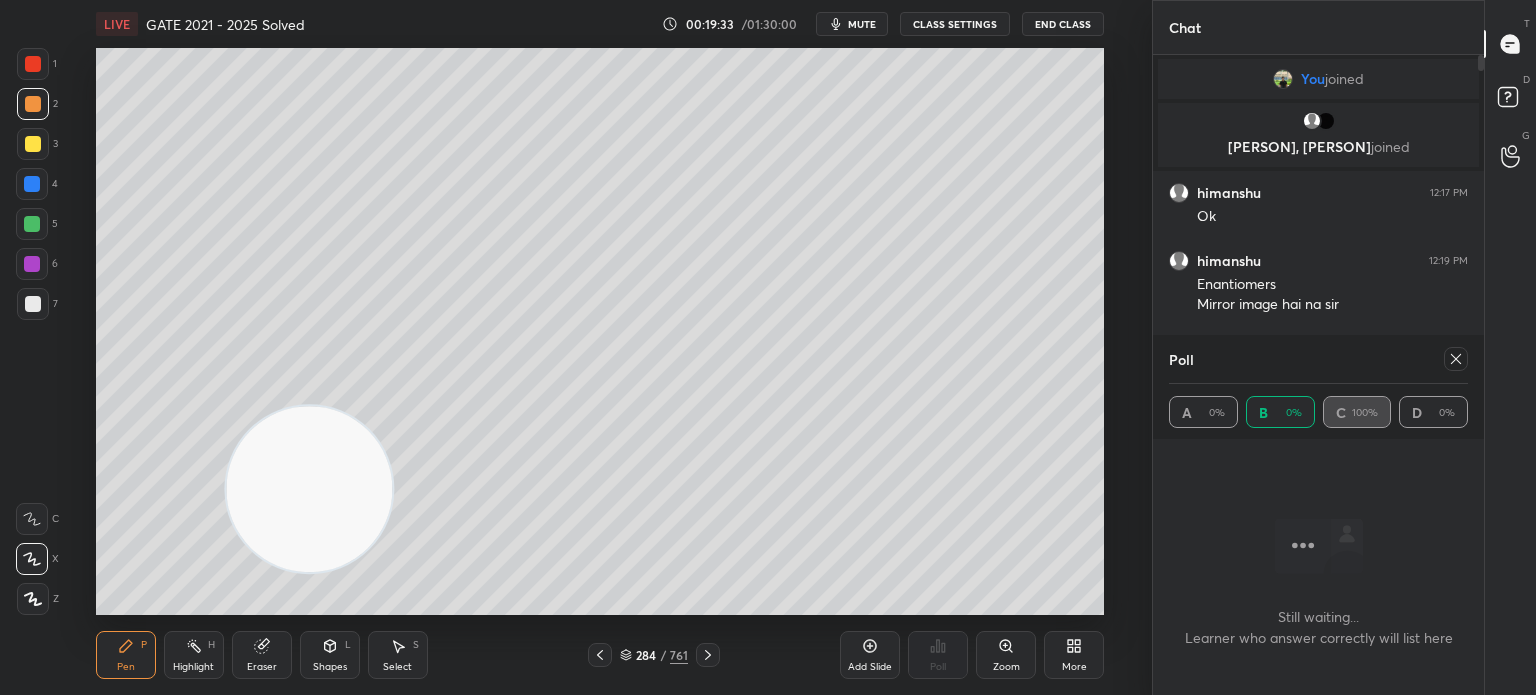 click on "Eraser" at bounding box center [262, 655] 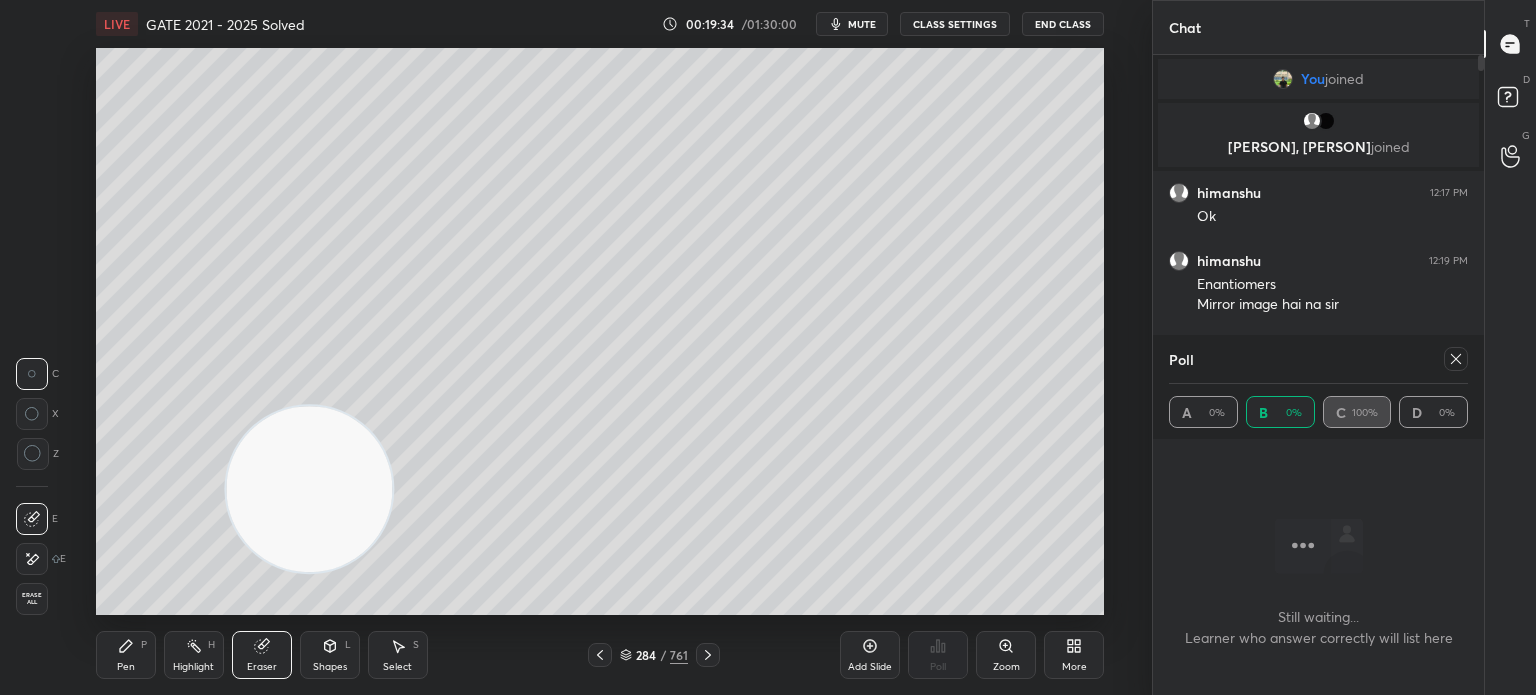 click on "Erase all" at bounding box center [32, 599] 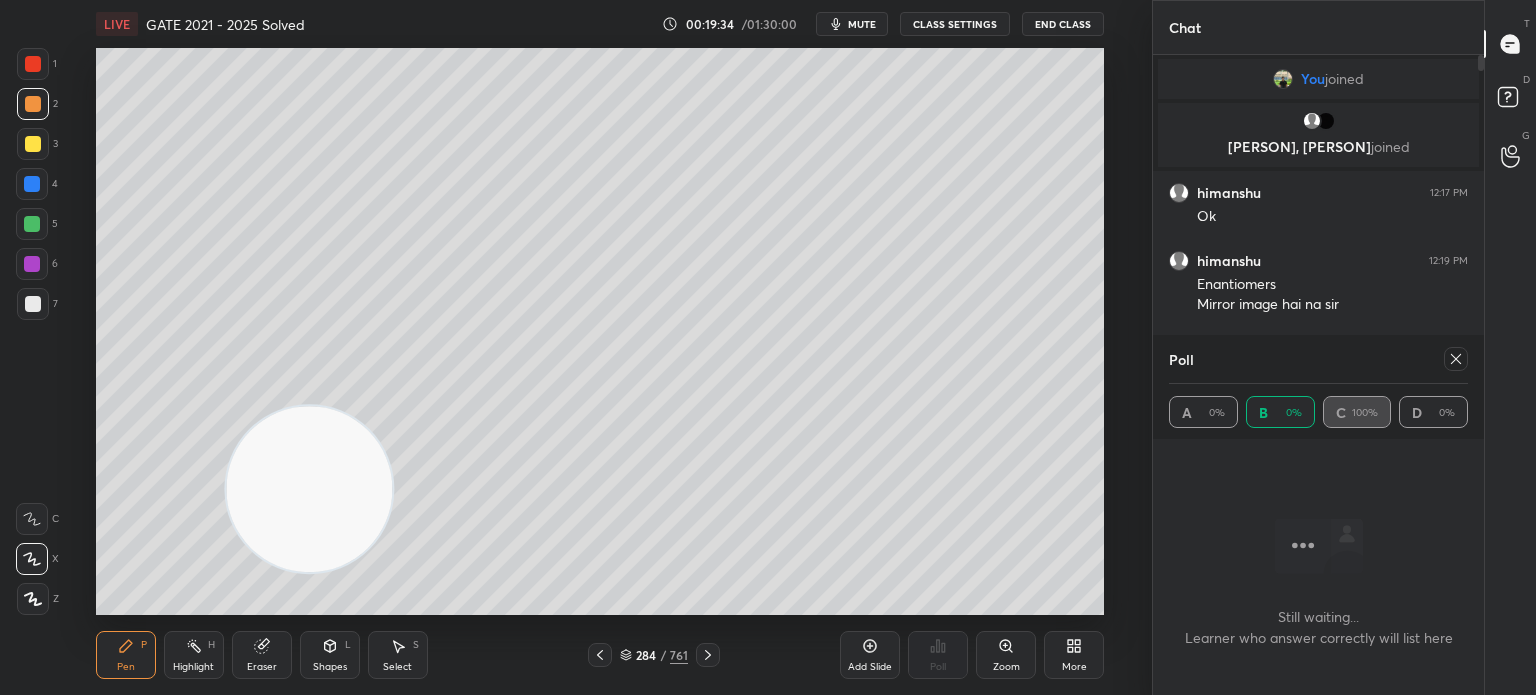 click on "Pen" at bounding box center [126, 667] 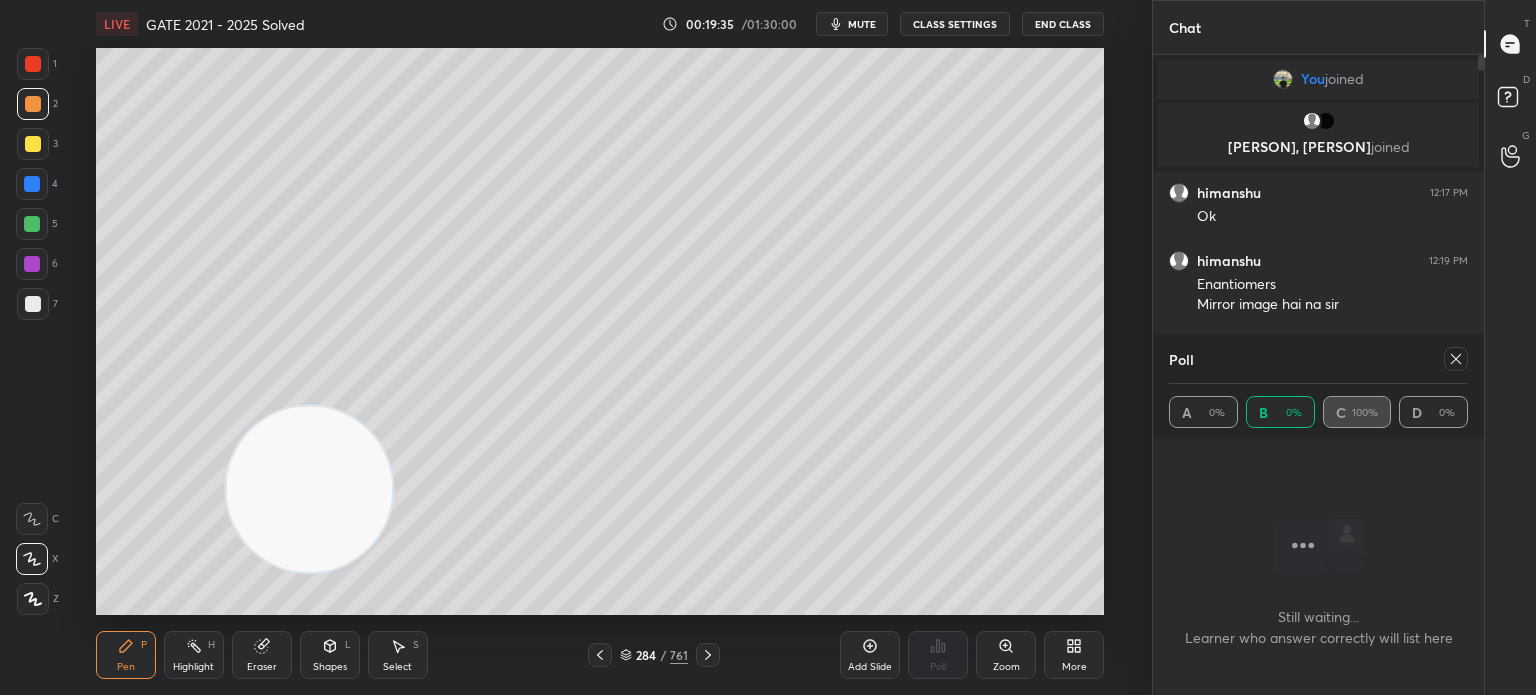 click 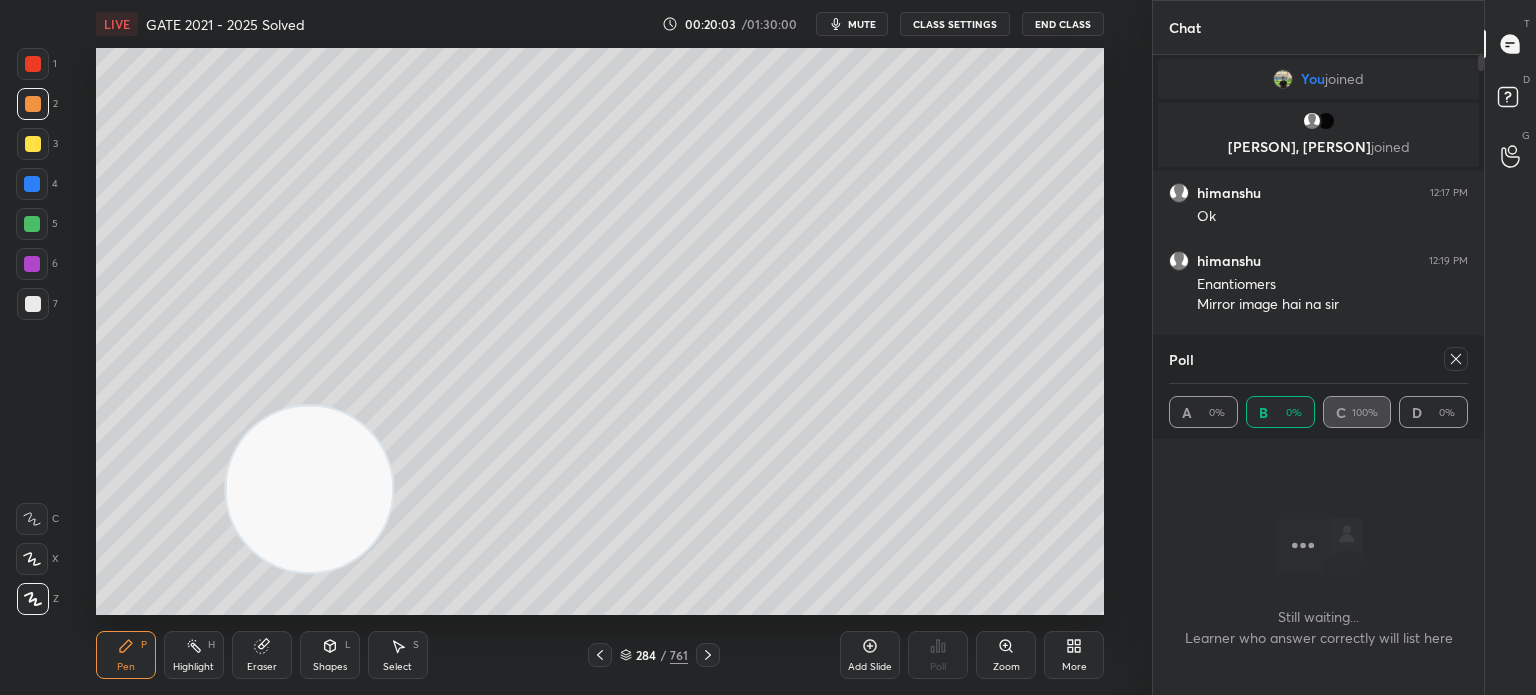 click at bounding box center [33, 304] 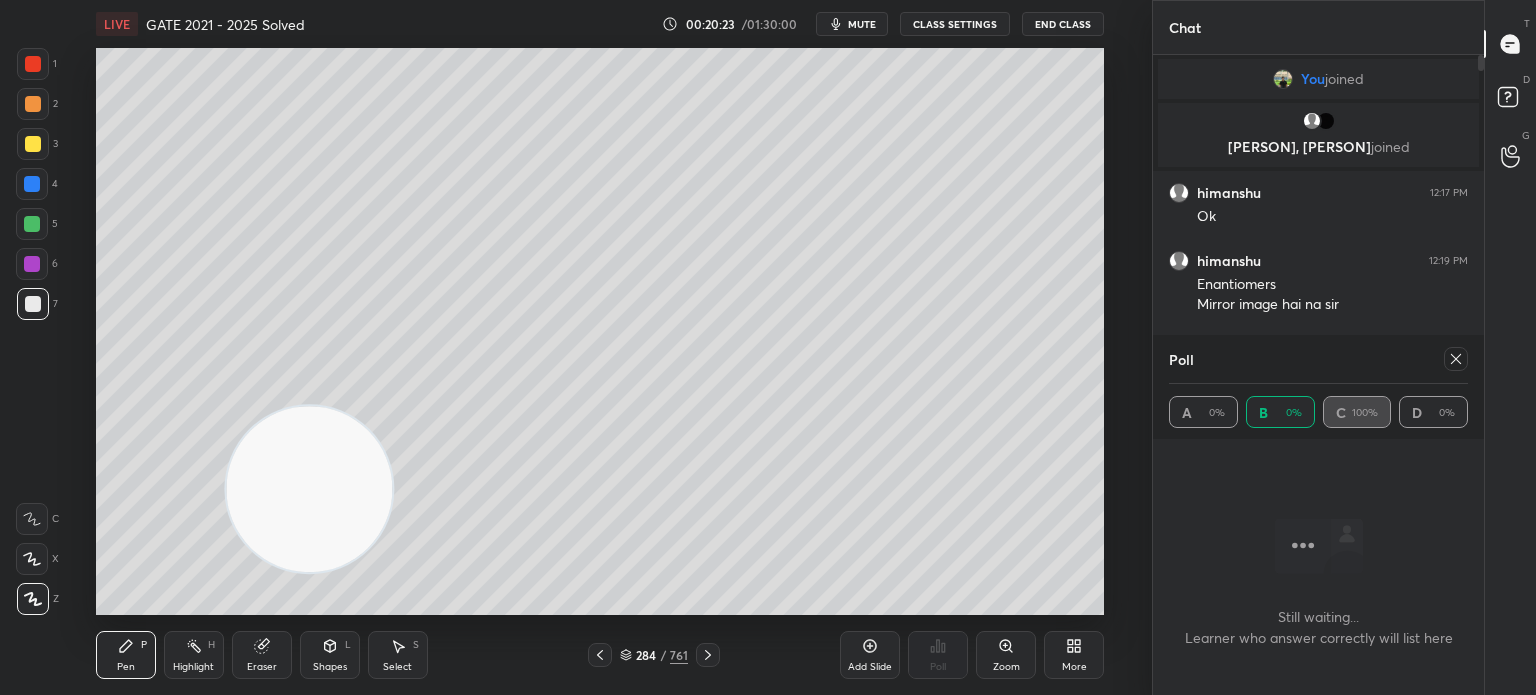 click on "Pen P Highlight H Eraser Shapes L Select S 284 / 761 Add Slide Poll Zoom More" at bounding box center (600, 655) 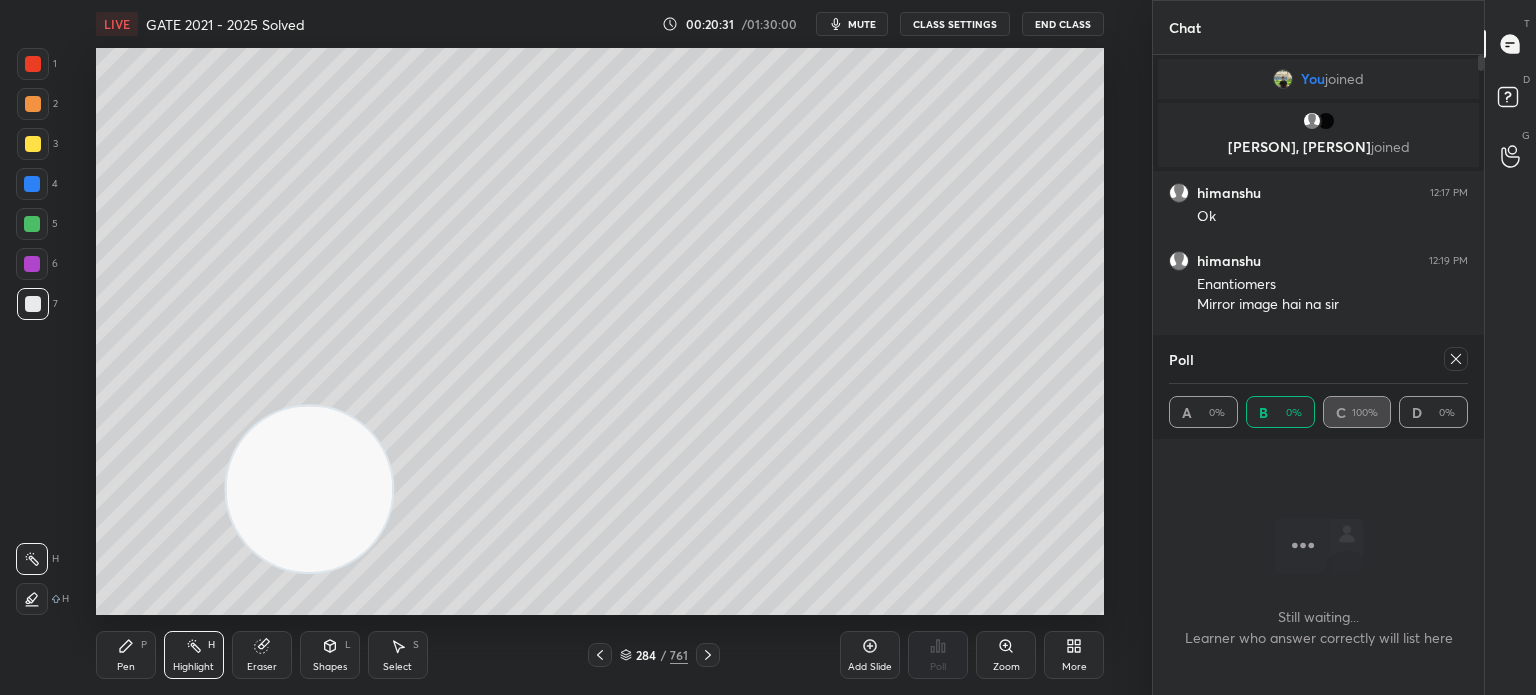 click on "Pen P" at bounding box center [126, 655] 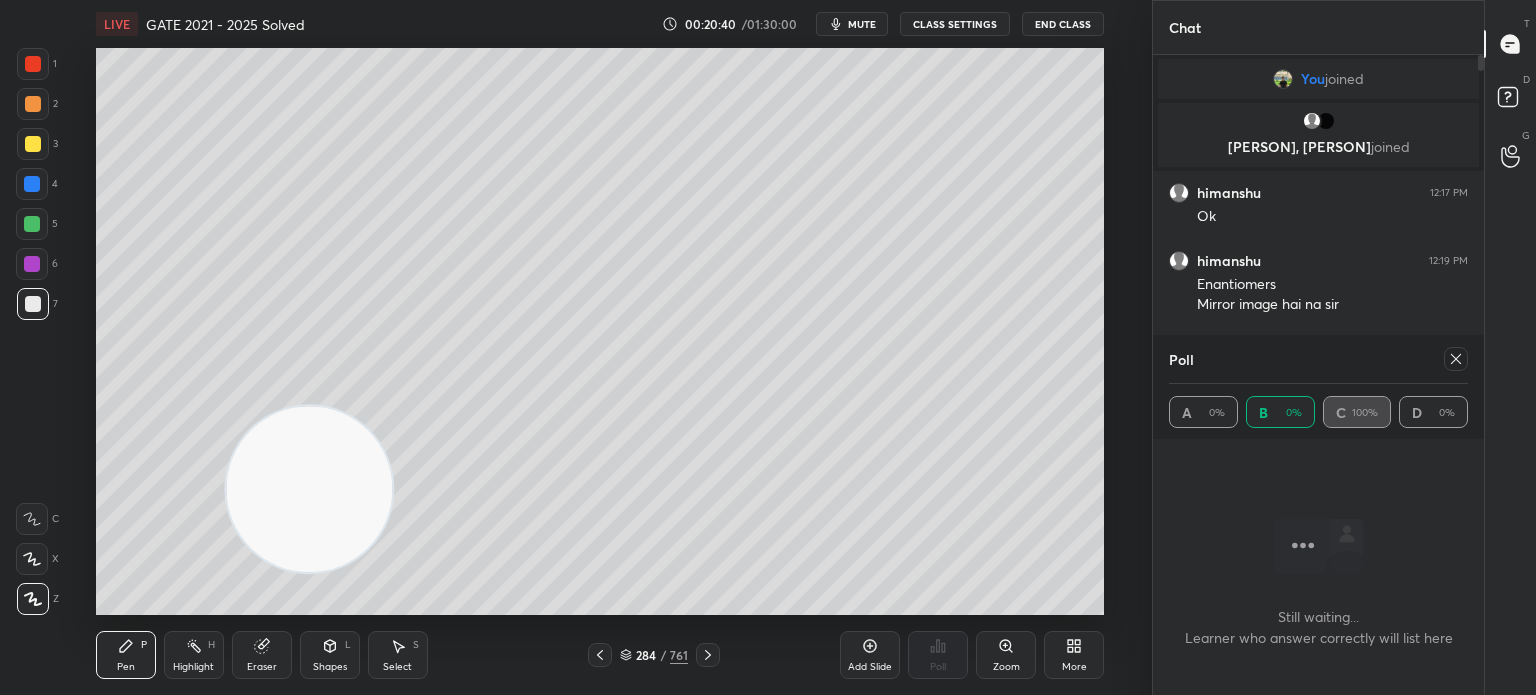 click 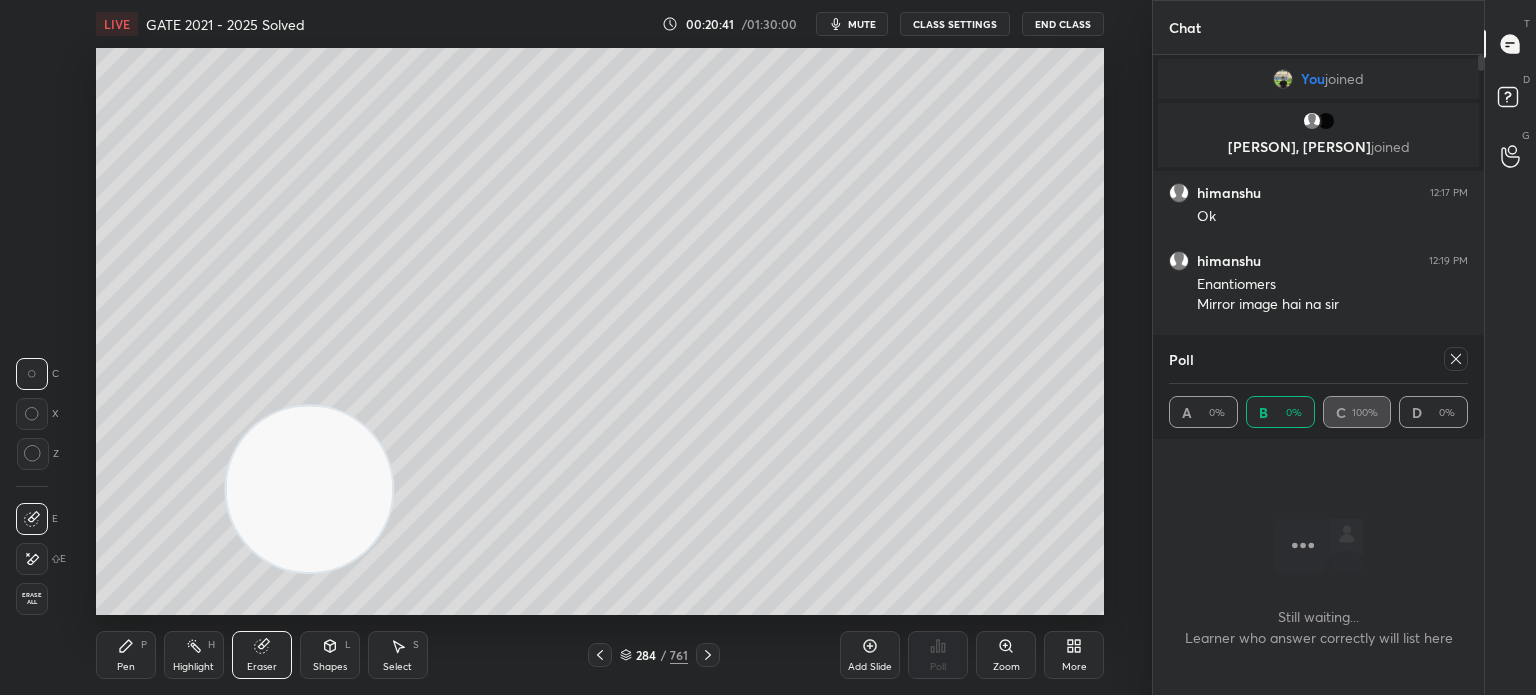 click 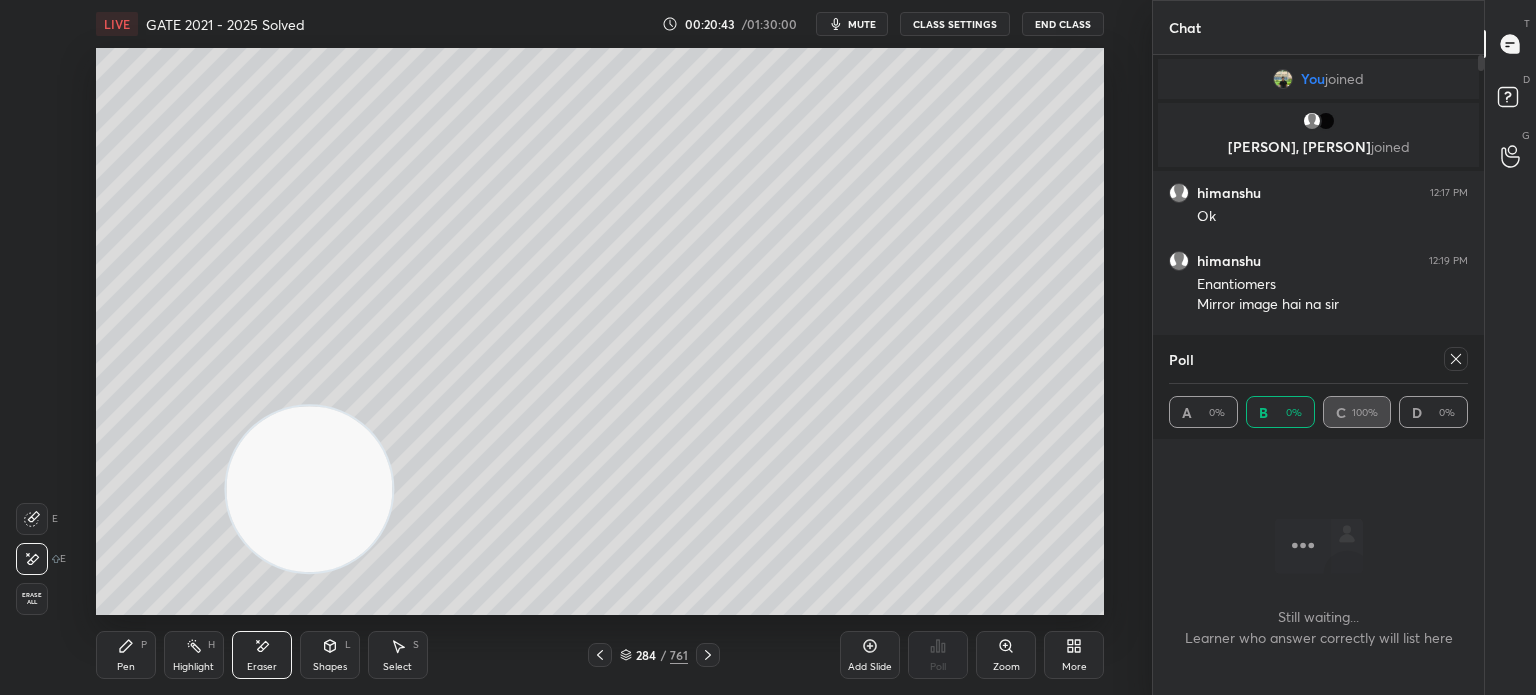 click on "Pen" at bounding box center (126, 667) 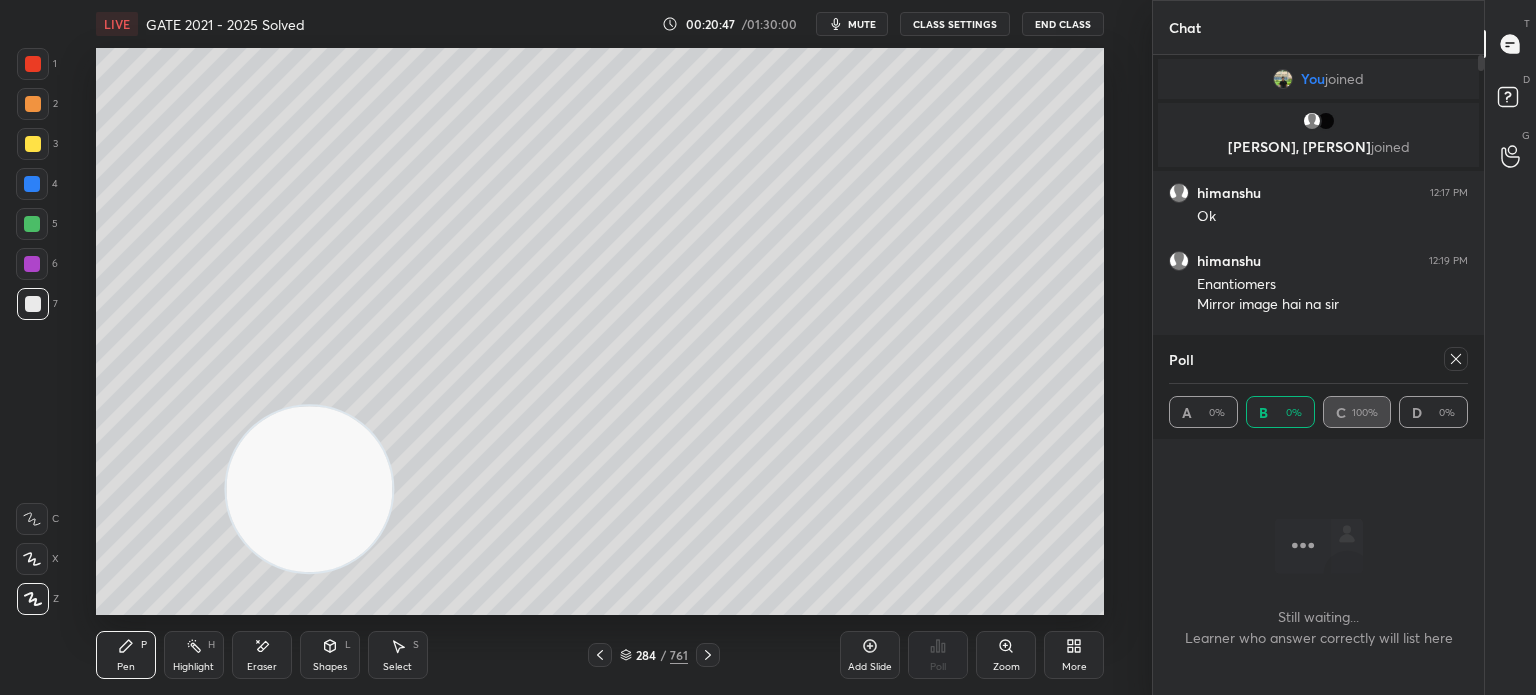 click on "Highlight H" at bounding box center [194, 655] 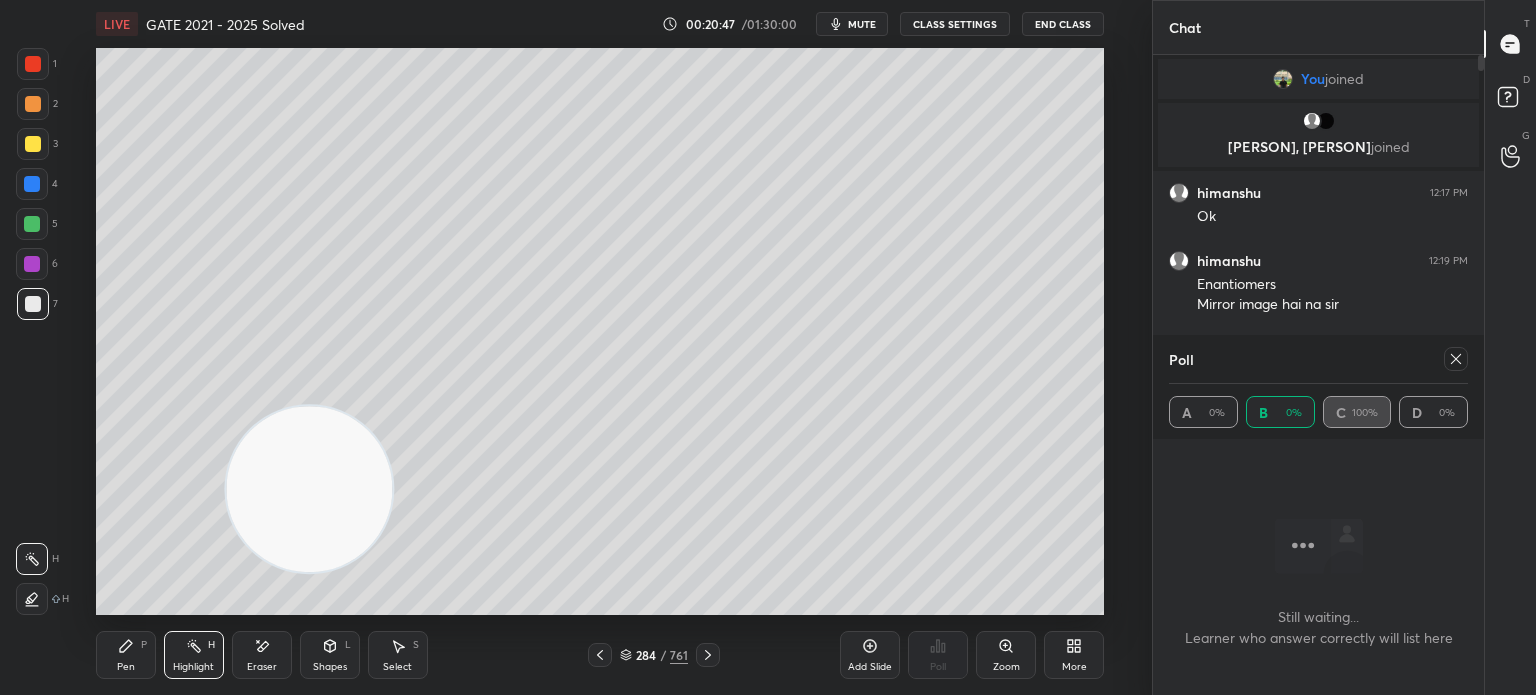 click 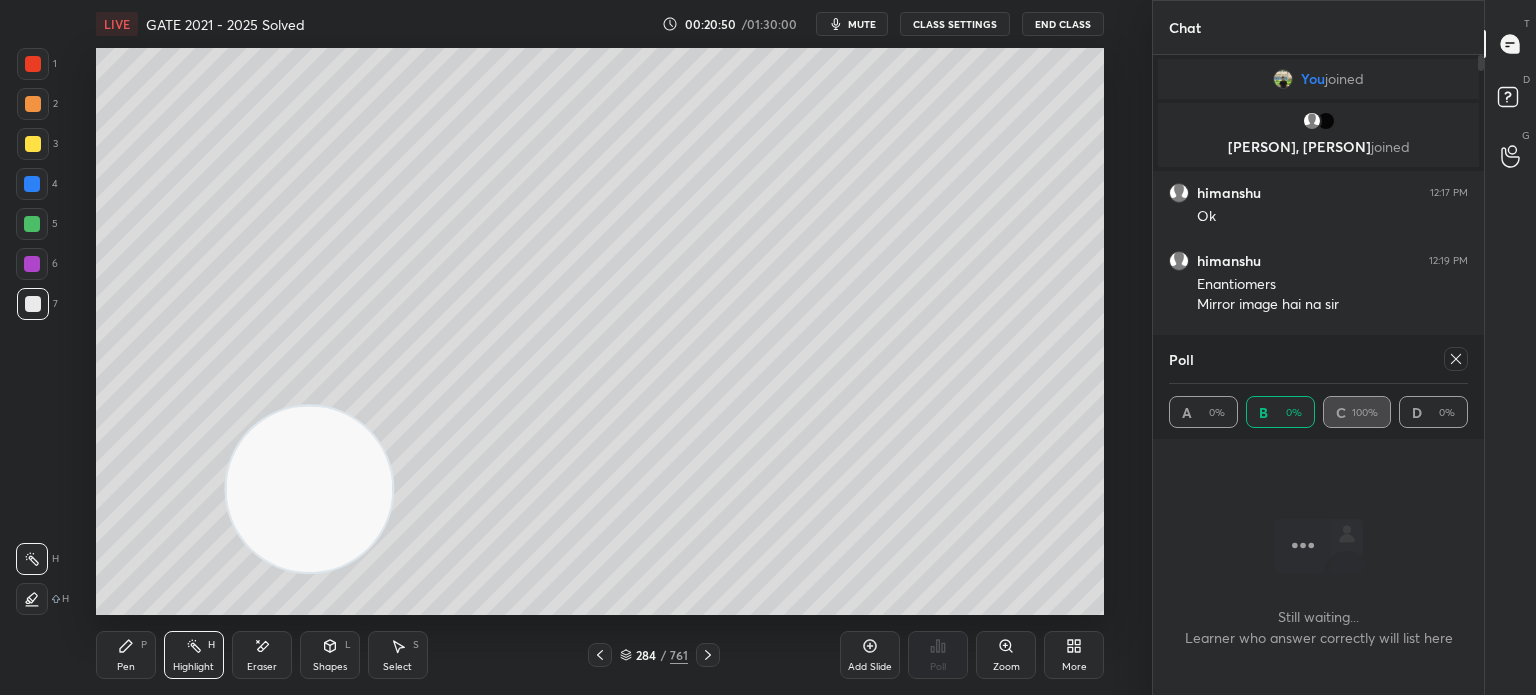 click on "Pen P" at bounding box center [126, 655] 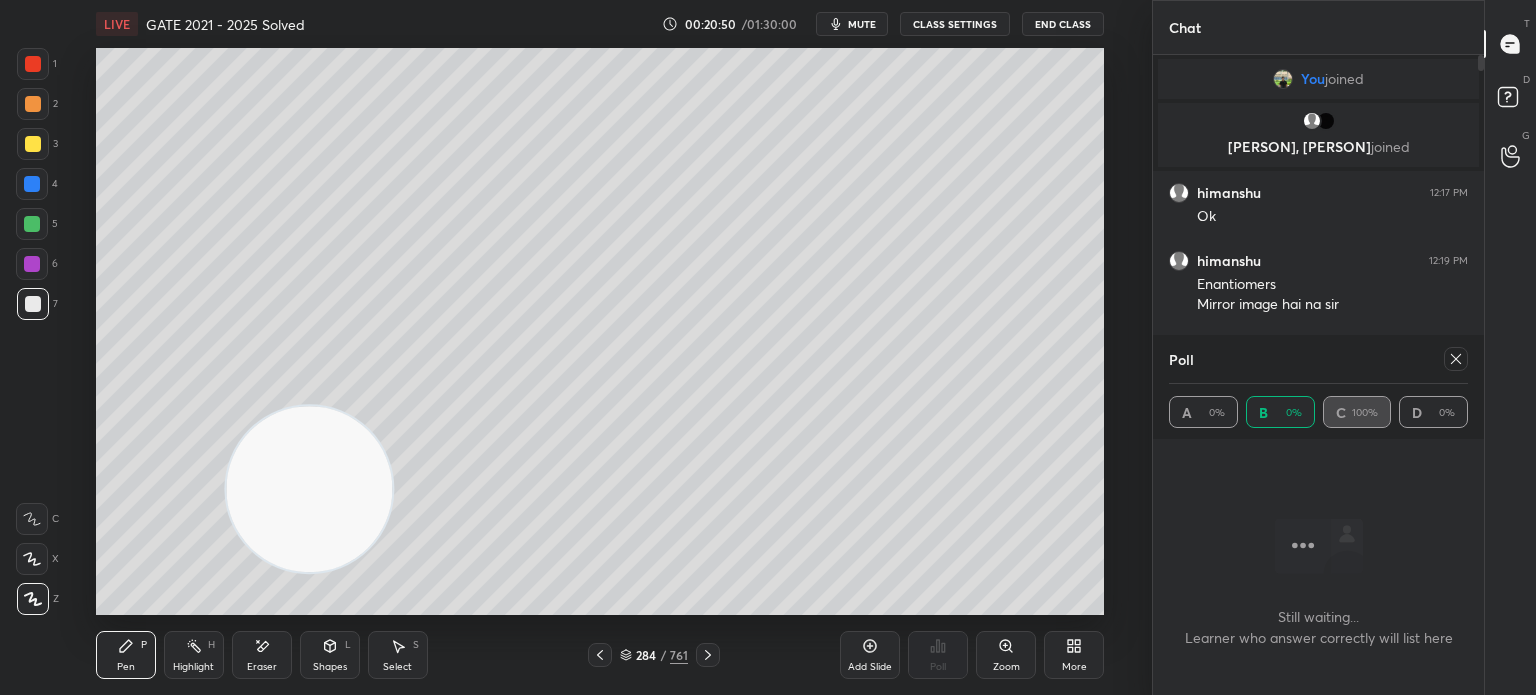 click on "Pen P" at bounding box center (126, 655) 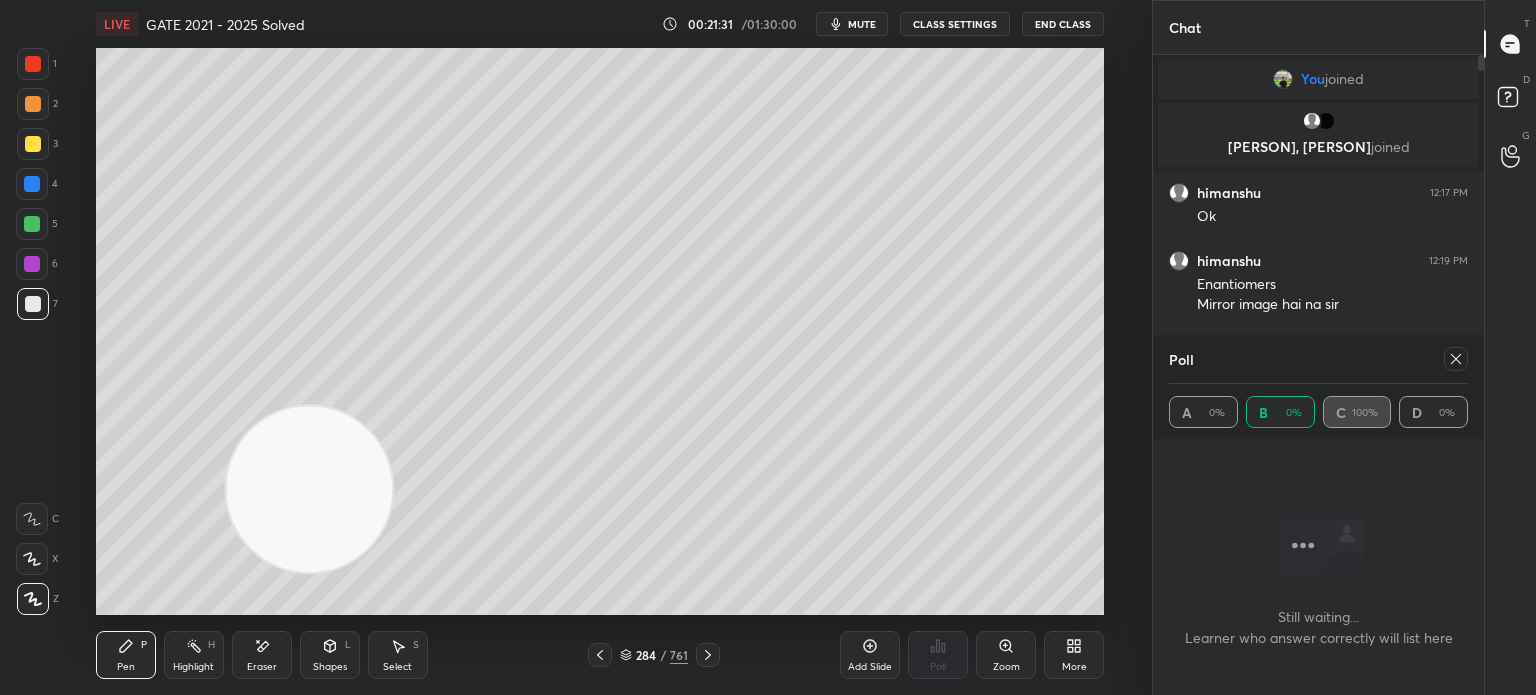 click on "mute" at bounding box center [862, 24] 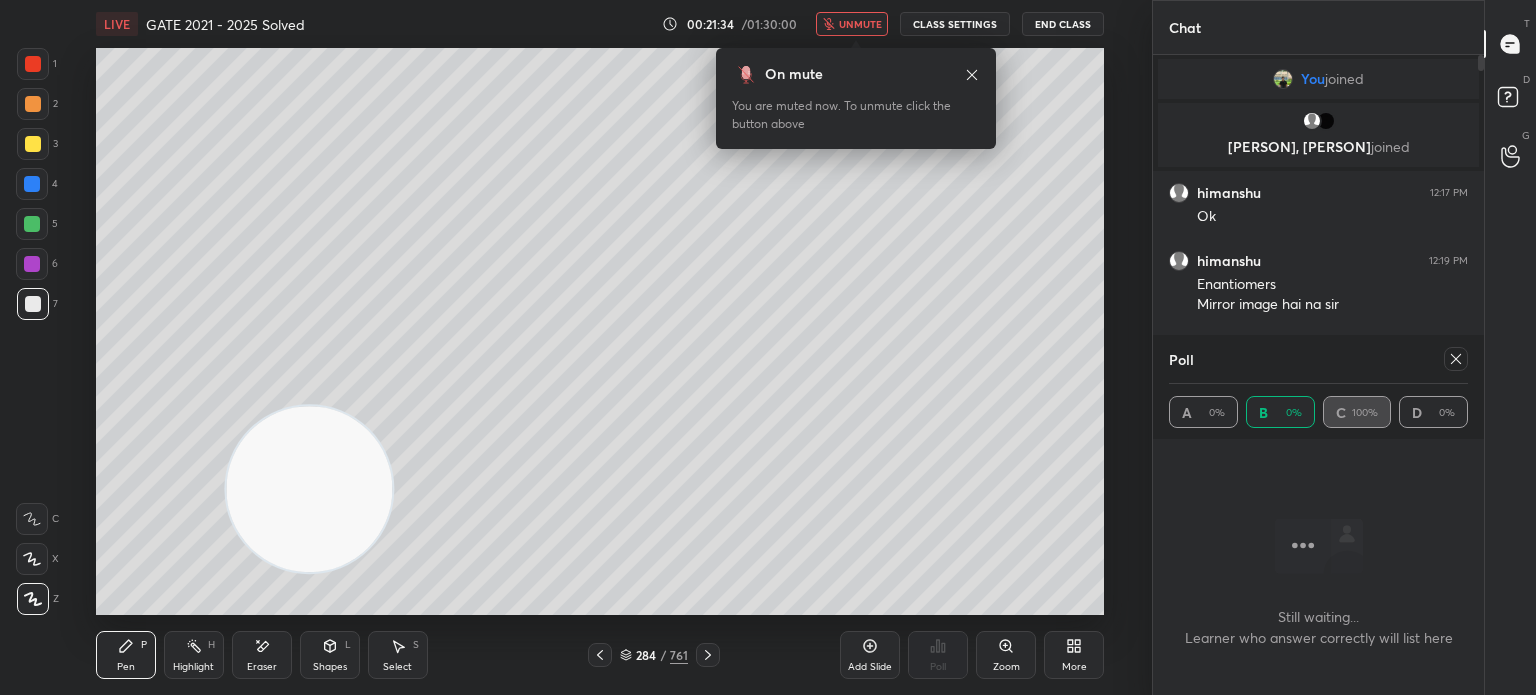 click on "CLASS SETTINGS" at bounding box center (955, 24) 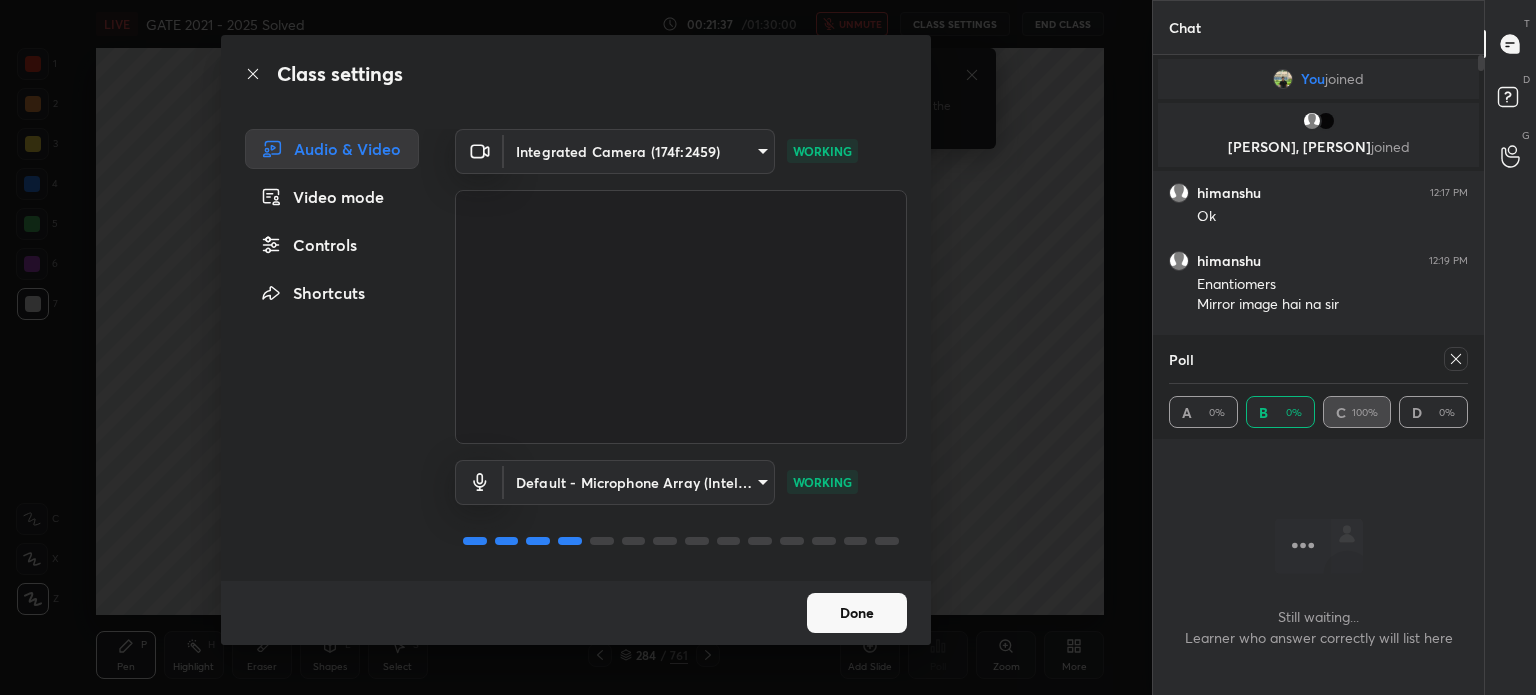 click on "1 2 3 4 5 6 7 C X Z E E Erase all   H H LIVE GATE 2021 - 2025 Solved 00:21:37 /  01:30:00 unmute CLASS SETTINGS End Class Setting up your live class Poll for   secs No correct answer Start poll Back GATE 2021 - 2025 Solved • L20 of Complete Course on Stereo Chemistry for GATE 2026 Anup Parali Pen P Highlight H Eraser Shapes L Select S 284 / 761 Add Slide Poll Zoom More Chat You  joined [NAME], [NAME]  joined [NAME] 12:17 PM Ok [NAME] 12:19 PM Enantiomers Mirror image hai na sir [NAME] 12:22 PM Ok [NAME] 12:26 PM Sir what is syn or anti means [NAME] 12:29 PM Sir aaj subs le lunga..phir dekhna chalu krta hu [NAME] 12:33 PM Ok 3 NEW MESSAGES Enable hand raising Enable raise hand to speak to learners. Once enabled, chat will be turned off temporarily. Enable x   introducing Raise a hand with a doubt Now learners can raise their hand along with a doubt  How it works? Doubts asked by learners will show up here NEW DOUBTS ASKED No one has raised a hand yet Can't raise hand Got it Poll A 0% B 0% C D T" at bounding box center (768, 347) 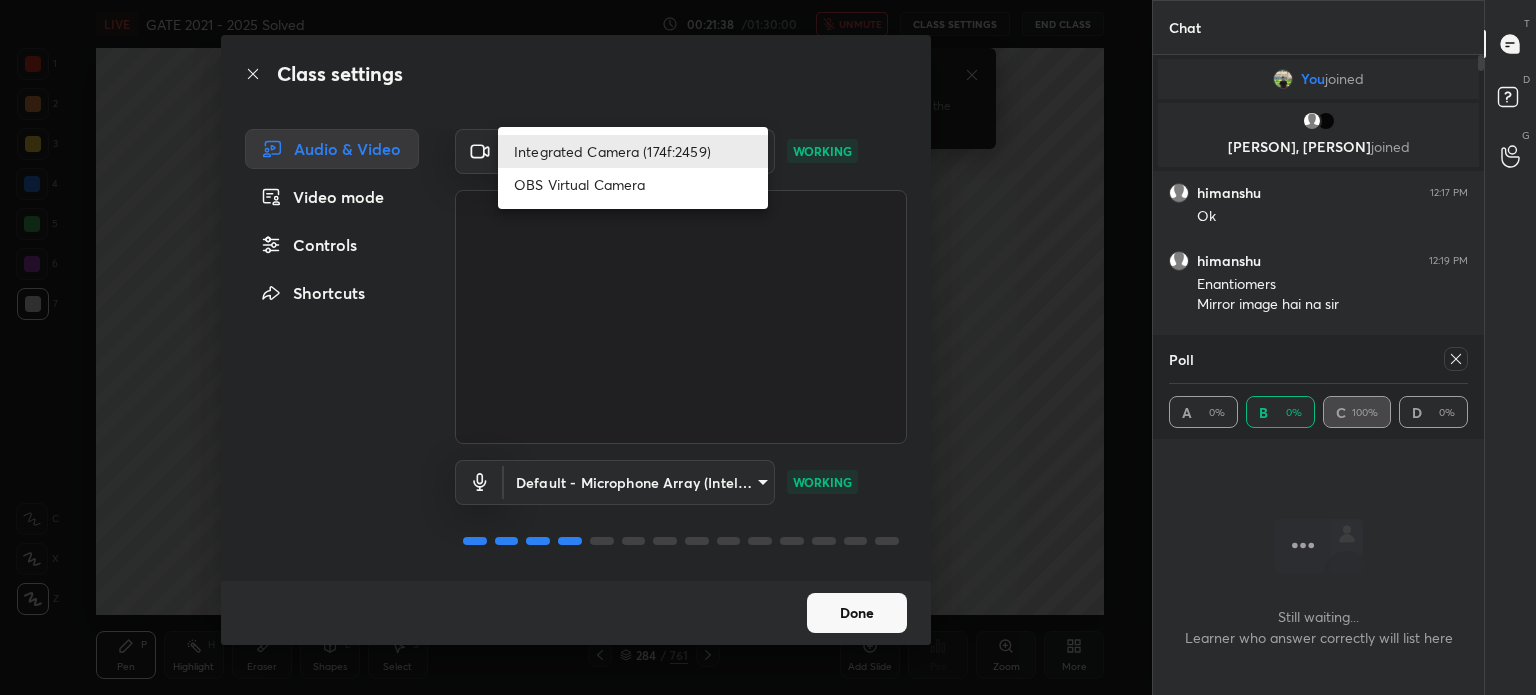 click on "OBS Virtual Camera" at bounding box center (633, 184) 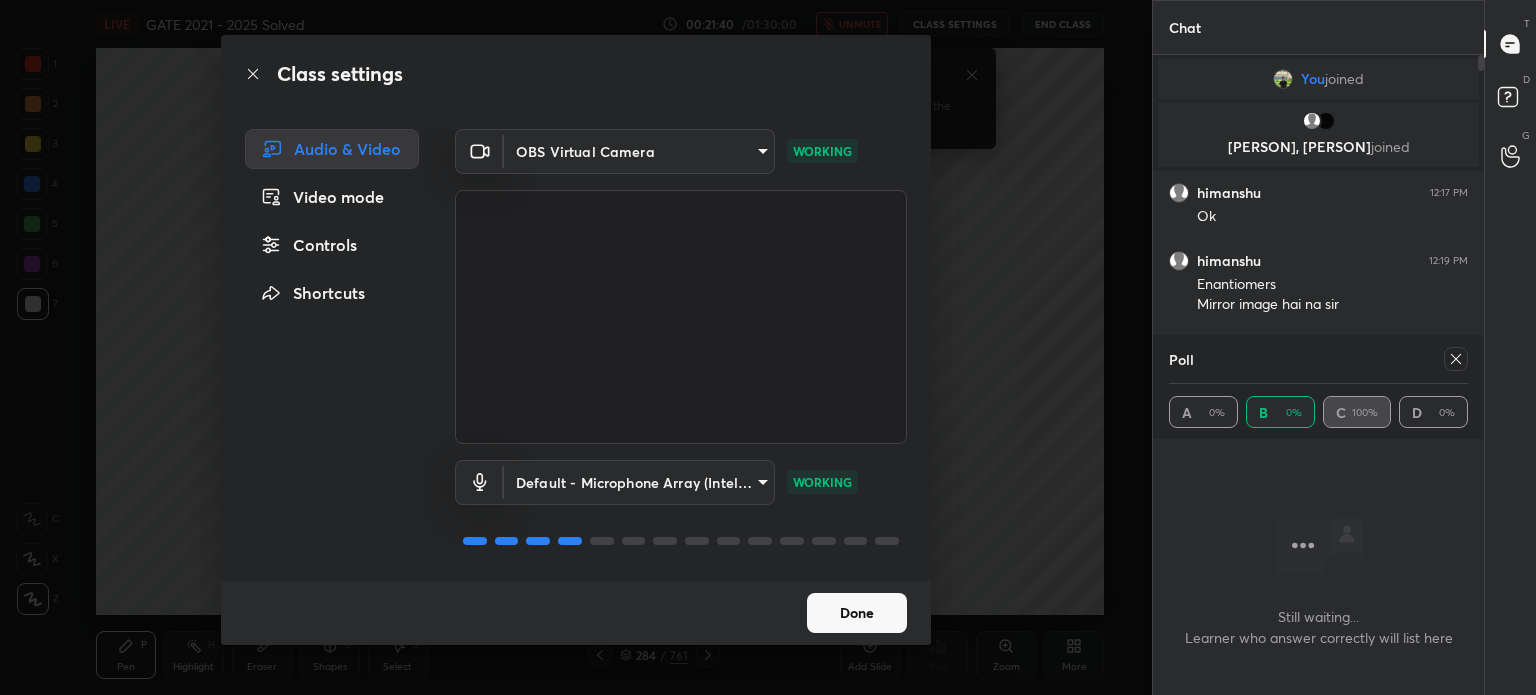 click on "Done" at bounding box center (857, 613) 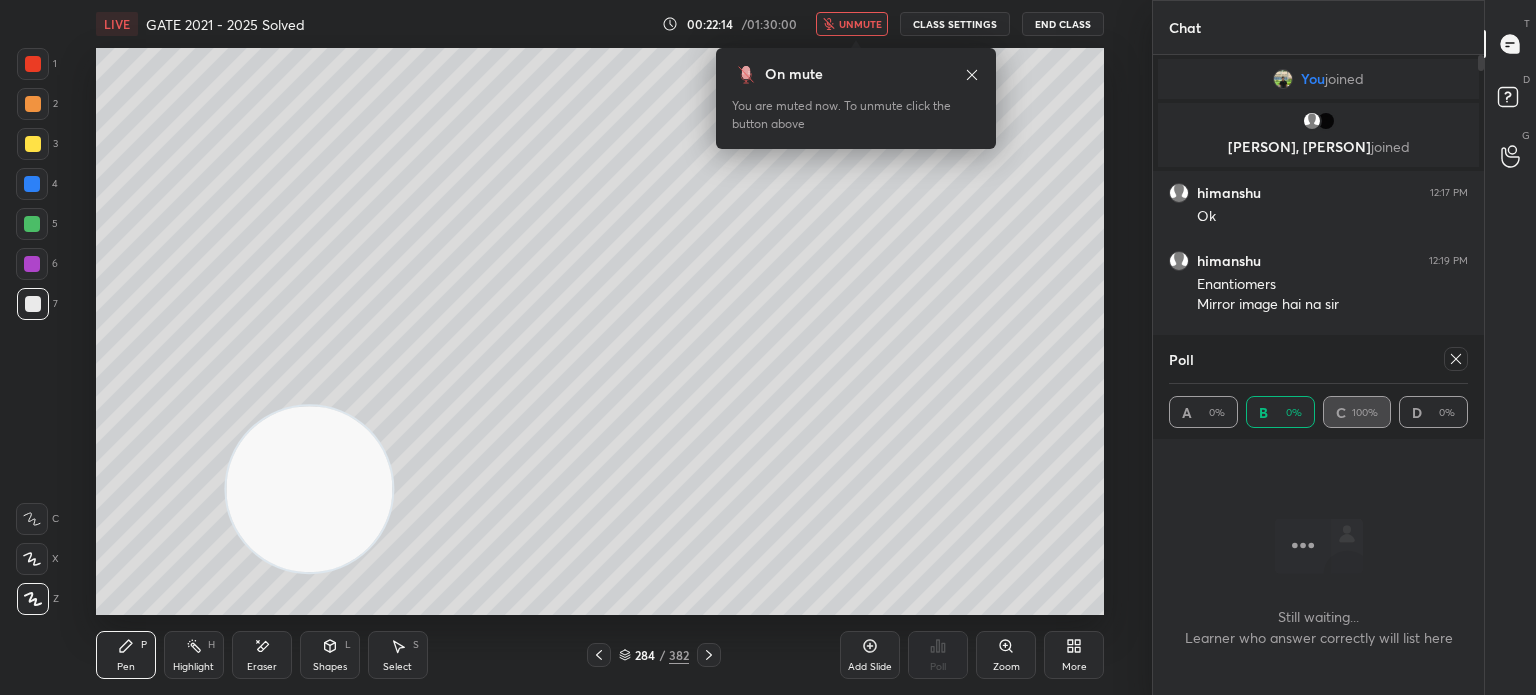 click on "unmute" at bounding box center (860, 24) 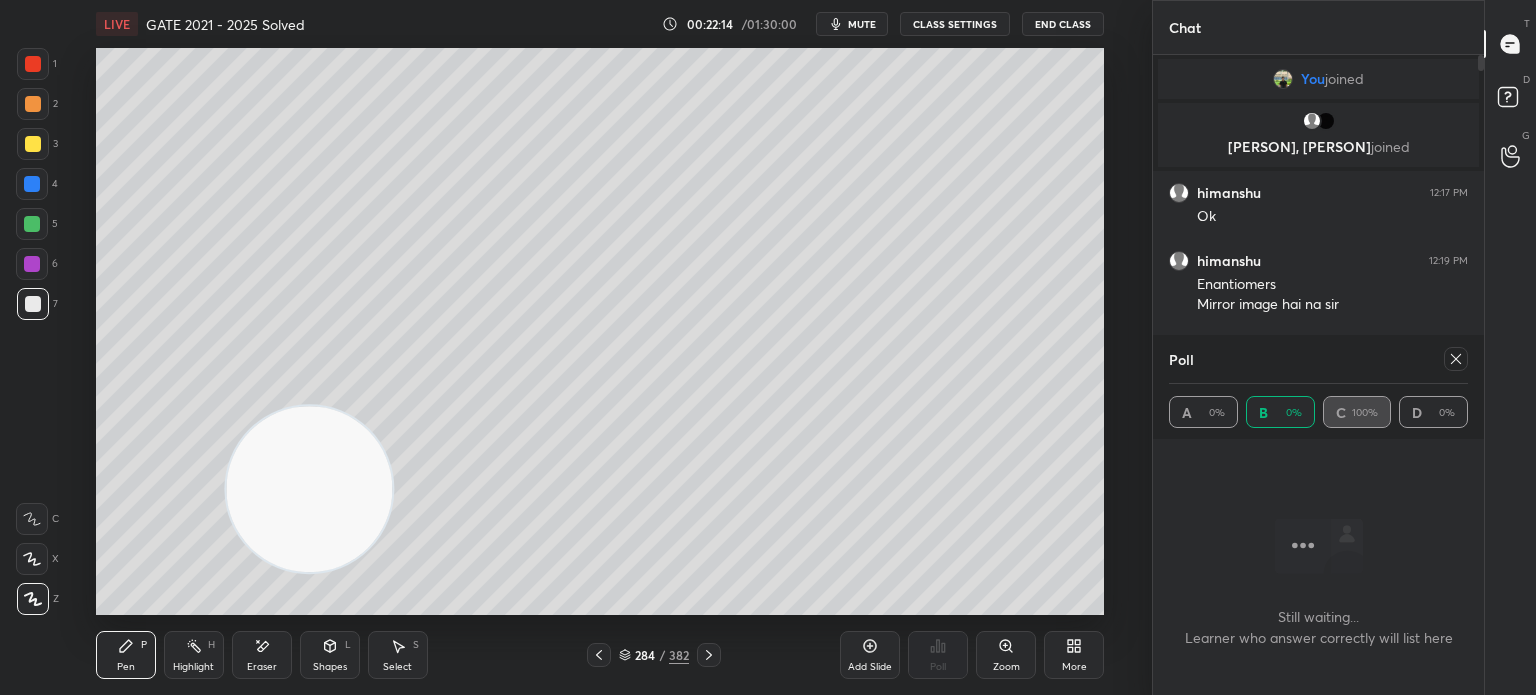 click on "CLASS SETTINGS" at bounding box center [955, 24] 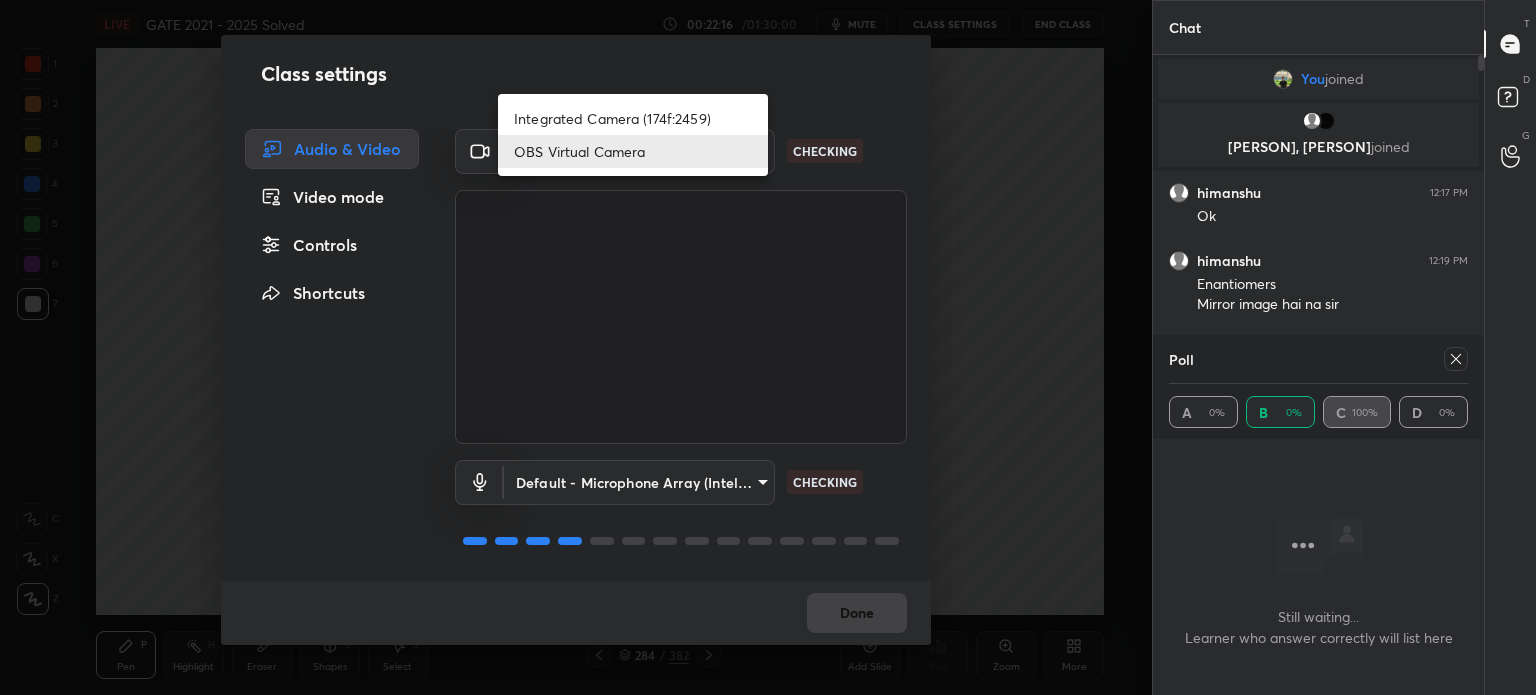 click on "1 2 3 4 5 6 7 C X Z E E Erase all   H H LIVE GATE 2021 - 2025 Solved 00:22:16 /  01:30:00 mute CLASS SETTINGS End Class Setting up your live class Poll for   secs No correct answer Start poll Back GATE 2021 - 2025 Solved • L20 of Complete Course on Stereo Chemistry for GATE 2026 Anup Parali Pen P Highlight H Eraser Shapes L Select S 284 / 382 Add Slide Poll Zoom More Chat You  joined [NAME], [NAME]  joined [NAME] 12:17 PM Ok [NAME] 12:19 PM Enantiomers Mirror image hai na sir [NAME] 12:22 PM Ok [NAME] 12:26 PM Sir what is syn or anti means [NAME] 12:29 PM Sir aaj subs le lunga..phir dekhna chalu krta hu [NAME] 12:33 PM Ok 3 NEW MESSAGES Enable hand raising Enable raise hand to speak to learners. Once enabled, chat will be turned off temporarily. Enable x   introducing Raise a hand with a doubt Now learners can raise their hand along with a doubt  How it works? Doubts asked by learners will show up here NEW DOUBTS ASKED No one has raised a hand yet Can't raise hand Got it Poll A 0% B 0% C 100%" at bounding box center (768, 347) 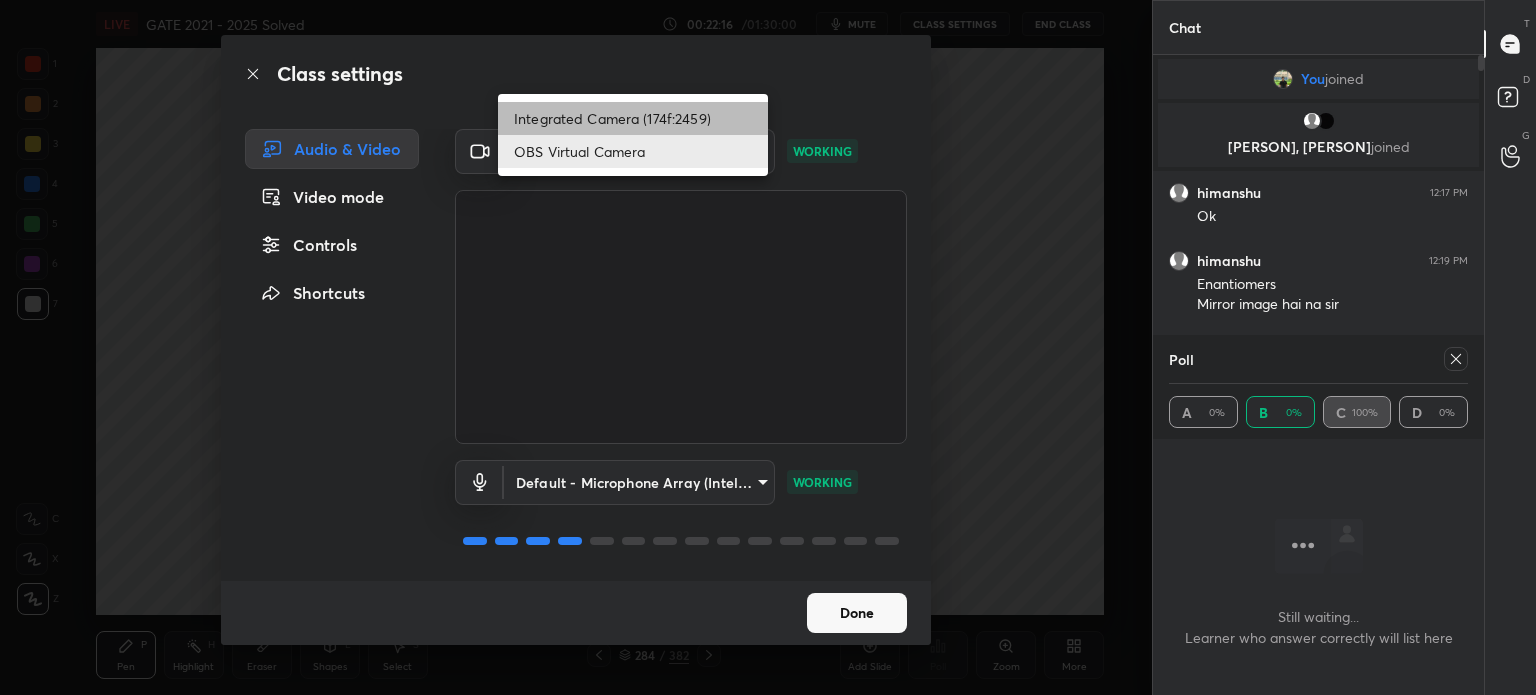 click on "Integrated Camera (174f:2459)" at bounding box center [633, 118] 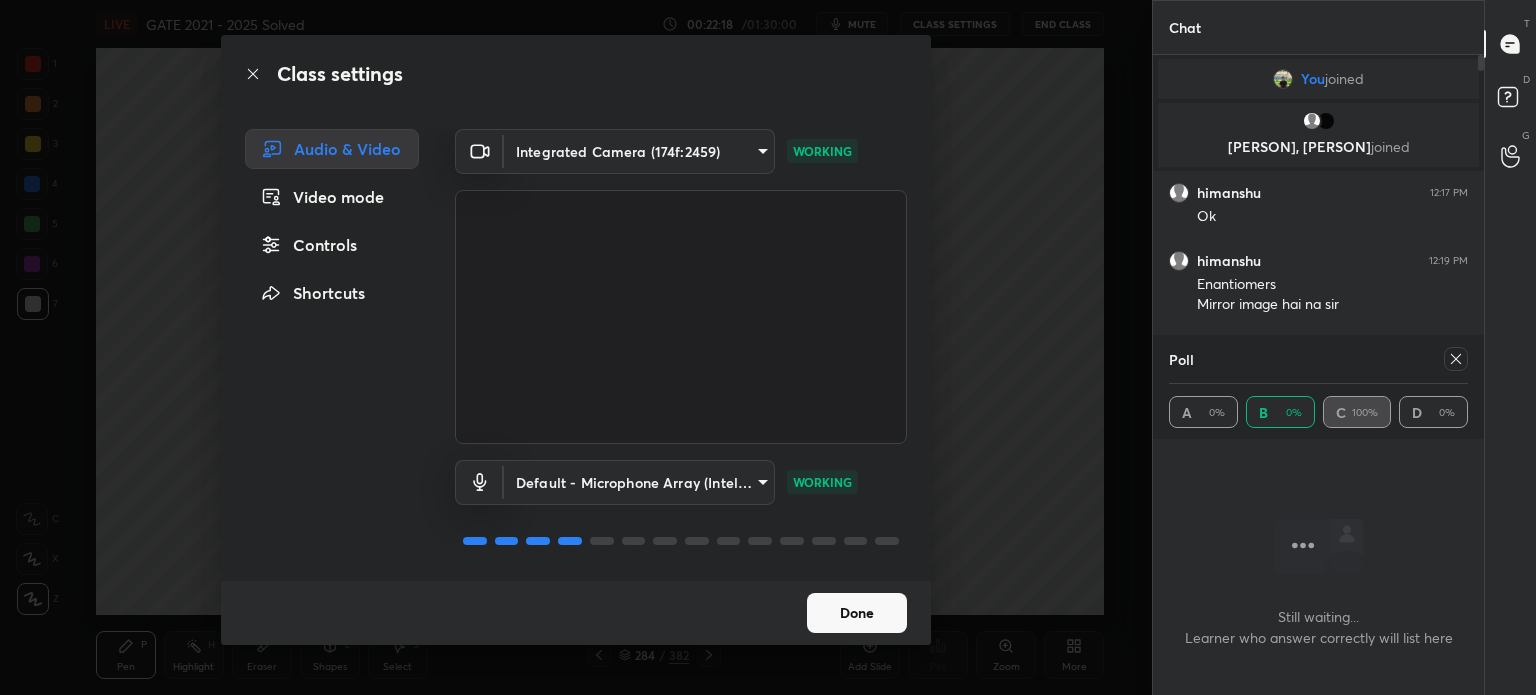 click on "Done" at bounding box center (857, 613) 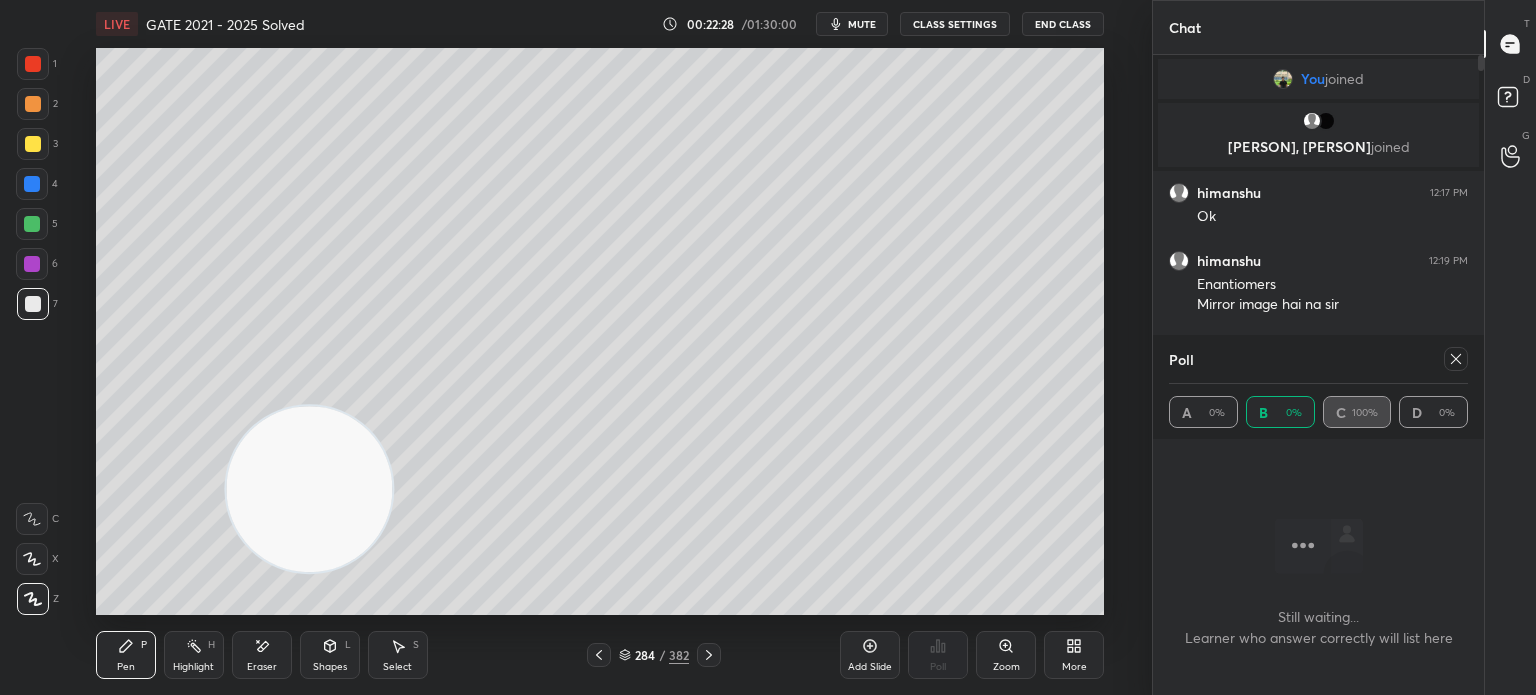 click 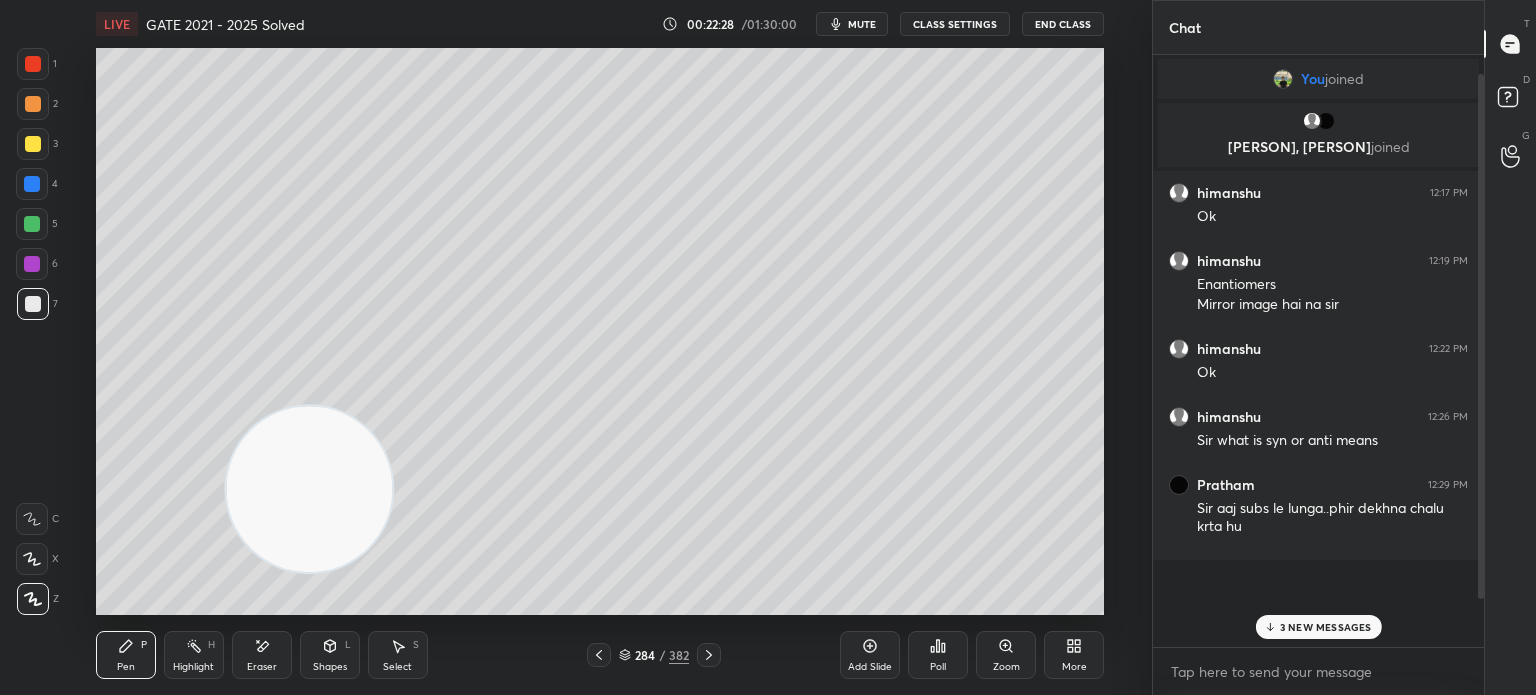 scroll, scrollTop: 524, scrollLeft: 325, axis: both 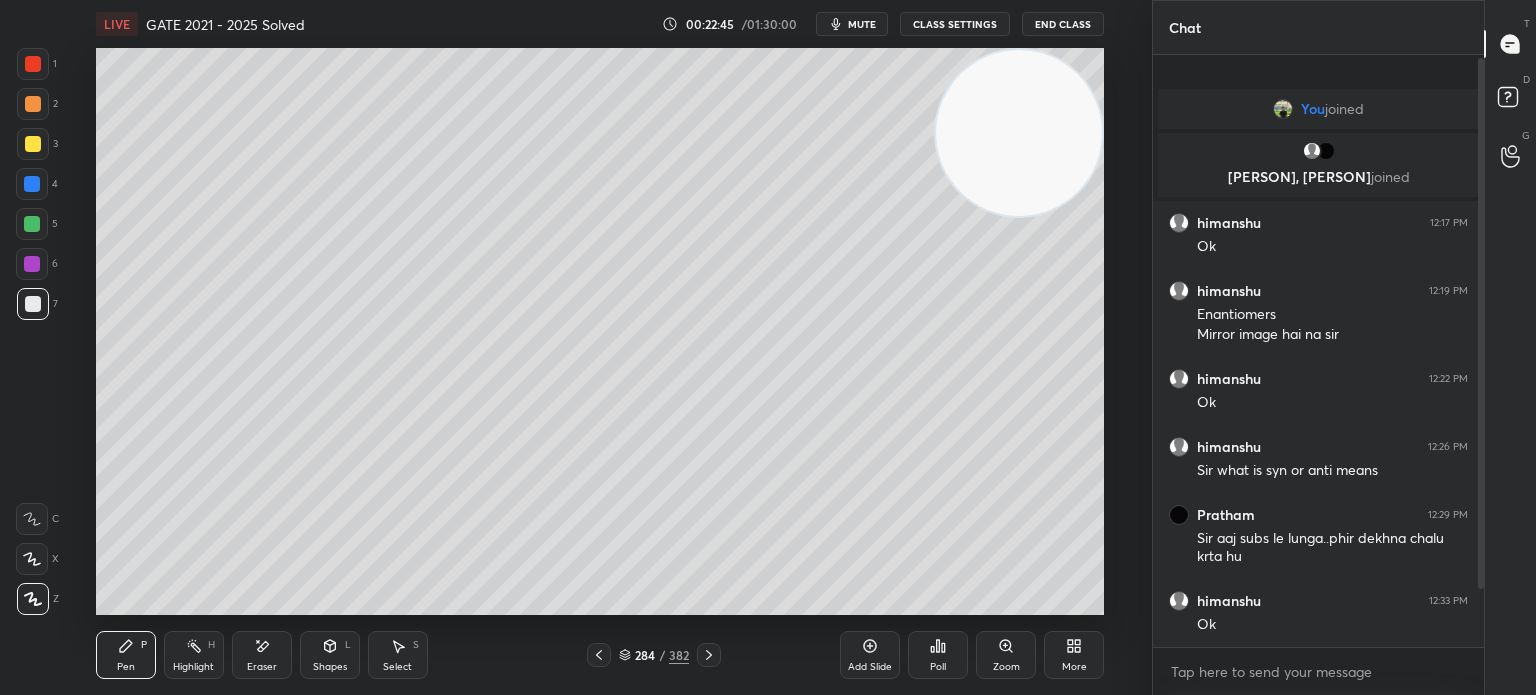 click 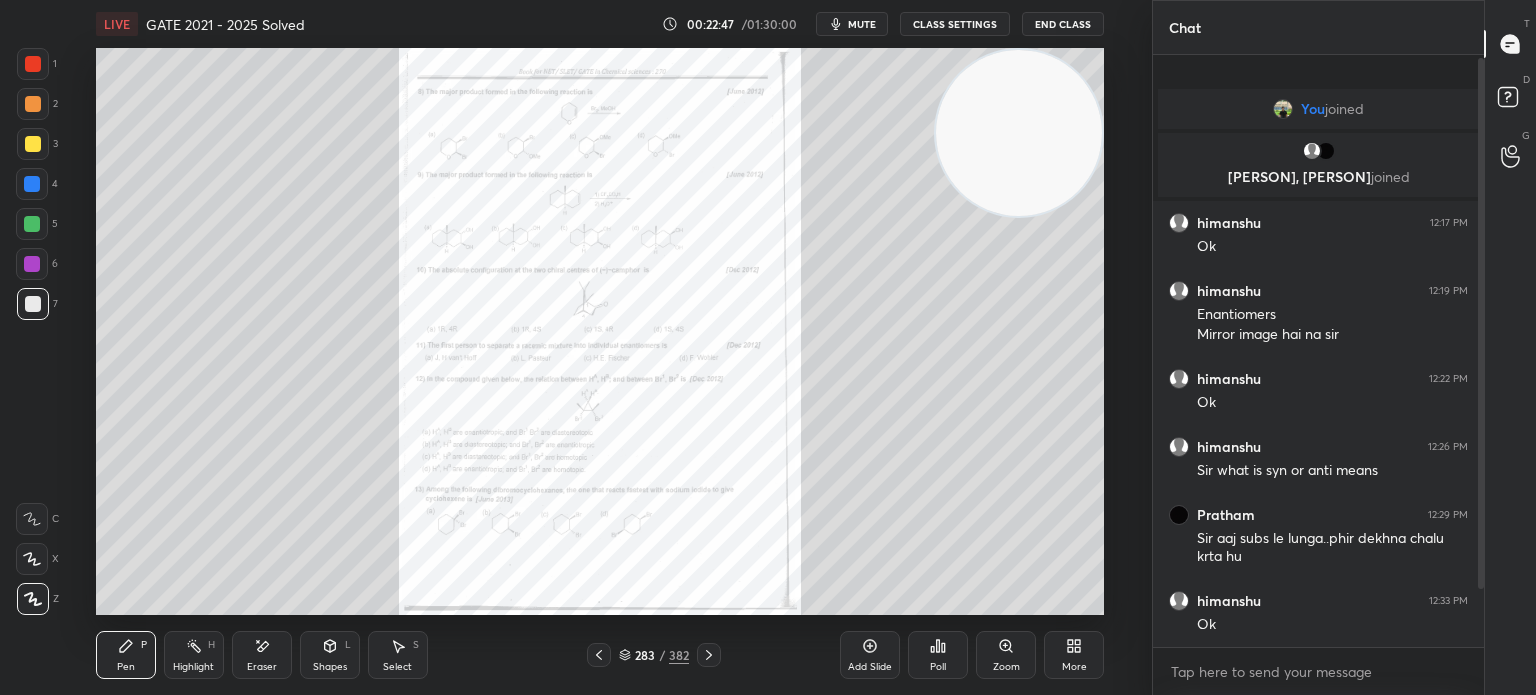 click on "Zoom" at bounding box center [1006, 655] 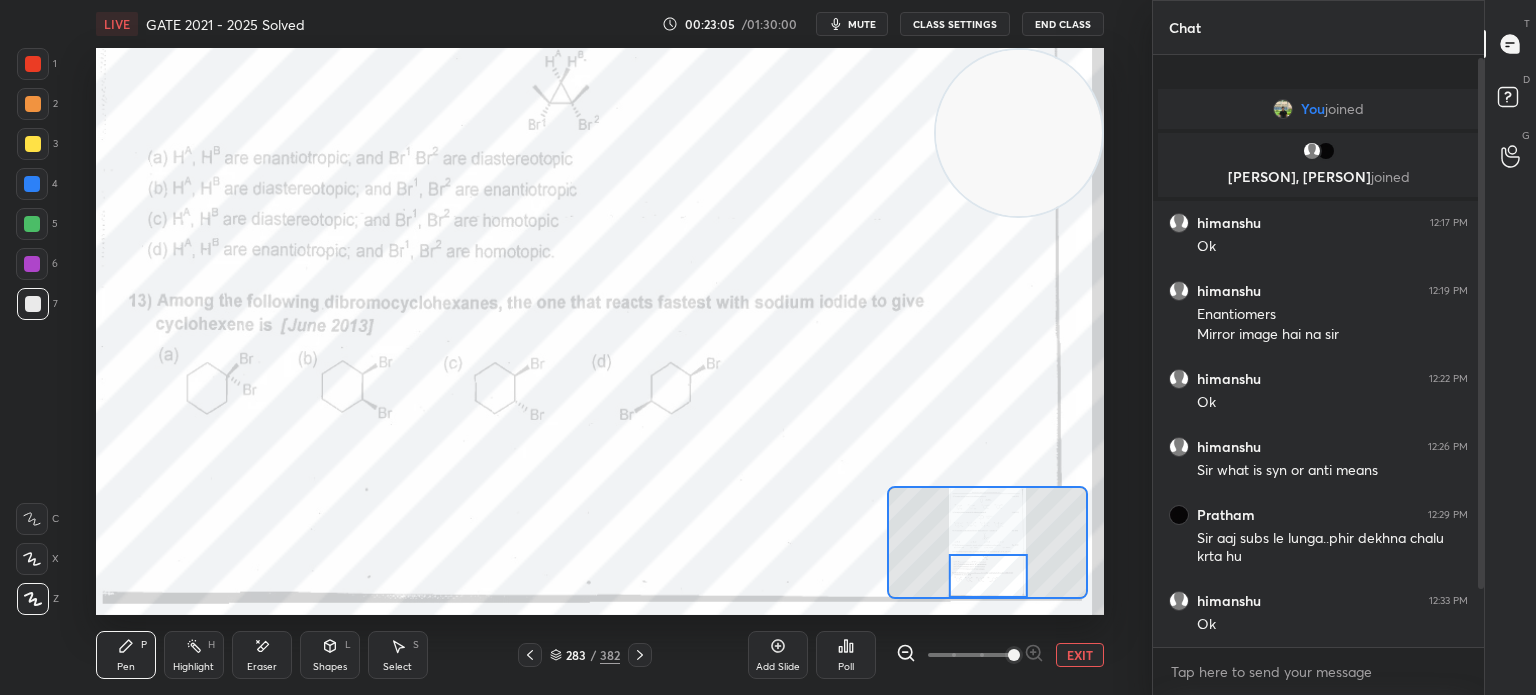 click 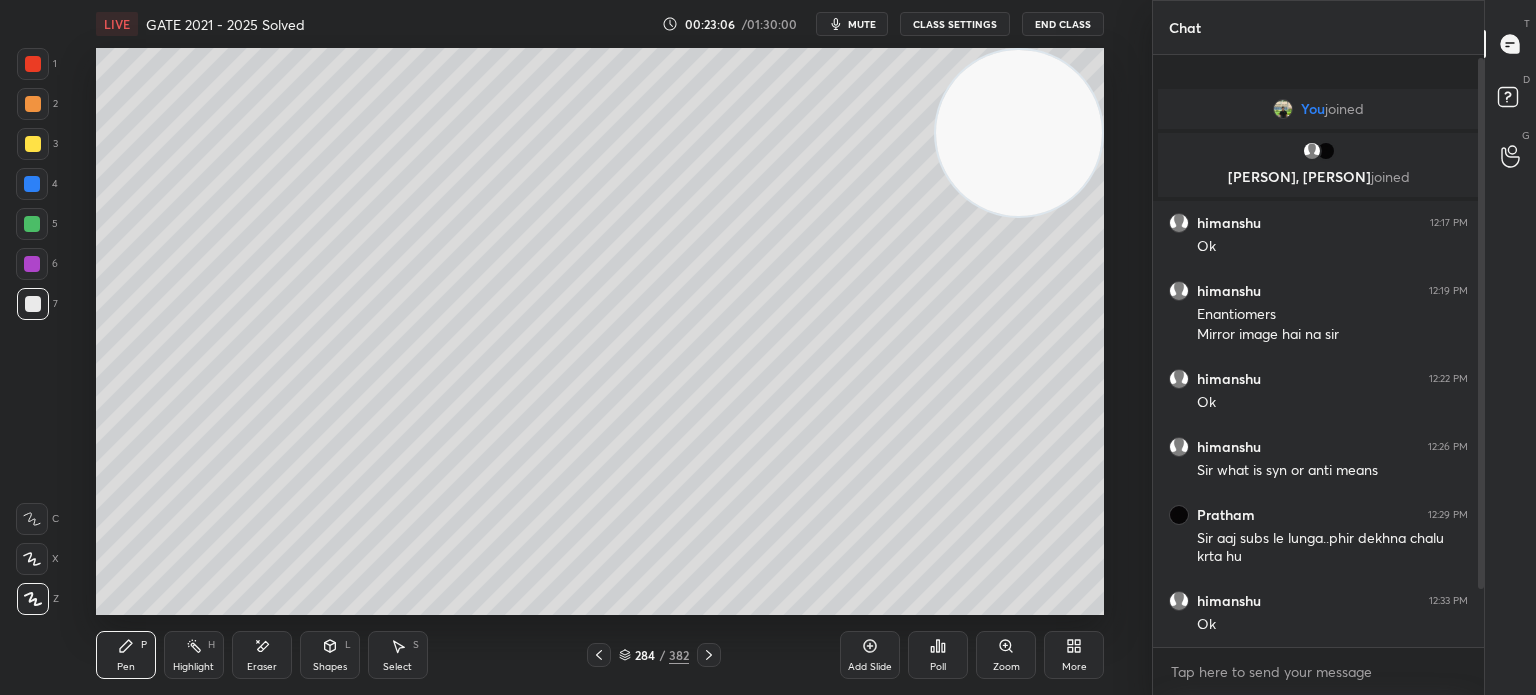 click 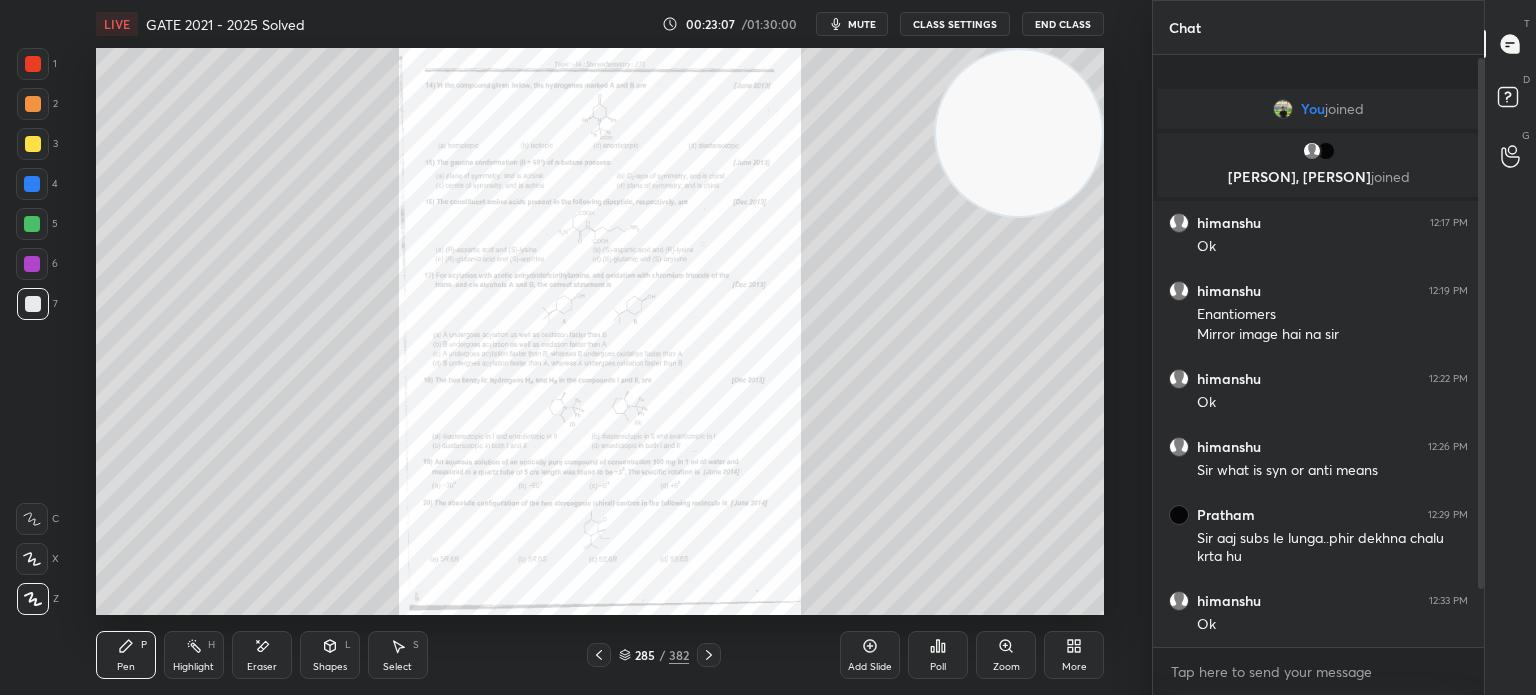 click on "Zoom" at bounding box center (1006, 655) 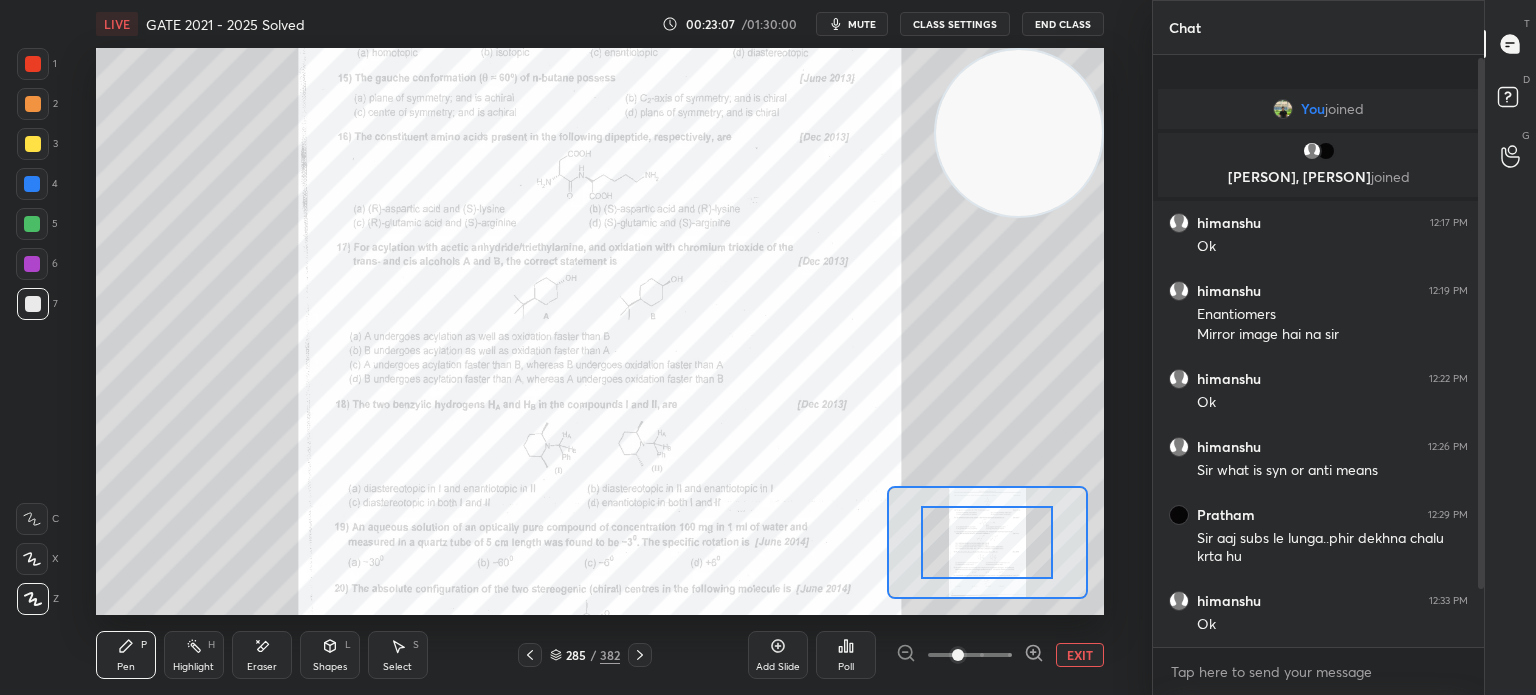 click at bounding box center [958, 655] 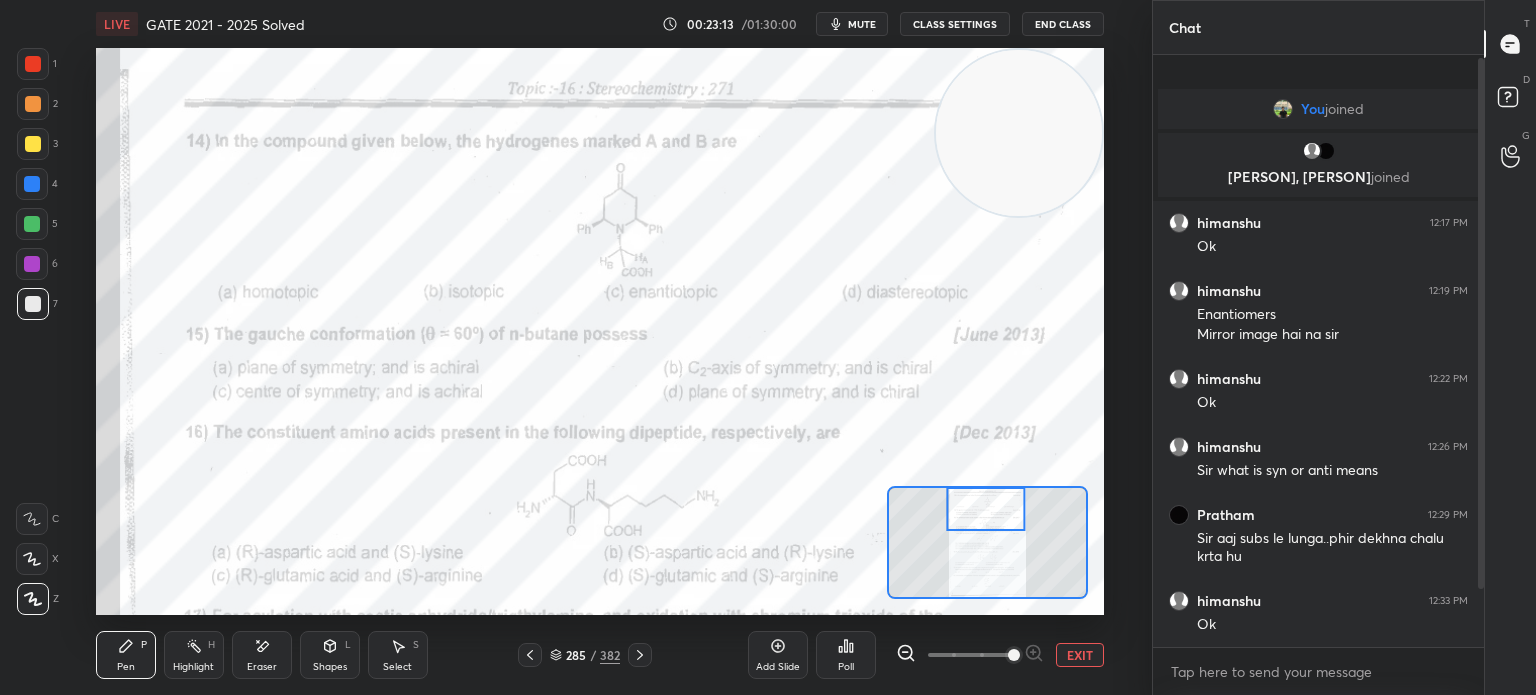 click at bounding box center [33, 64] 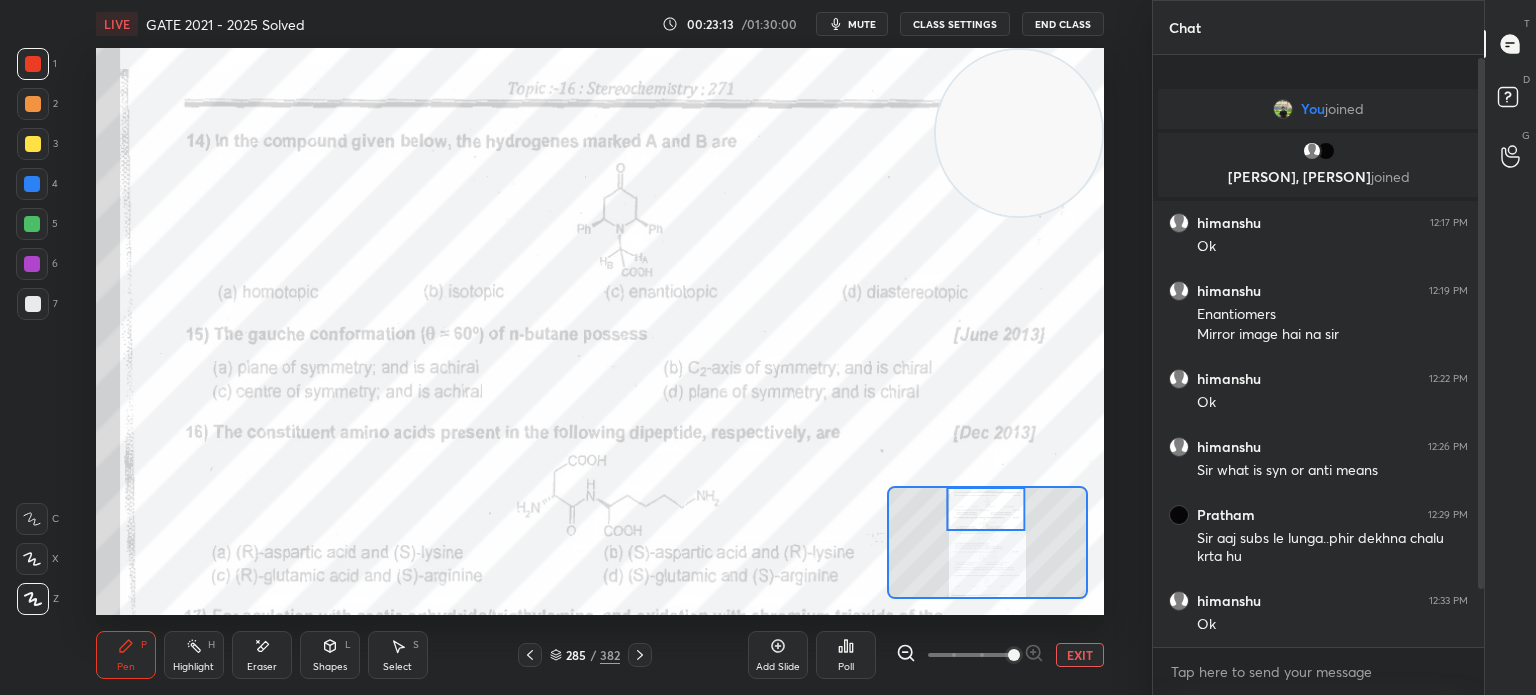 click at bounding box center [33, 64] 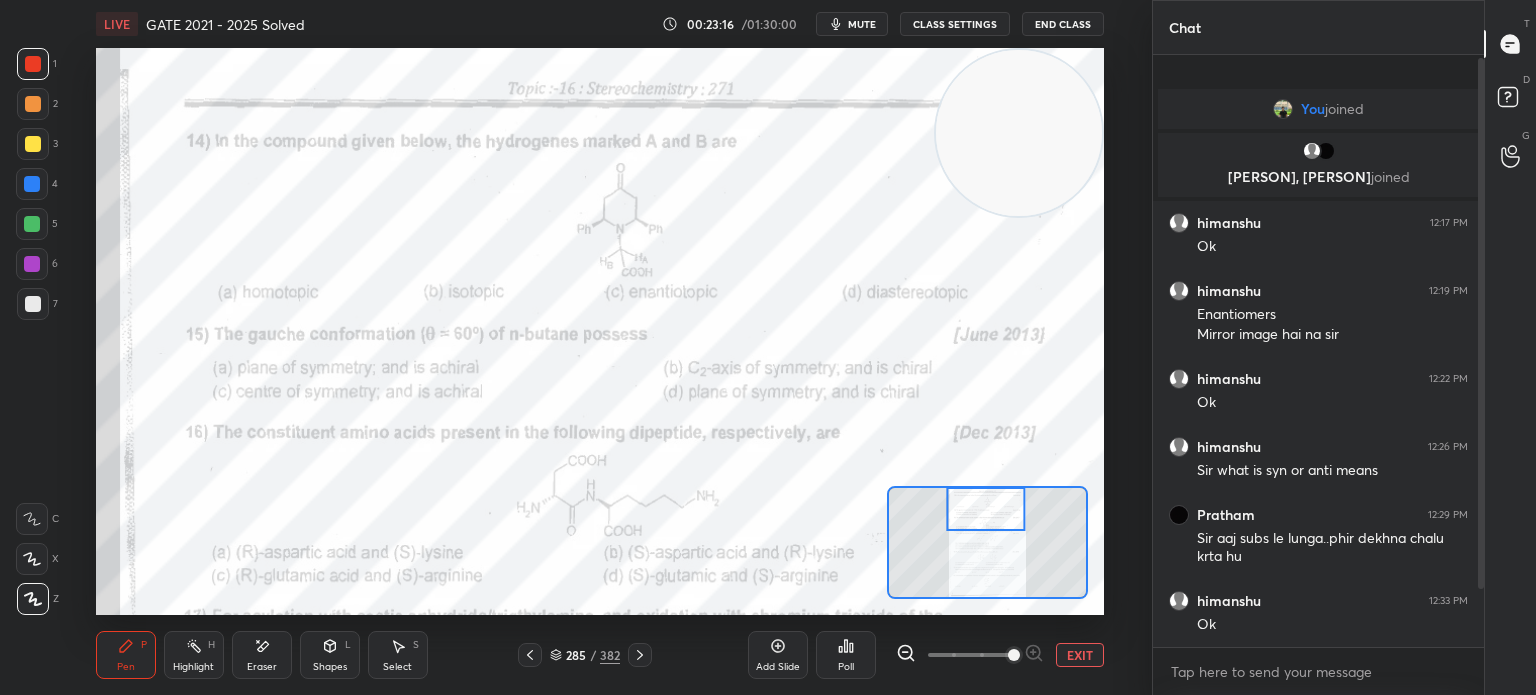 click on "Eraser" at bounding box center (262, 667) 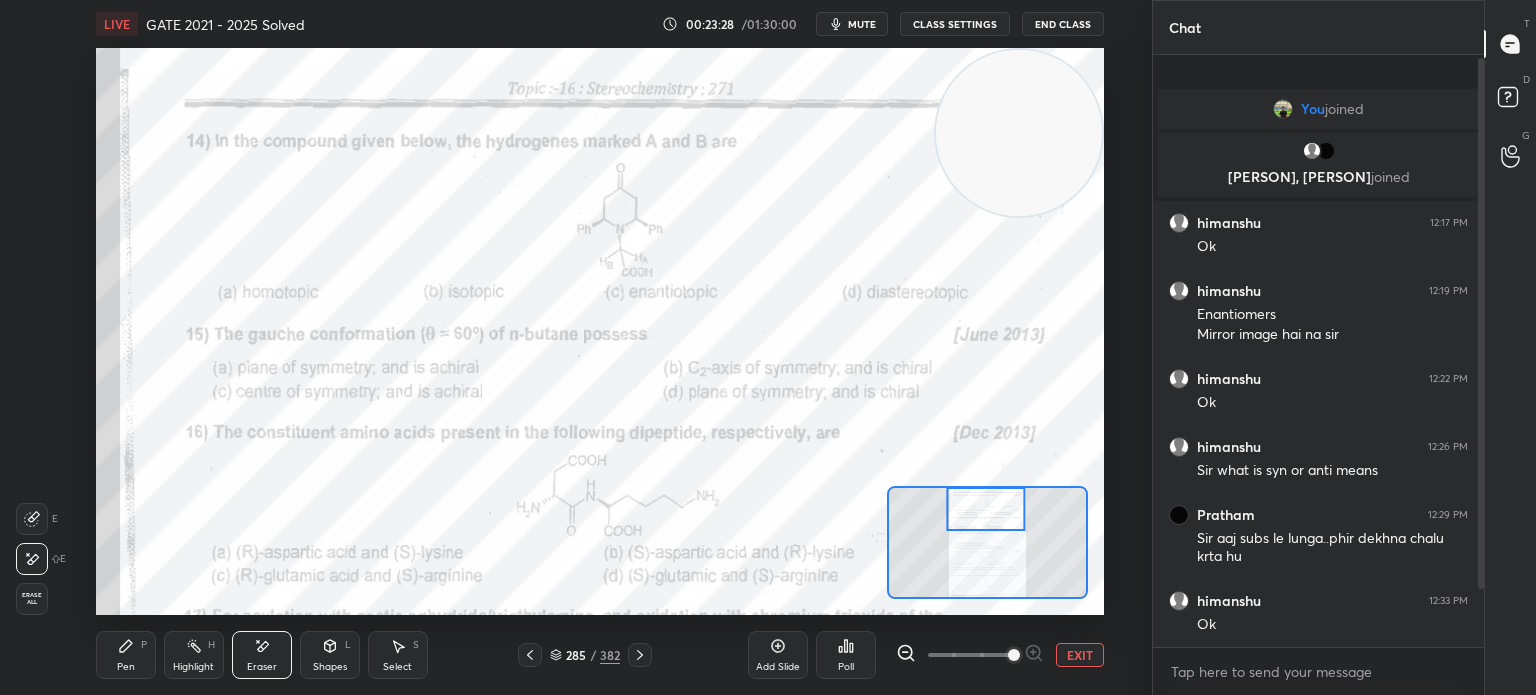 click on "Poll" at bounding box center (846, 655) 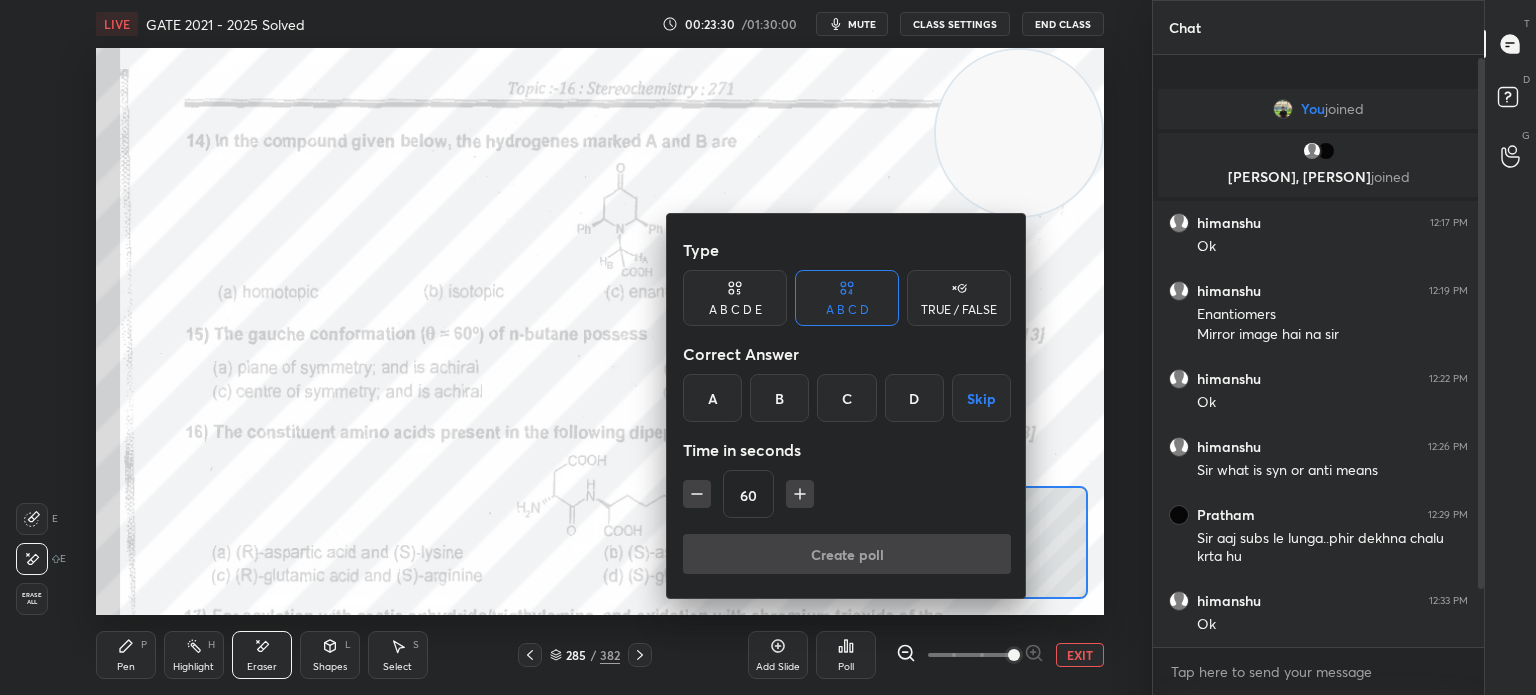 click on "C" at bounding box center [846, 398] 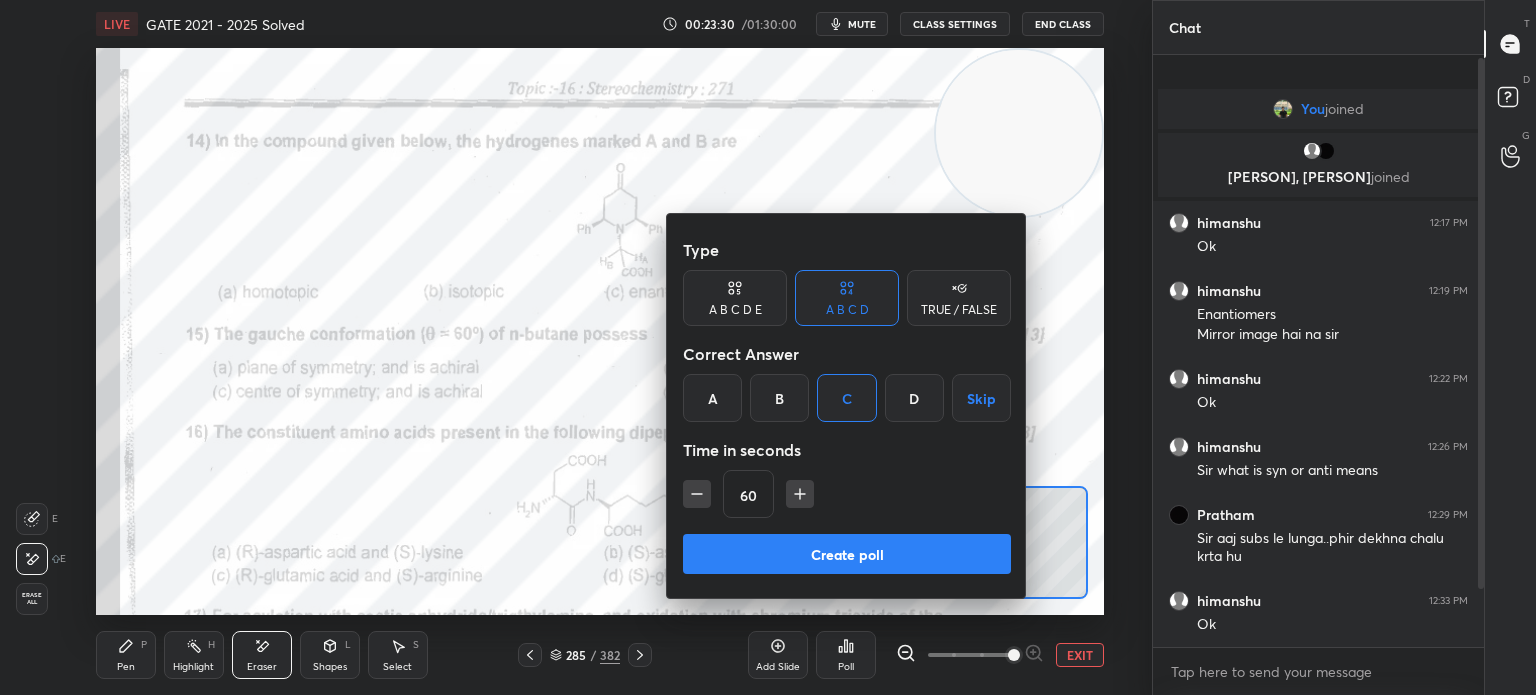 click on "Create poll" at bounding box center (847, 554) 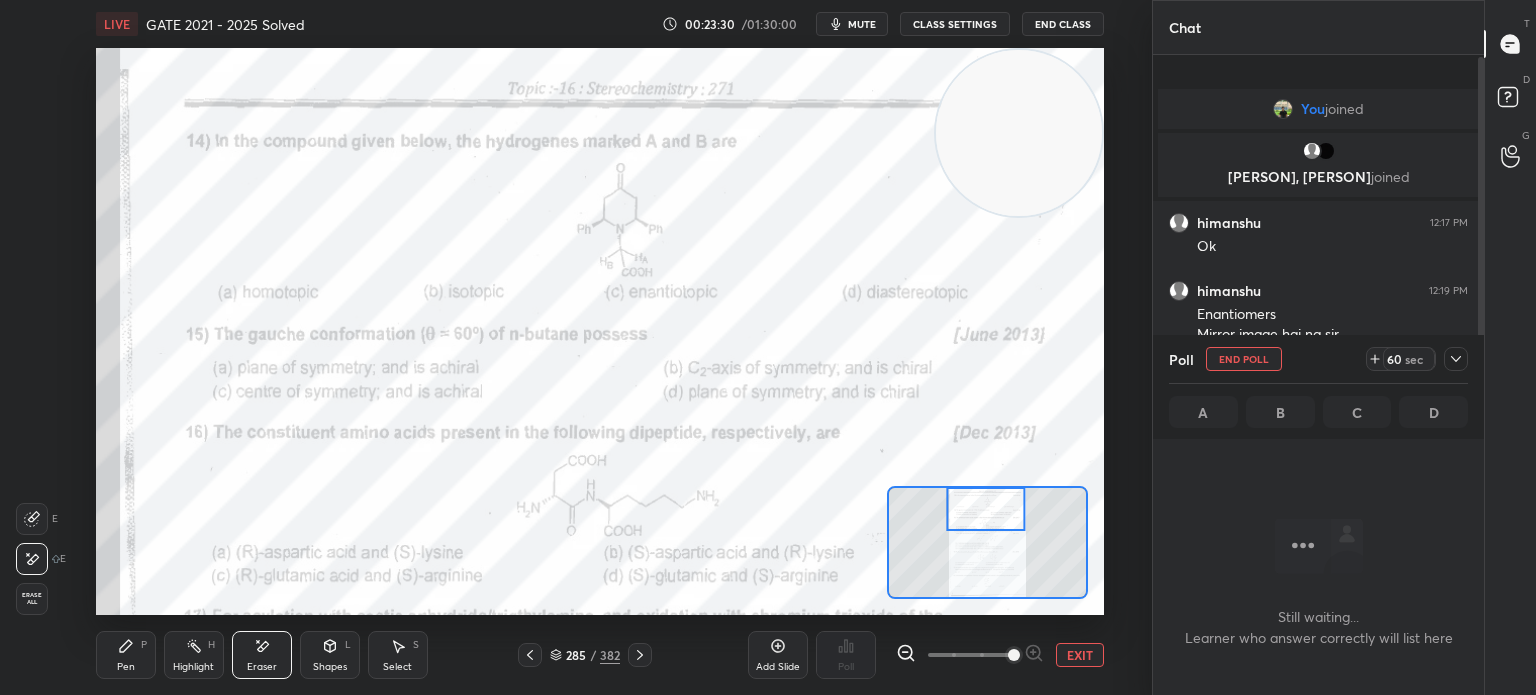 scroll, scrollTop: 488, scrollLeft: 325, axis: both 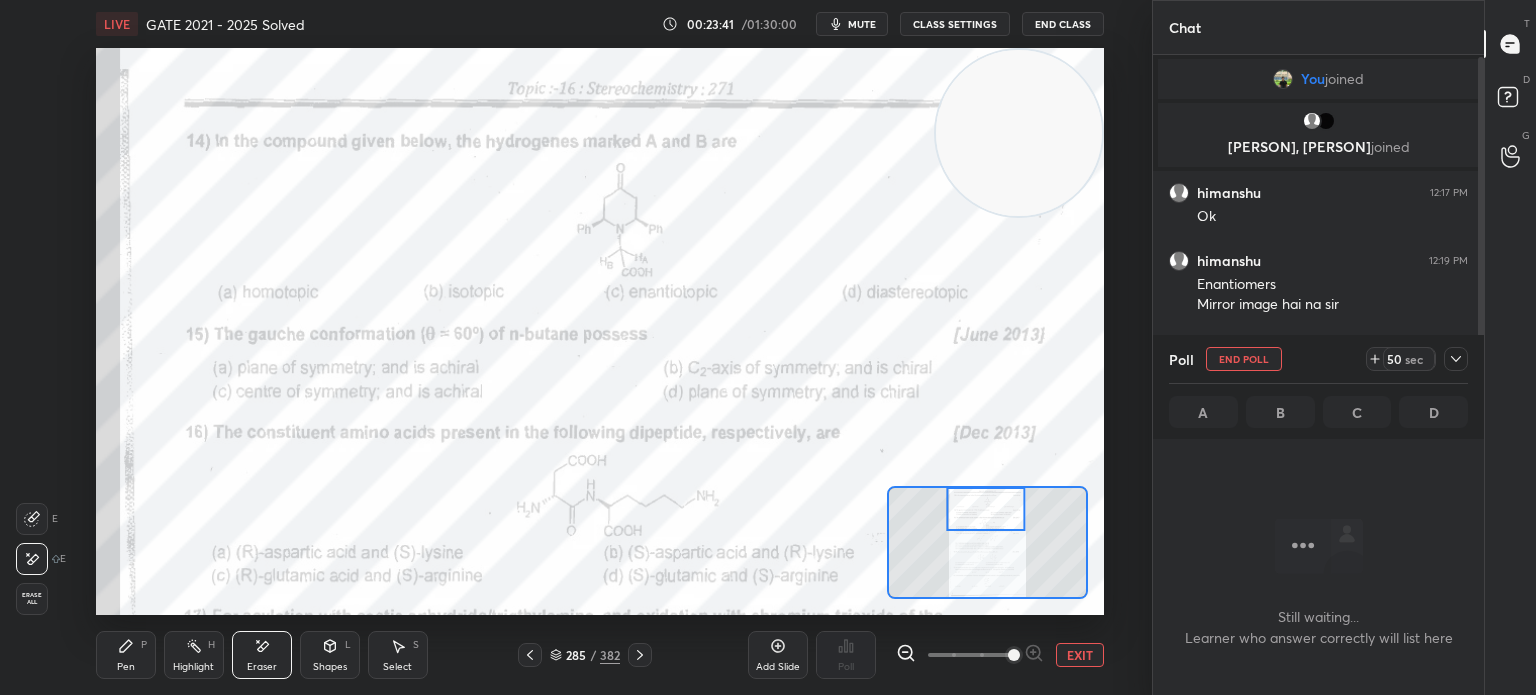 click on "Eraser" at bounding box center (262, 667) 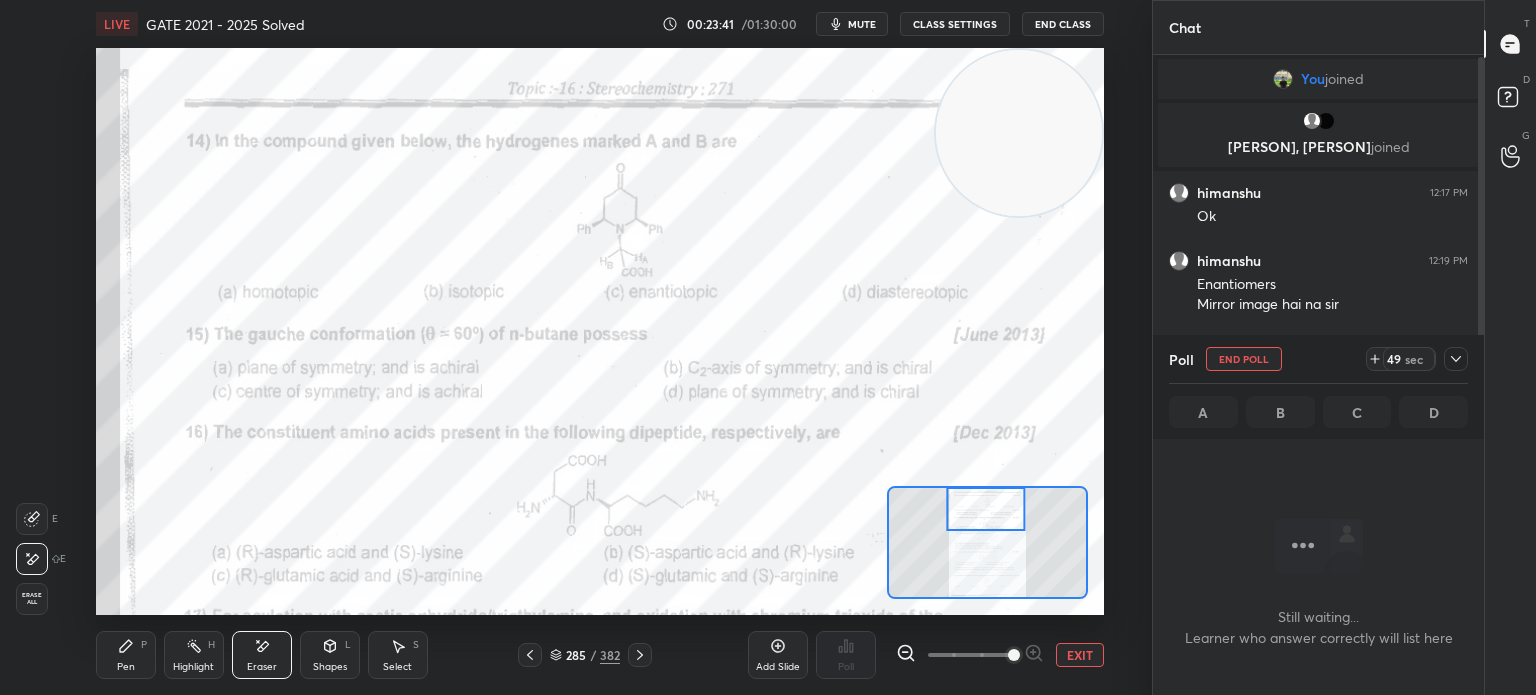 click on "Eraser" at bounding box center (262, 655) 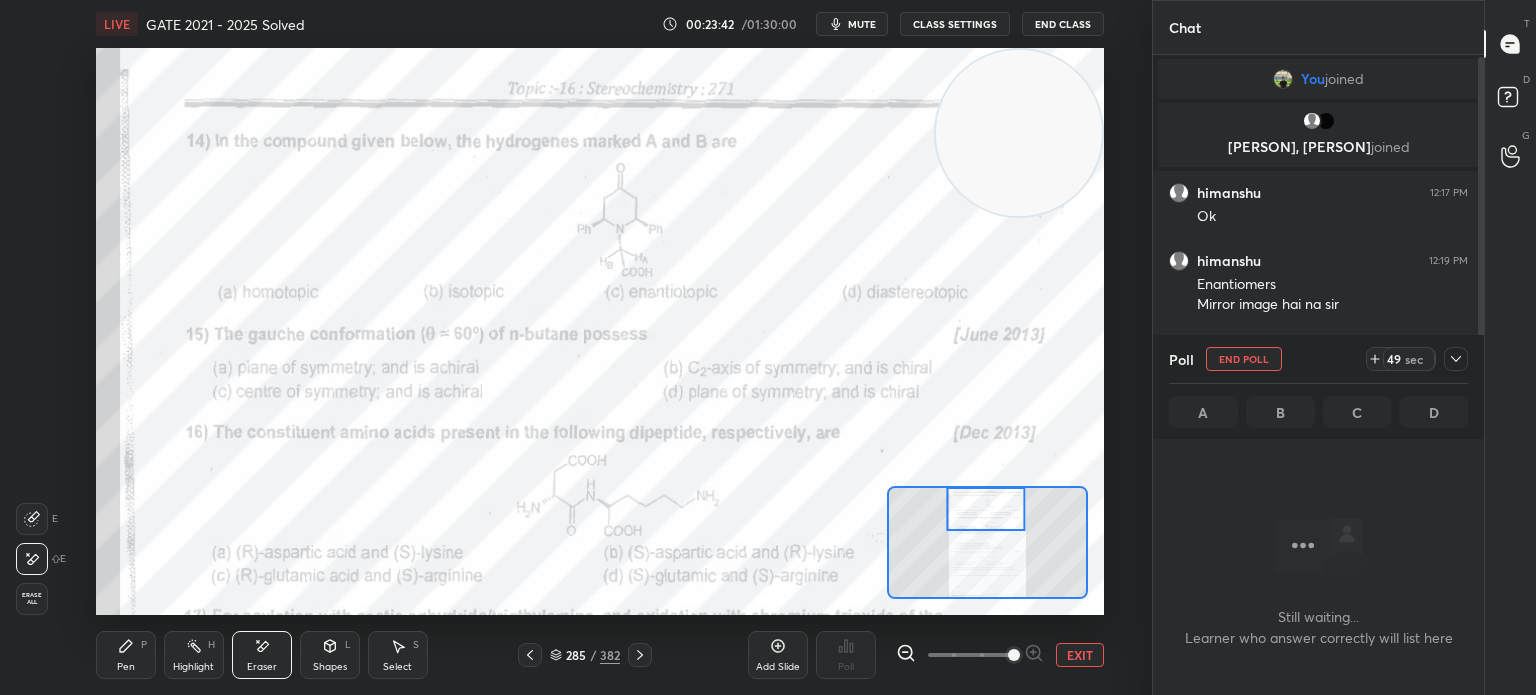 click on "Highlight" at bounding box center [193, 667] 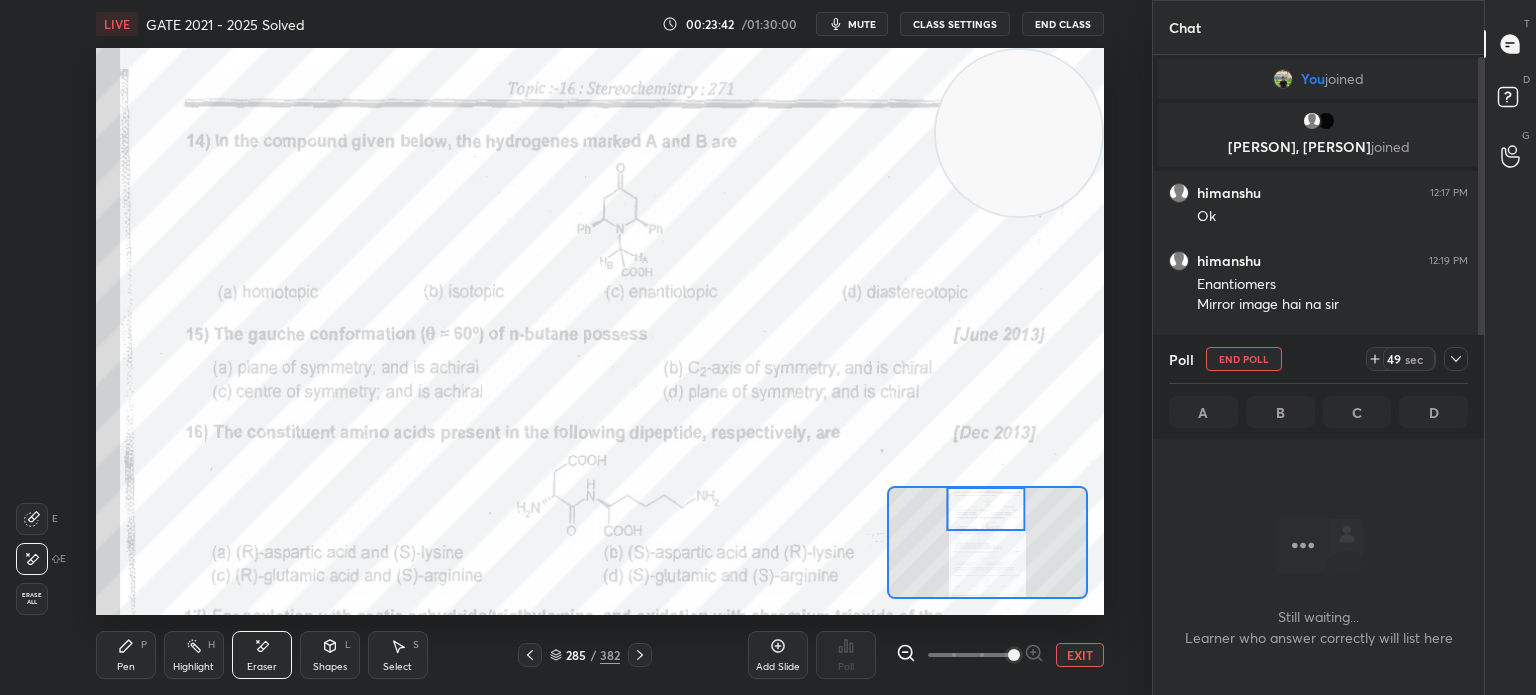 click on "Highlight H" at bounding box center [194, 655] 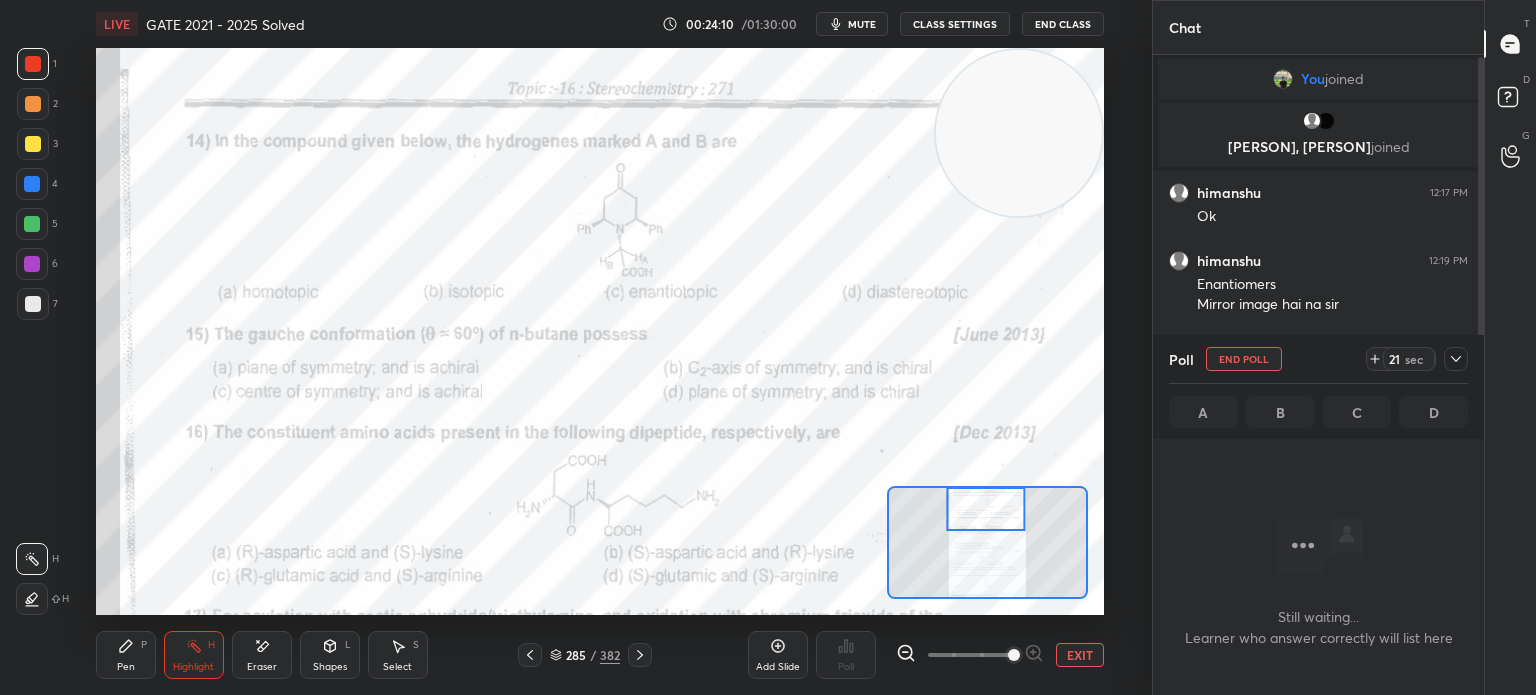 click on "Pen P" at bounding box center (126, 655) 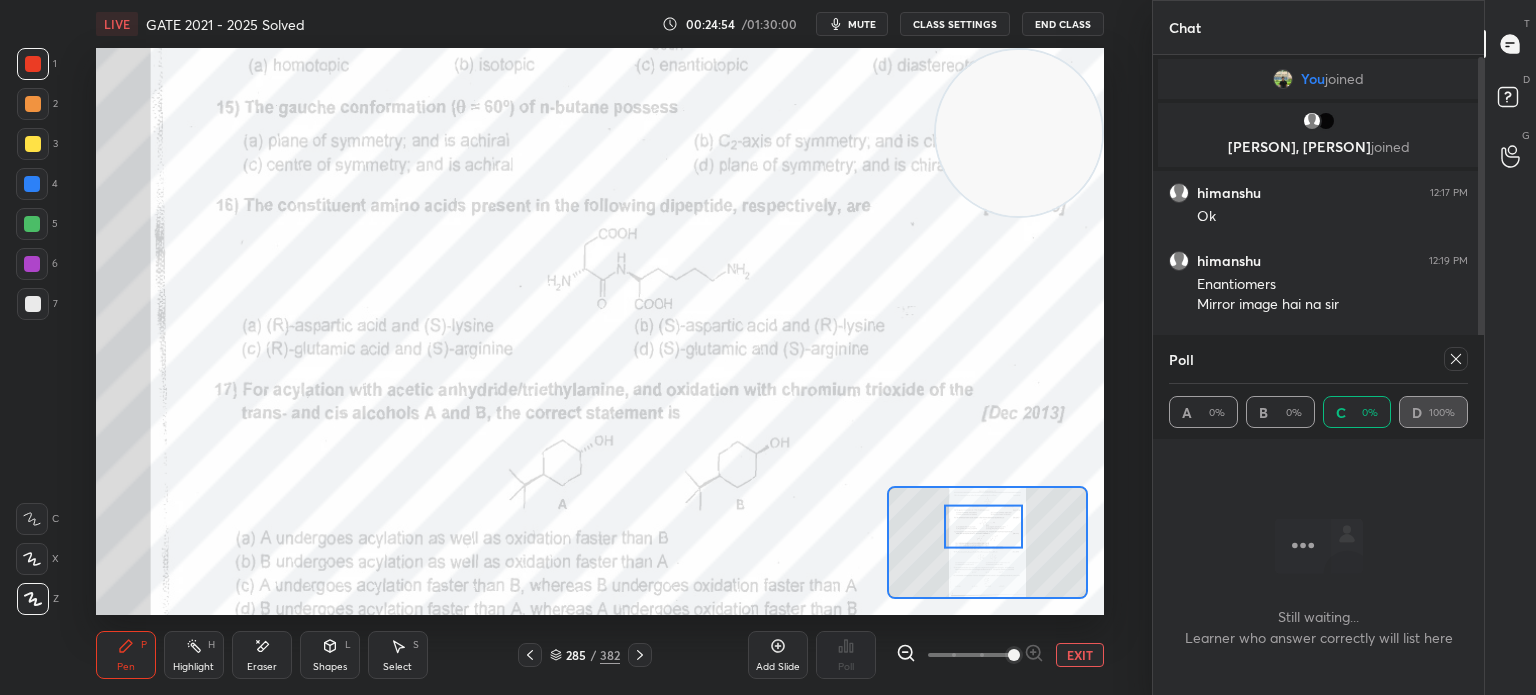 click 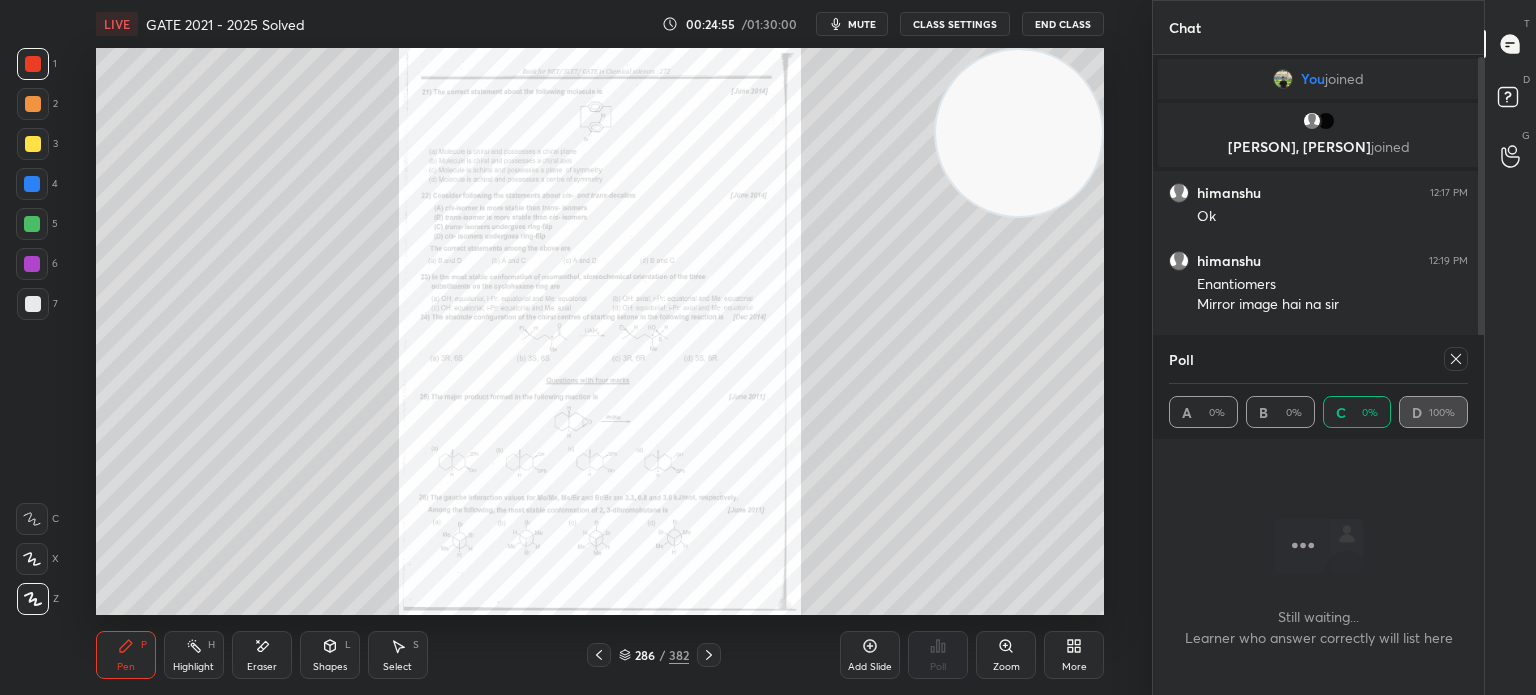 click 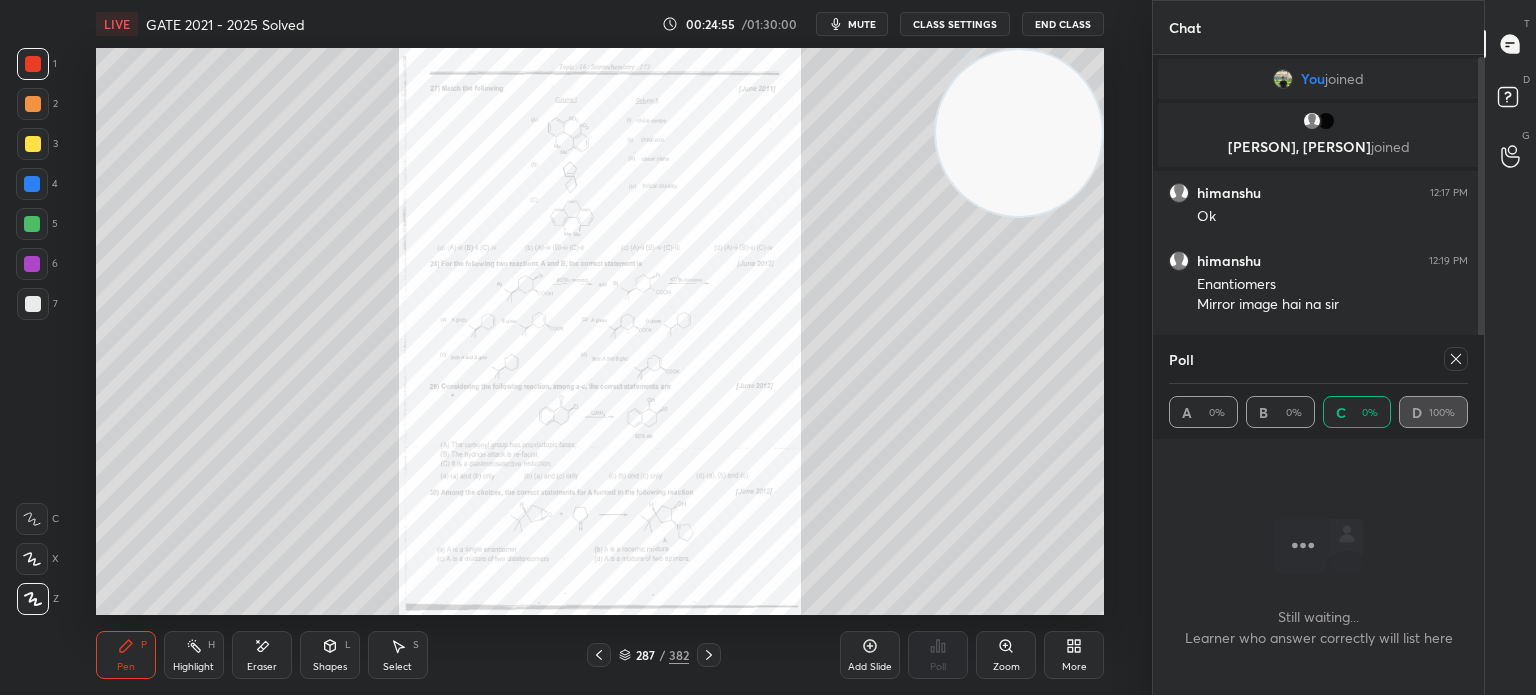 click 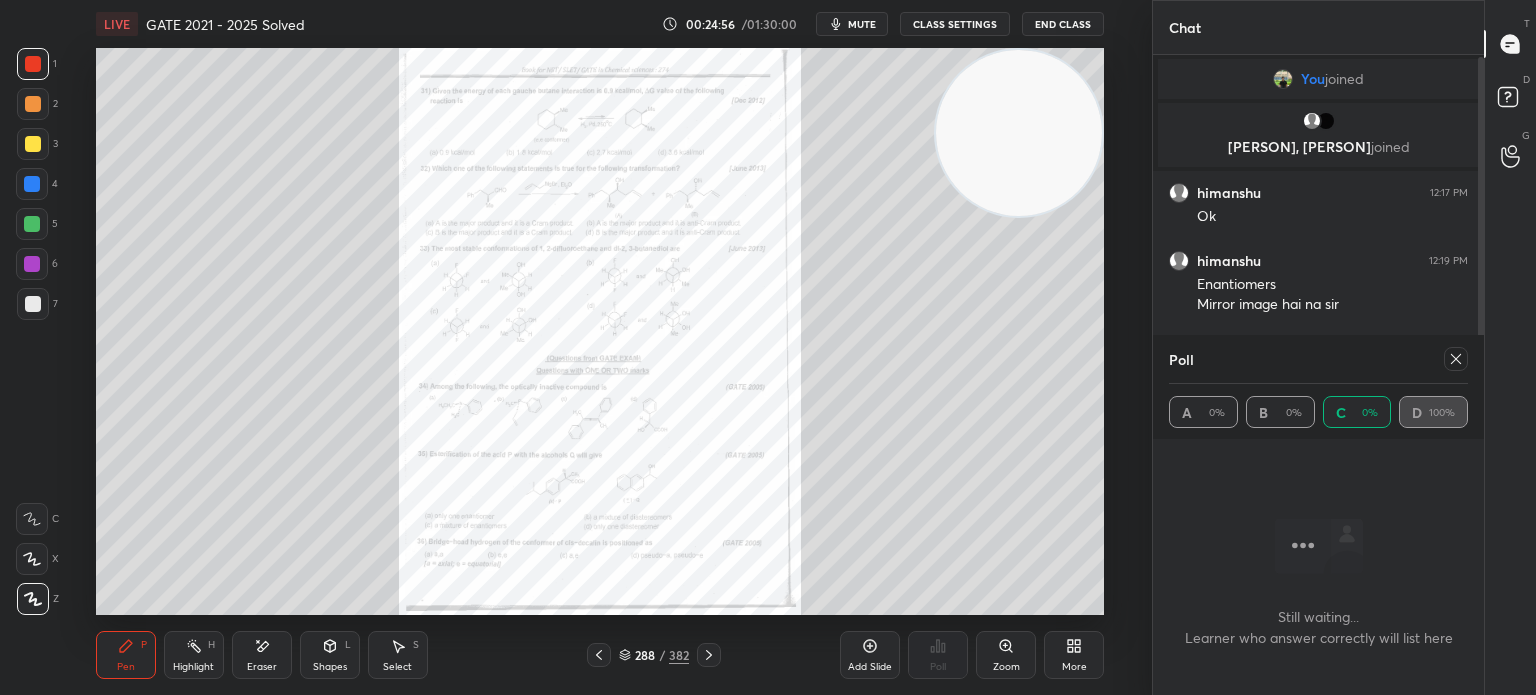 click 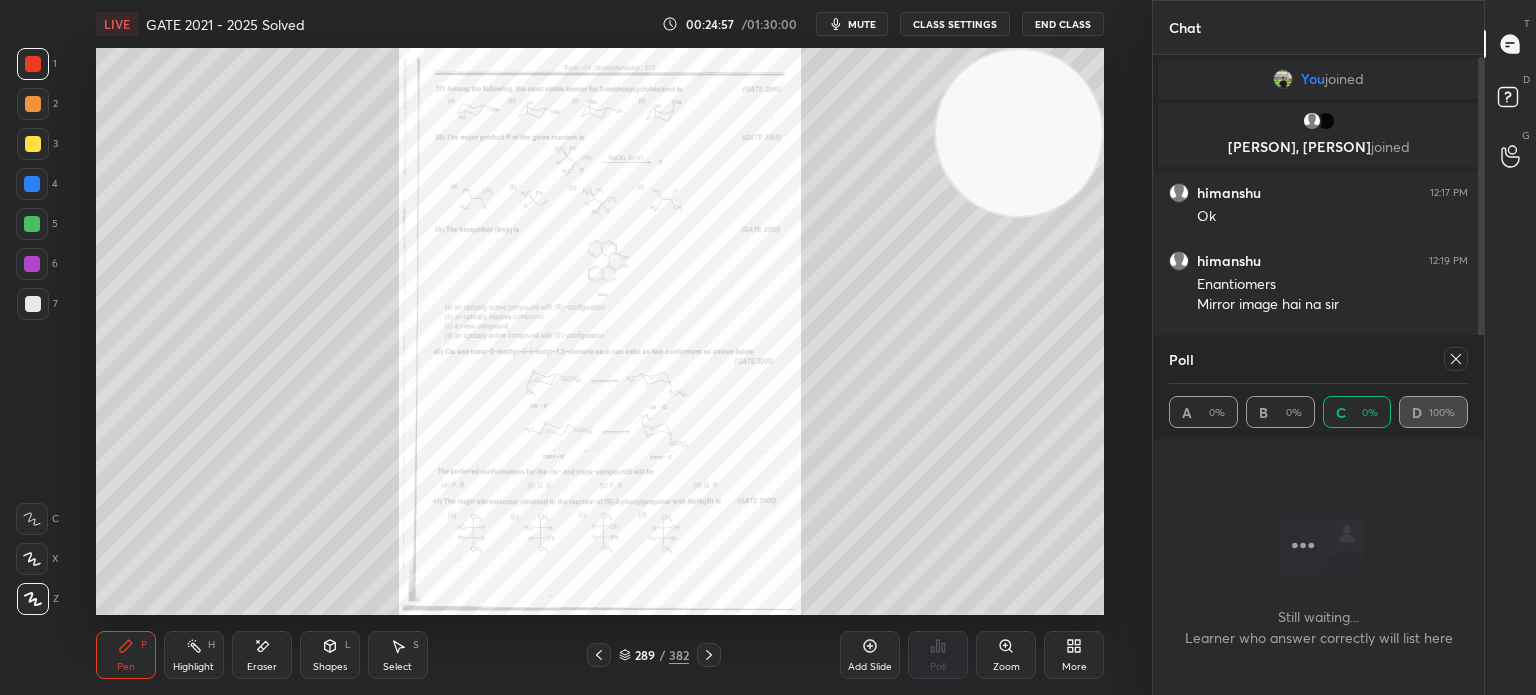 click 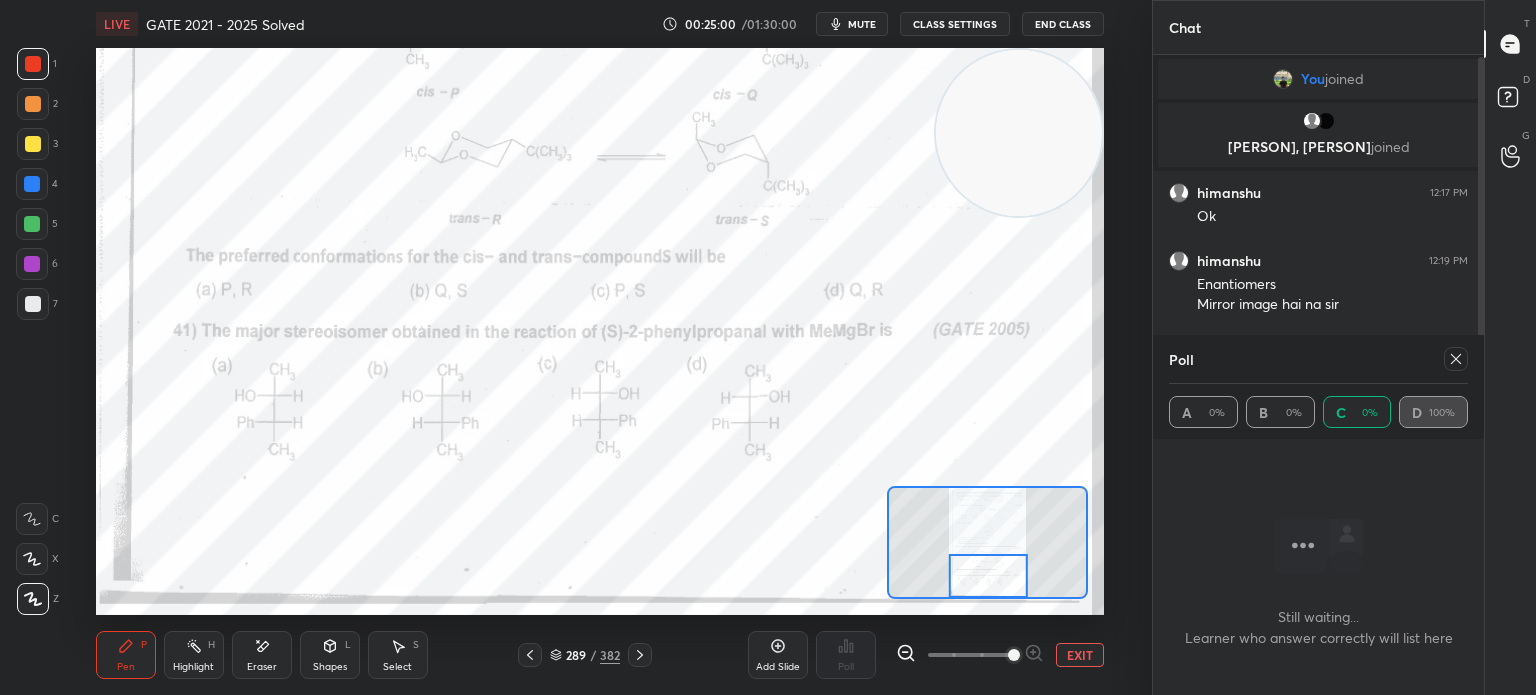 click 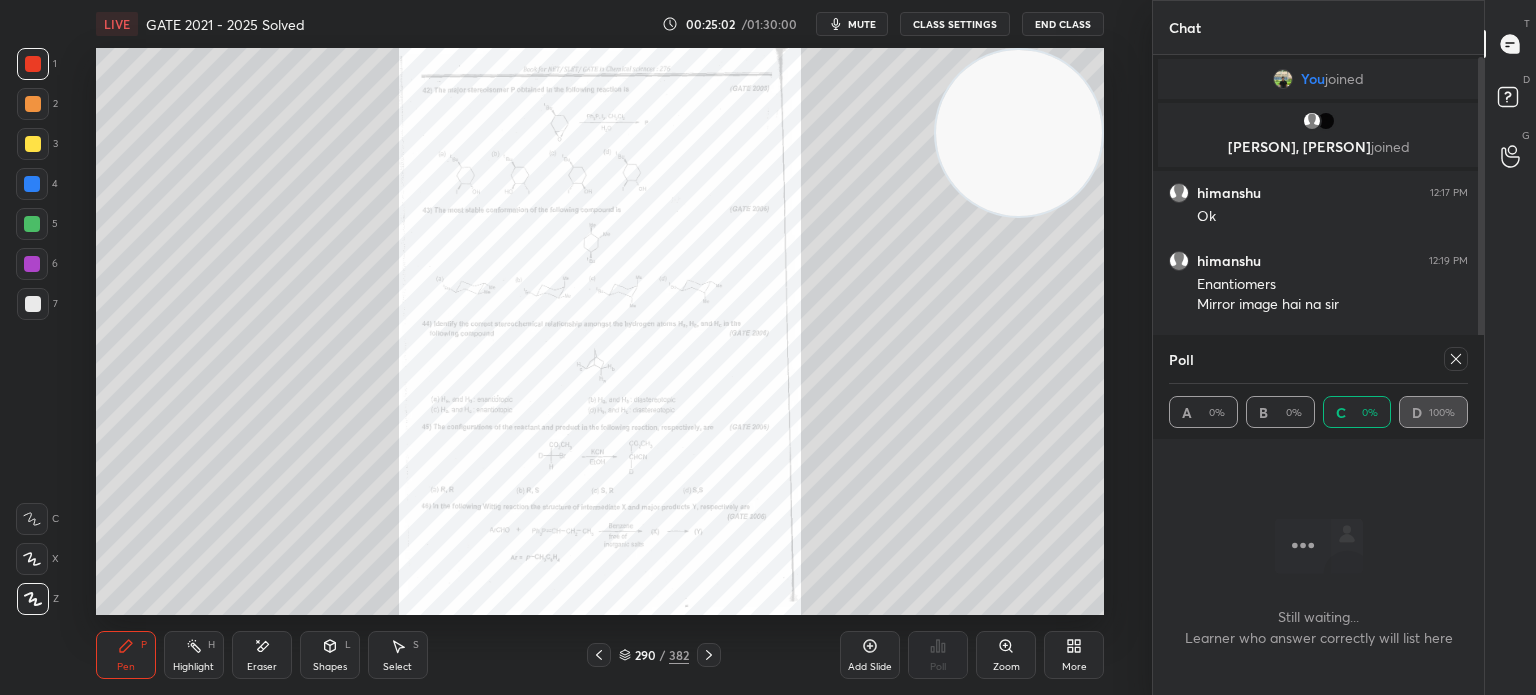 click on "Zoom" at bounding box center (1006, 655) 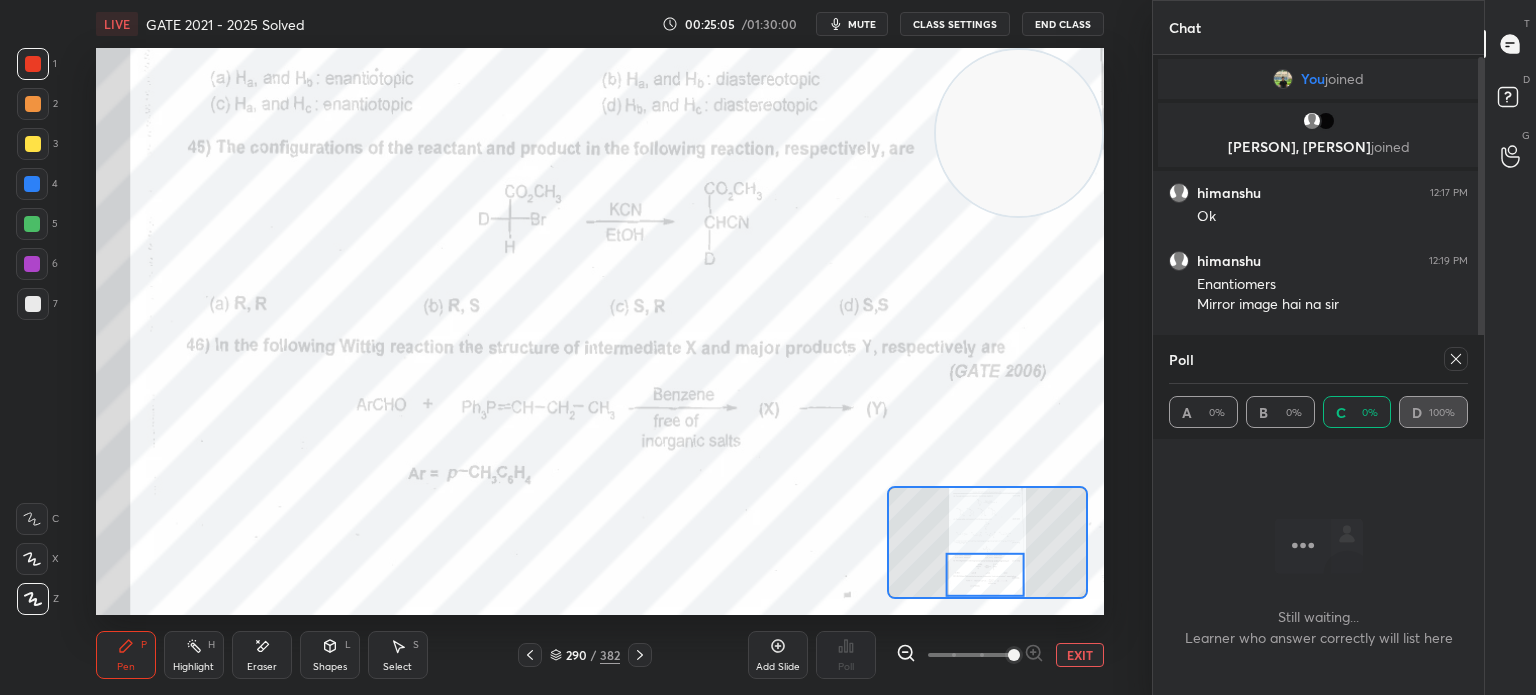 click on "EXIT" at bounding box center (1080, 655) 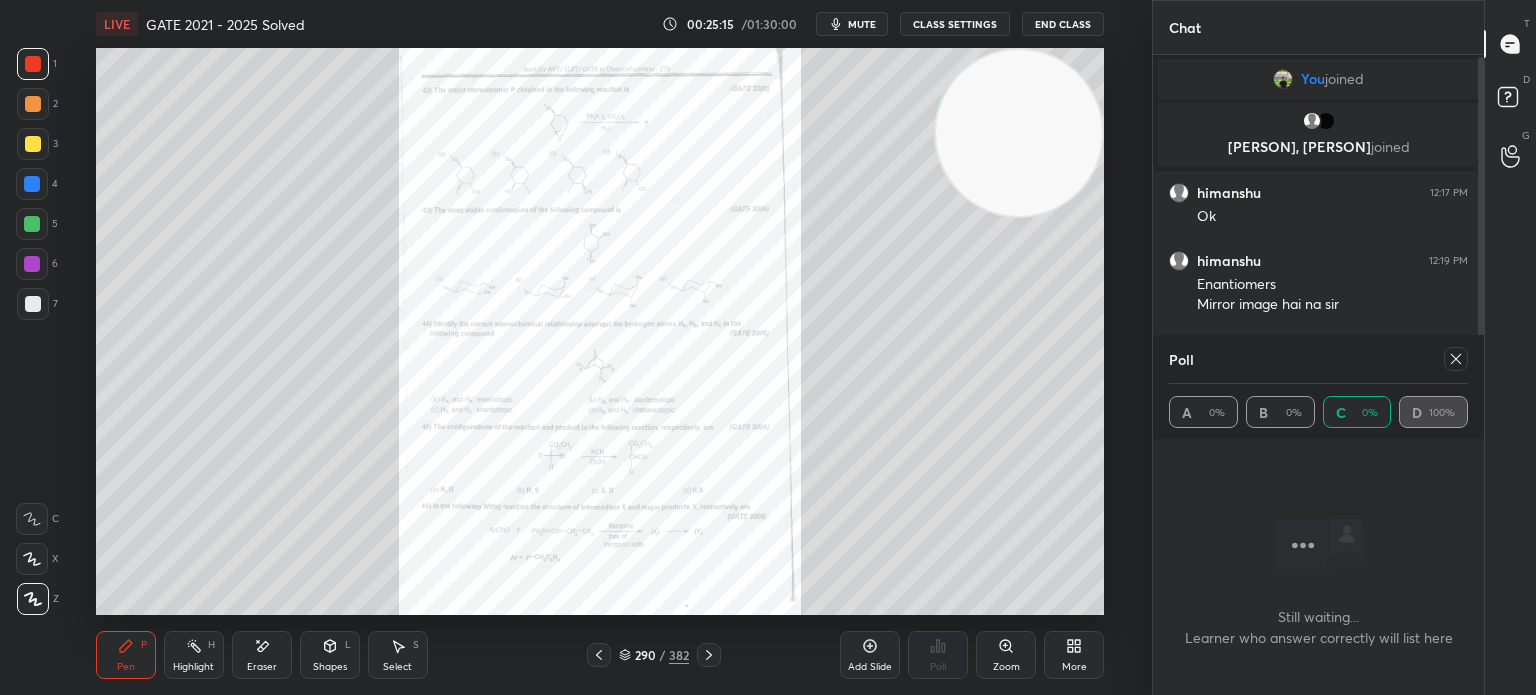 click 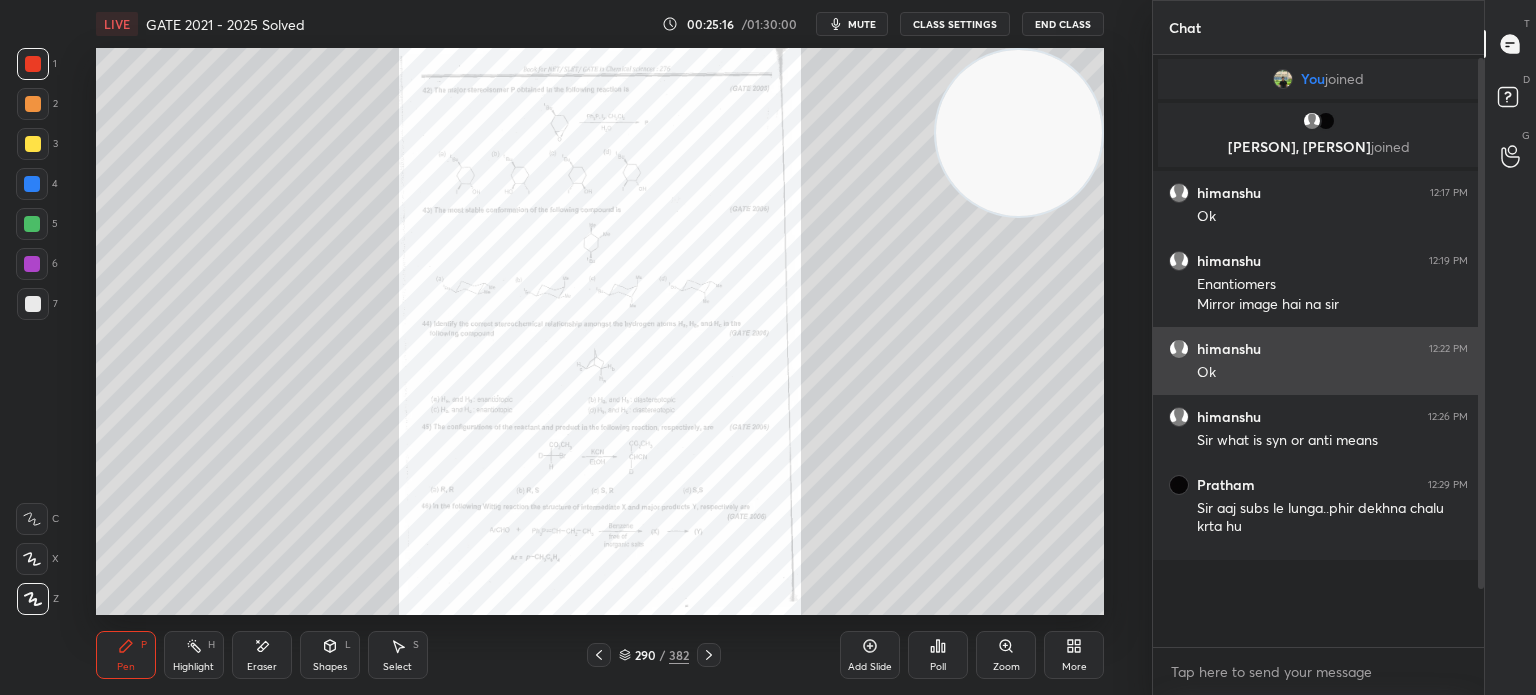 scroll, scrollTop: 6, scrollLeft: 6, axis: both 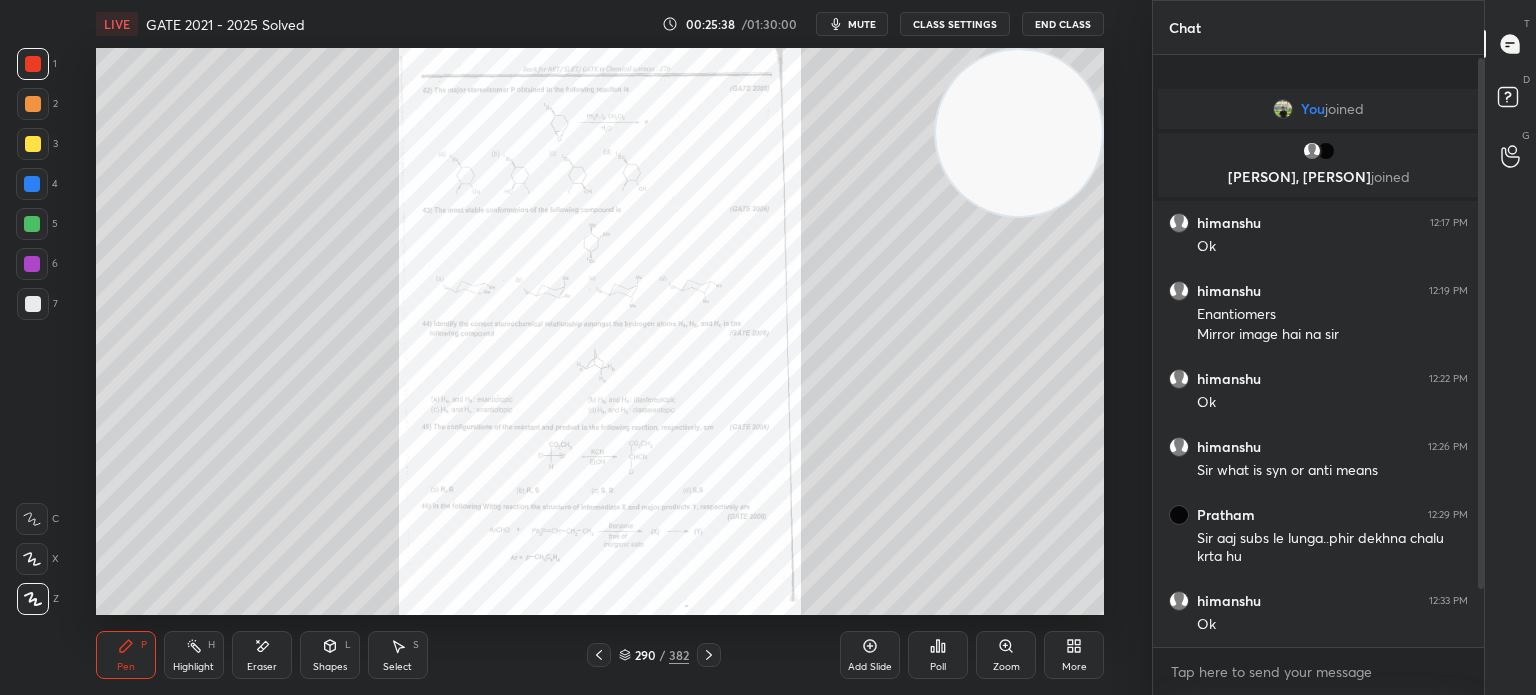 click on "End Class" at bounding box center [1063, 24] 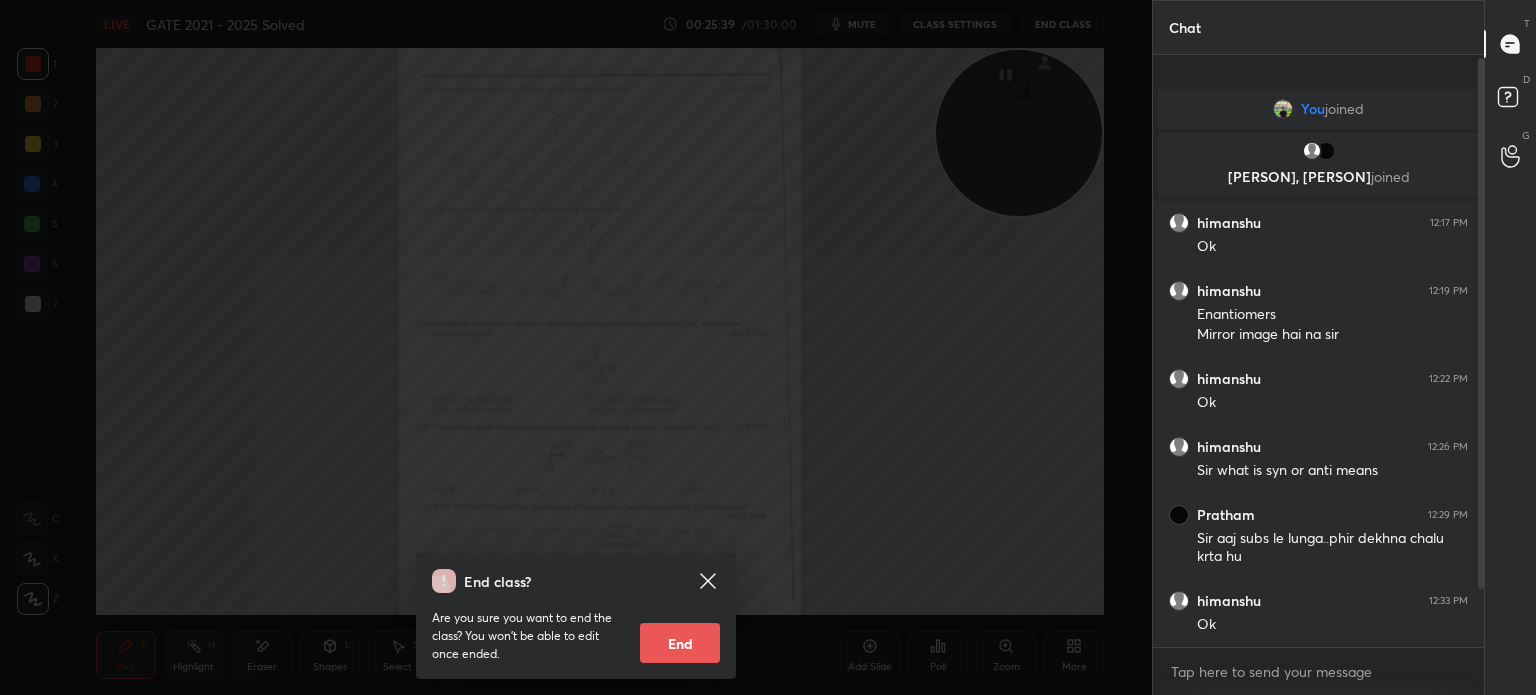 click on "End" at bounding box center (680, 643) 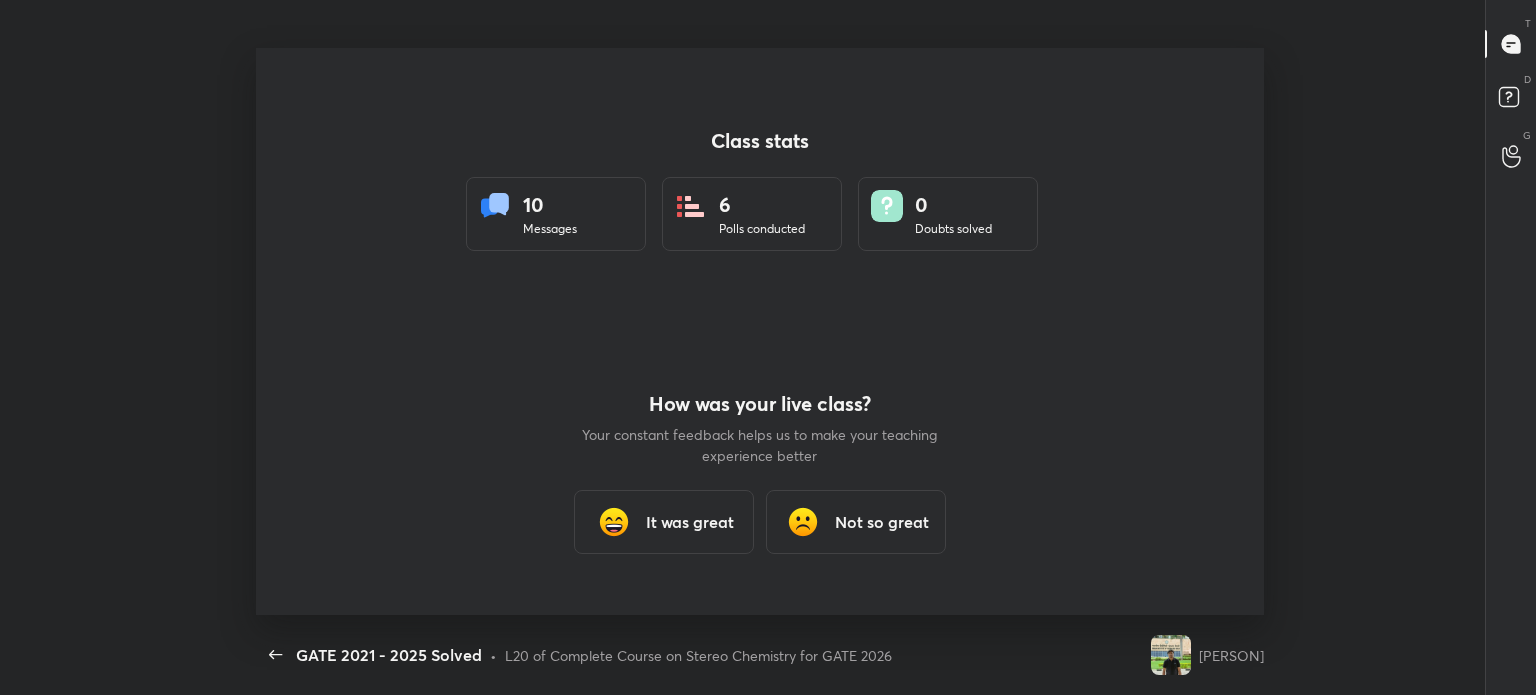 scroll, scrollTop: 99432, scrollLeft: 98552, axis: both 